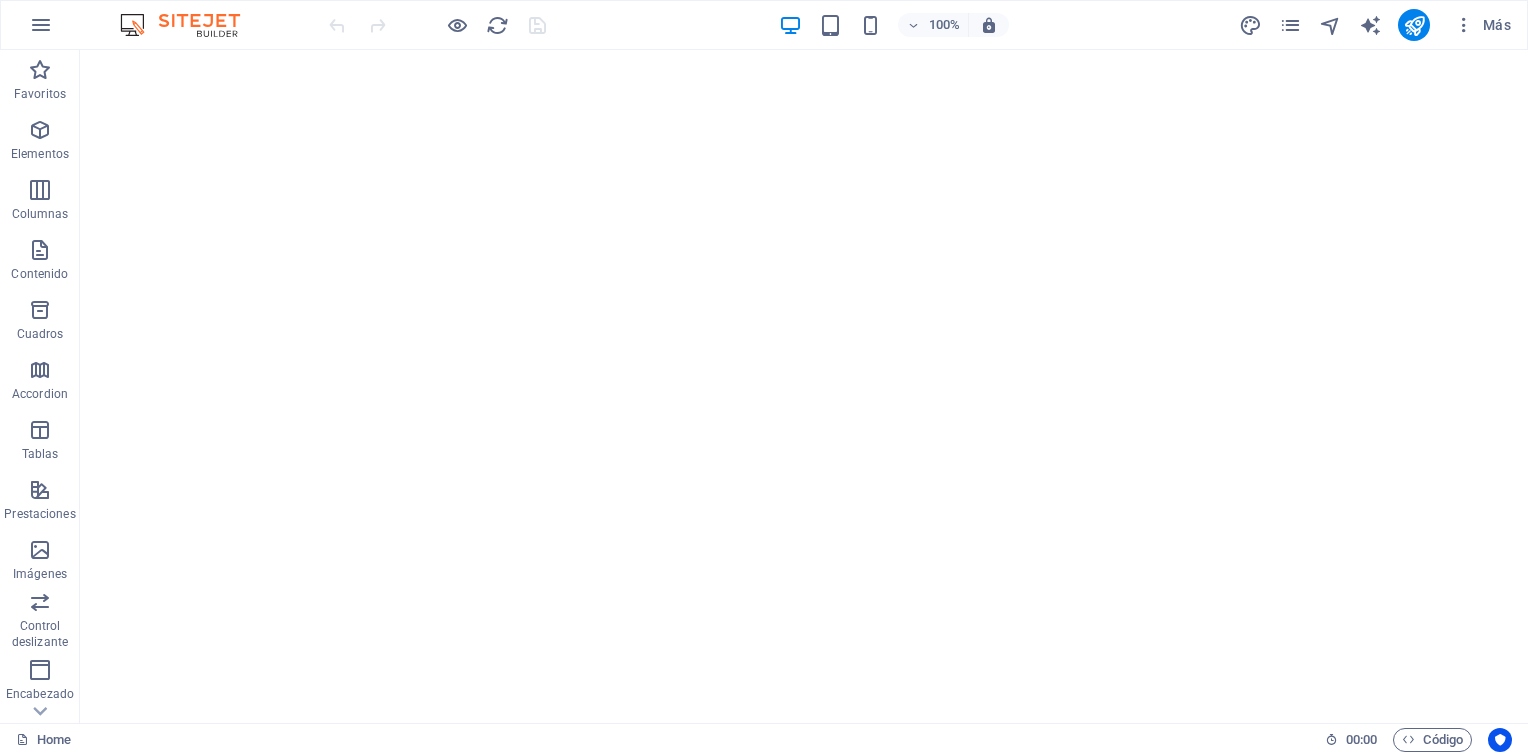 scroll, scrollTop: 0, scrollLeft: 0, axis: both 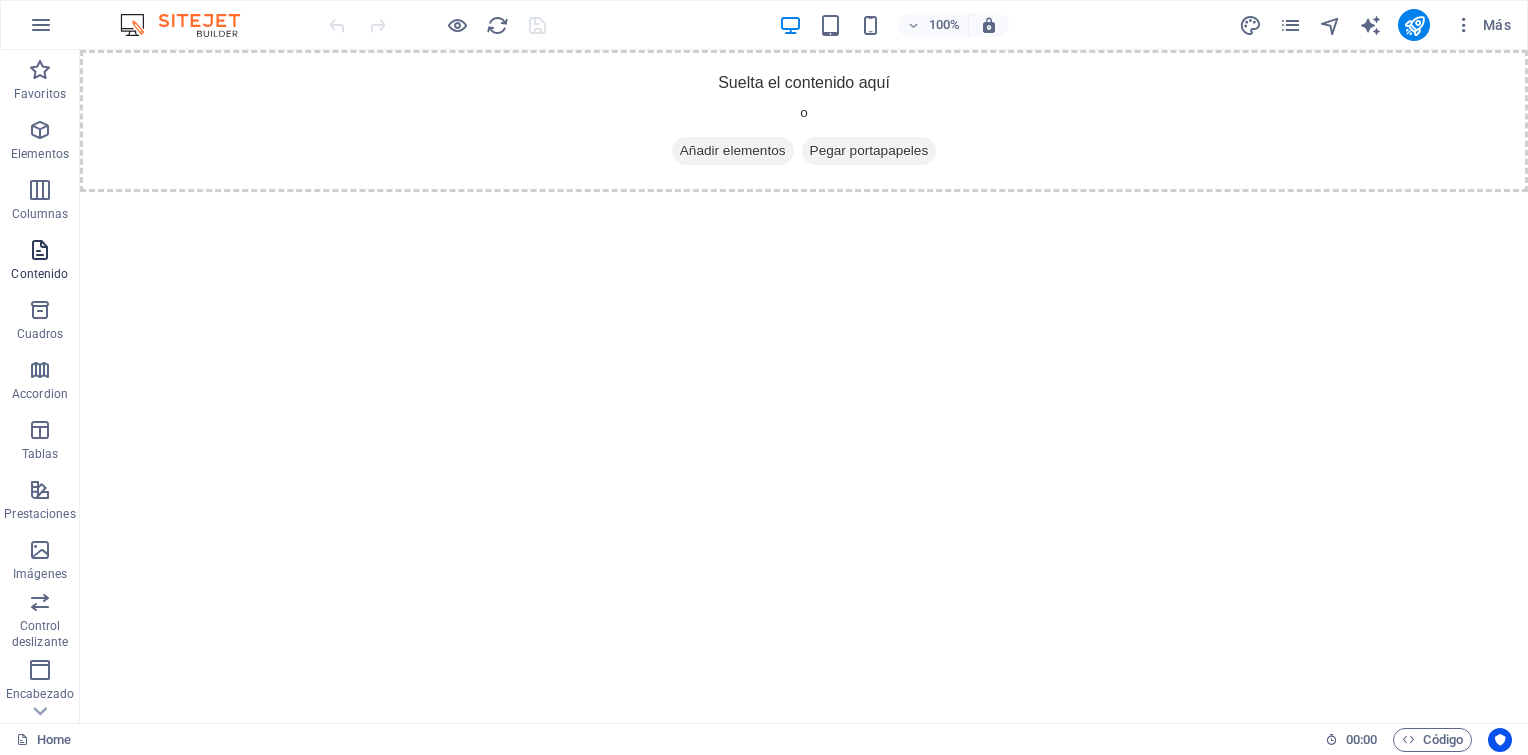 click at bounding box center [40, 250] 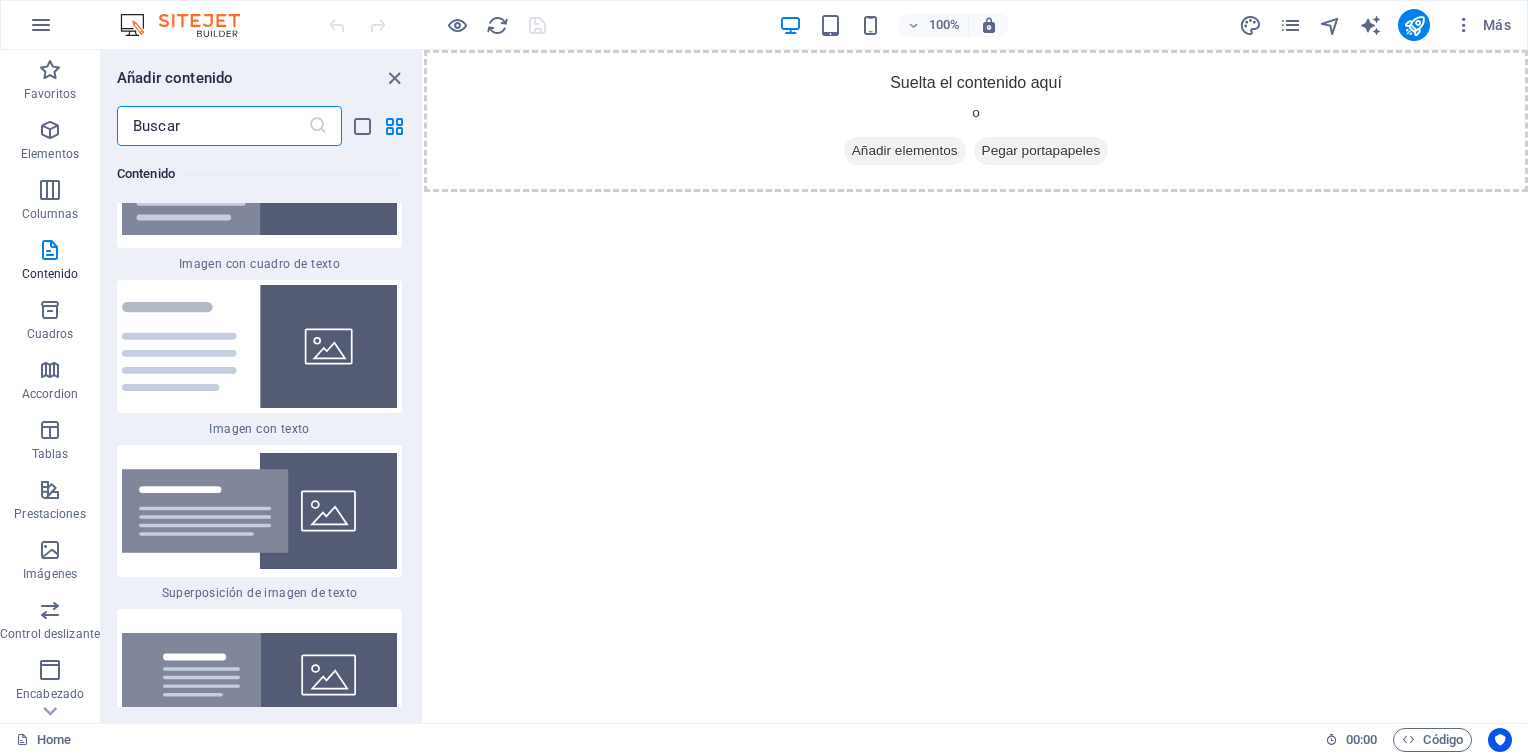 scroll, scrollTop: 7403, scrollLeft: 0, axis: vertical 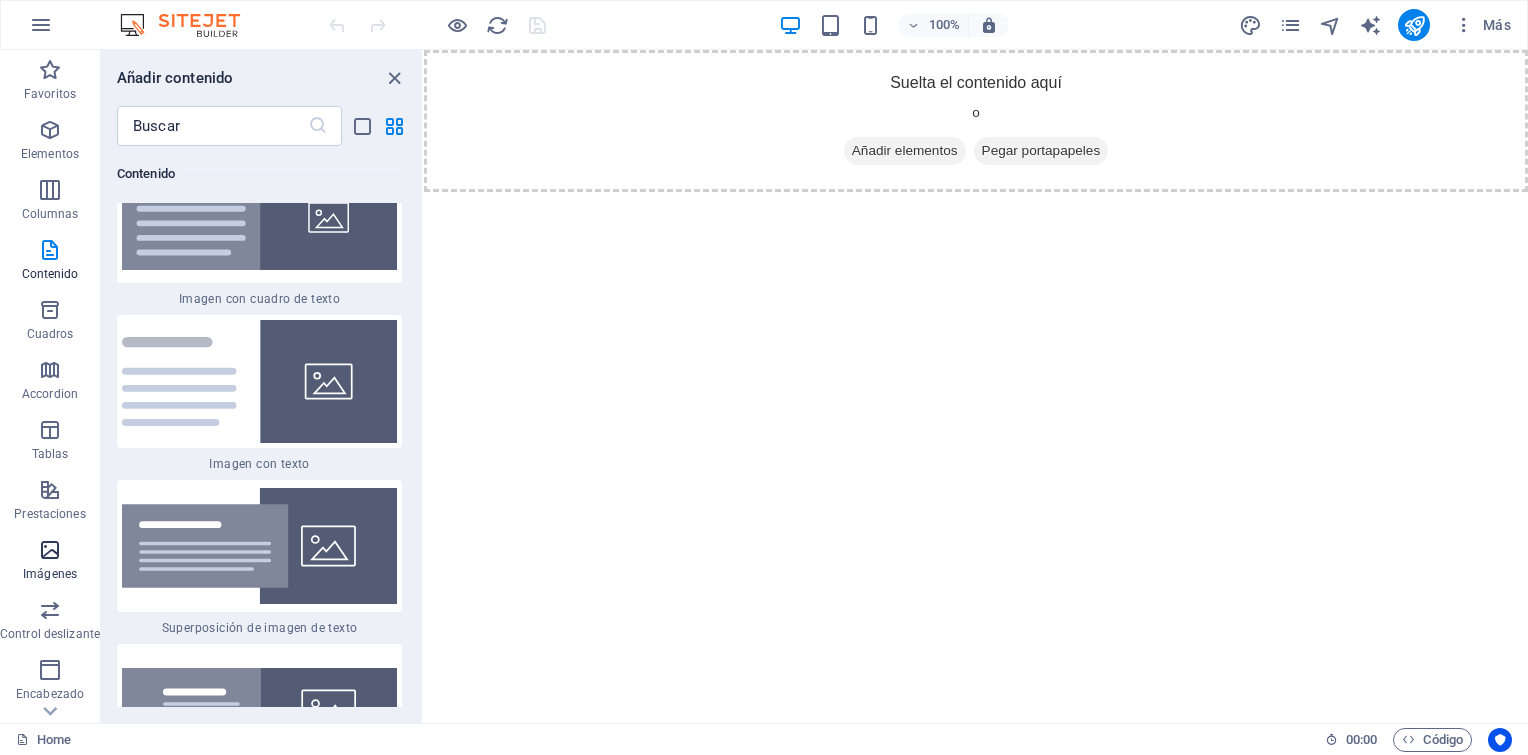 click at bounding box center (50, 550) 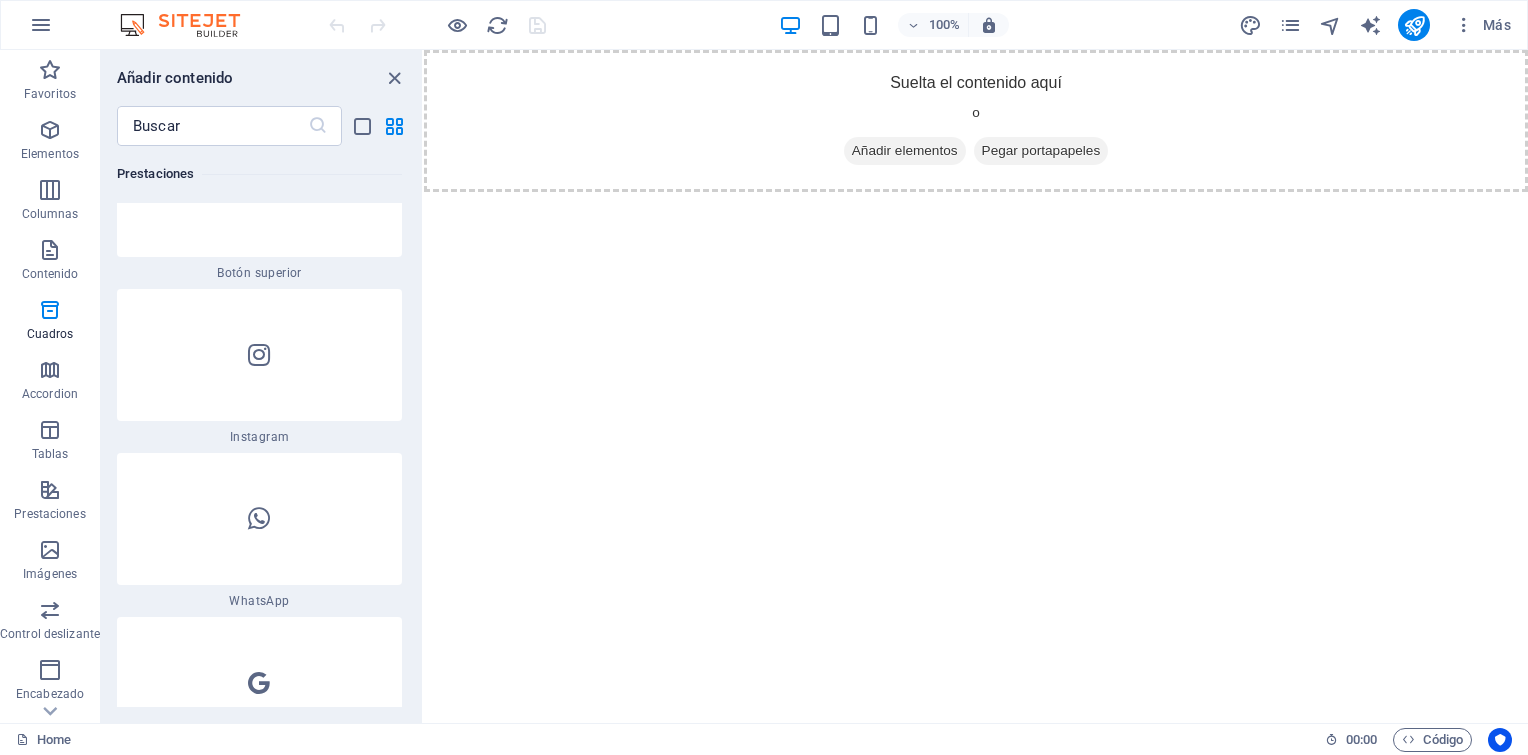 scroll, scrollTop: 20122, scrollLeft: 0, axis: vertical 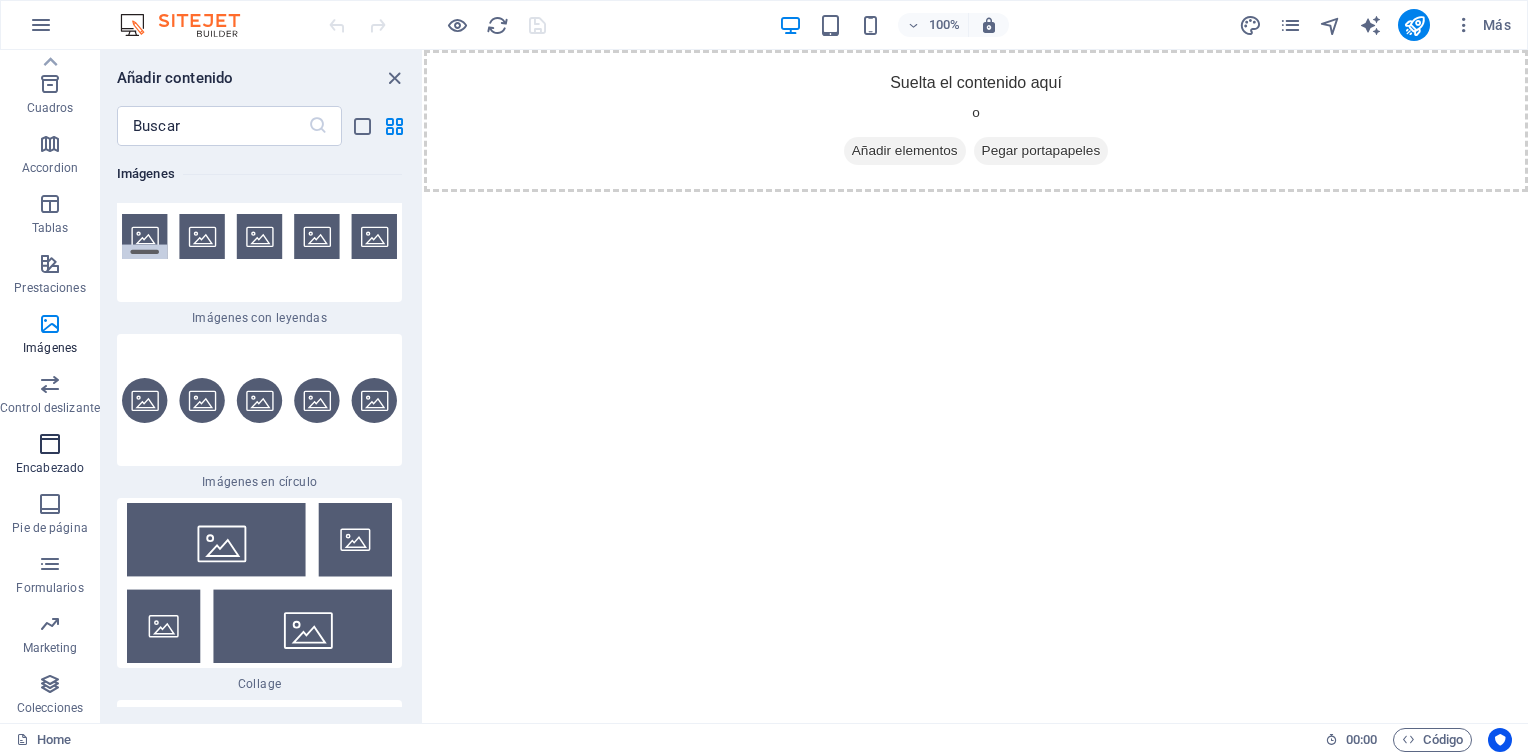 click at bounding box center [50, 444] 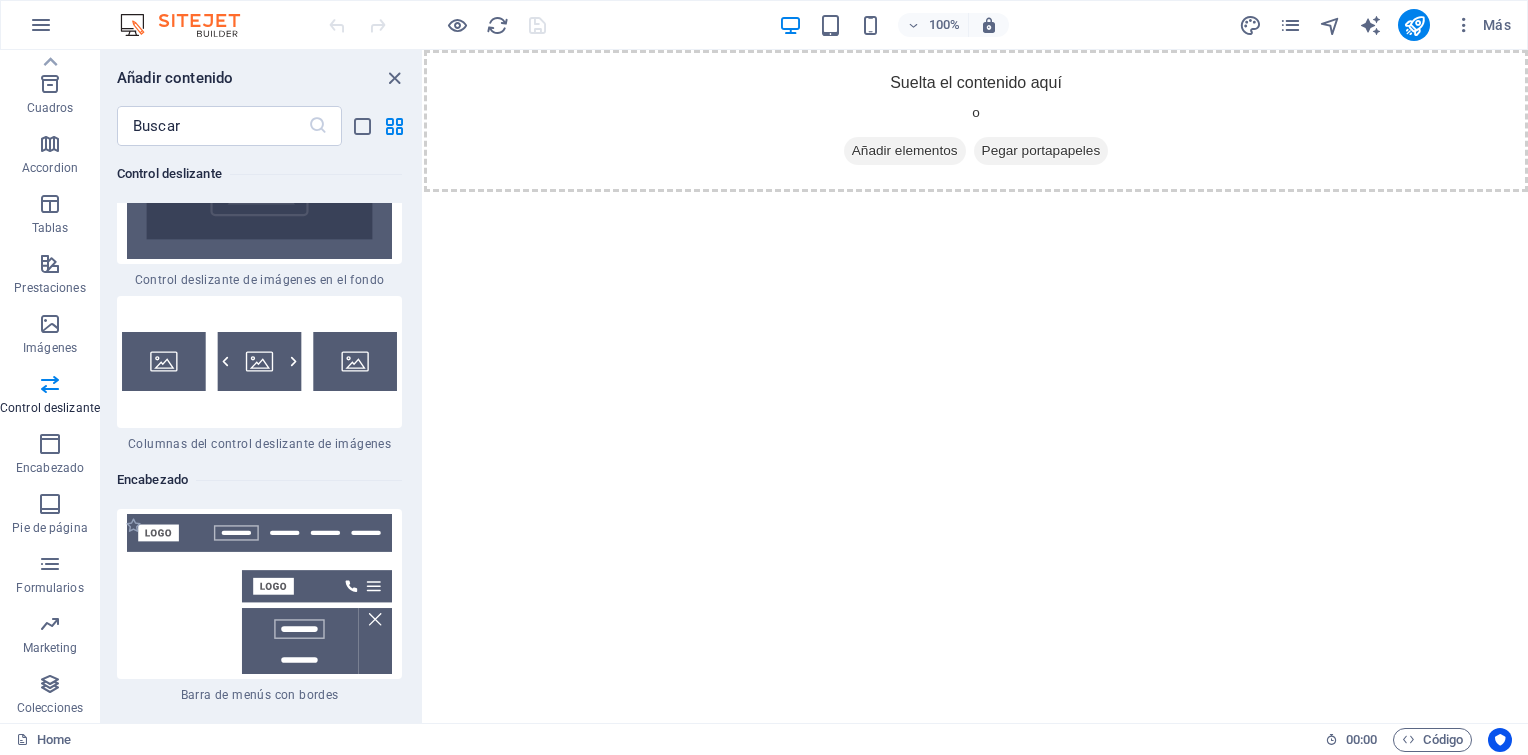 scroll, scrollTop: 23913, scrollLeft: 0, axis: vertical 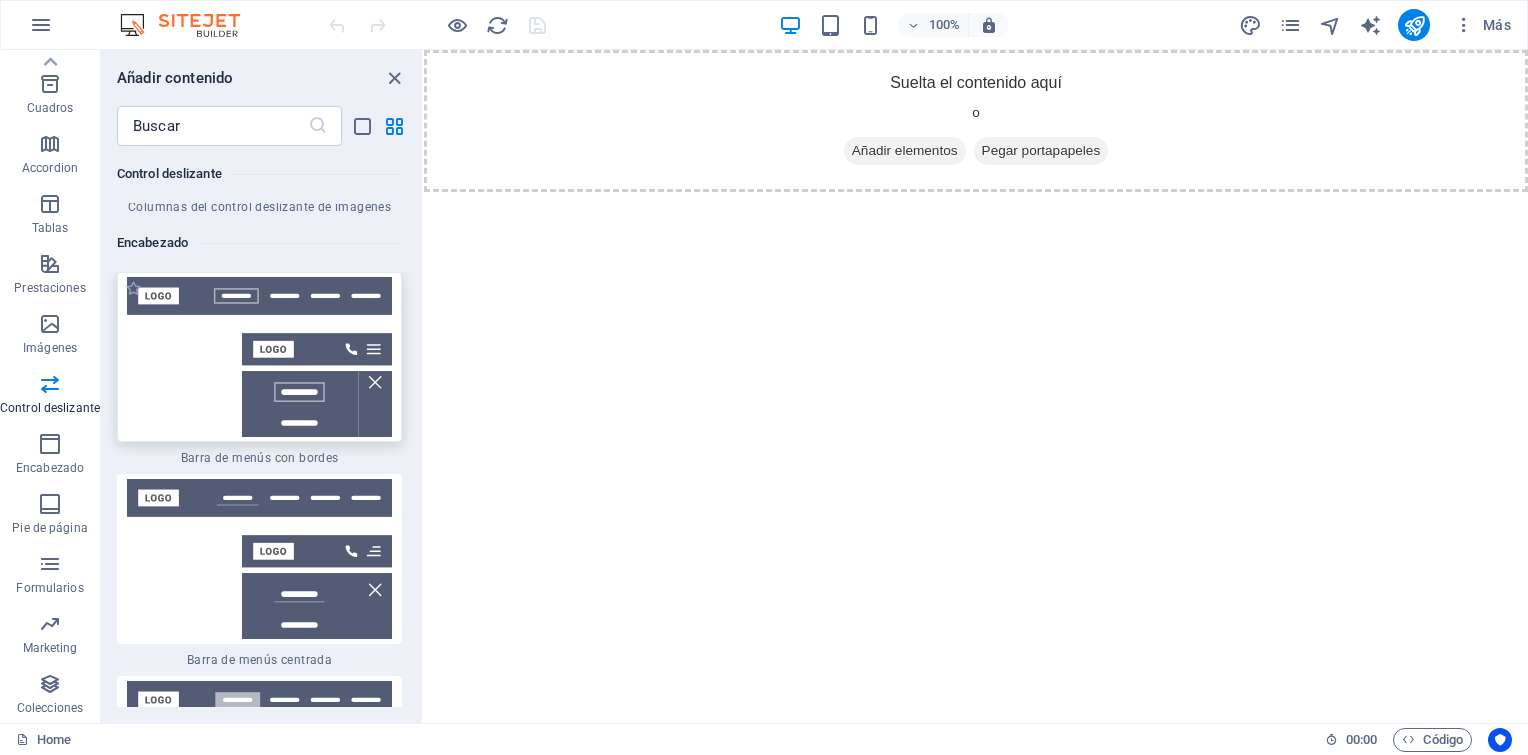 click at bounding box center (259, 357) 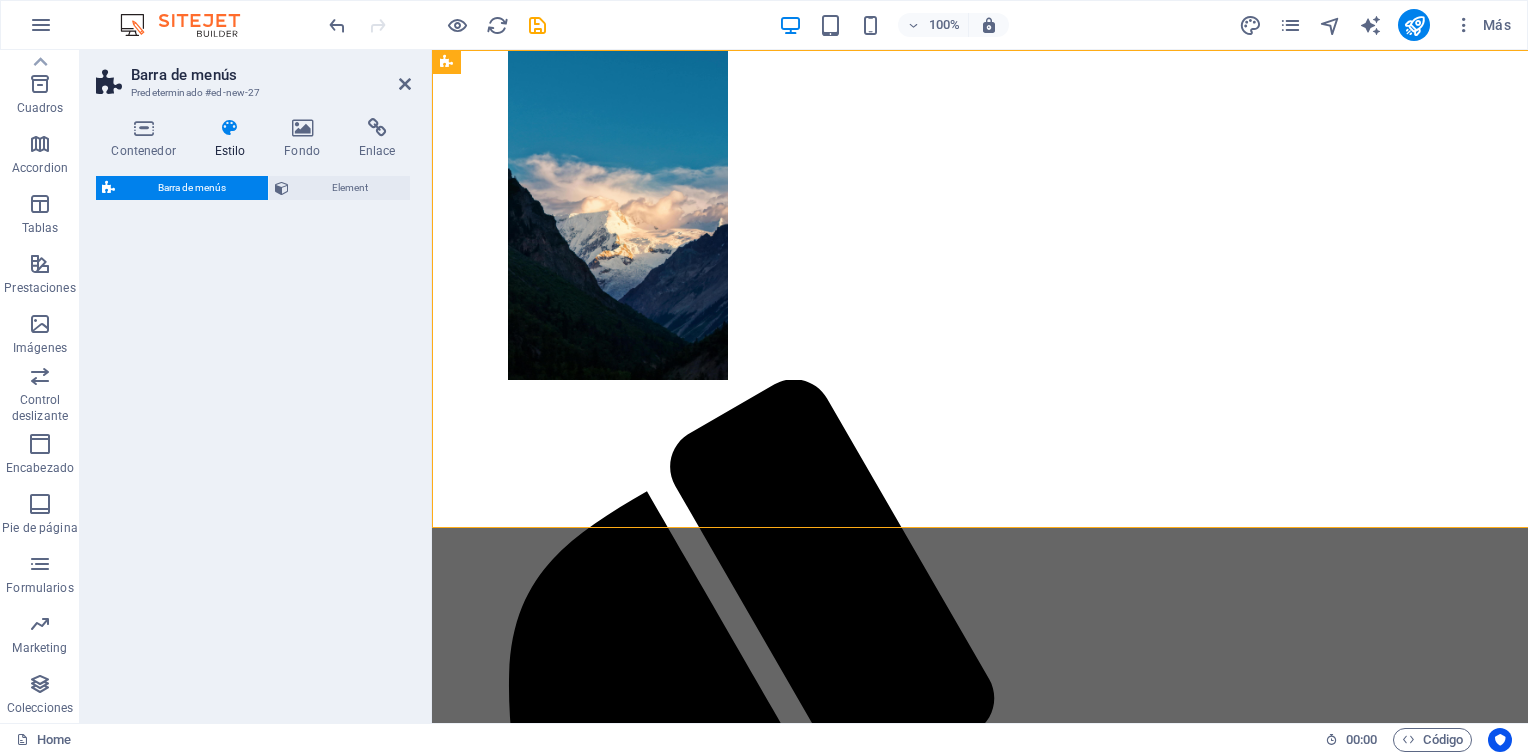 select on "rem" 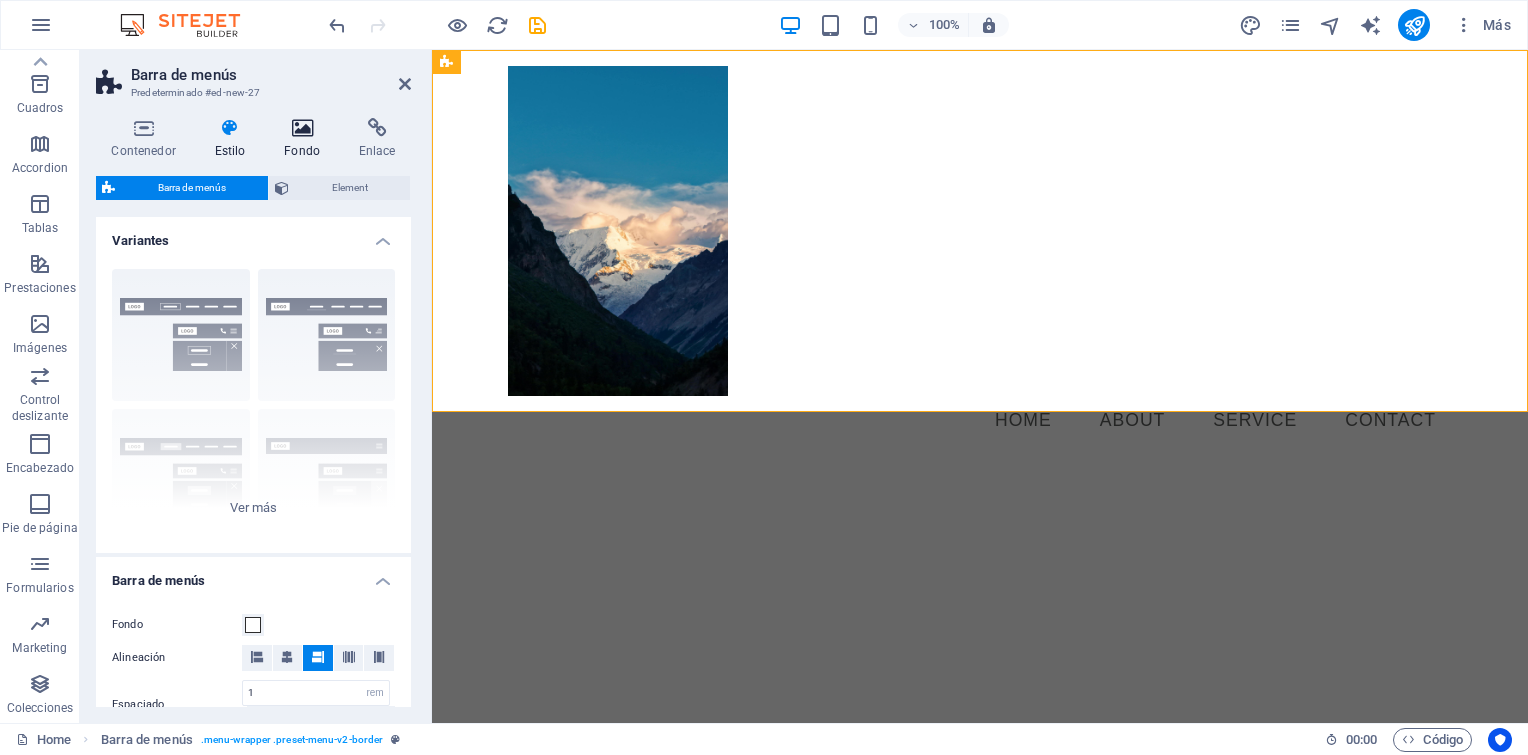 click at bounding box center [302, 128] 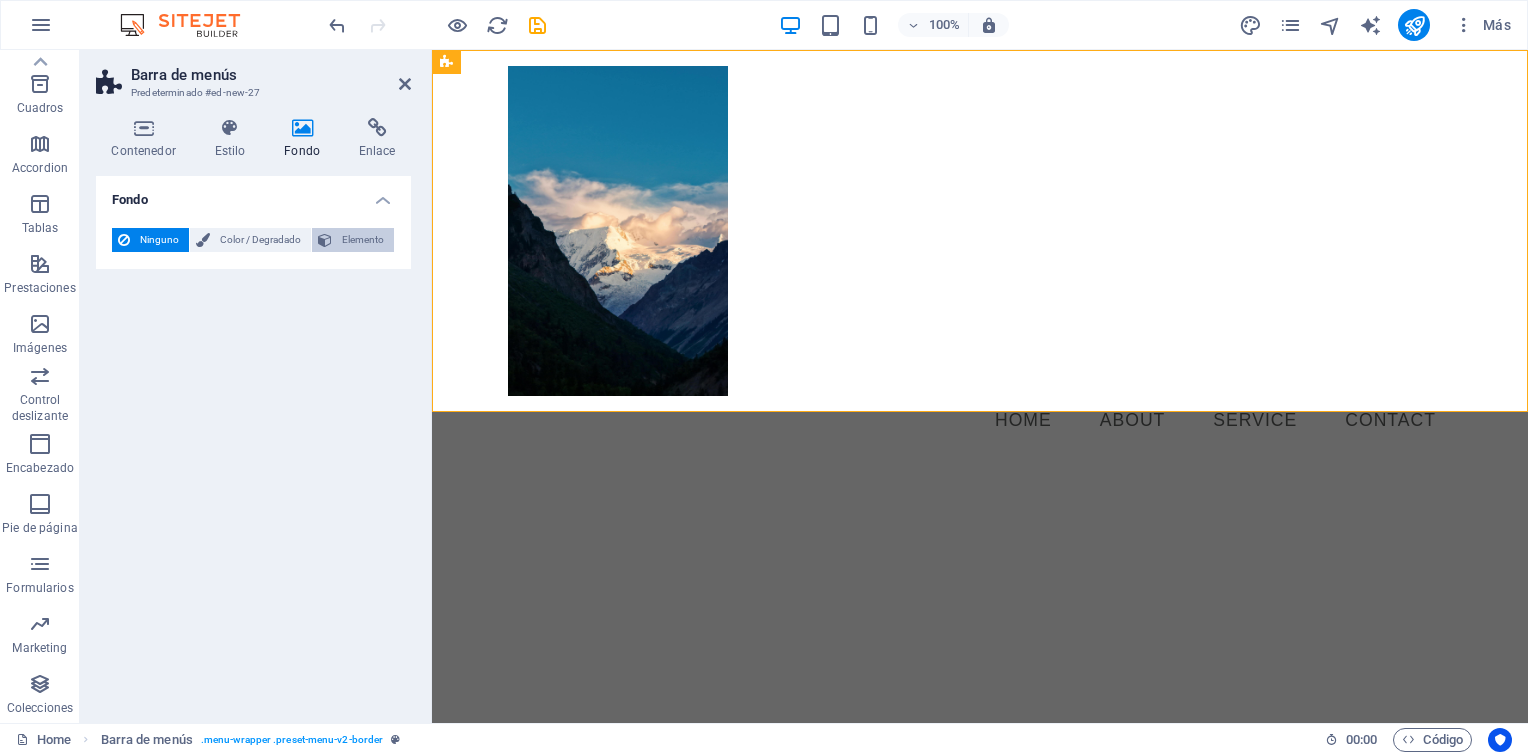 click on "Elemento" at bounding box center (363, 240) 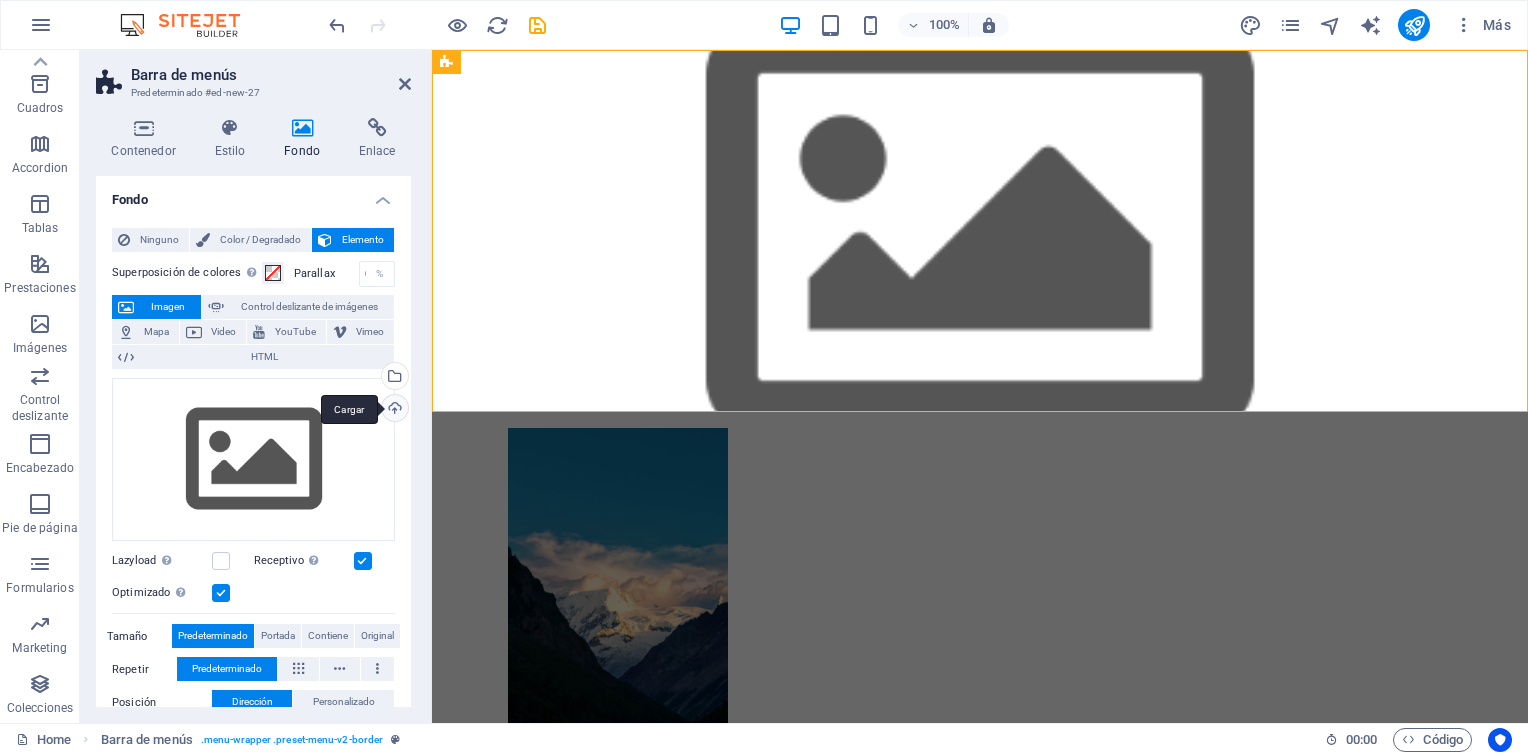click on "Cargar" at bounding box center [393, 410] 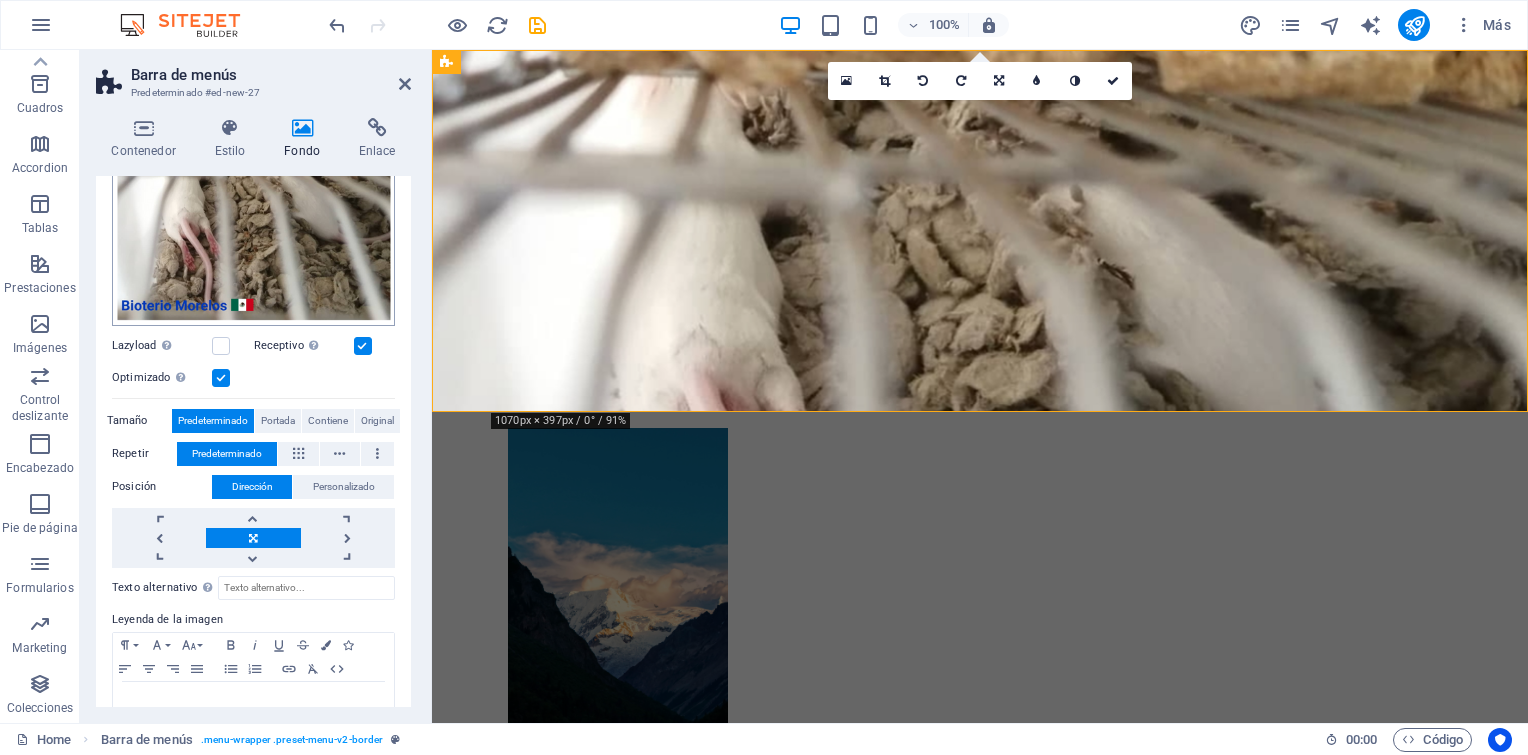 scroll, scrollTop: 384, scrollLeft: 0, axis: vertical 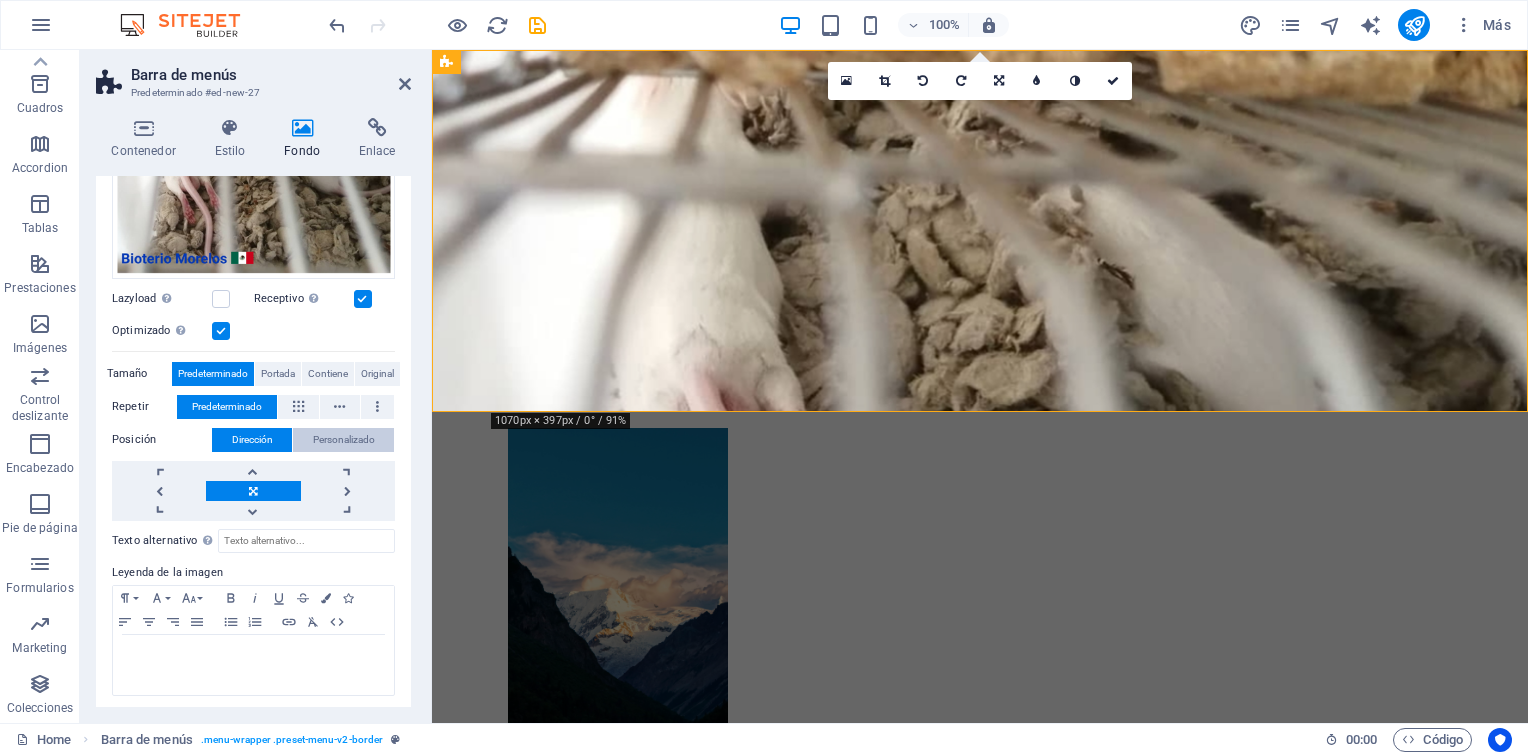 click on "Personalizado" at bounding box center (344, 440) 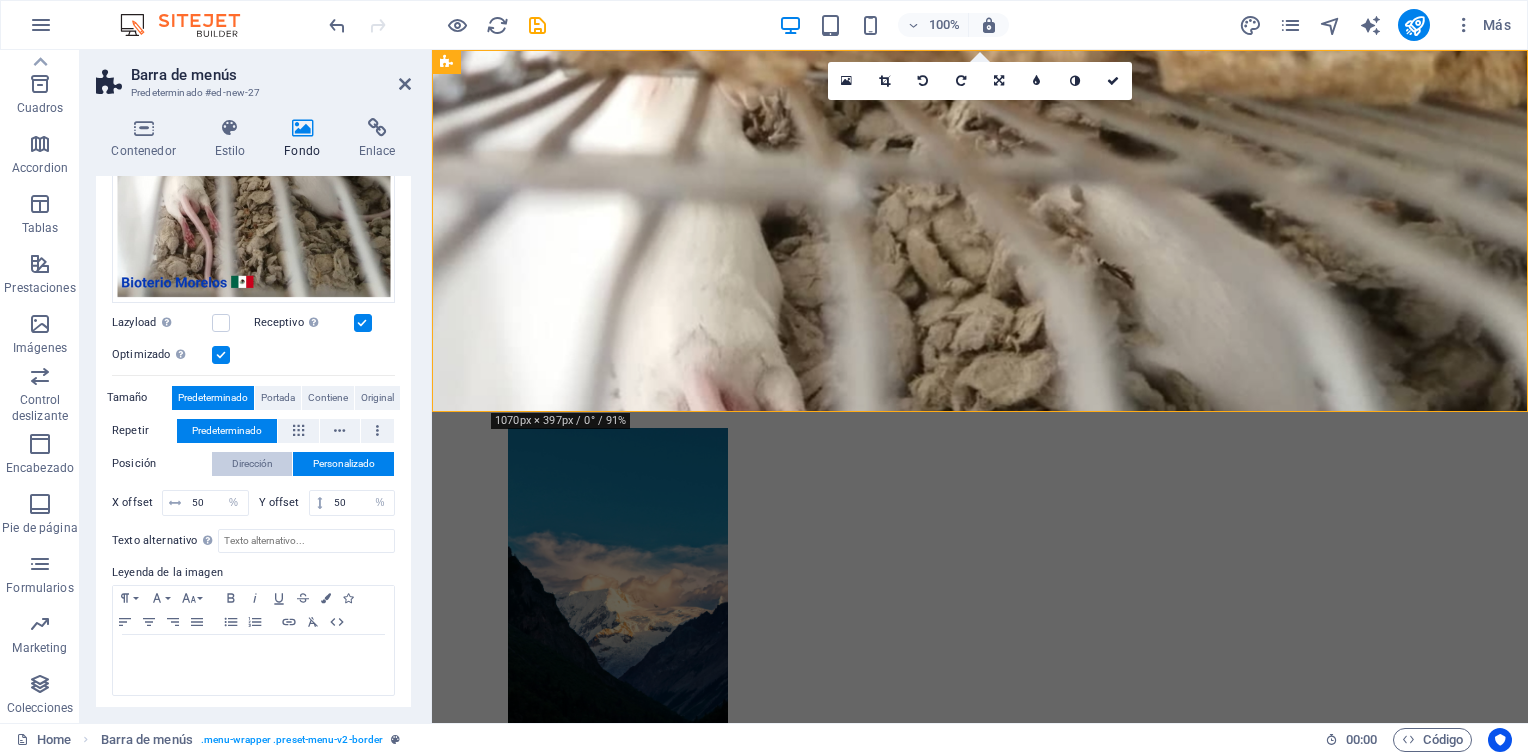 click on "Dirección" at bounding box center [252, 464] 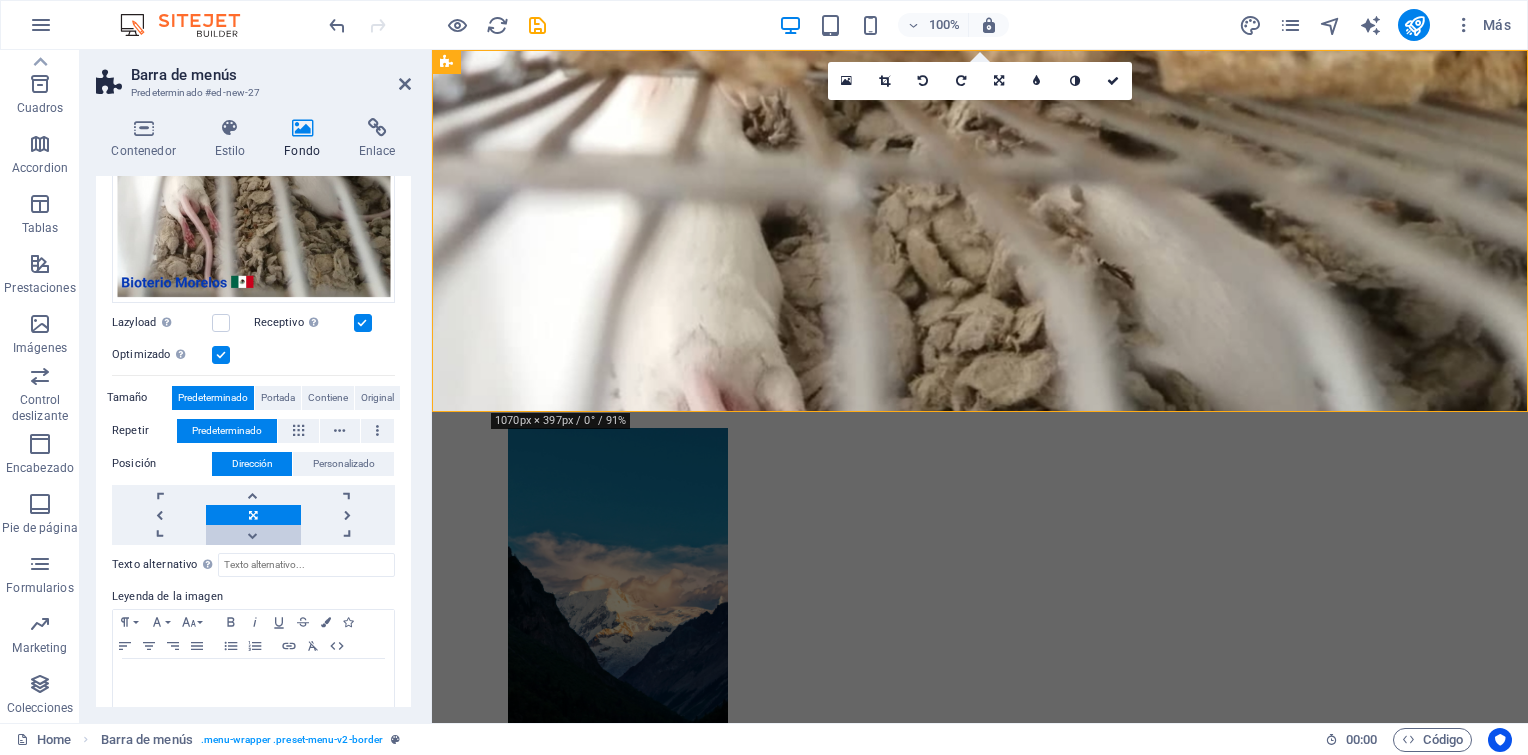 click at bounding box center [253, 535] 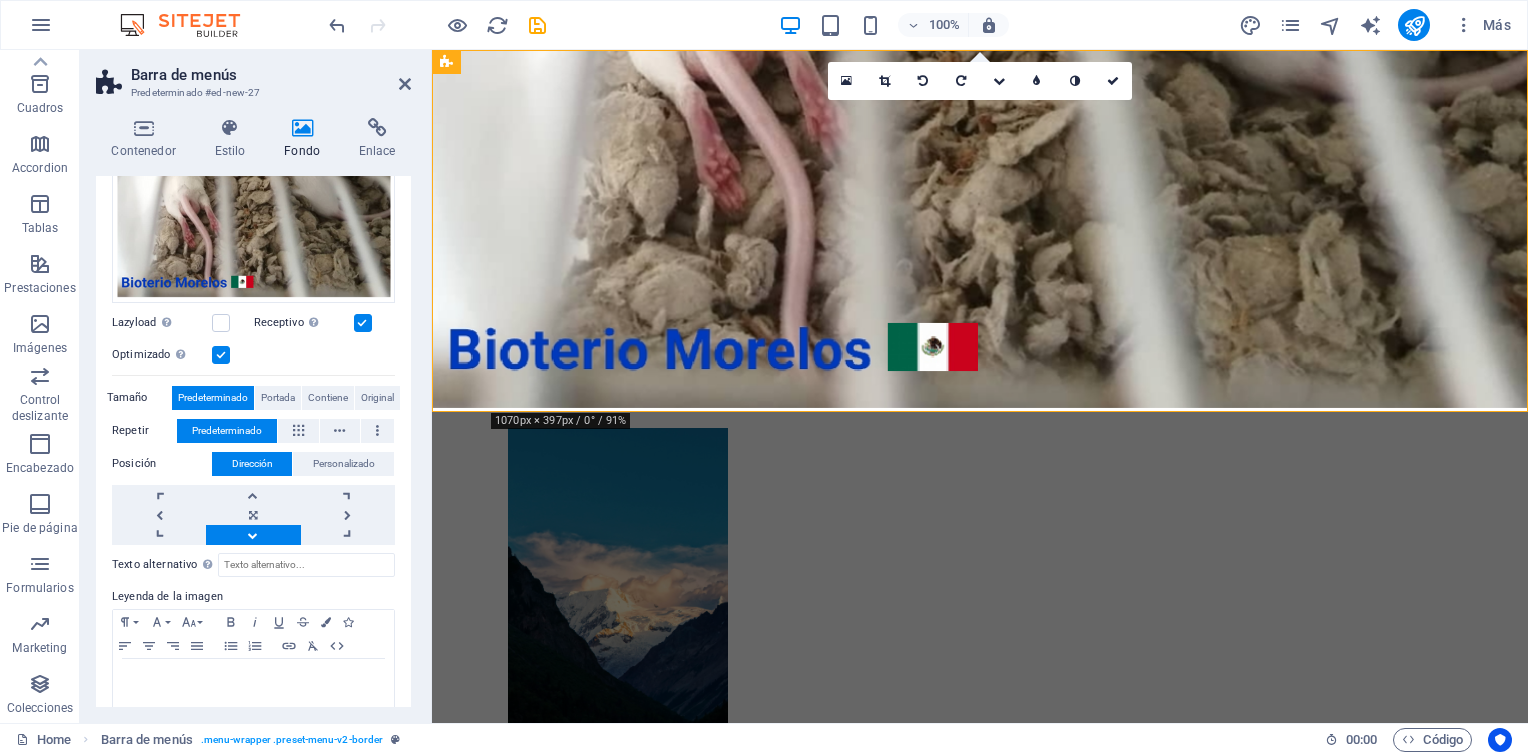 click at bounding box center [253, 535] 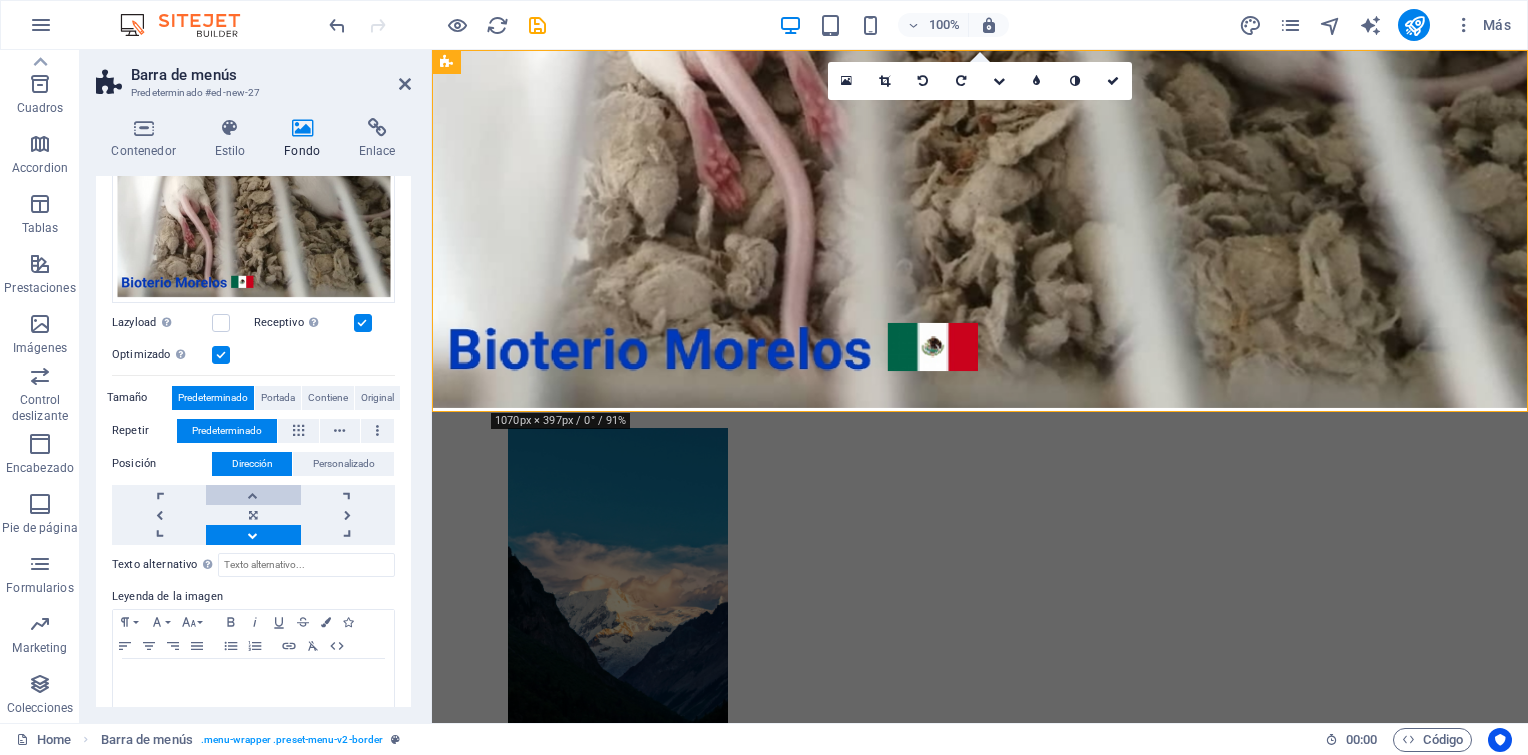 click at bounding box center [253, 495] 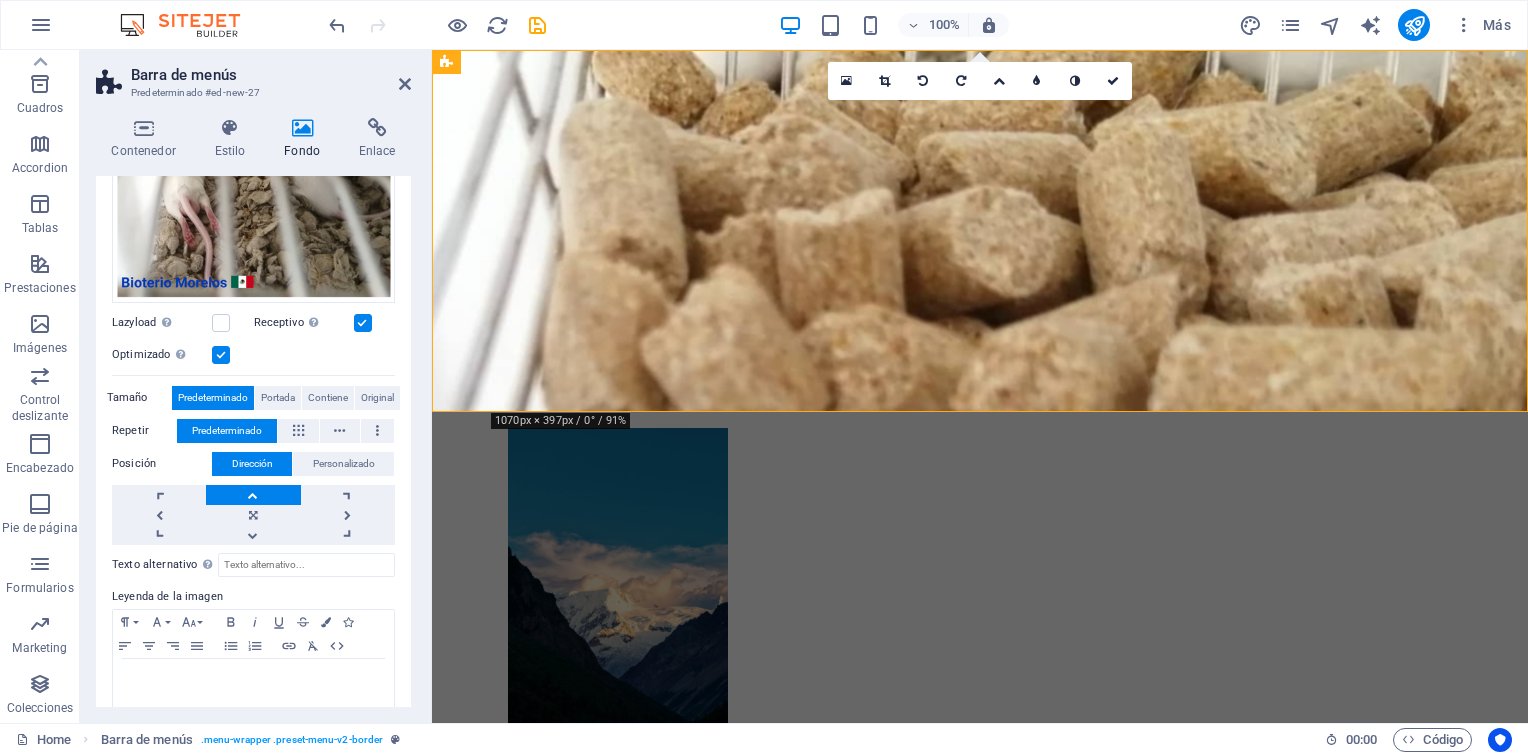 click at bounding box center [253, 495] 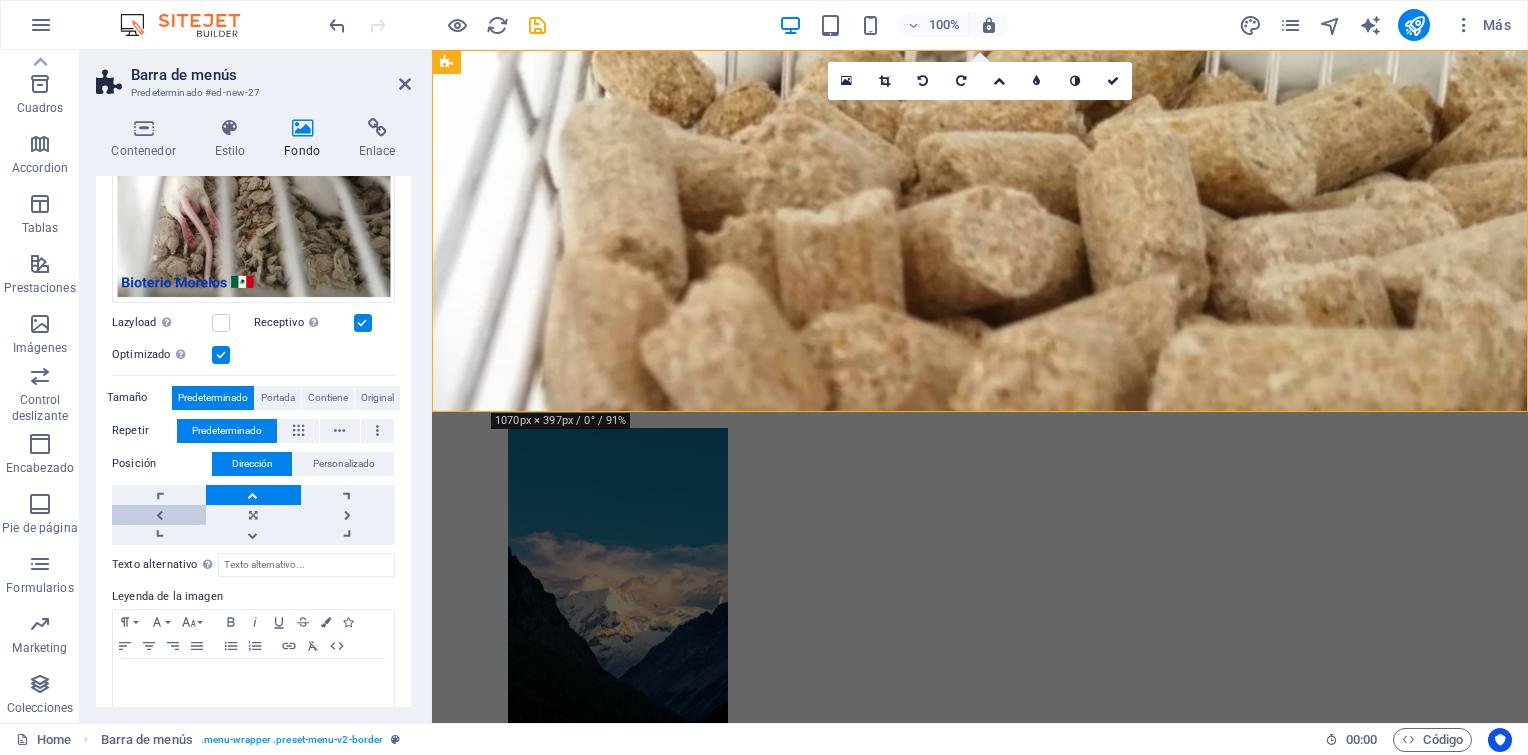 click at bounding box center [159, 515] 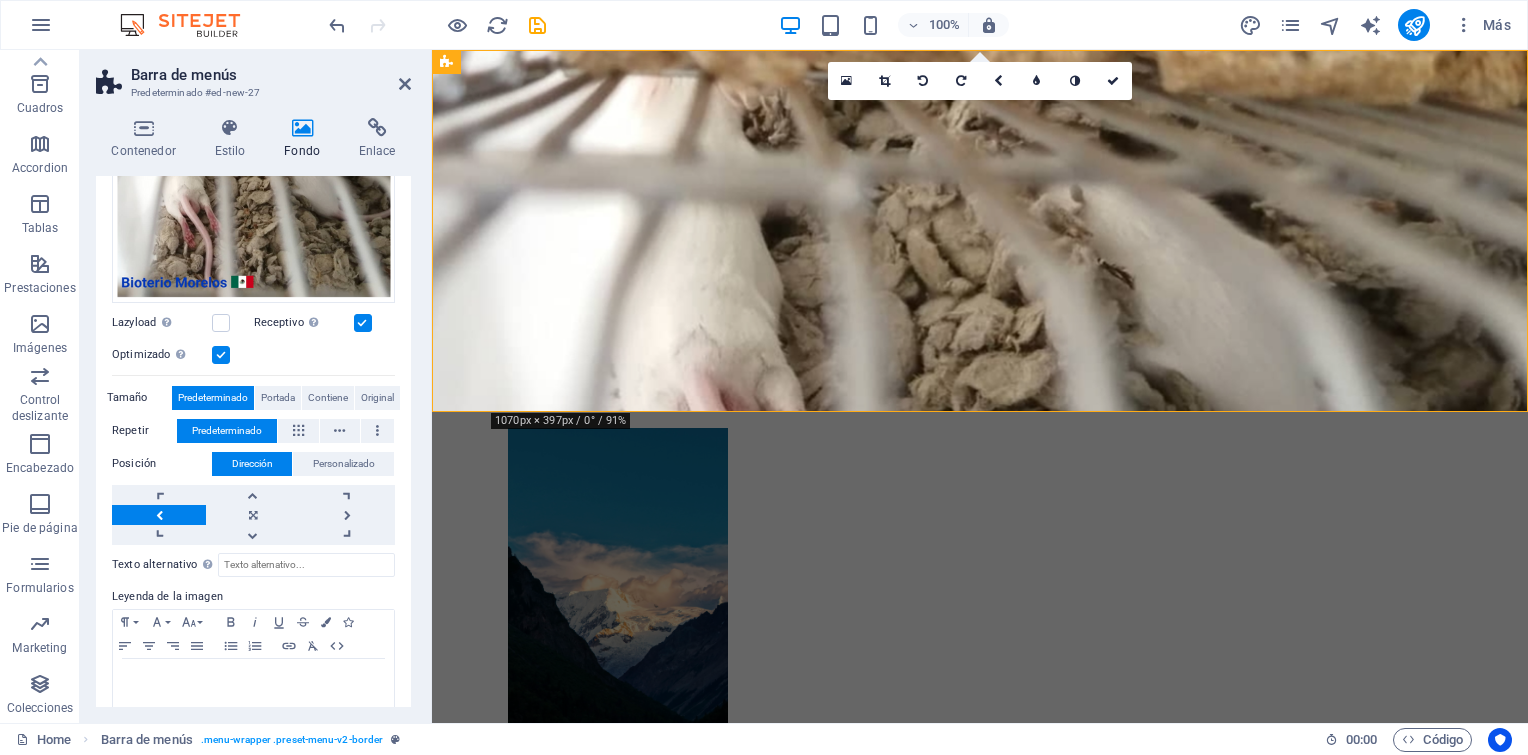 click at bounding box center [159, 515] 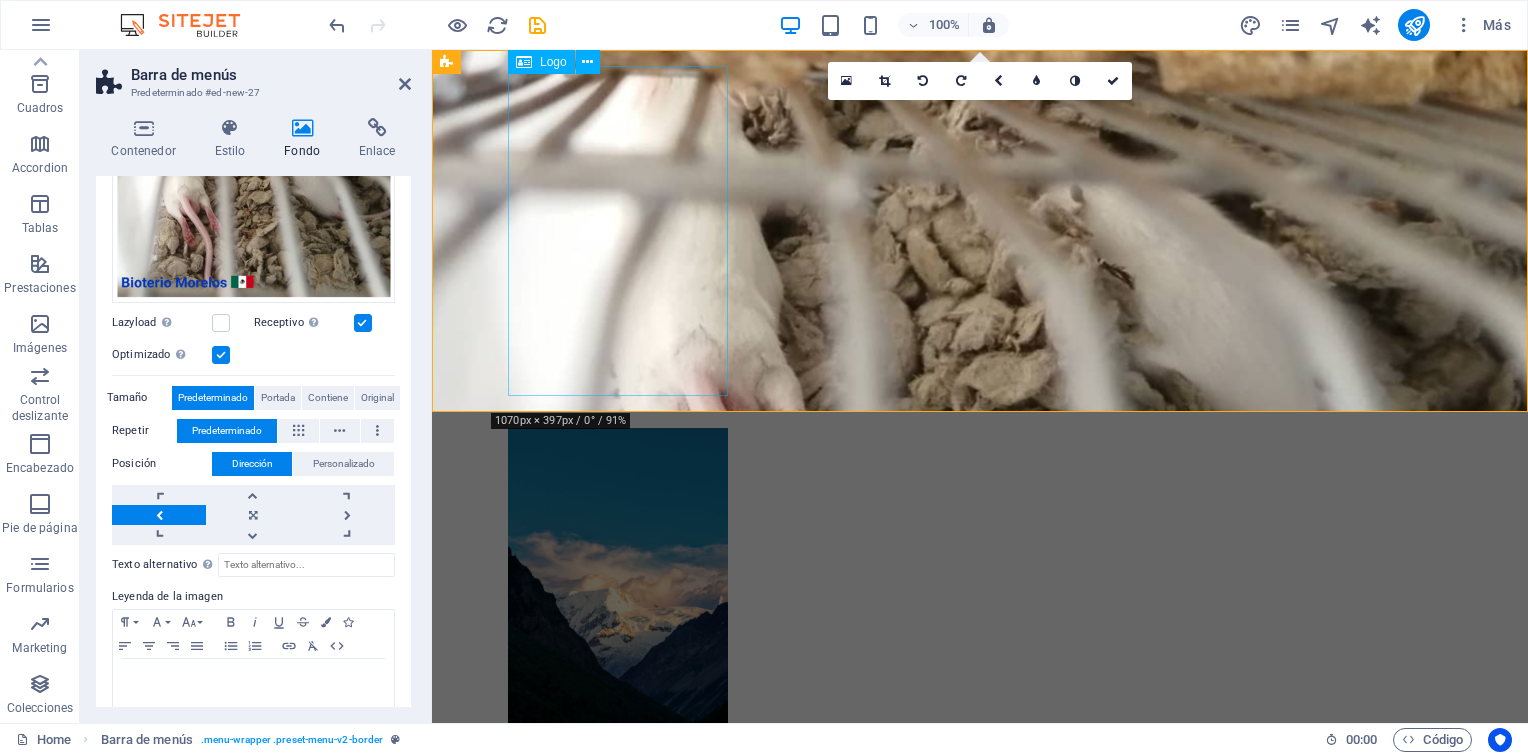 click on "Logo" at bounding box center [553, 62] 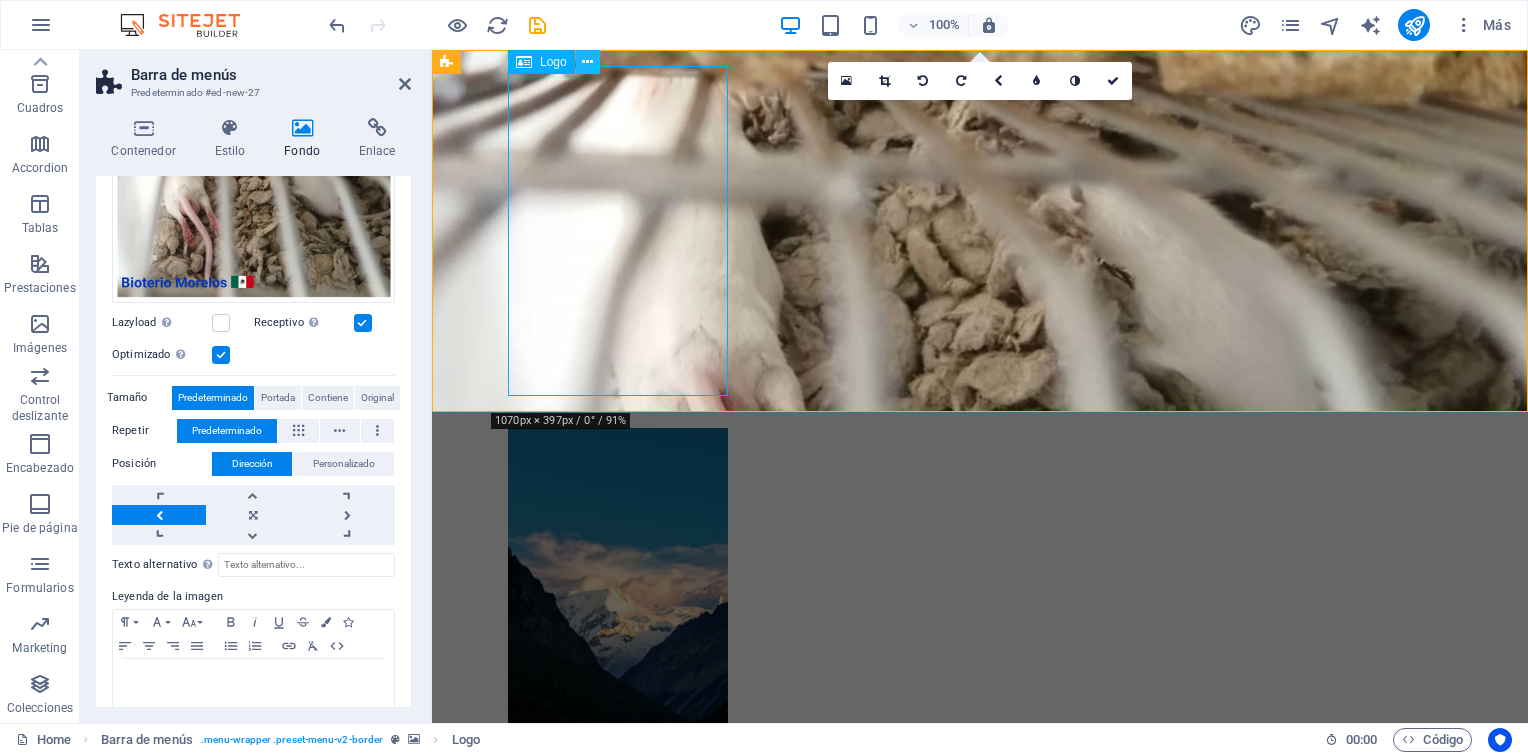 click at bounding box center (587, 62) 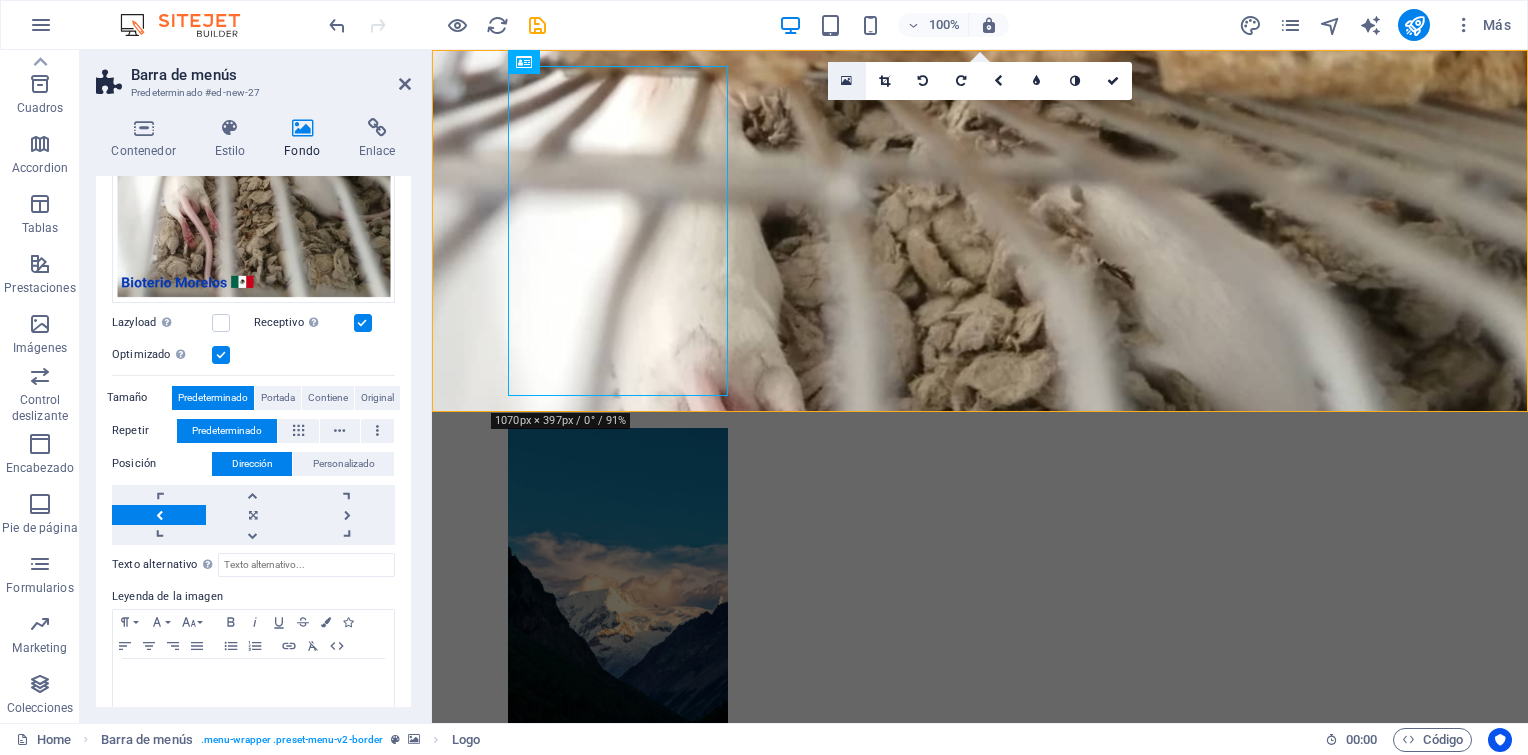 click at bounding box center (847, 81) 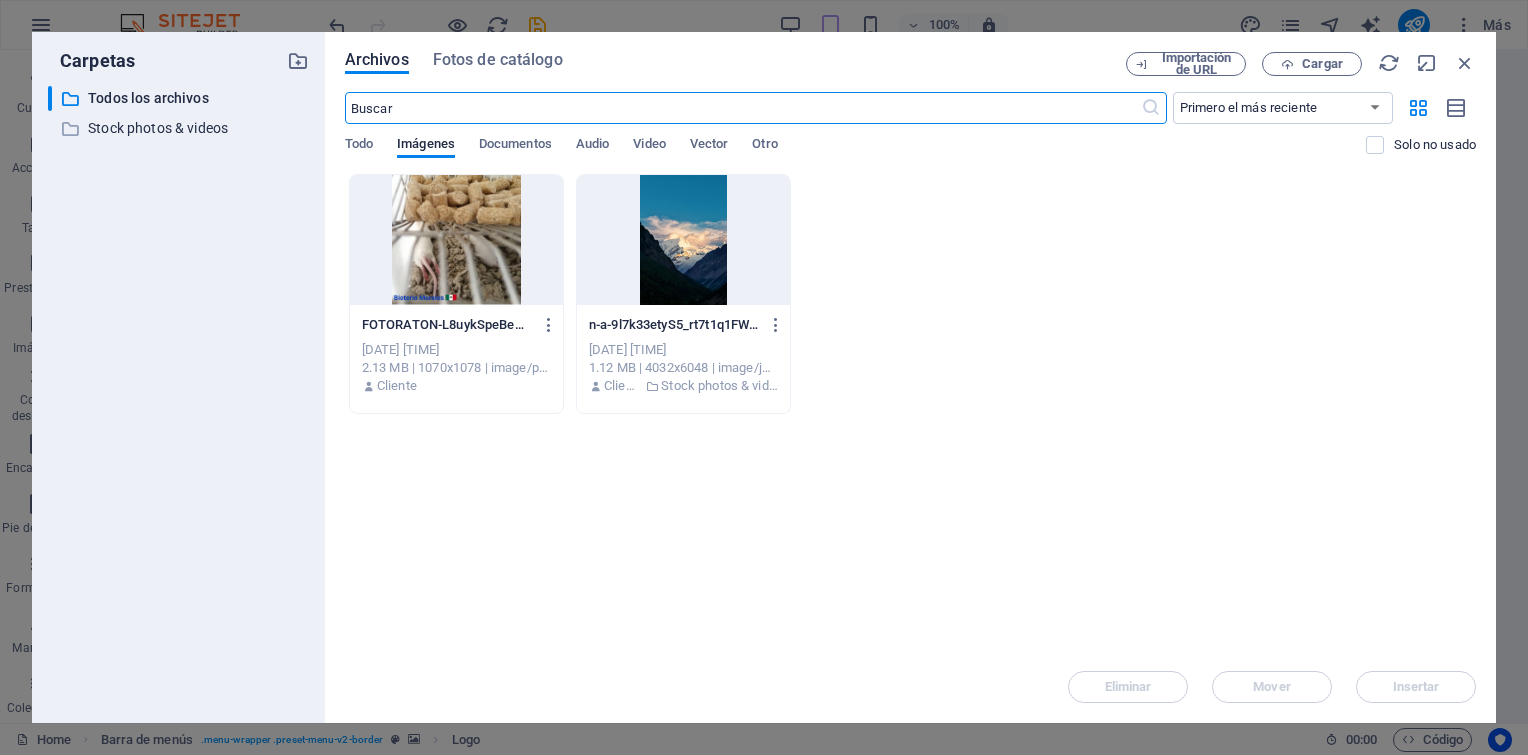 scroll, scrollTop: 351, scrollLeft: 0, axis: vertical 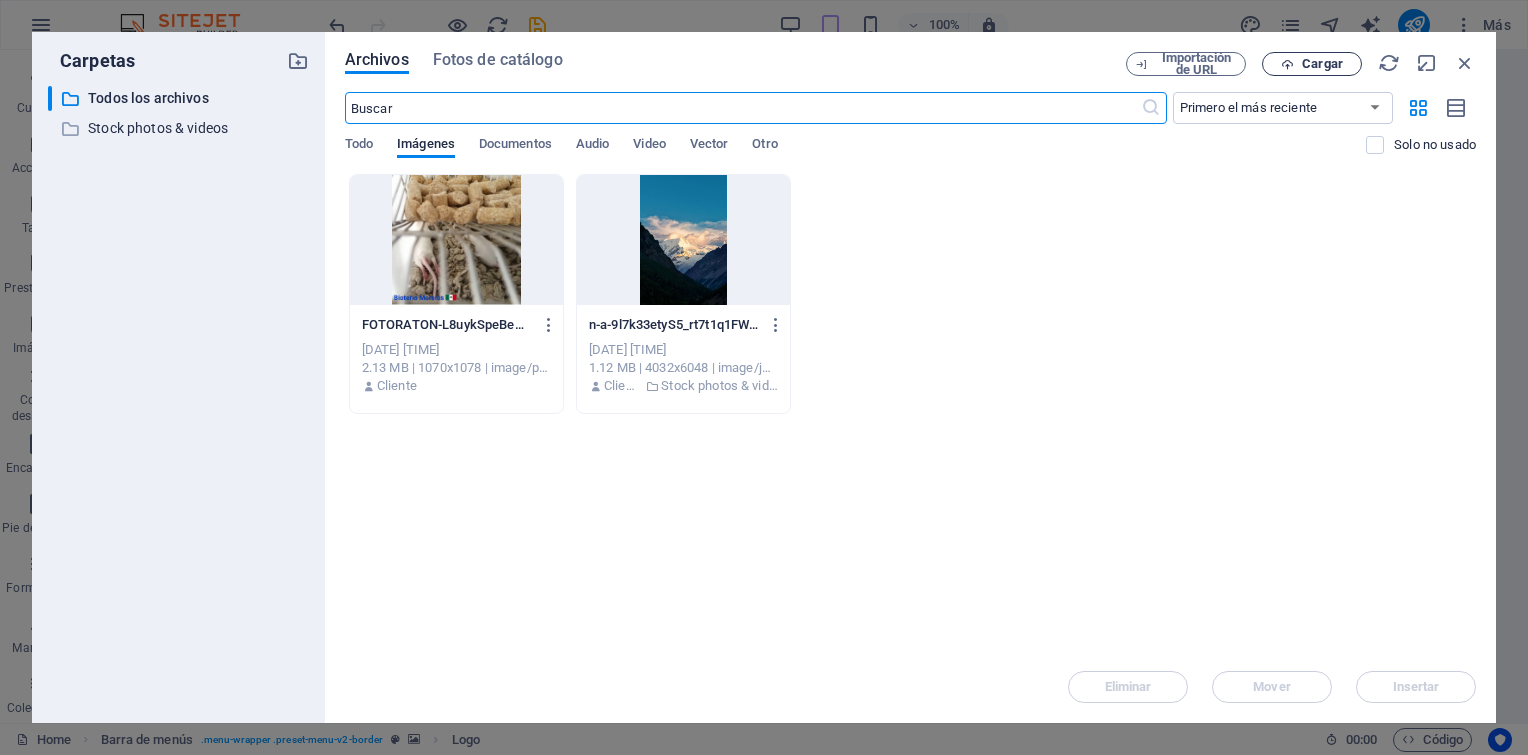 click on "Cargar" at bounding box center (1322, 64) 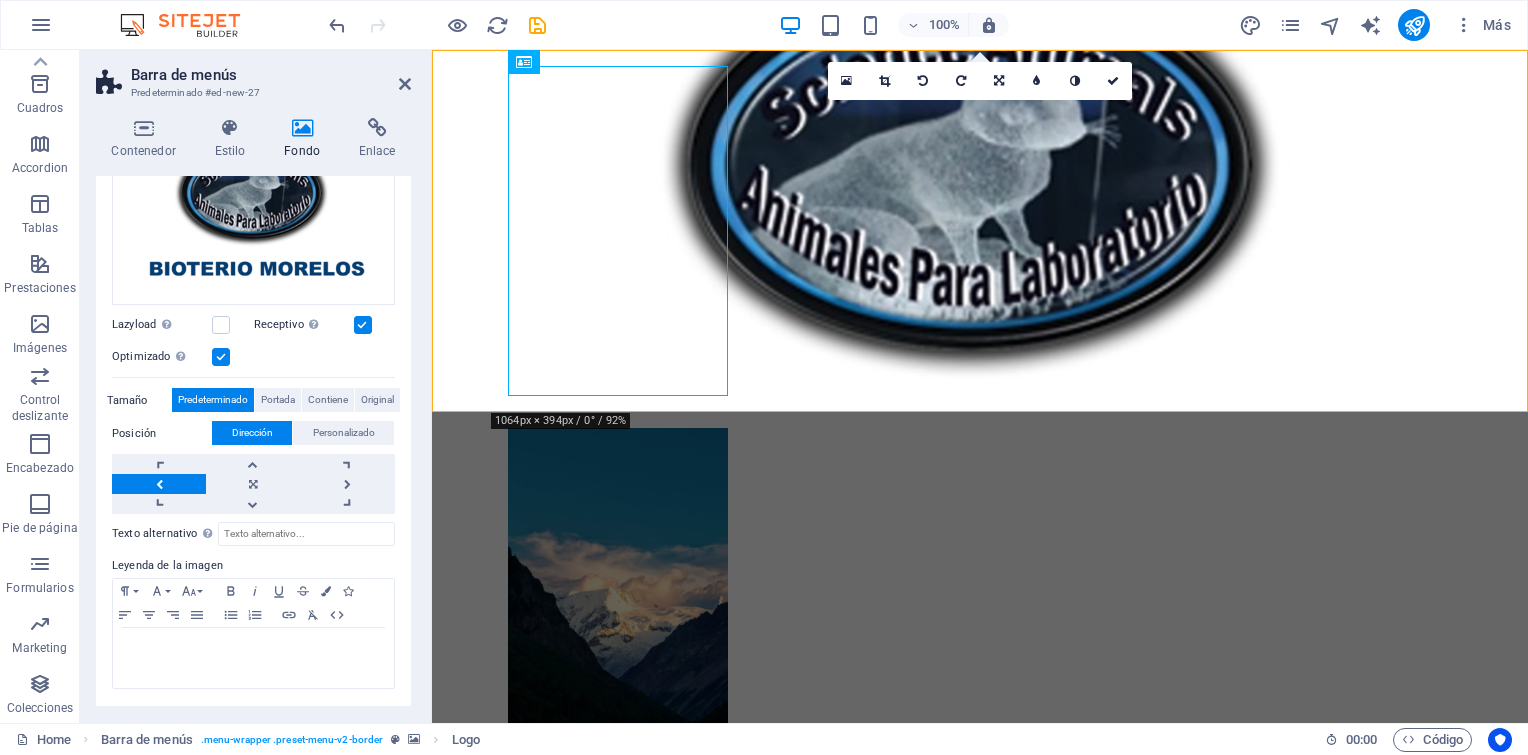 scroll, scrollTop: 259, scrollLeft: 0, axis: vertical 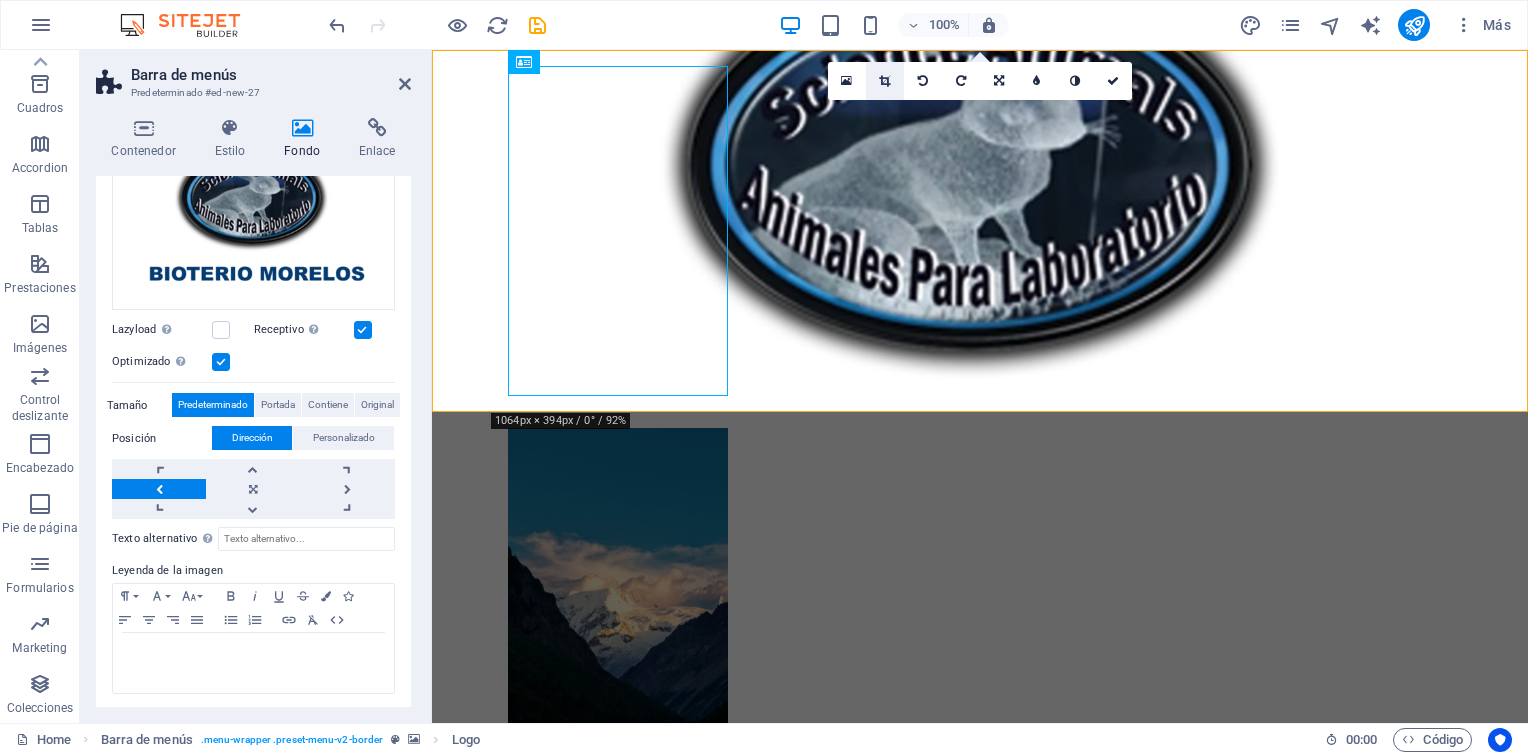 click at bounding box center [884, 81] 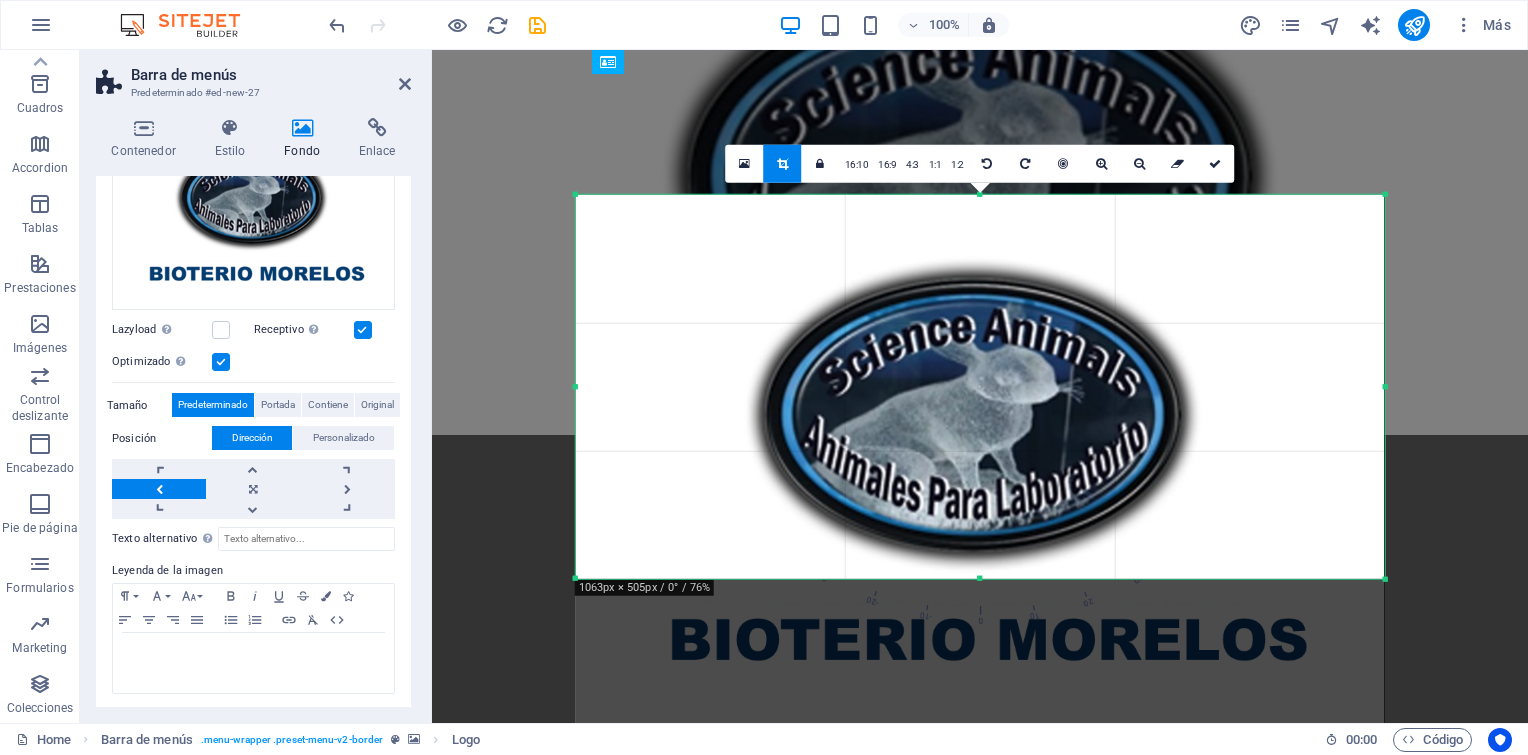 drag, startPoint x: 981, startPoint y: 656, endPoint x: 956, endPoint y: 502, distance: 156.01602 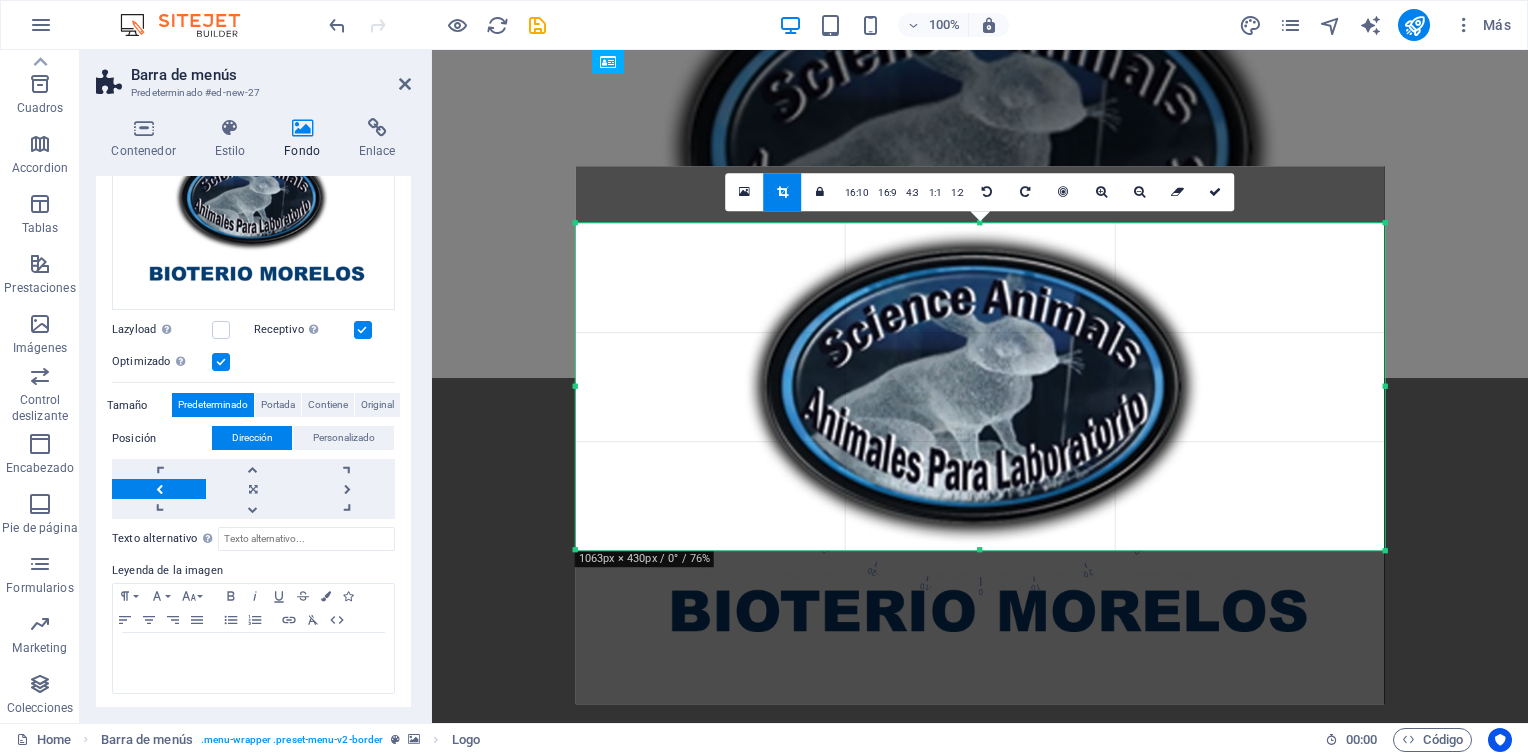 drag, startPoint x: 982, startPoint y: 191, endPoint x: 986, endPoint y: 248, distance: 57.14018 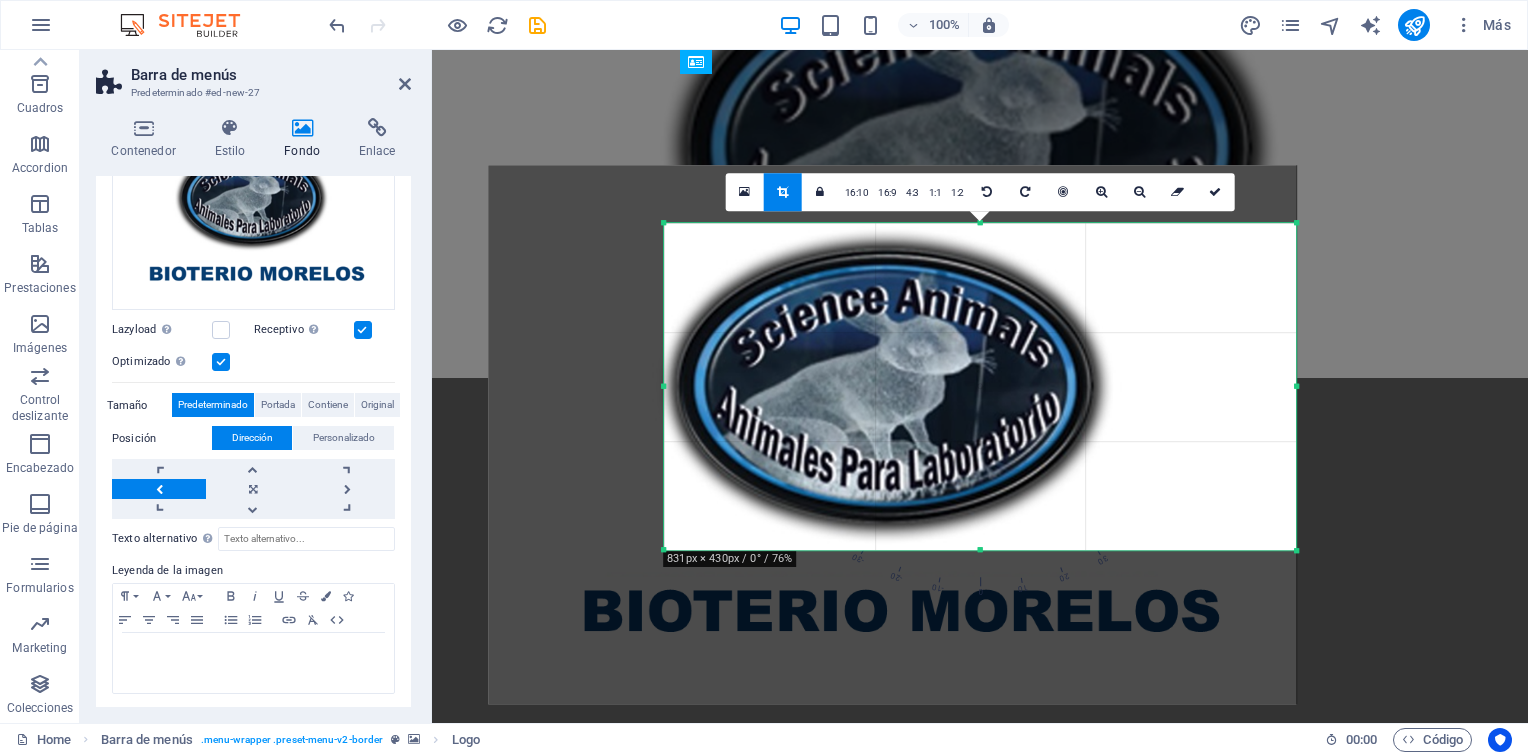 drag, startPoint x: 576, startPoint y: 386, endPoint x: 754, endPoint y: 385, distance: 178.0028 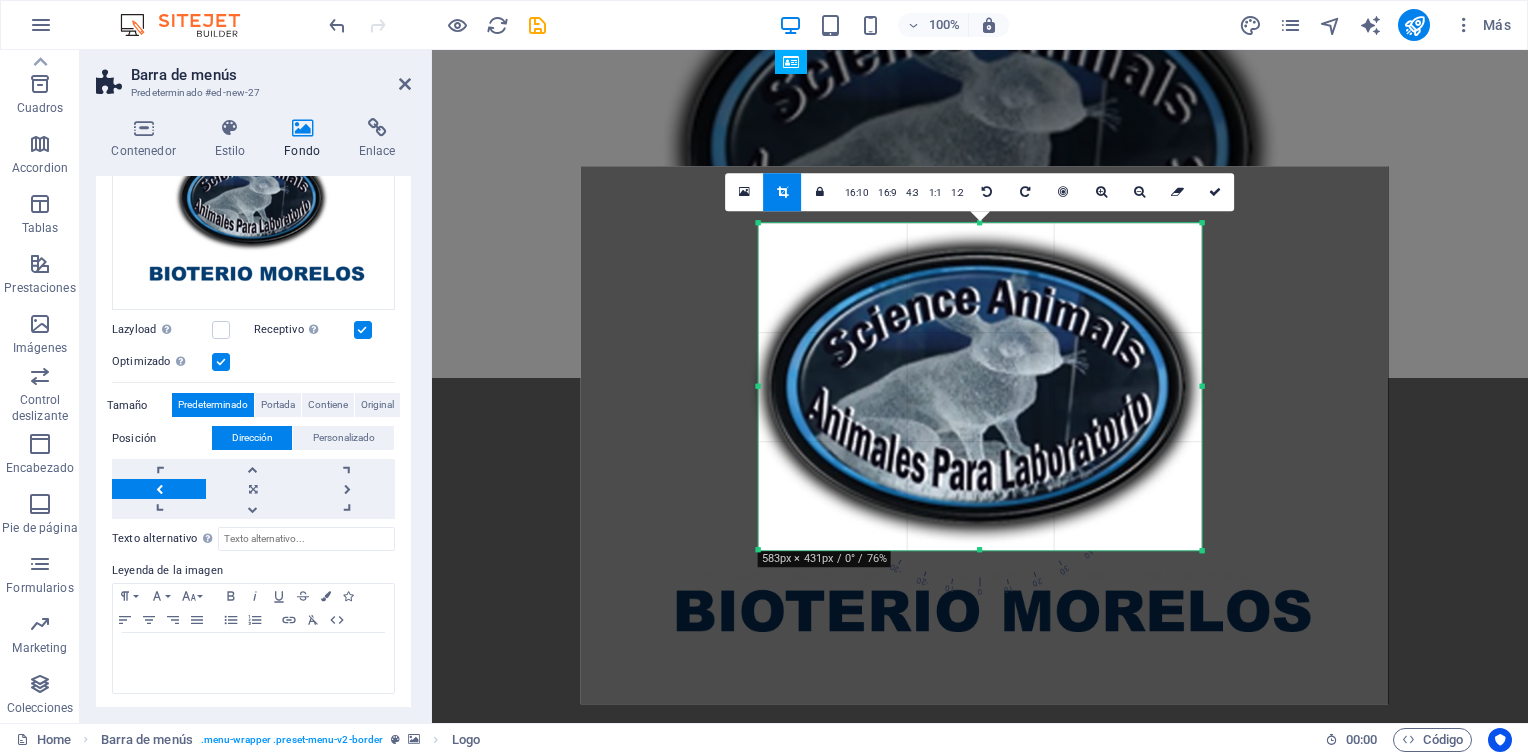 drag, startPoint x: 1296, startPoint y: 391, endPoint x: 1108, endPoint y: 392, distance: 188.00266 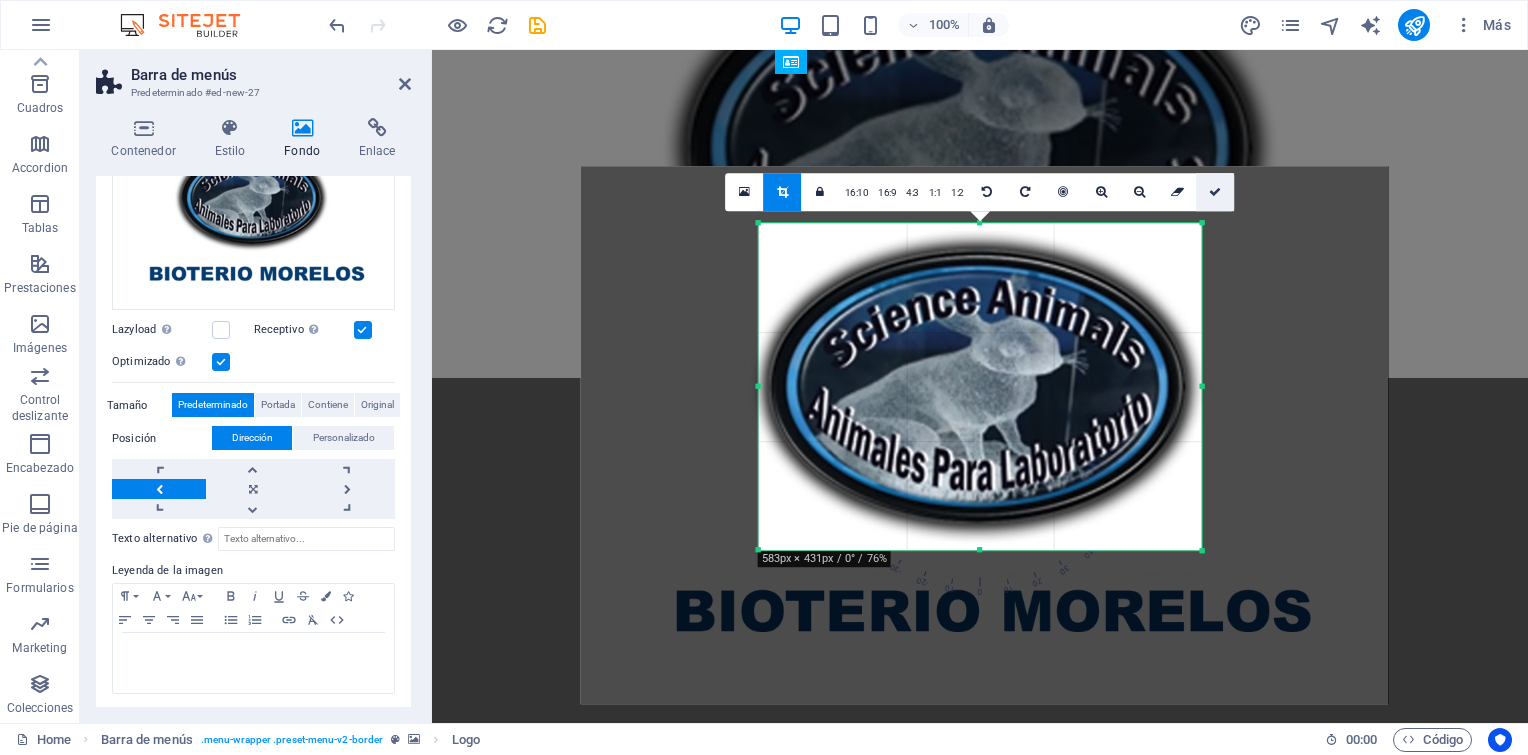 click at bounding box center [1216, 192] 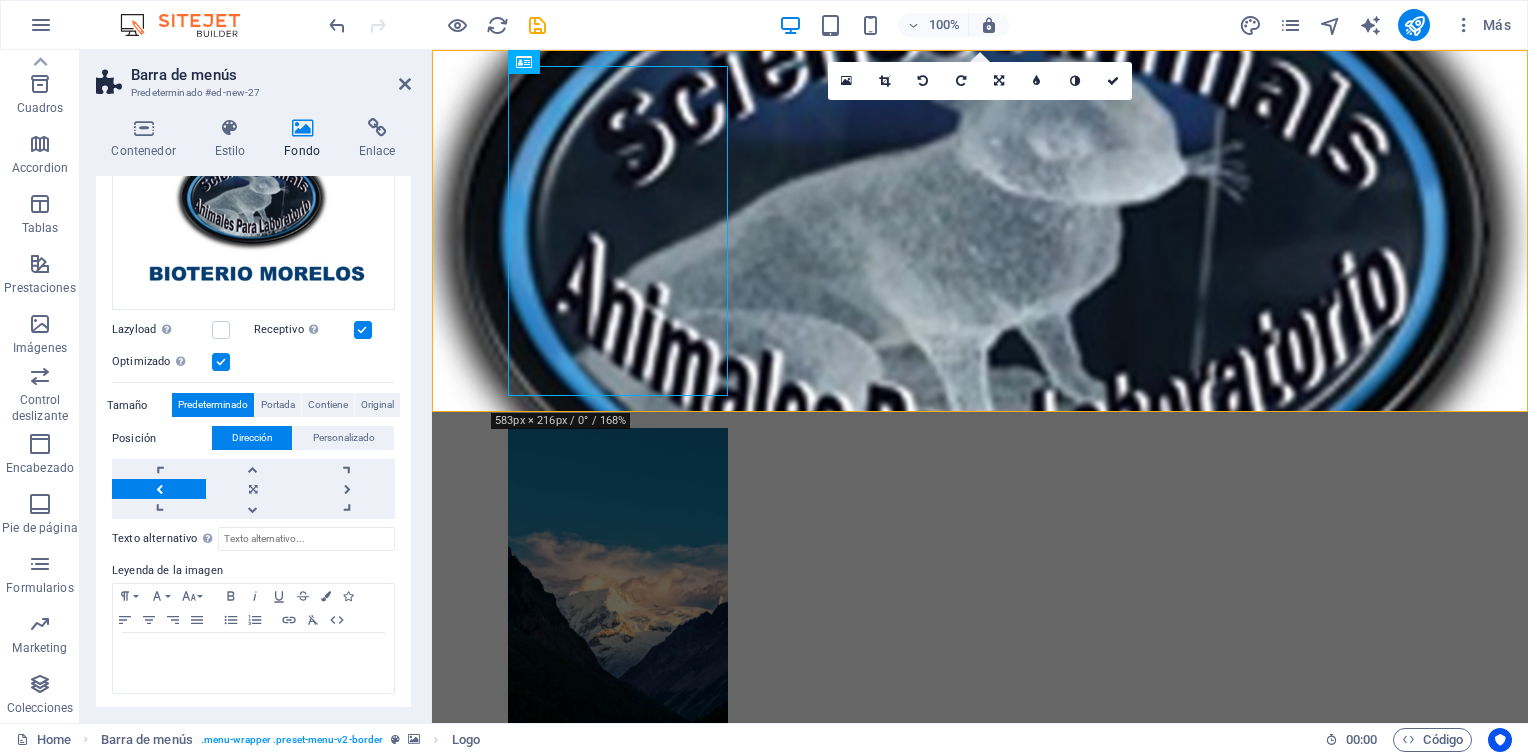 click at bounding box center (159, 489) 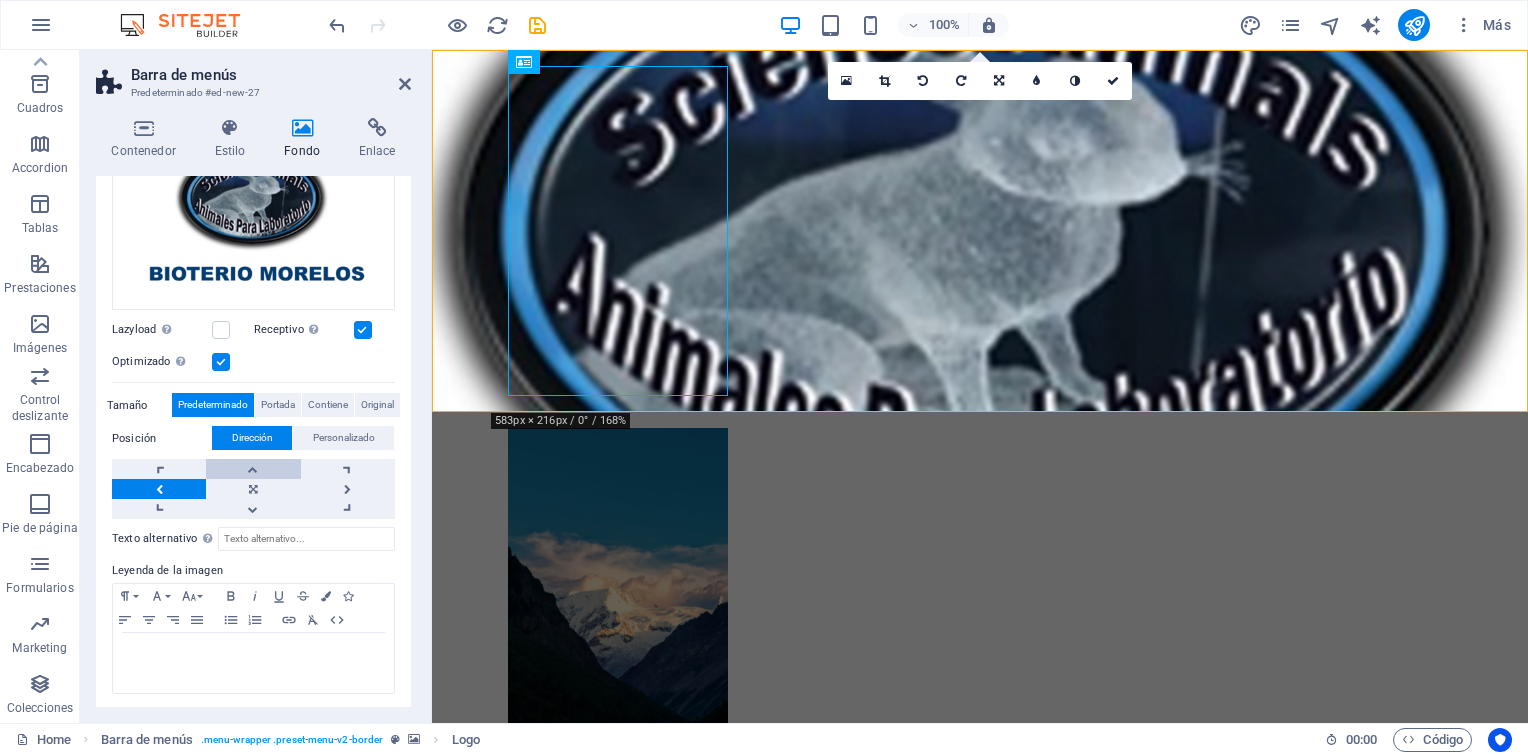 click at bounding box center [253, 469] 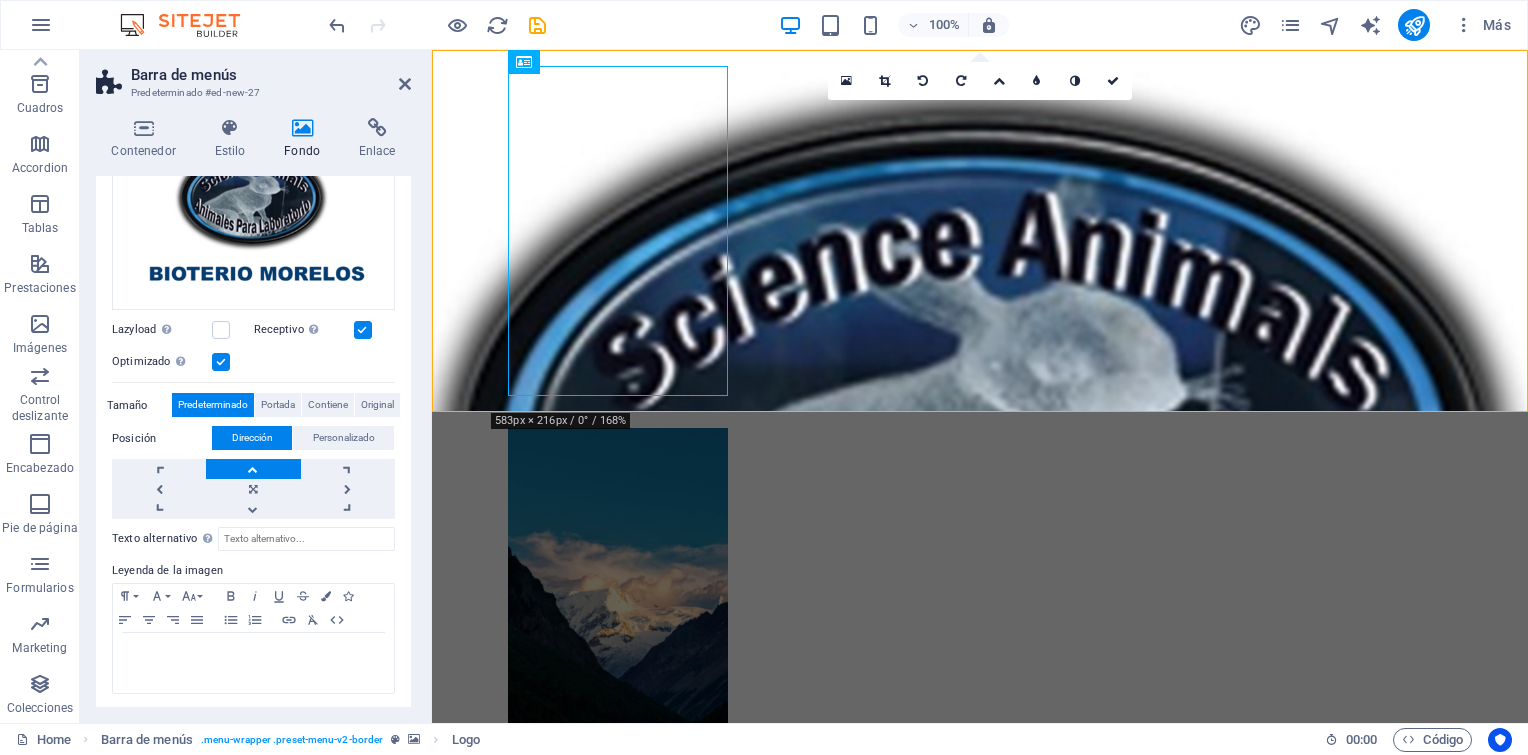 click at bounding box center [253, 469] 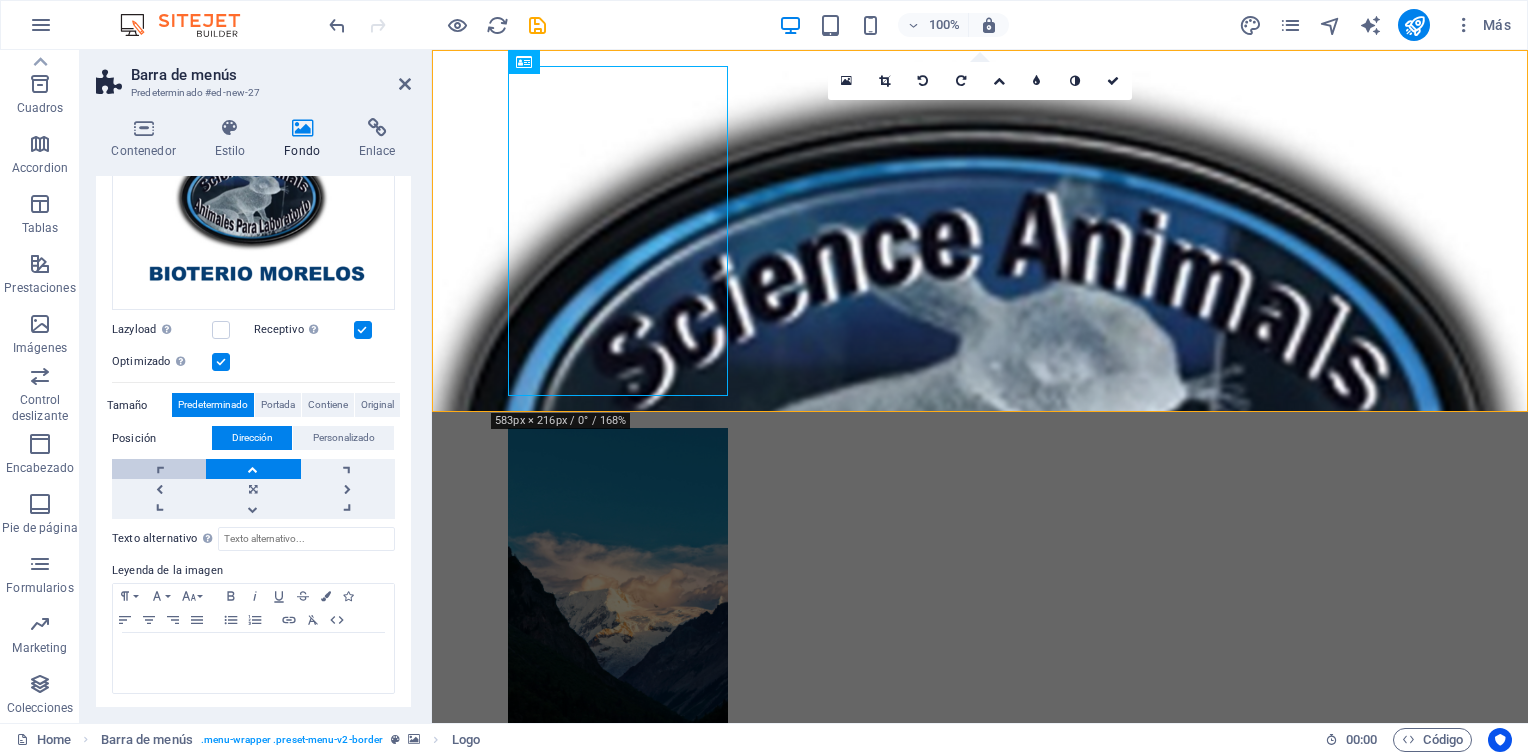 click at bounding box center [159, 469] 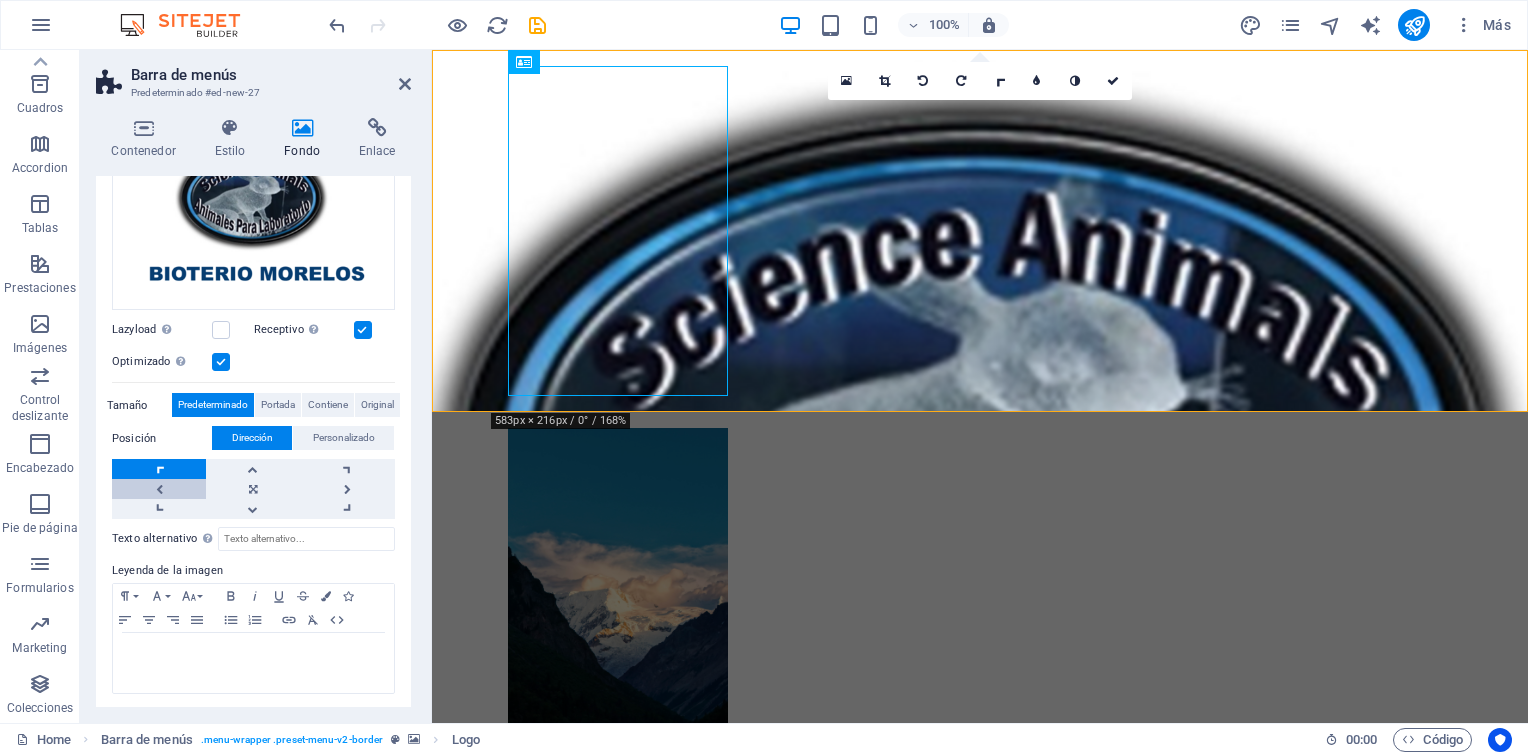 click at bounding box center [159, 489] 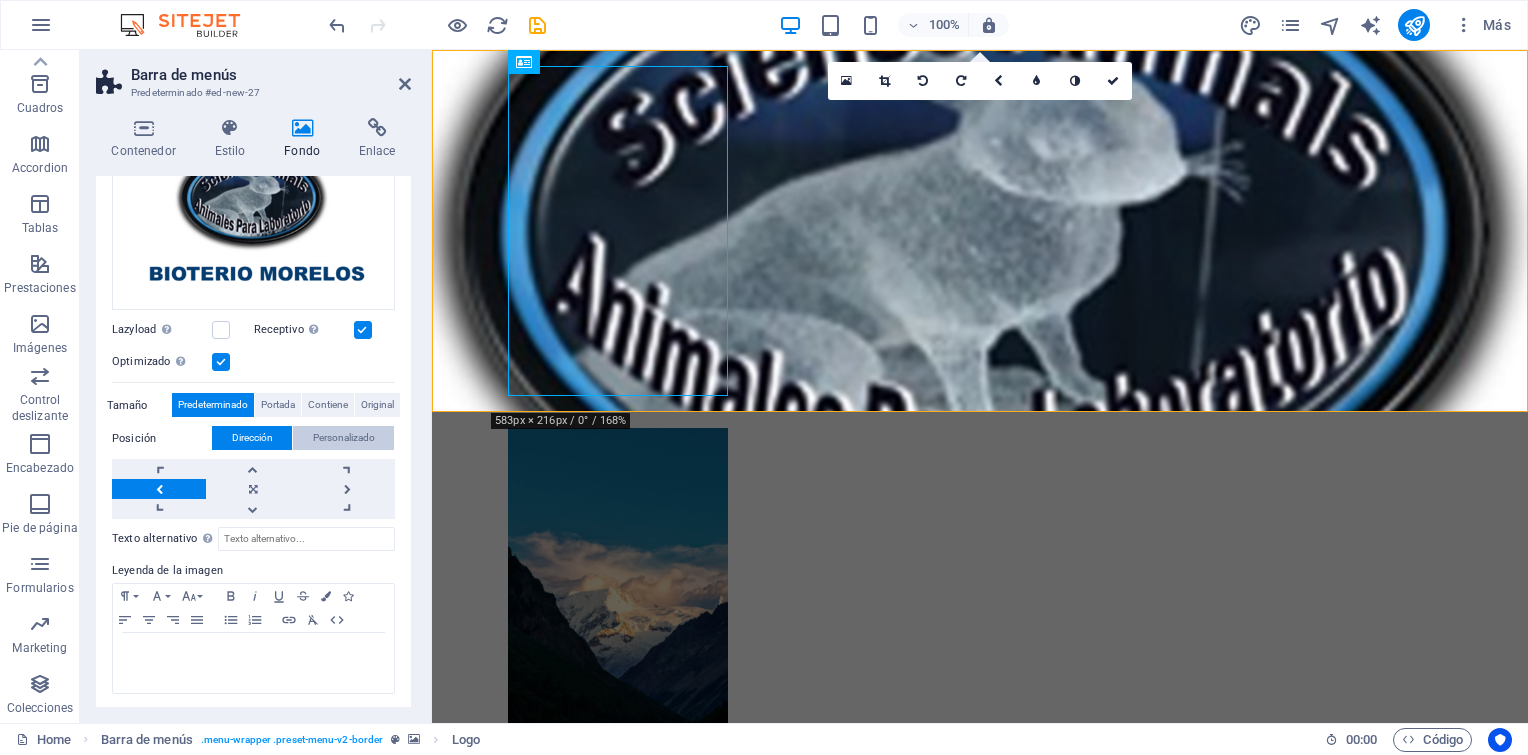 click on "Personalizado" at bounding box center (344, 438) 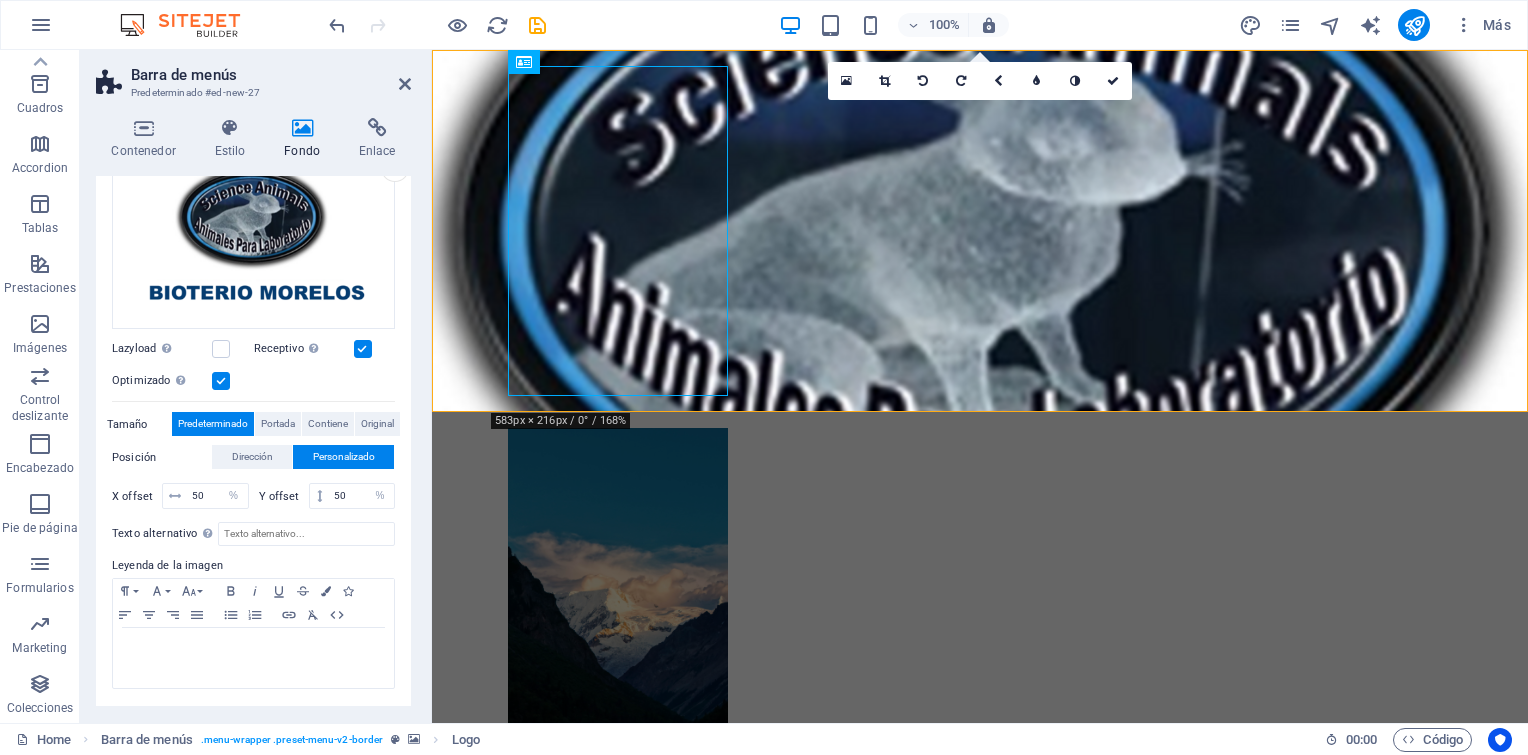 scroll, scrollTop: 235, scrollLeft: 0, axis: vertical 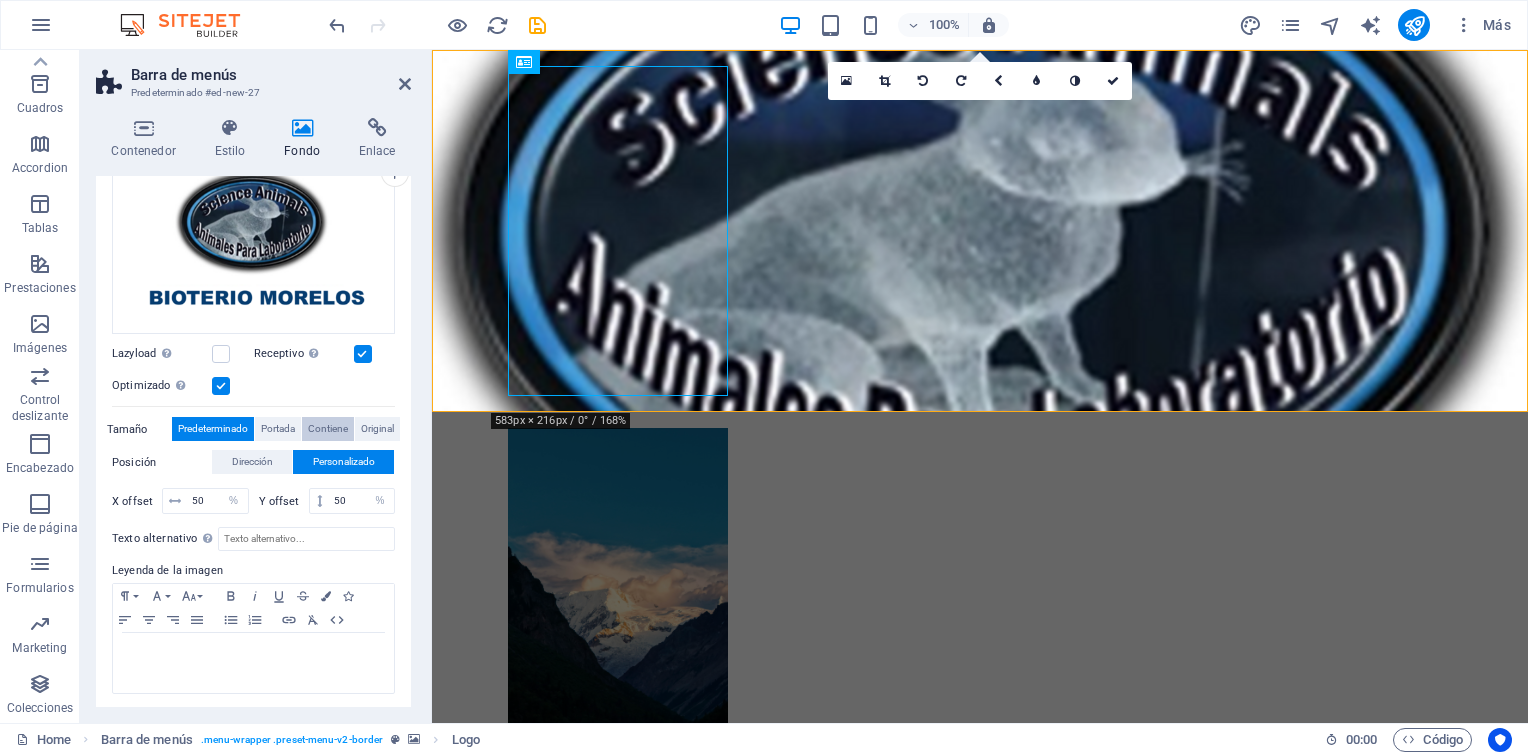 click on "Contiene" at bounding box center [328, 429] 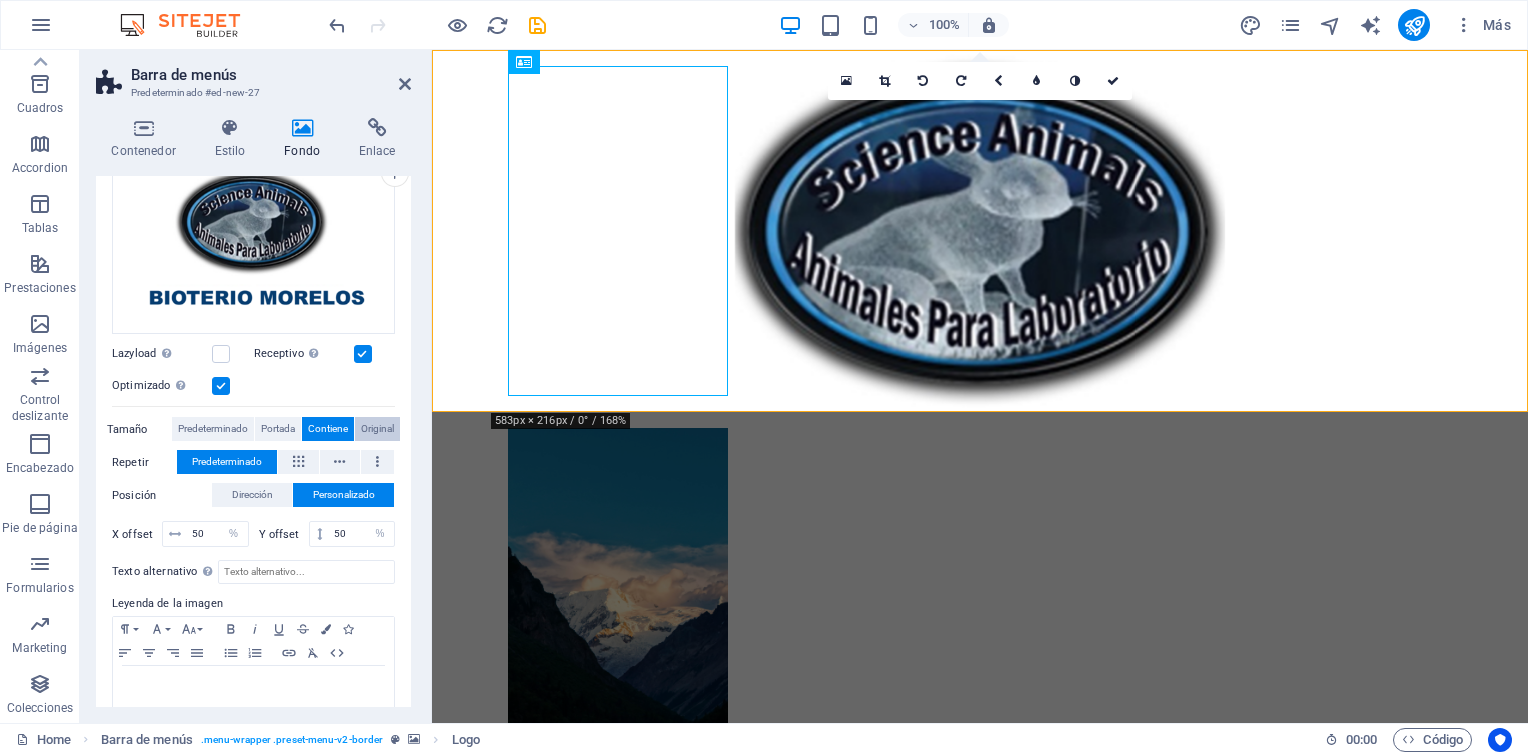 click on "Original" at bounding box center (377, 429) 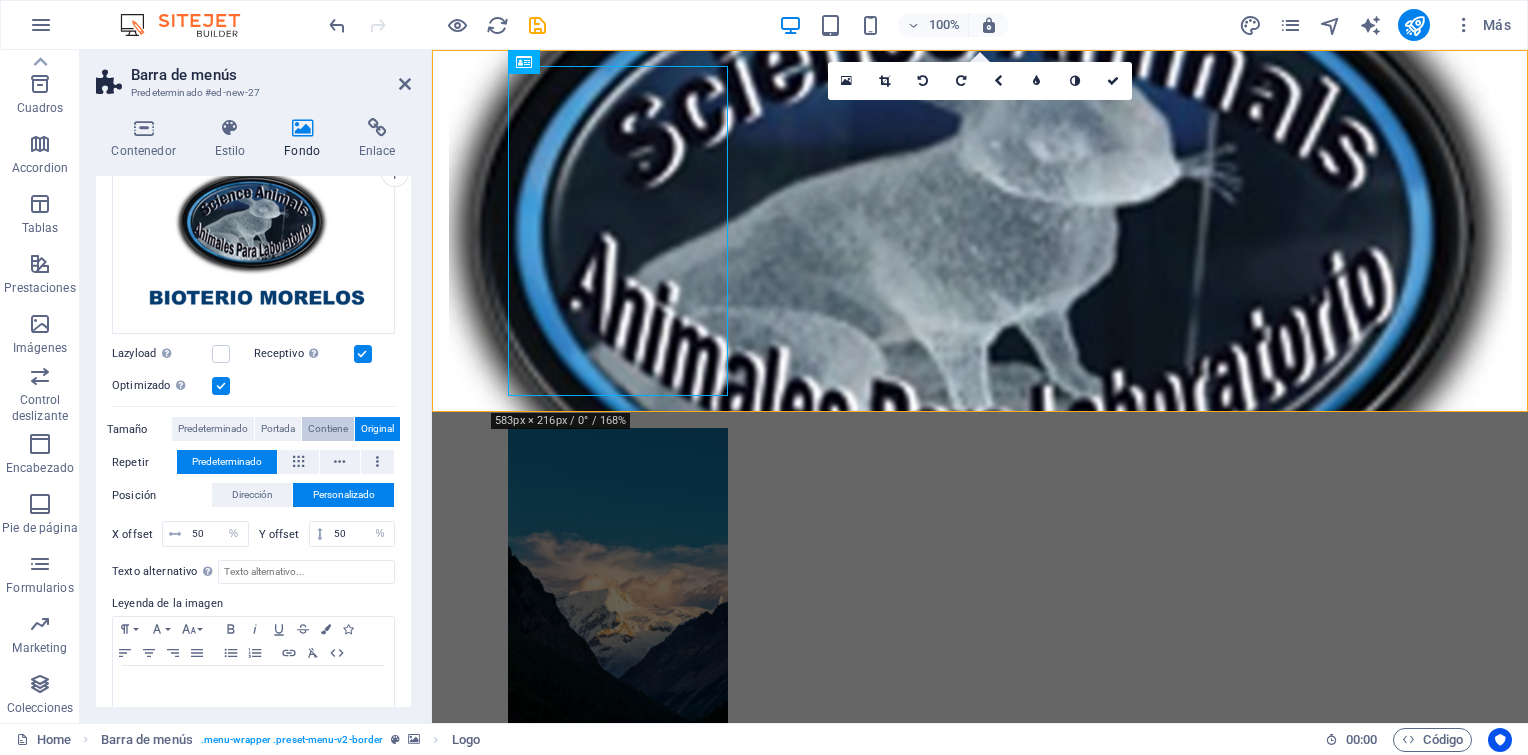 click on "Contiene" at bounding box center (328, 429) 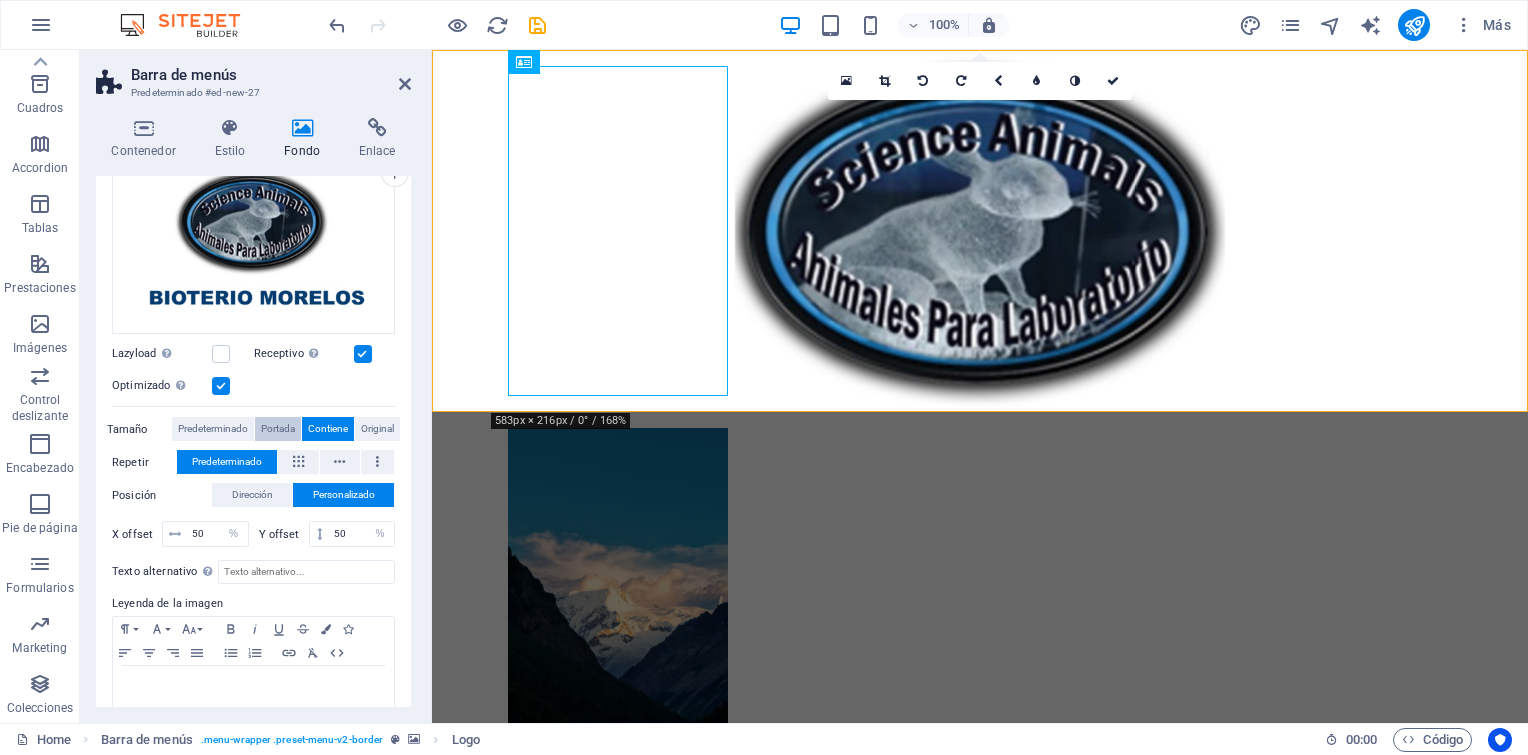 click on "Portada" at bounding box center [278, 429] 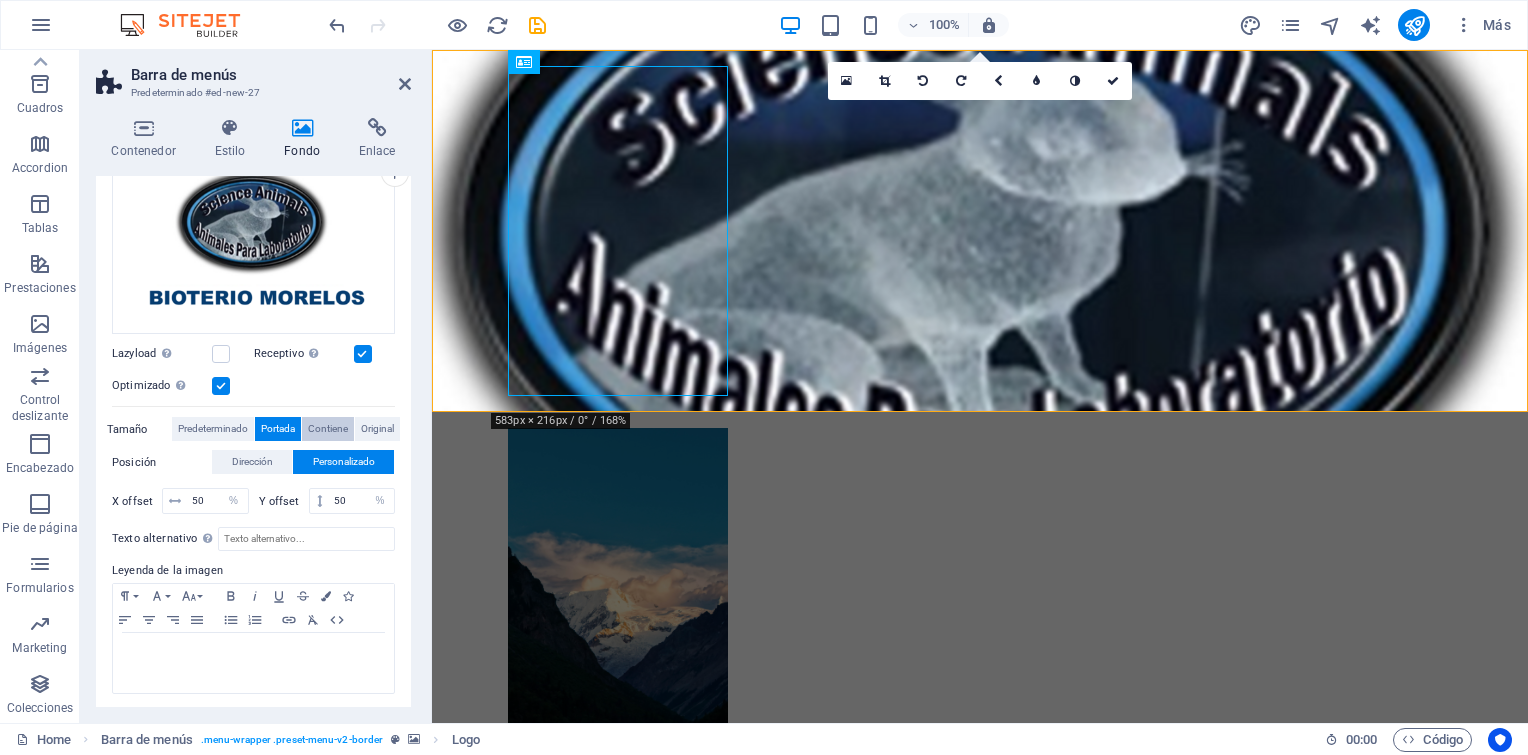 click on "Contiene" at bounding box center [328, 429] 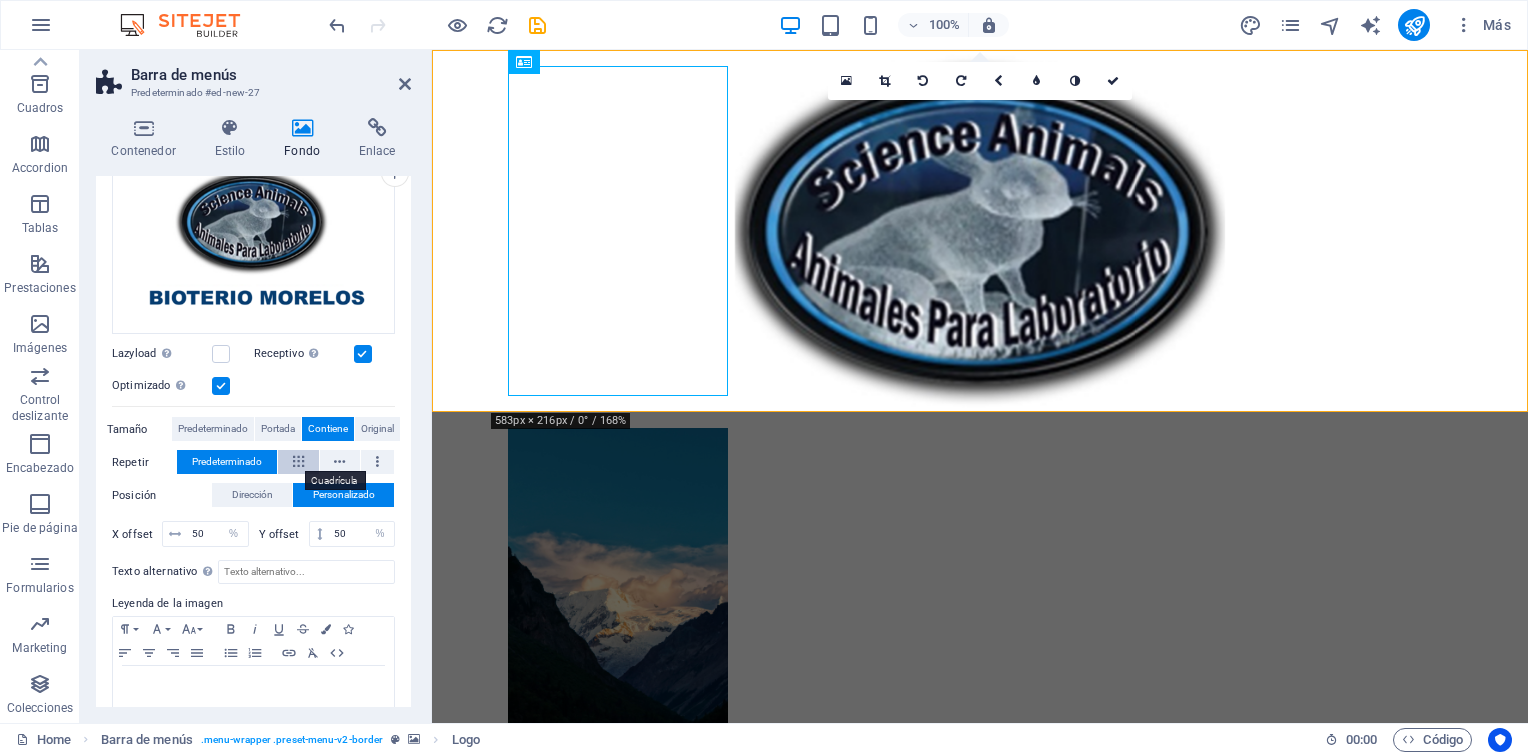 click at bounding box center (298, 462) 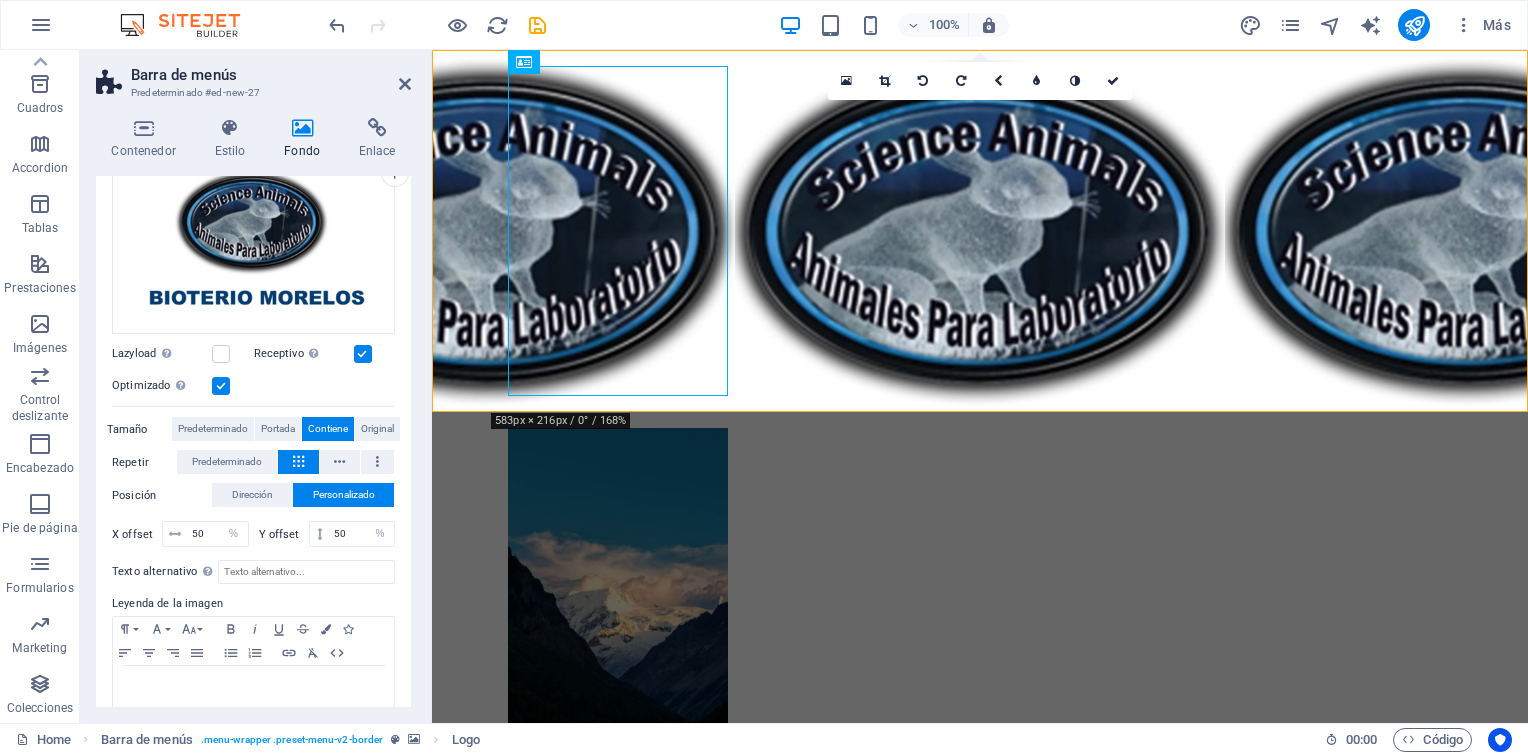 click at bounding box center [298, 462] 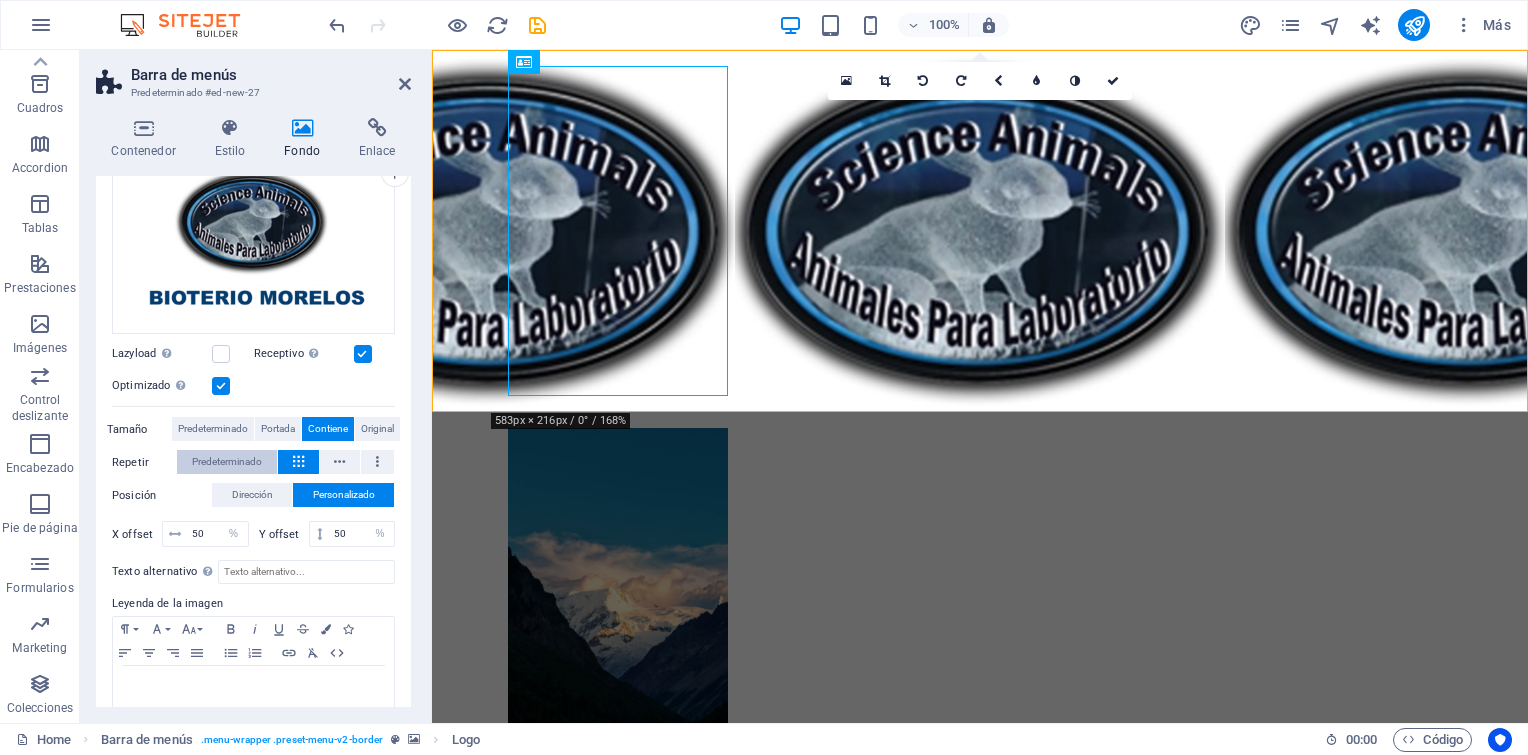 click on "Predeterminado" at bounding box center (227, 462) 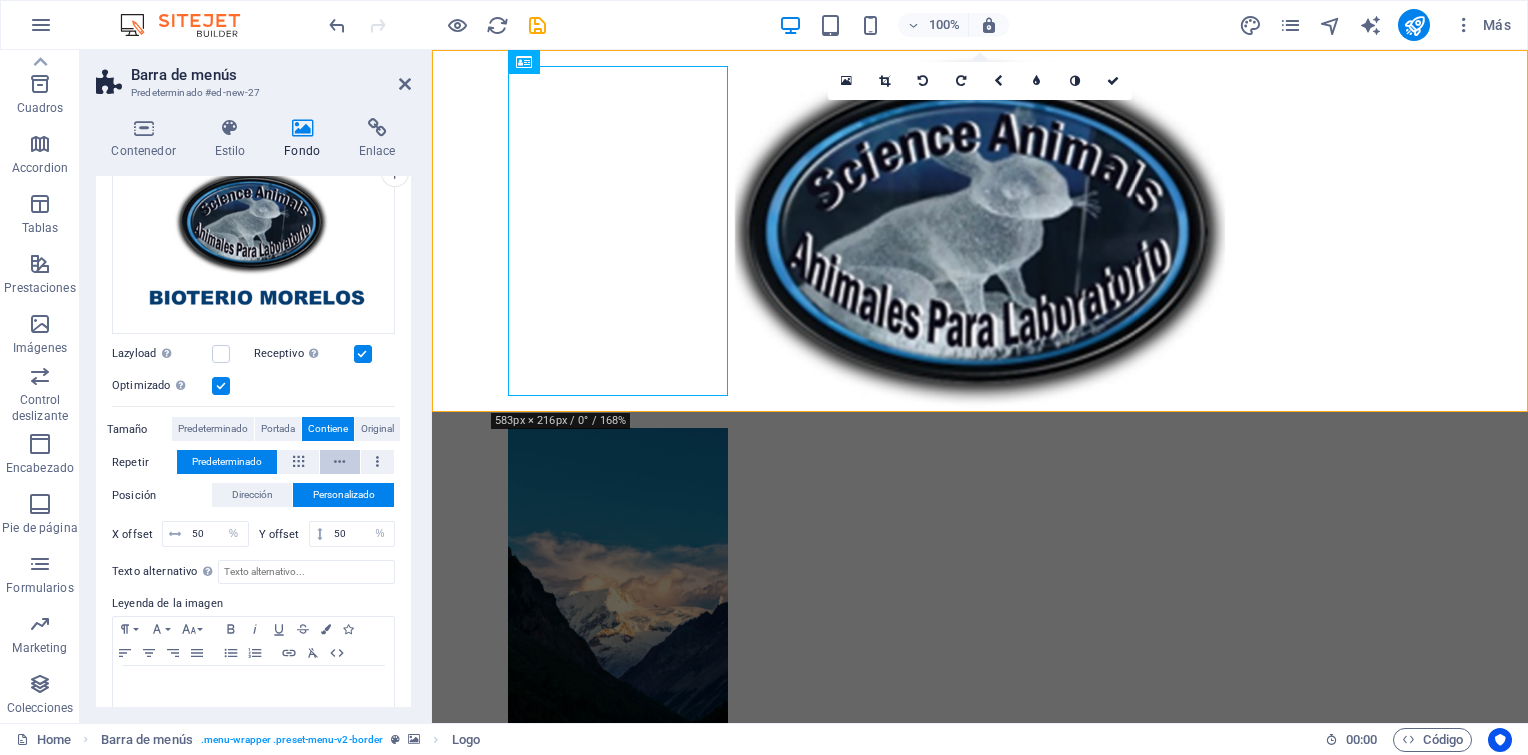 click at bounding box center [340, 462] 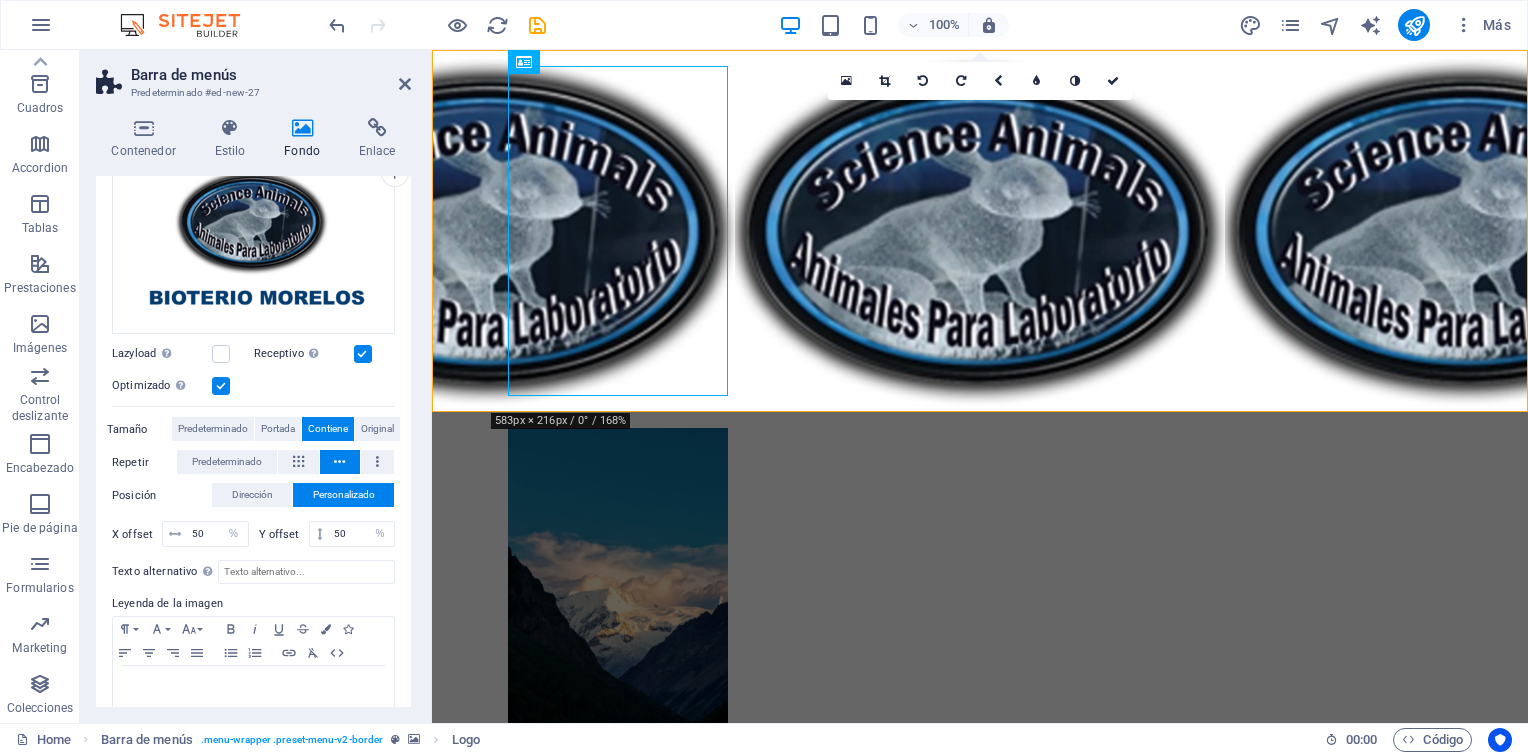 click at bounding box center (340, 462) 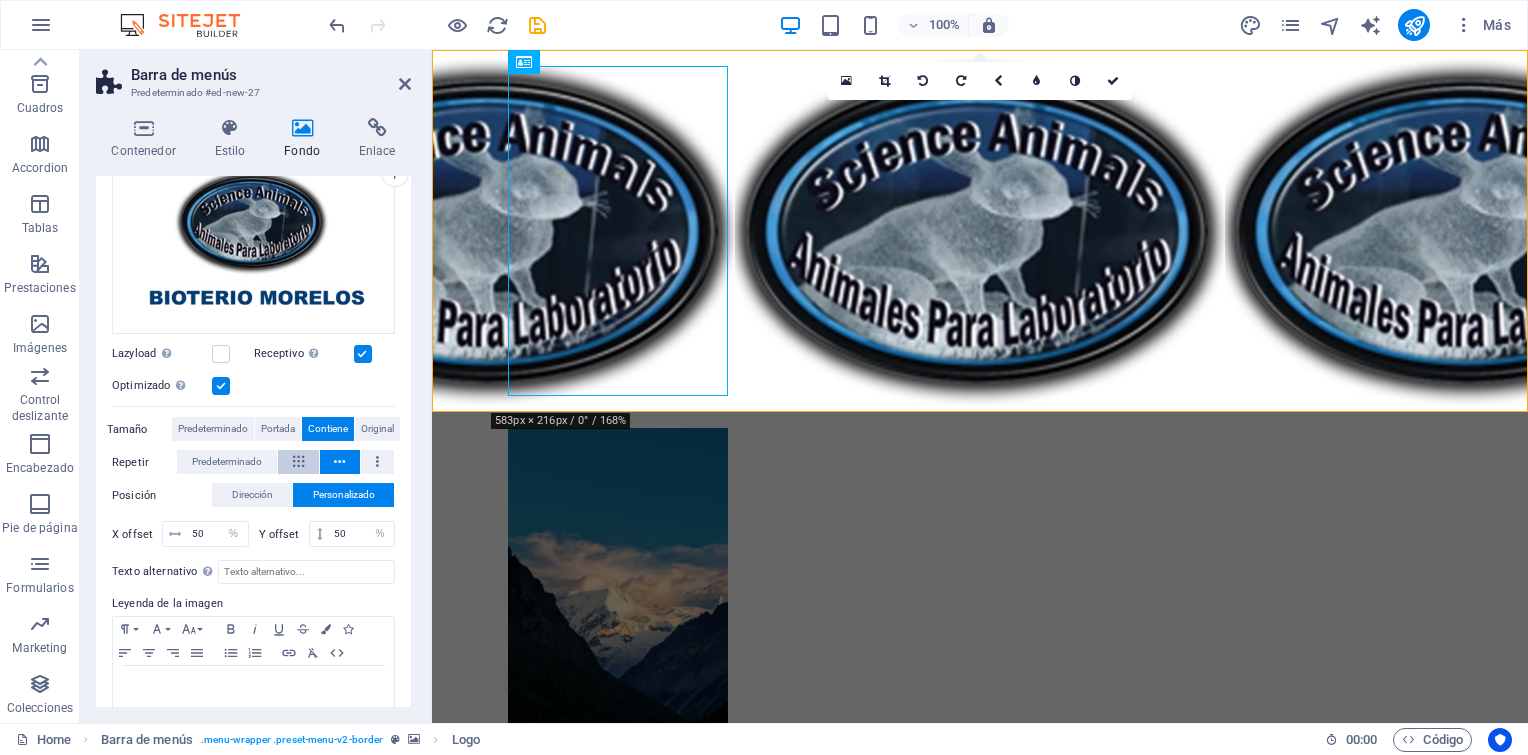 click at bounding box center (298, 462) 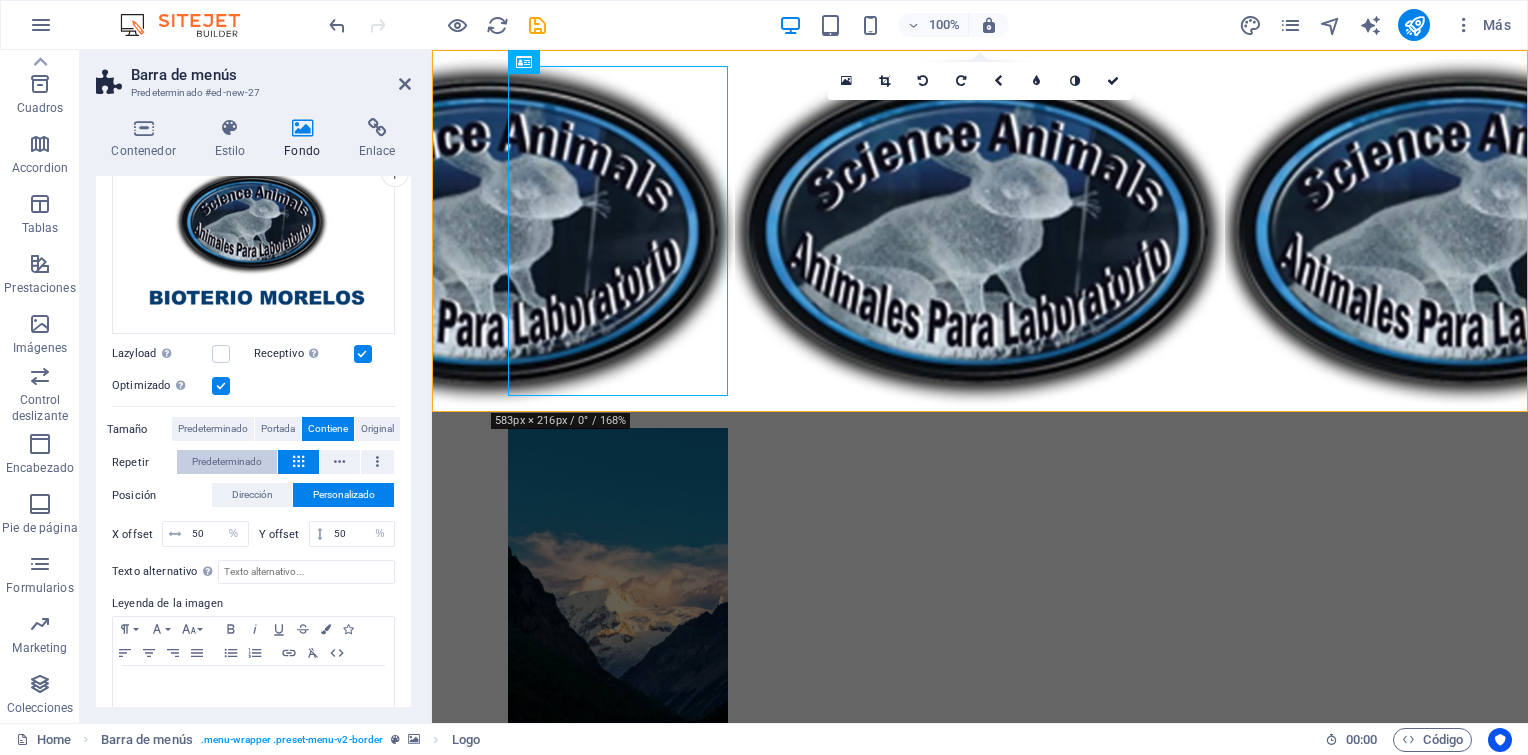 click on "Predeterminado" at bounding box center [227, 462] 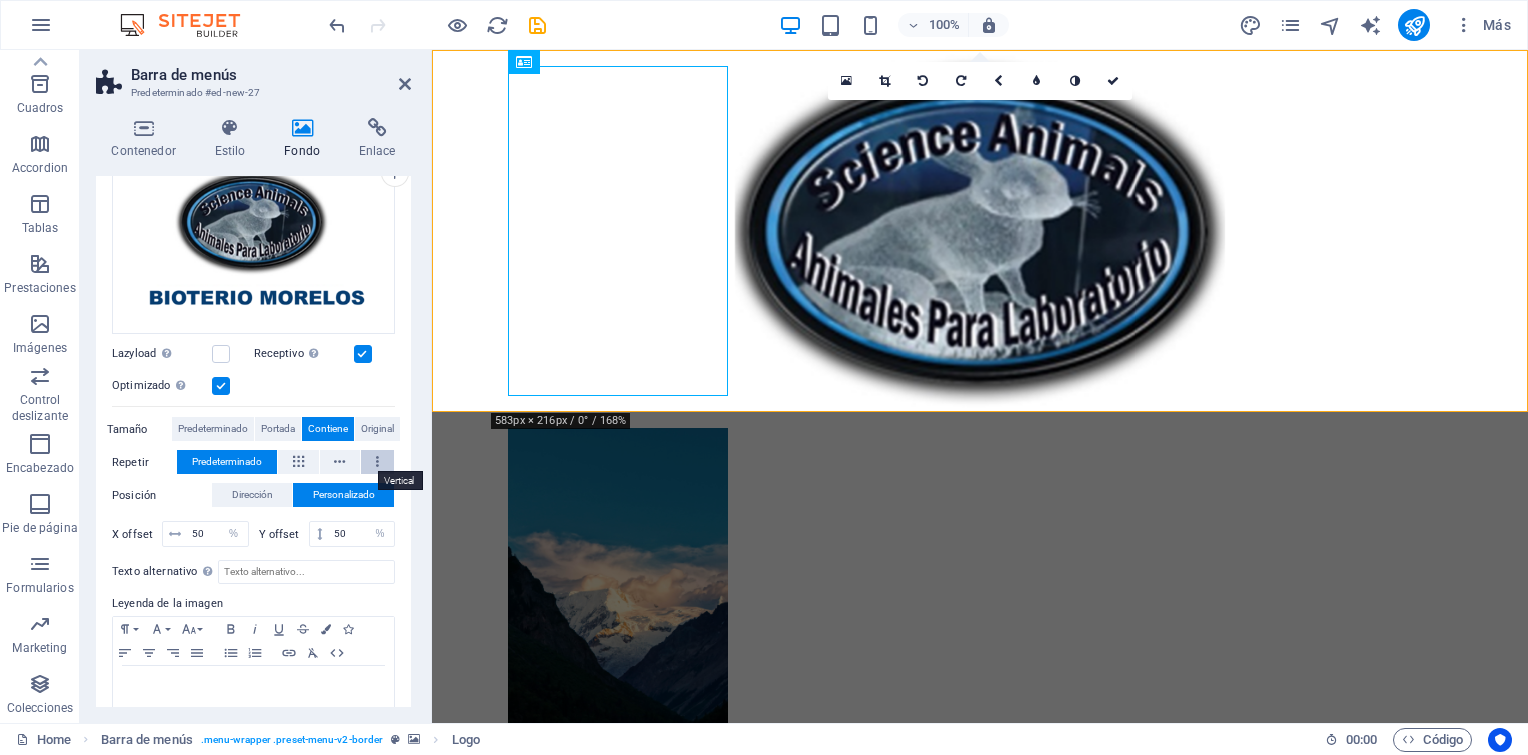 click at bounding box center [377, 462] 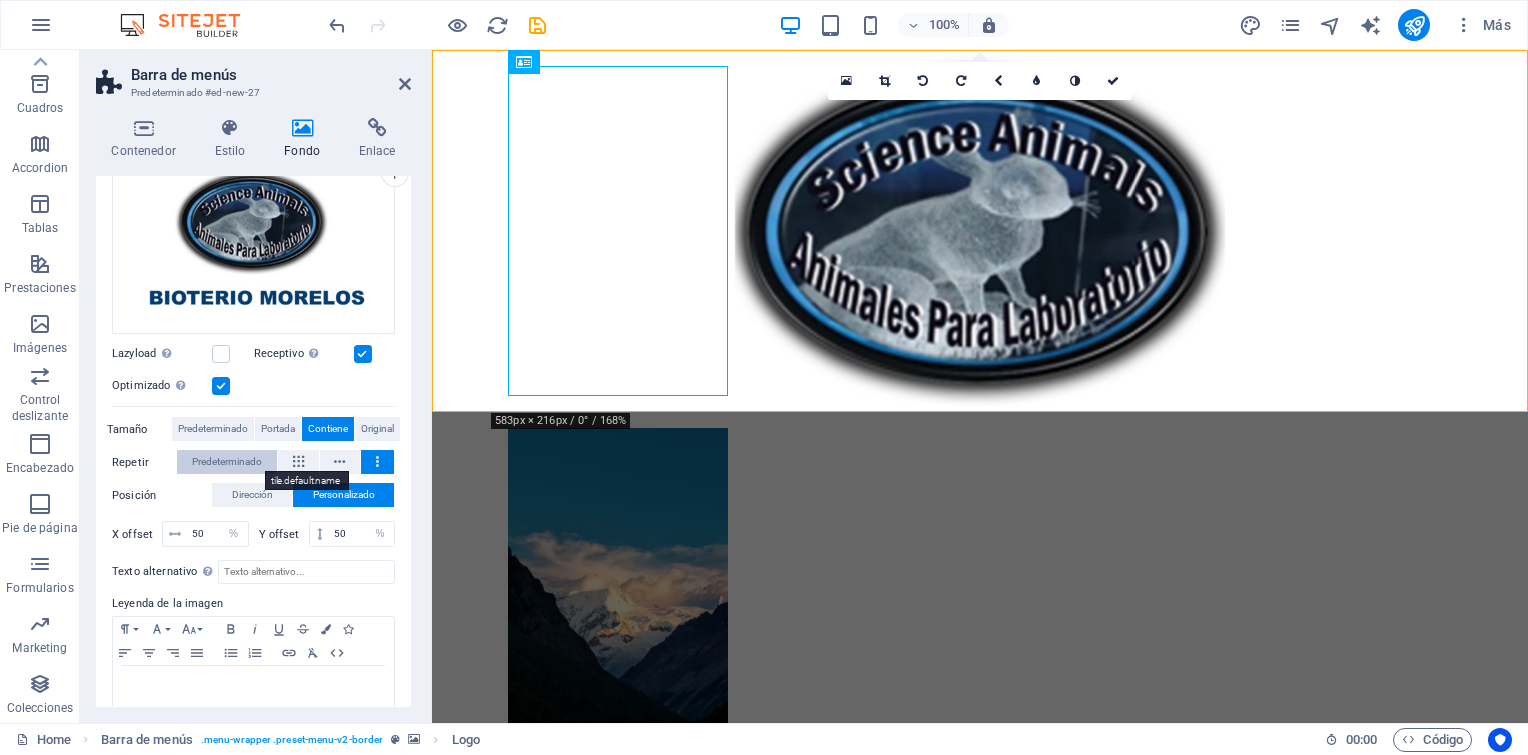 click on "Predeterminado" at bounding box center [227, 462] 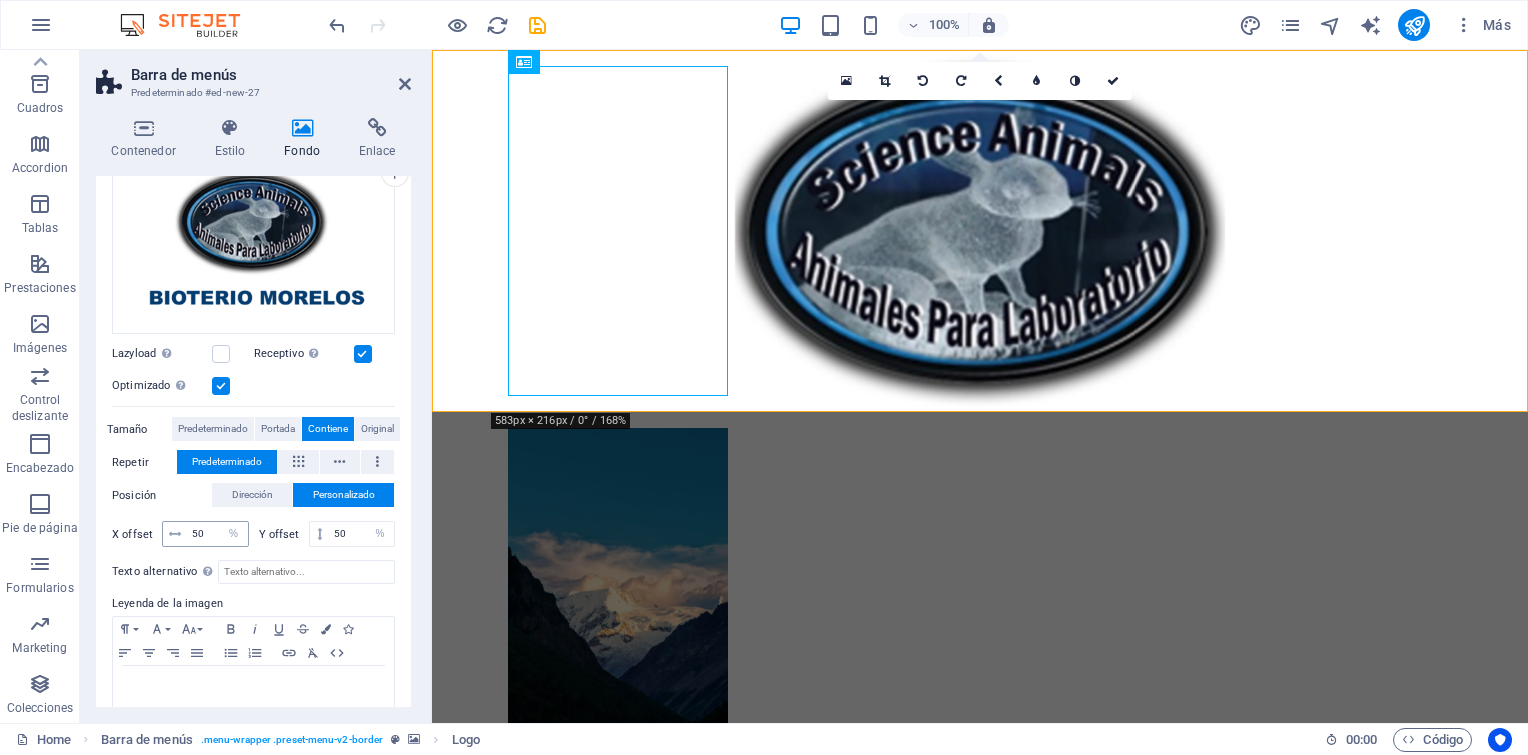 click at bounding box center (175, 534) 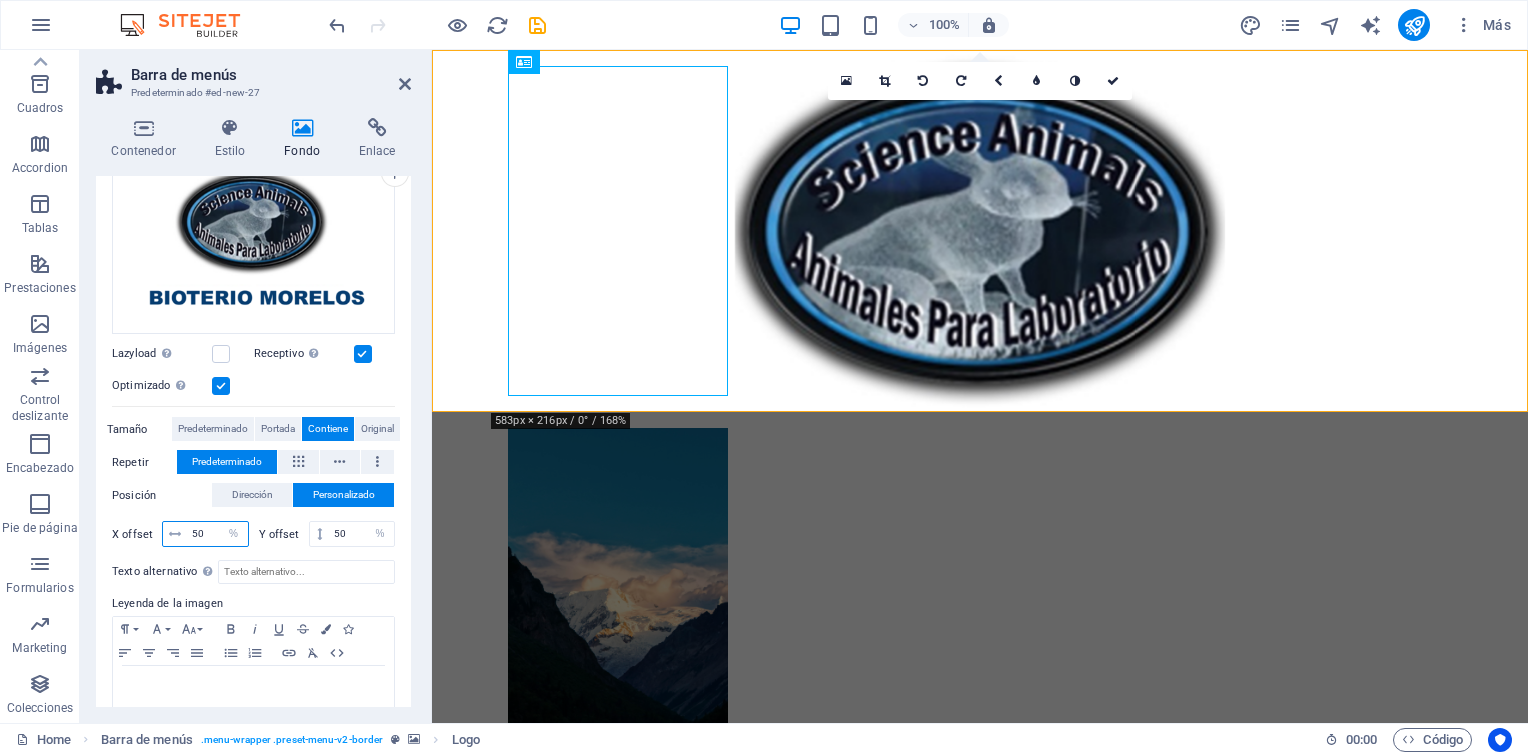 drag, startPoint x: 202, startPoint y: 532, endPoint x: 189, endPoint y: 532, distance: 13 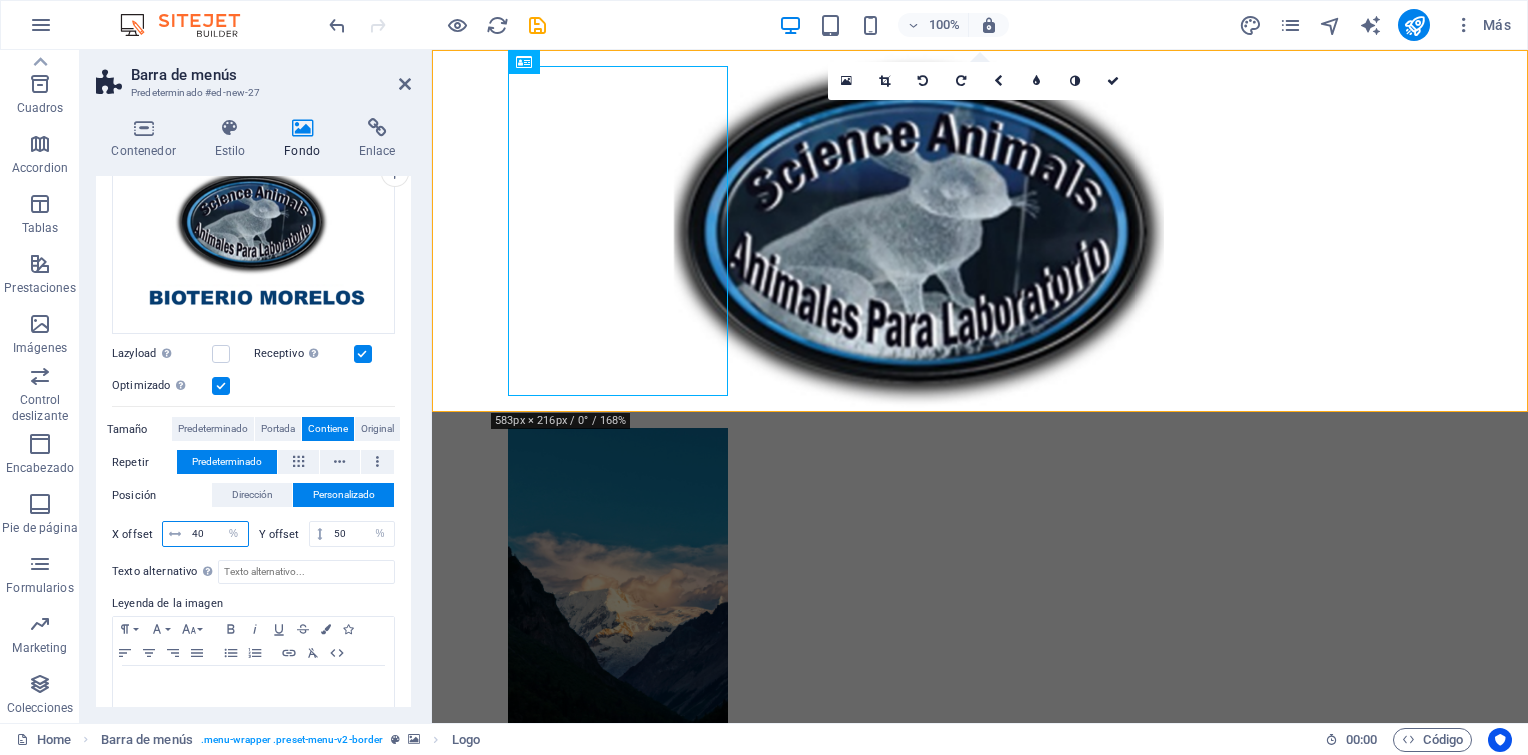 drag, startPoint x: 204, startPoint y: 532, endPoint x: 181, endPoint y: 532, distance: 23 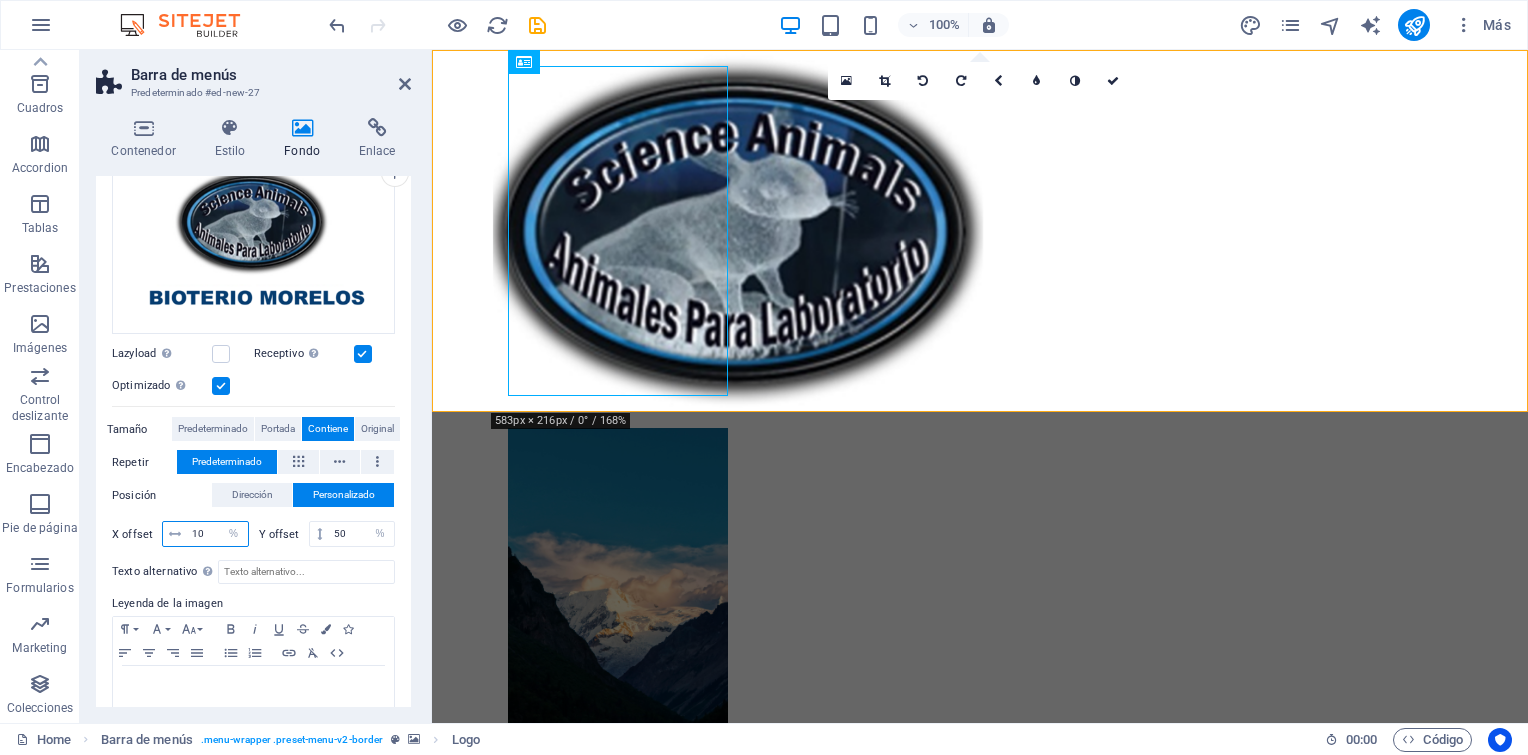 click on "10" at bounding box center (217, 534) 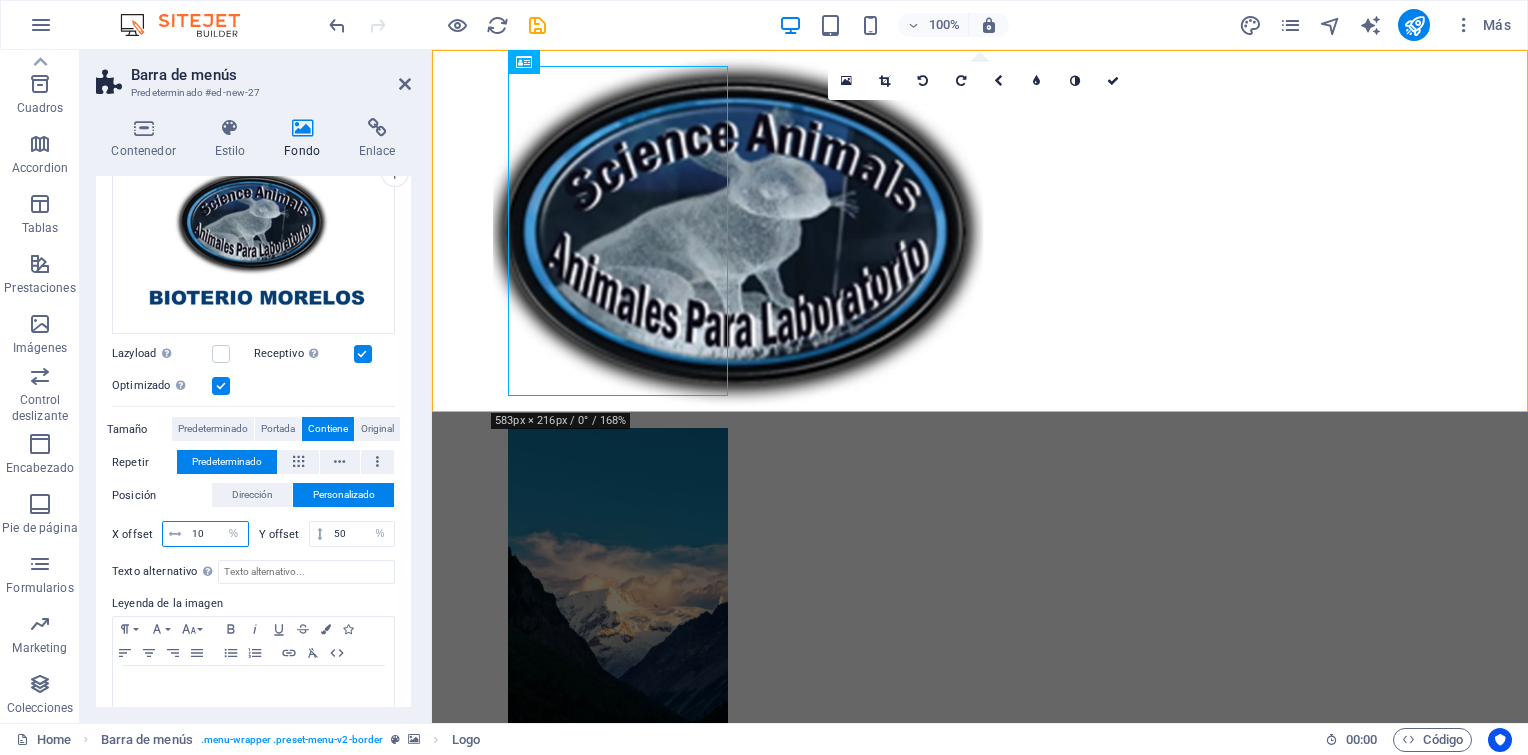 drag, startPoint x: 203, startPoint y: 534, endPoint x: 191, endPoint y: 525, distance: 15 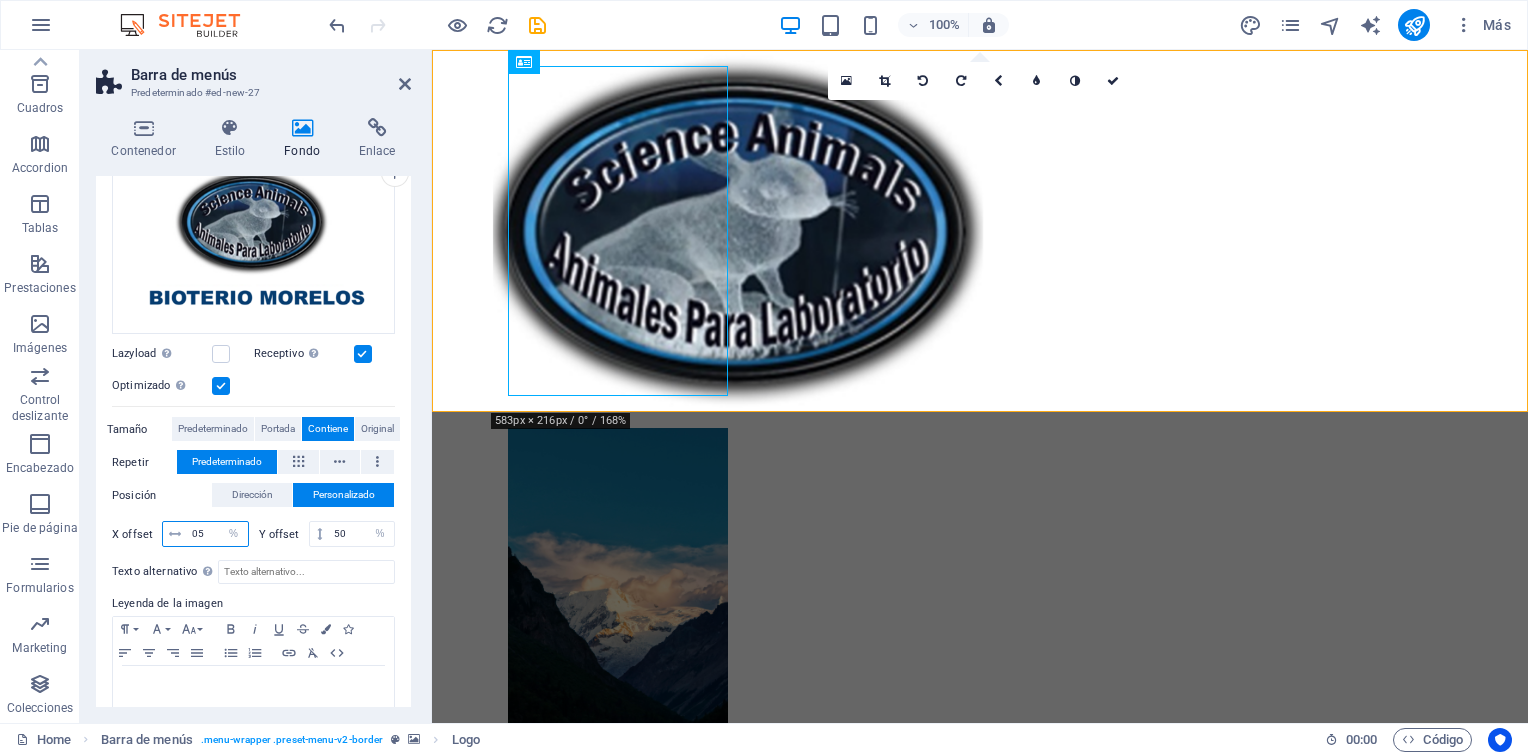 type on "5" 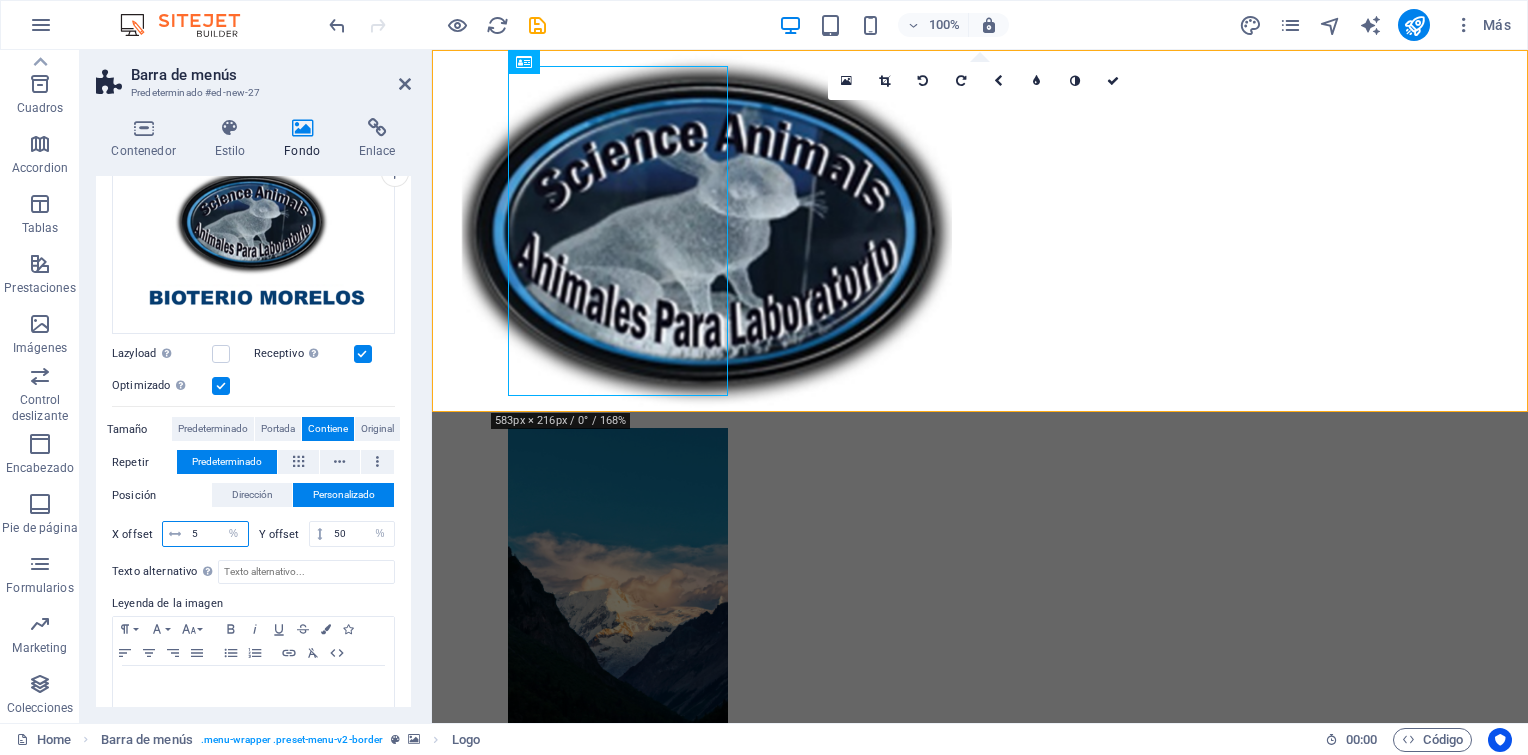 click on "5" at bounding box center (217, 534) 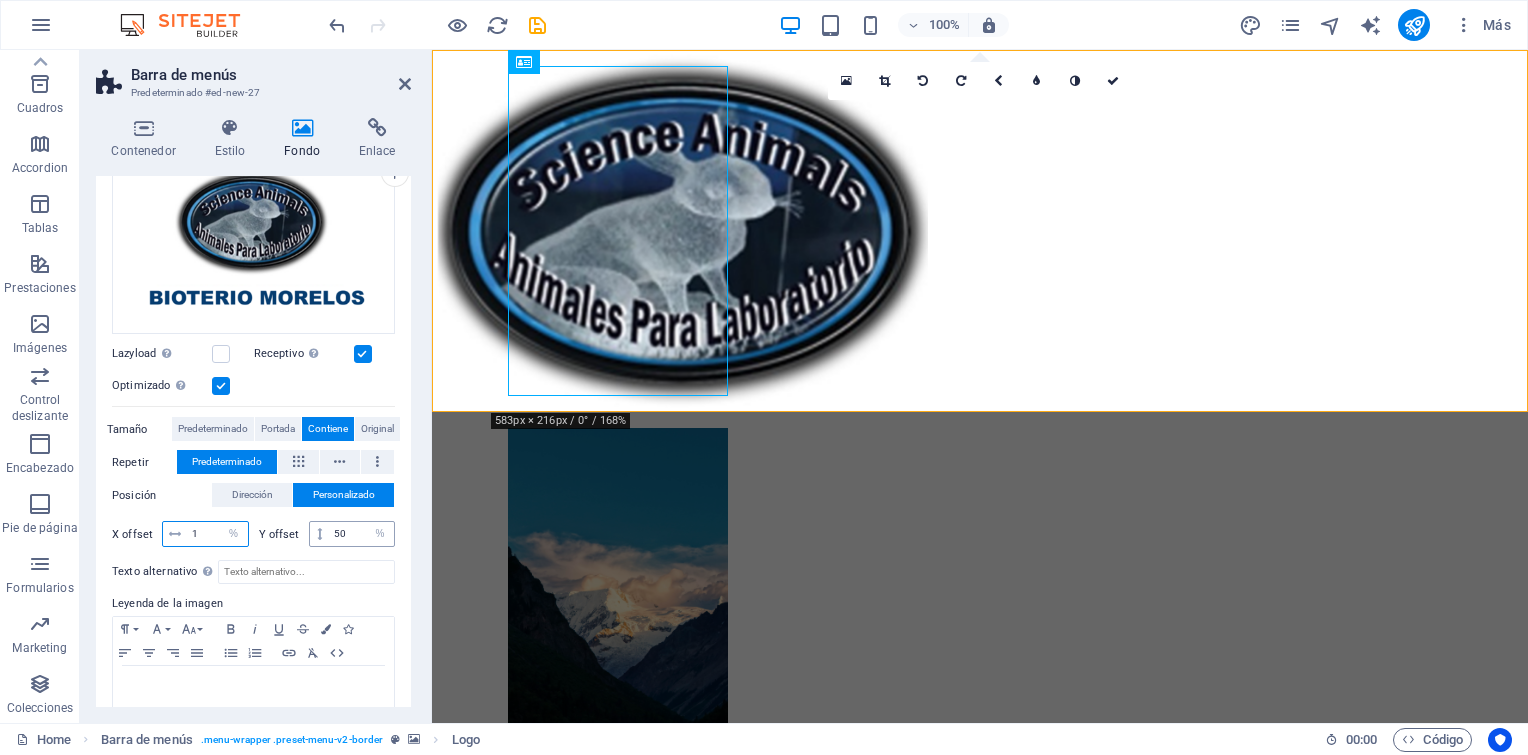 type on "1" 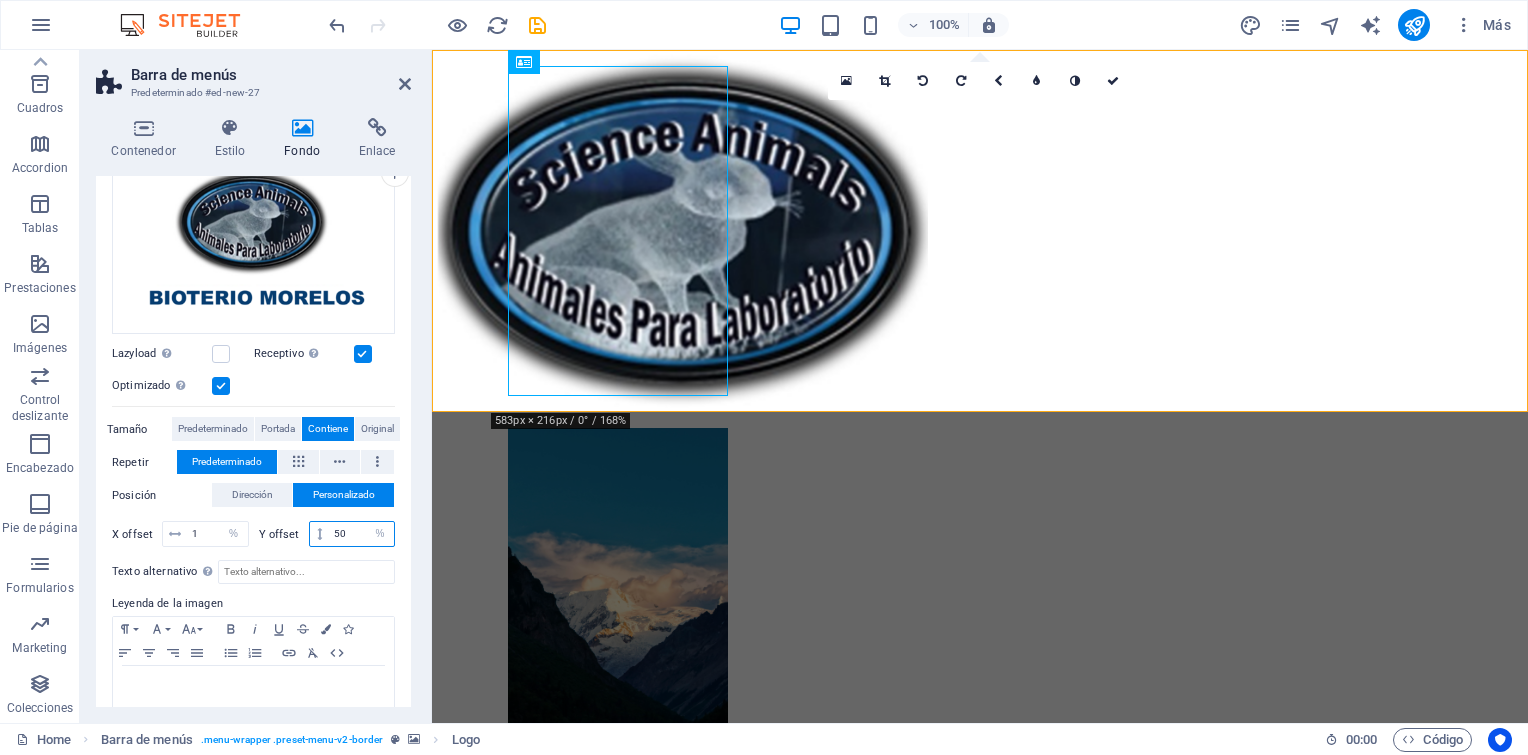 drag, startPoint x: 345, startPoint y: 529, endPoint x: 307, endPoint y: 532, distance: 38.118237 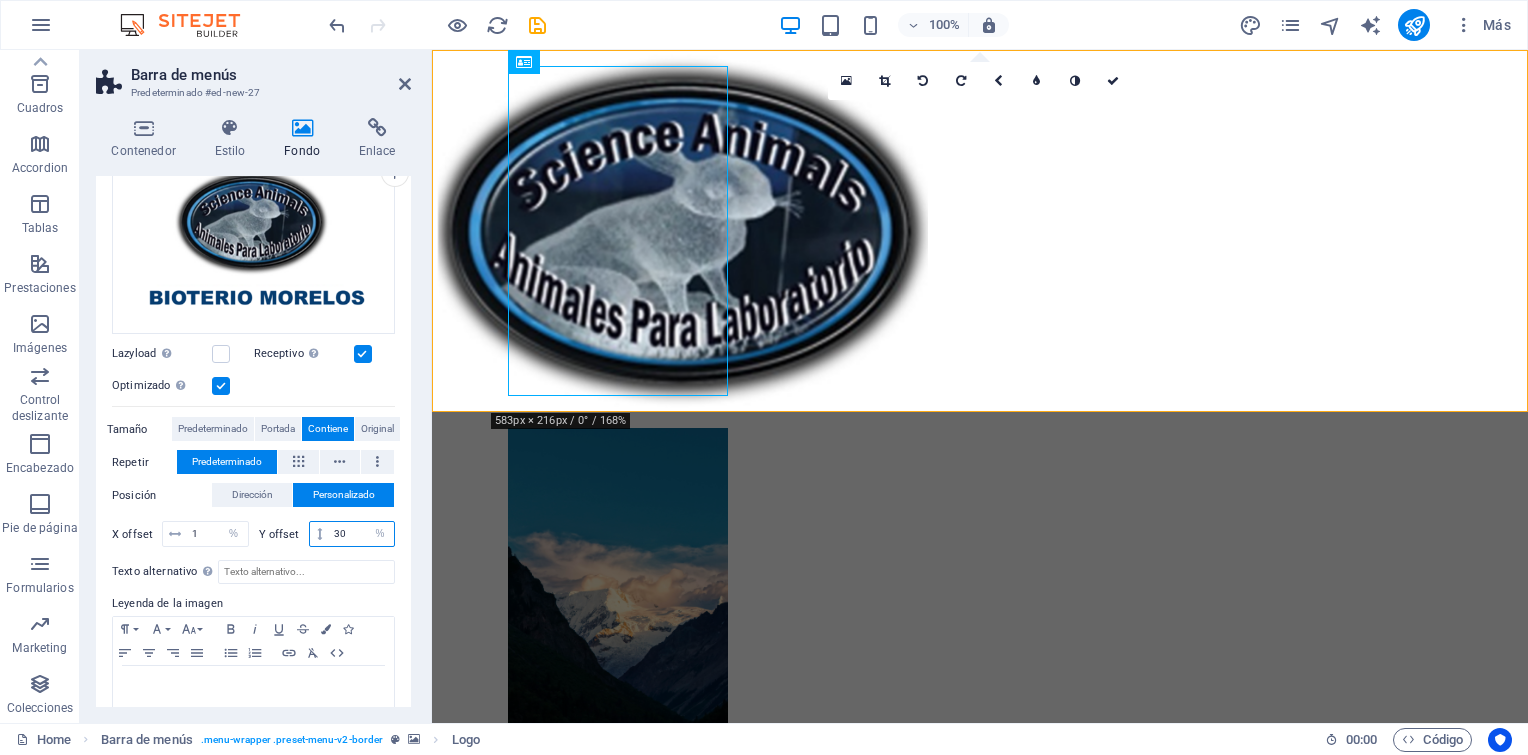 type on "3" 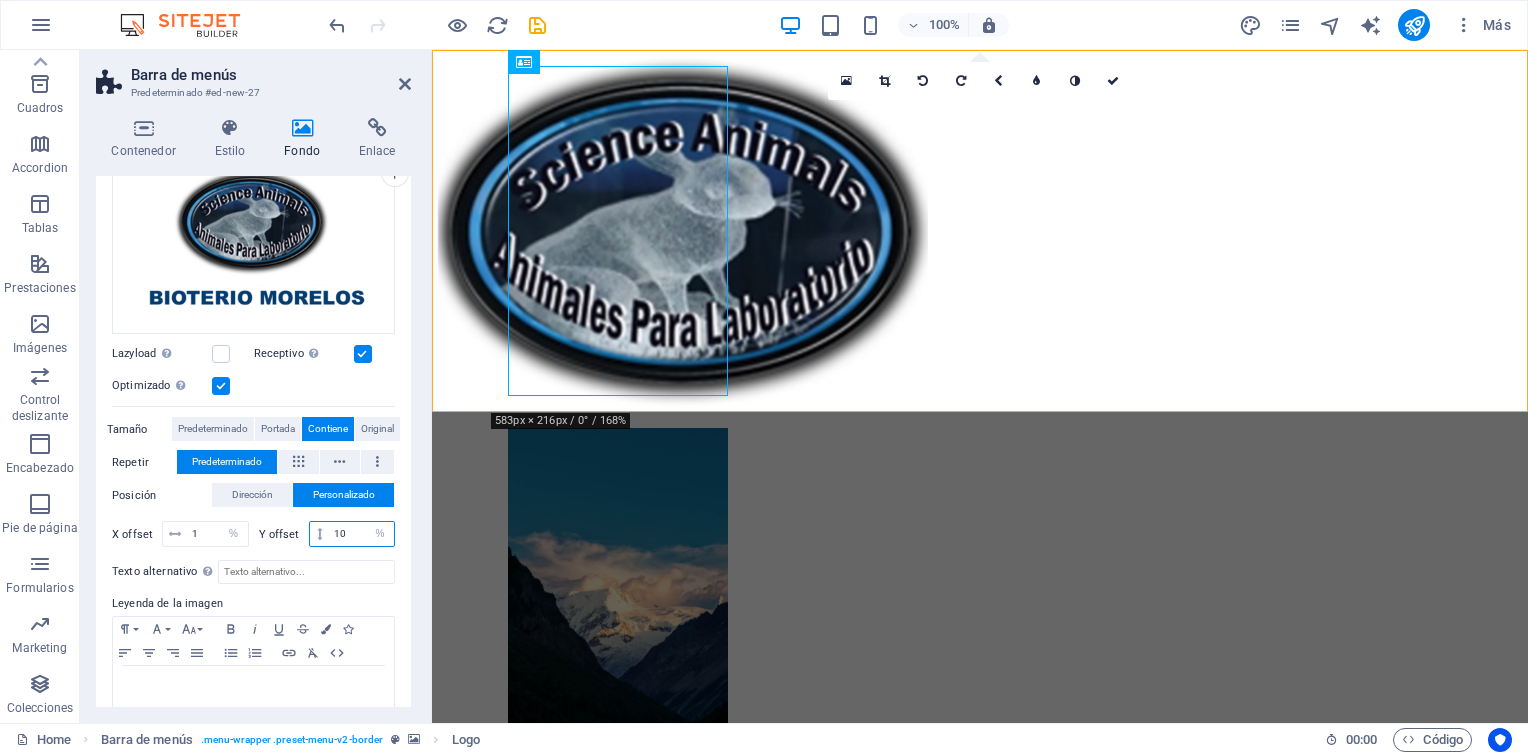 type on "10" 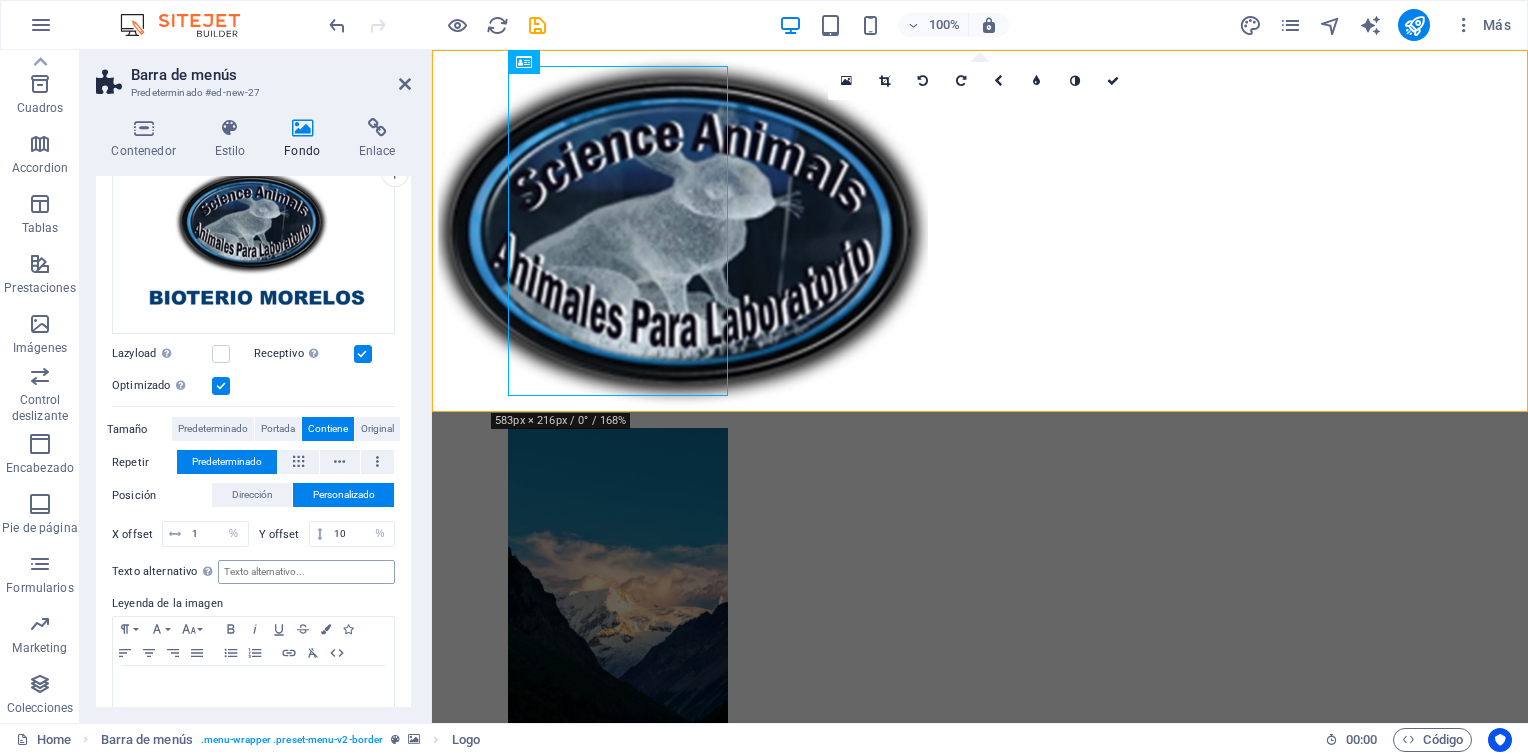 scroll, scrollTop: 268, scrollLeft: 0, axis: vertical 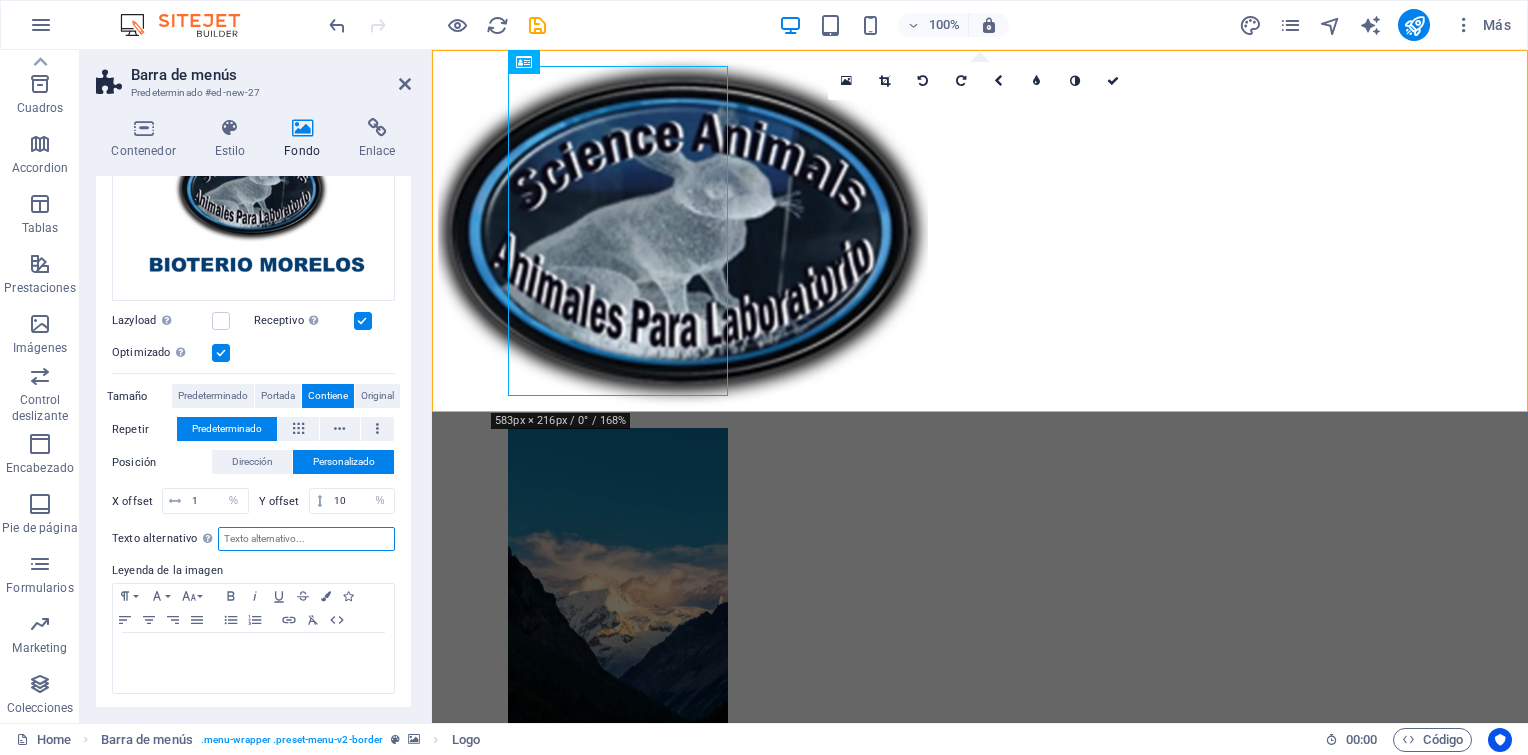 click on "Texto alternativo El texto alternativo es usado por aquellos dispositivos que no pueden mostrar imágenes (por ejemplo, motores de búsqueda de imágenes) y debería añadirse a cada imagen para así mejorar la accesibilidad al sitio web." at bounding box center [306, 539] 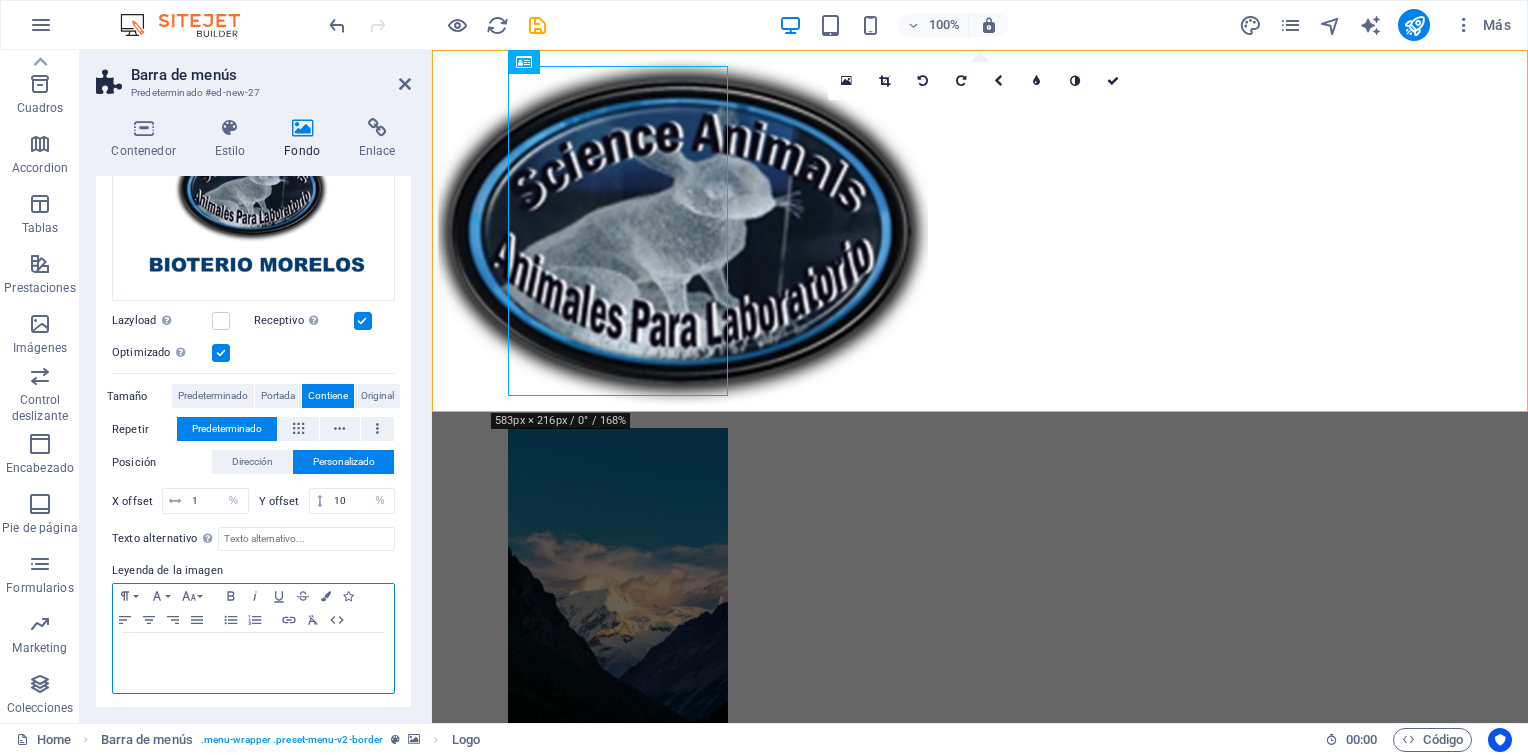 click at bounding box center [253, 652] 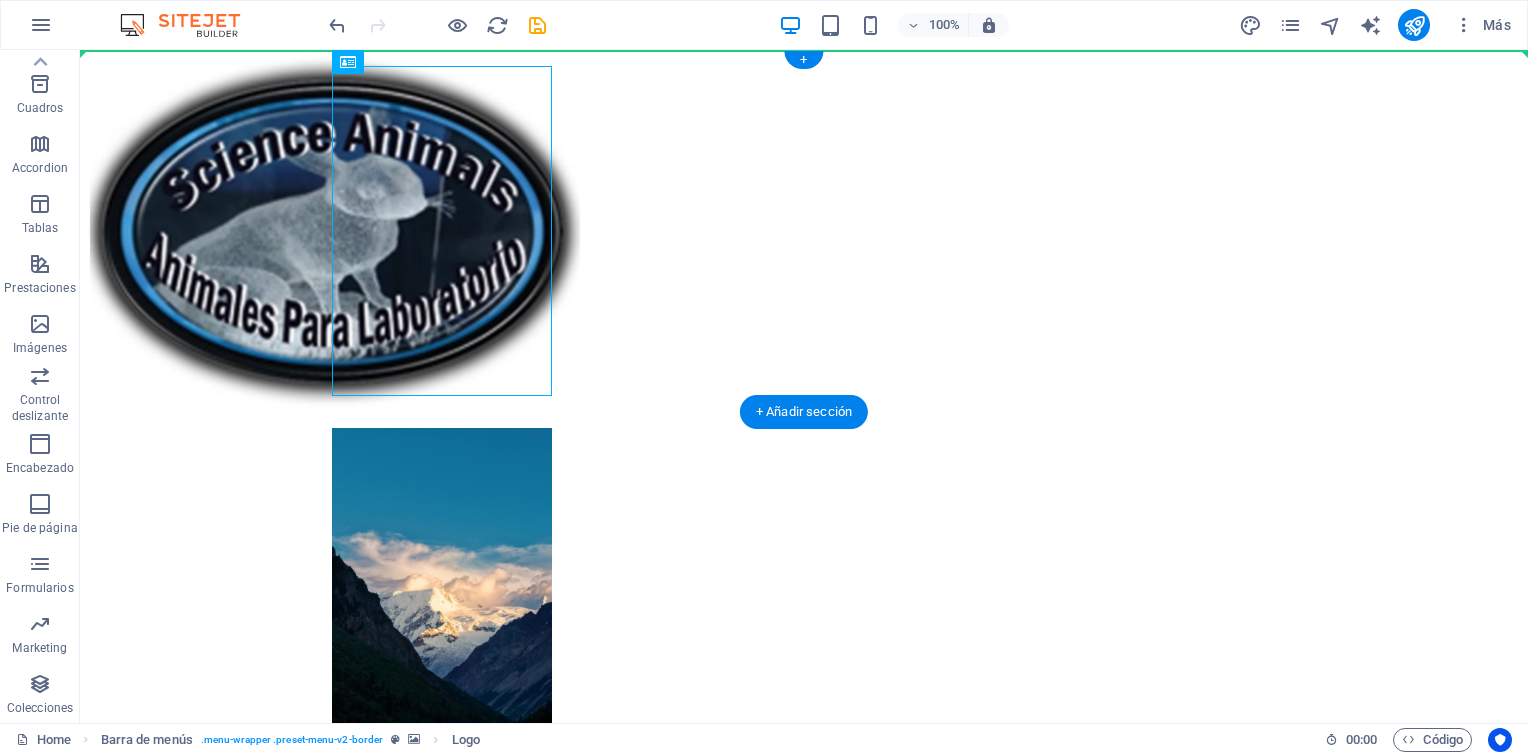 drag, startPoint x: 220, startPoint y: 107, endPoint x: 576, endPoint y: 151, distance: 358.7088 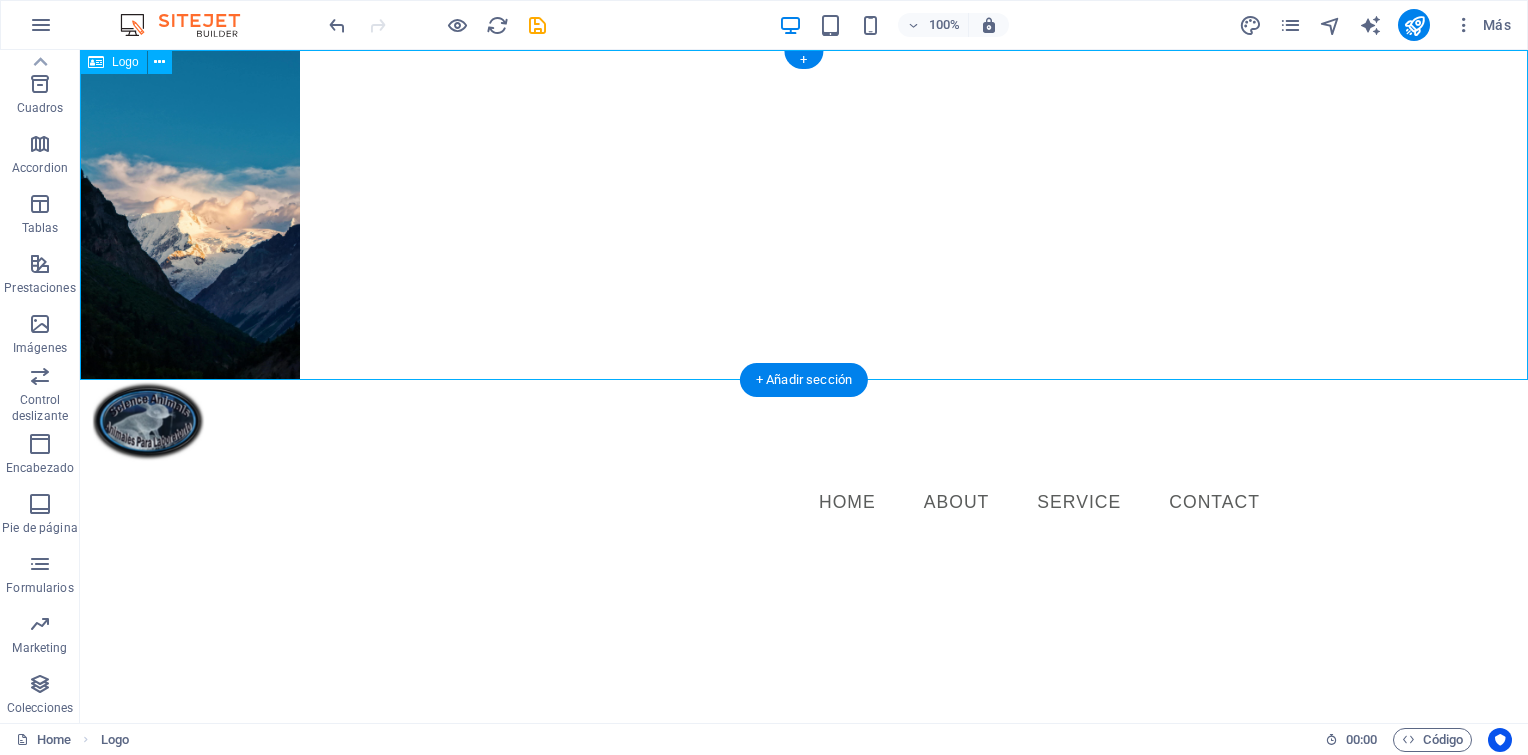 click at bounding box center (804, 215) 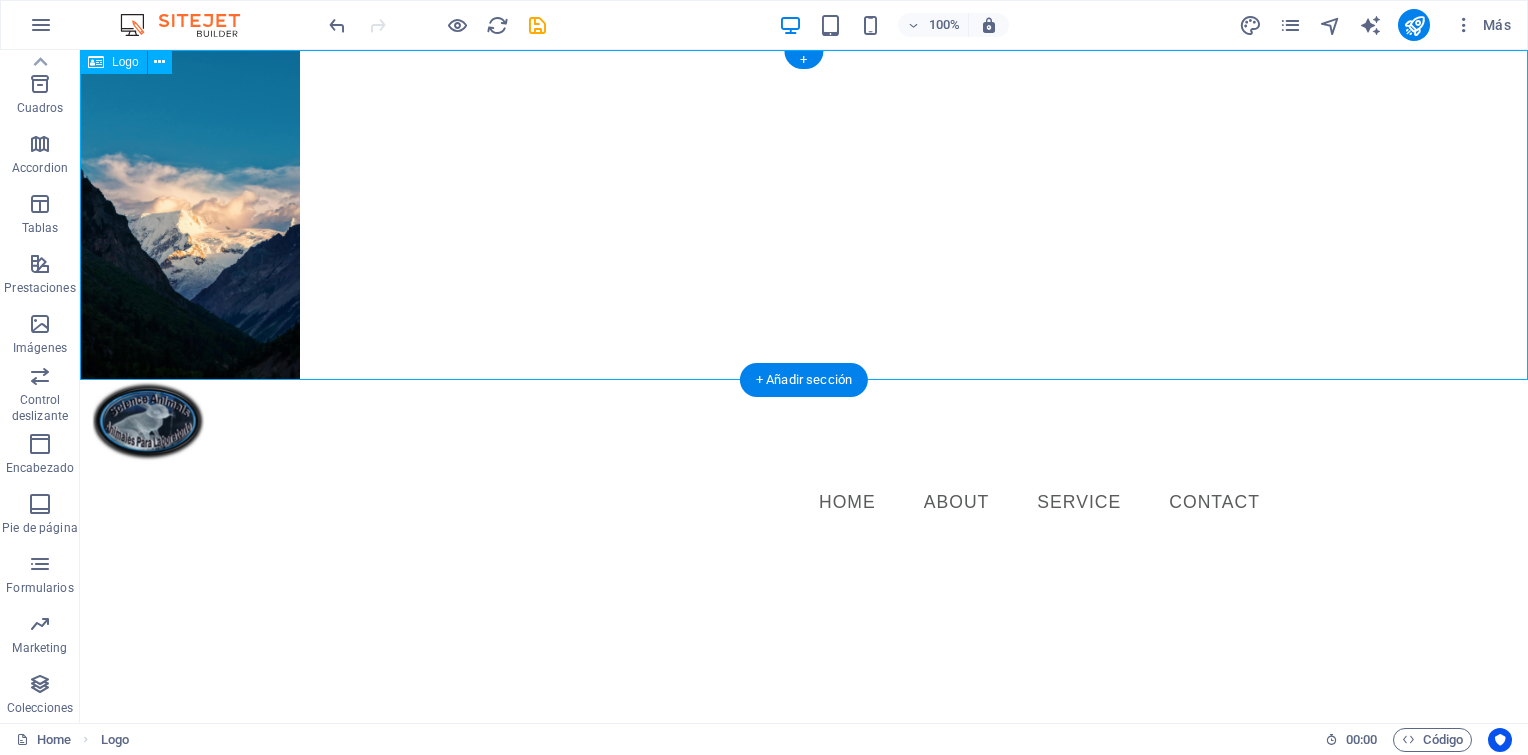 drag, startPoint x: 282, startPoint y: 148, endPoint x: 337, endPoint y: 151, distance: 55.081757 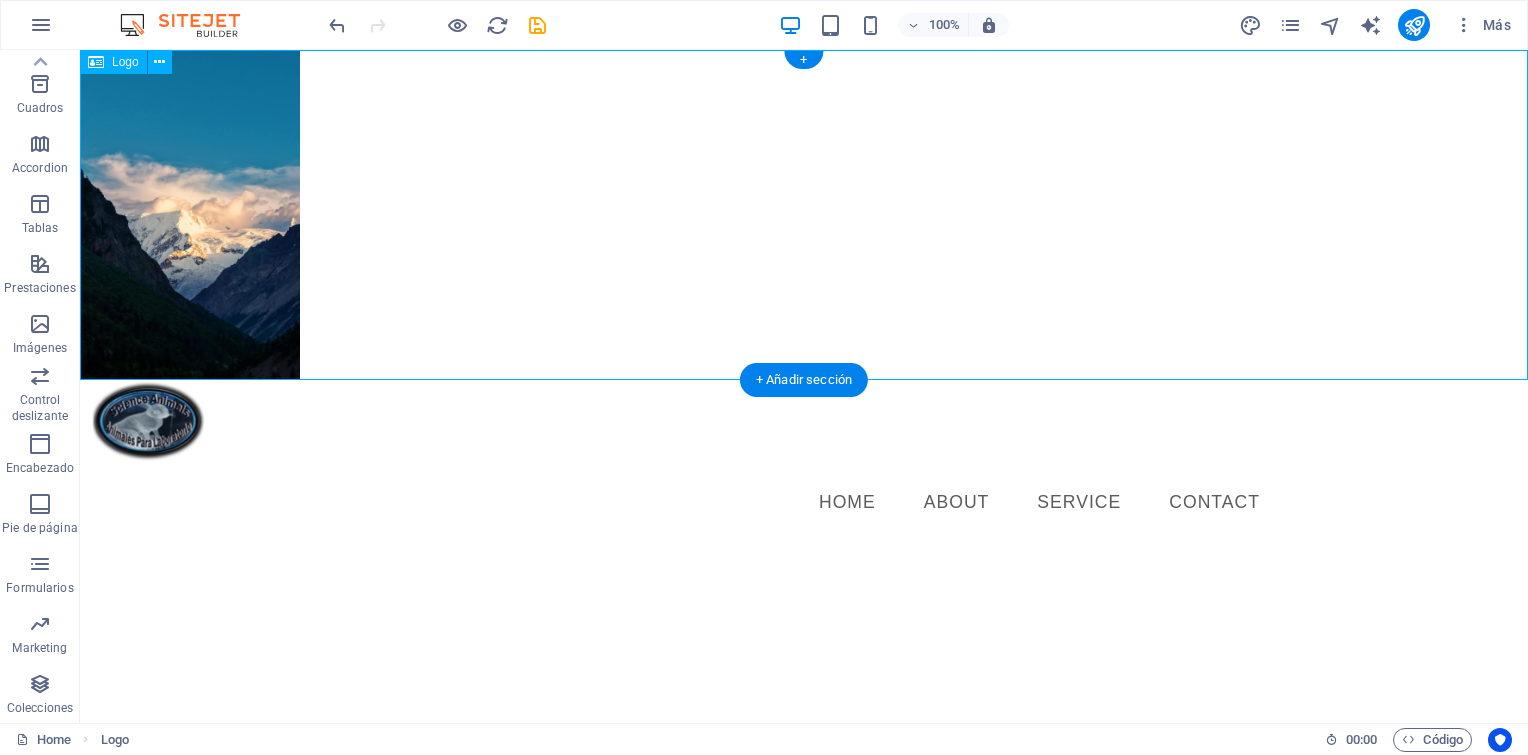click at bounding box center (804, 215) 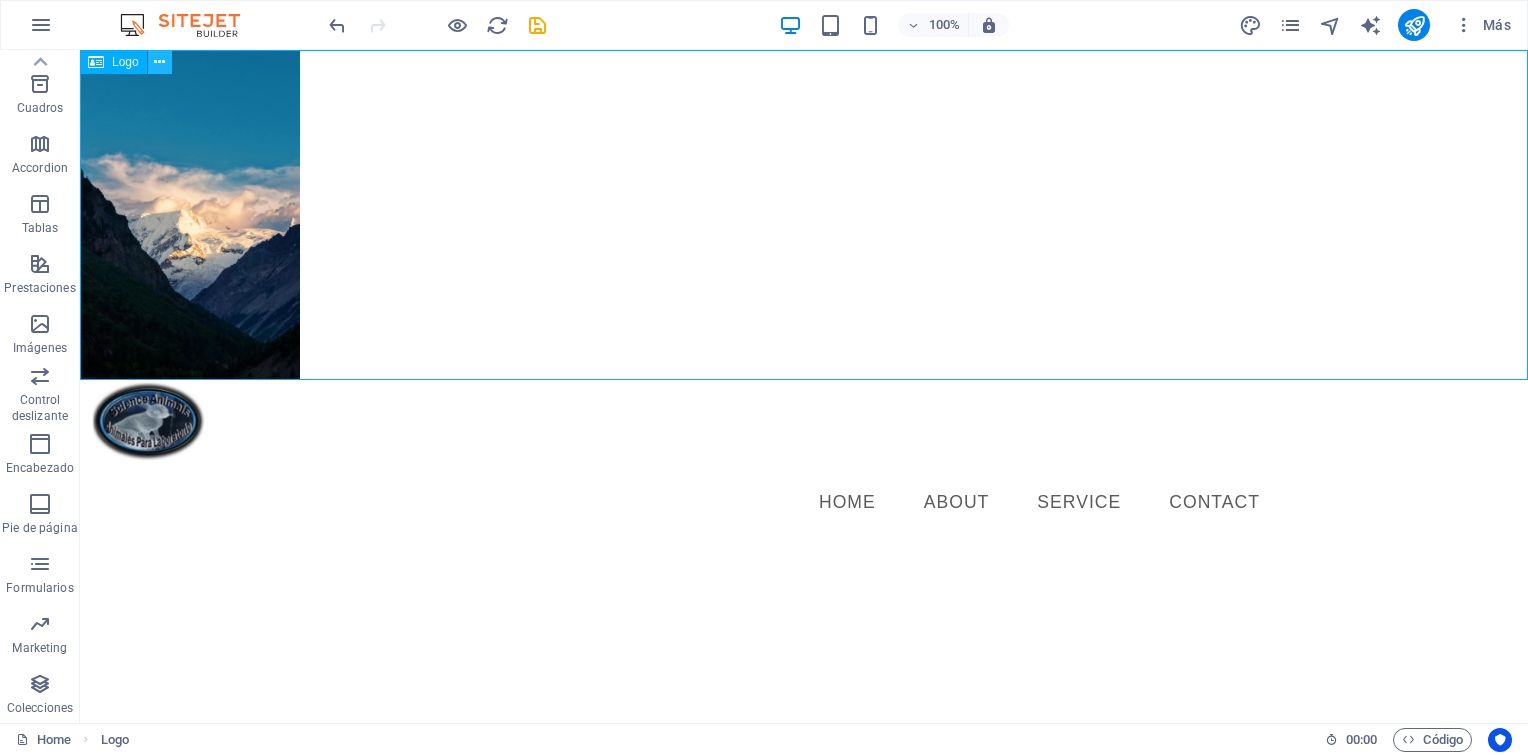 click at bounding box center [159, 62] 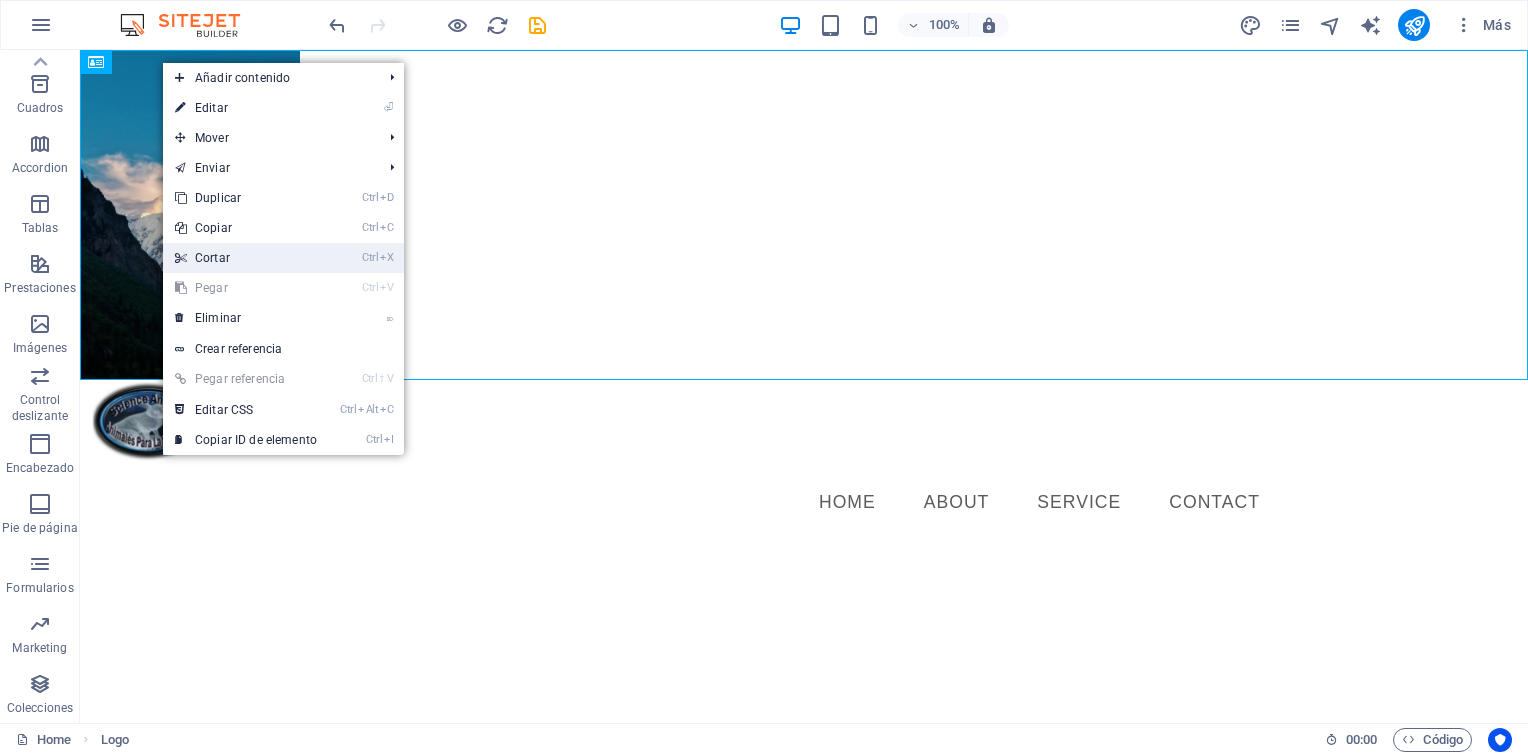 click on "Ctrl X  Cortar" at bounding box center [246, 258] 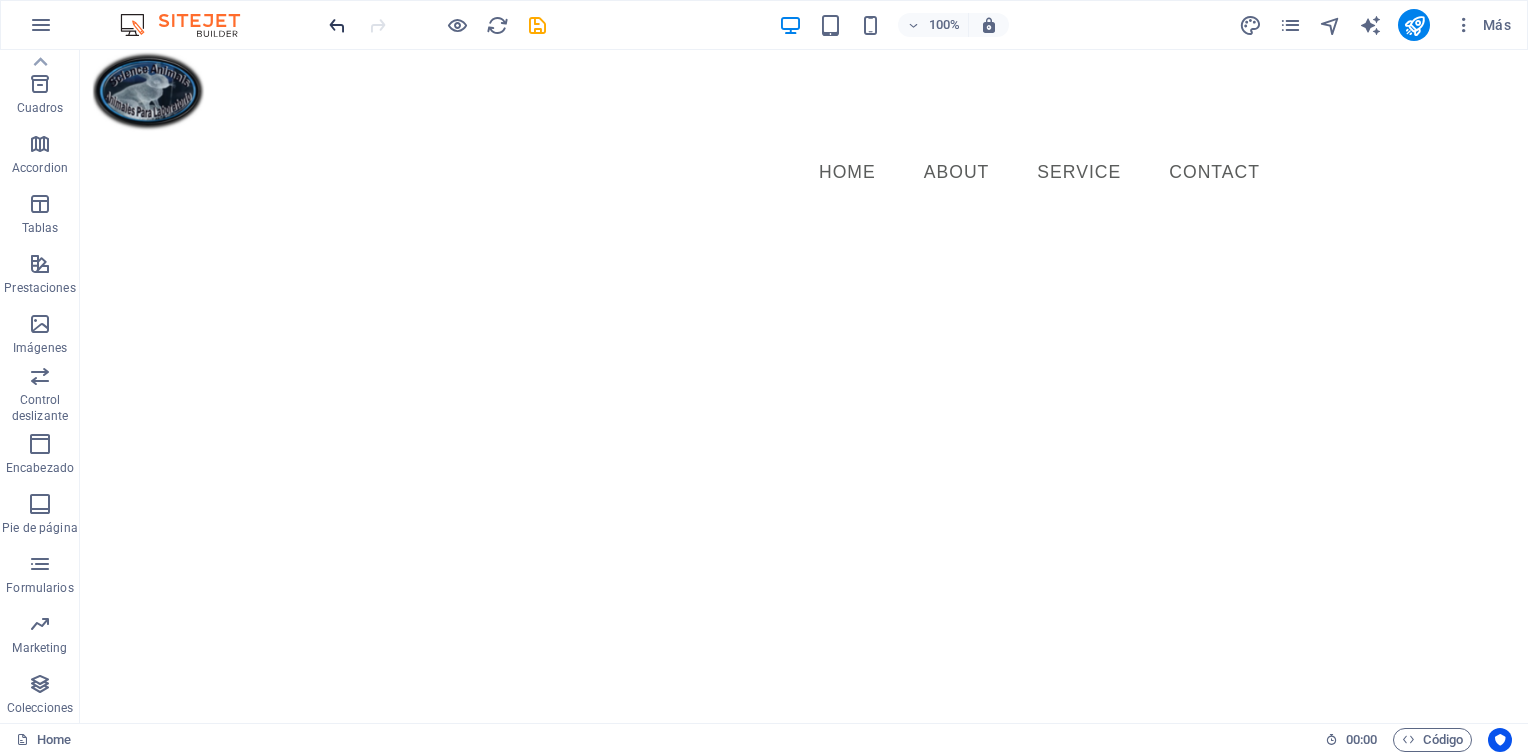 click at bounding box center [337, 25] 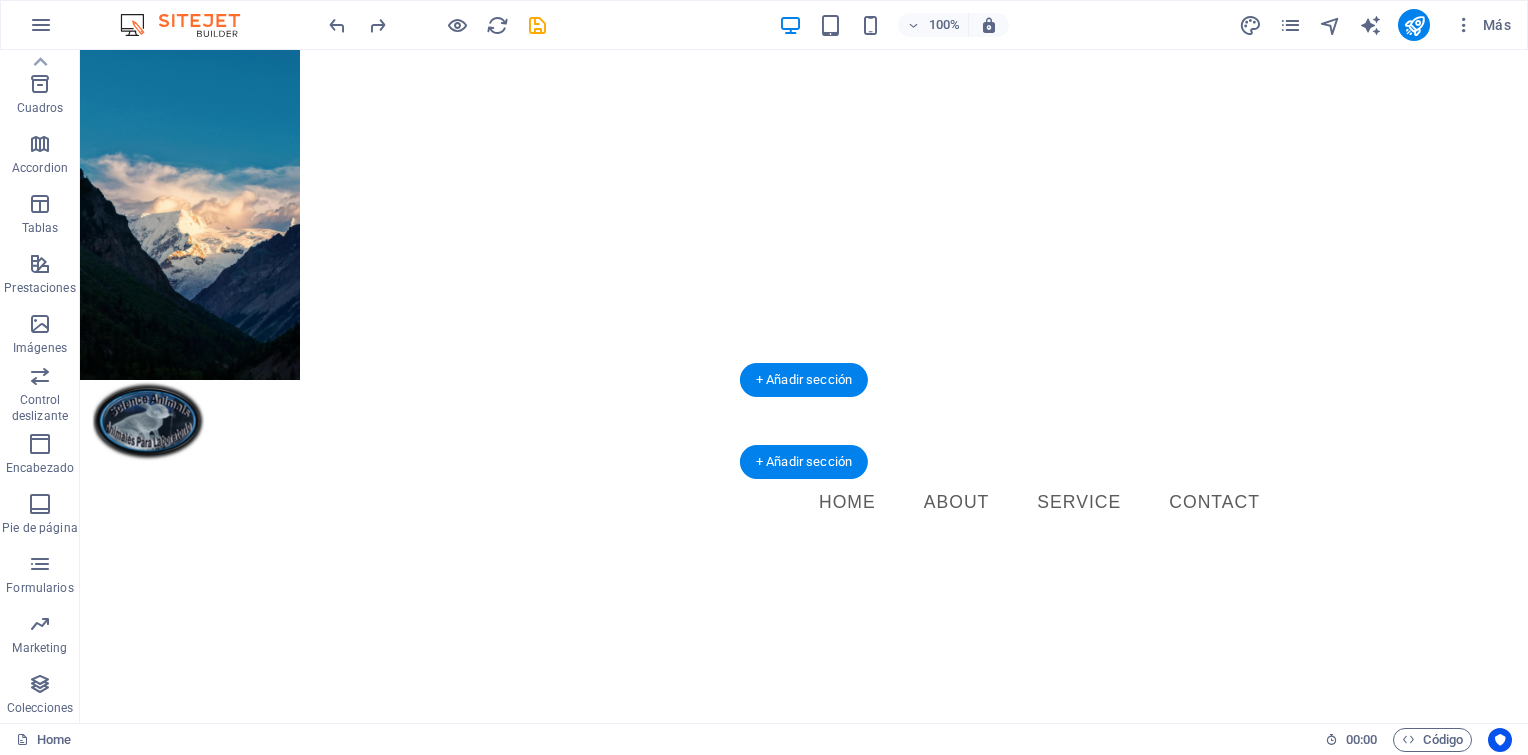 click at bounding box center (804, 421) 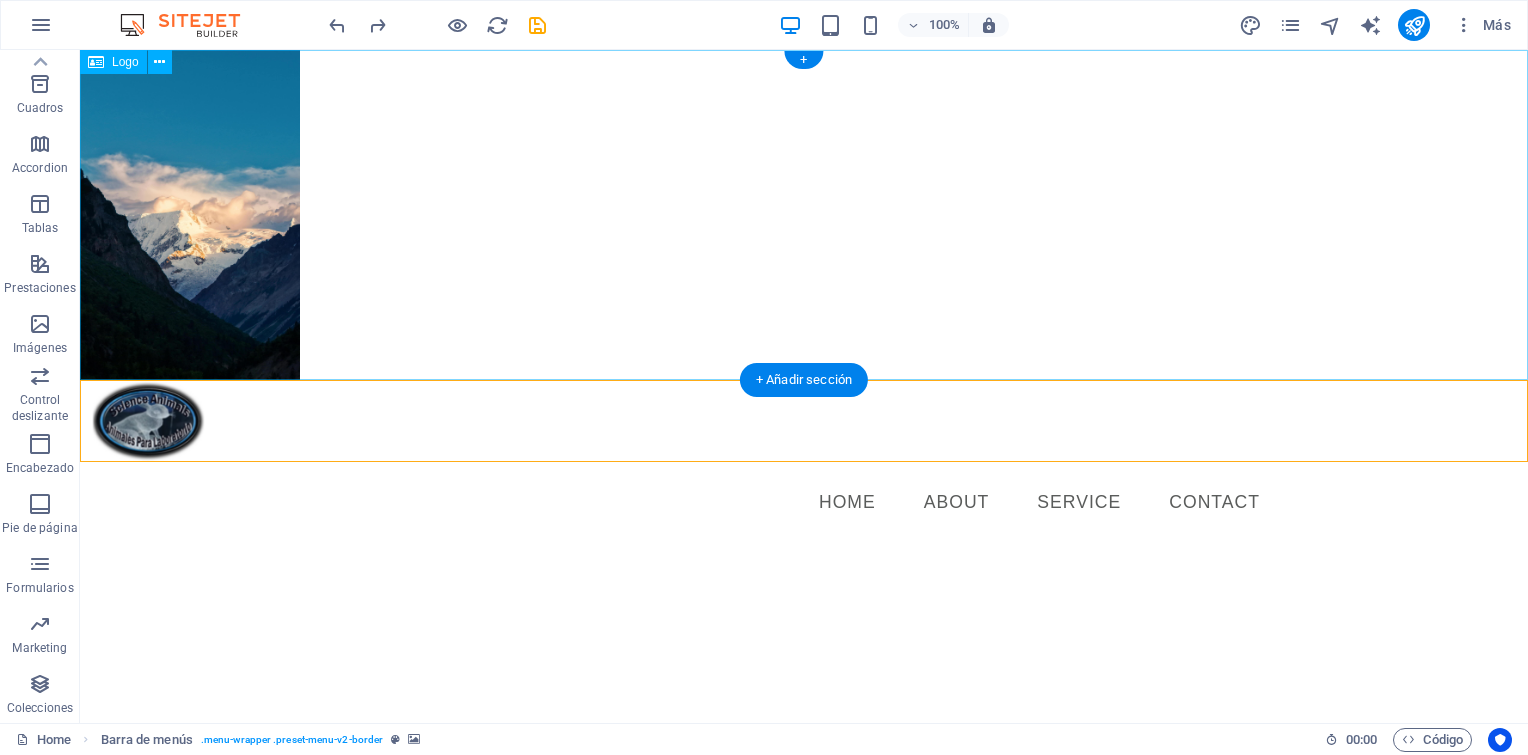 click at bounding box center [804, 215] 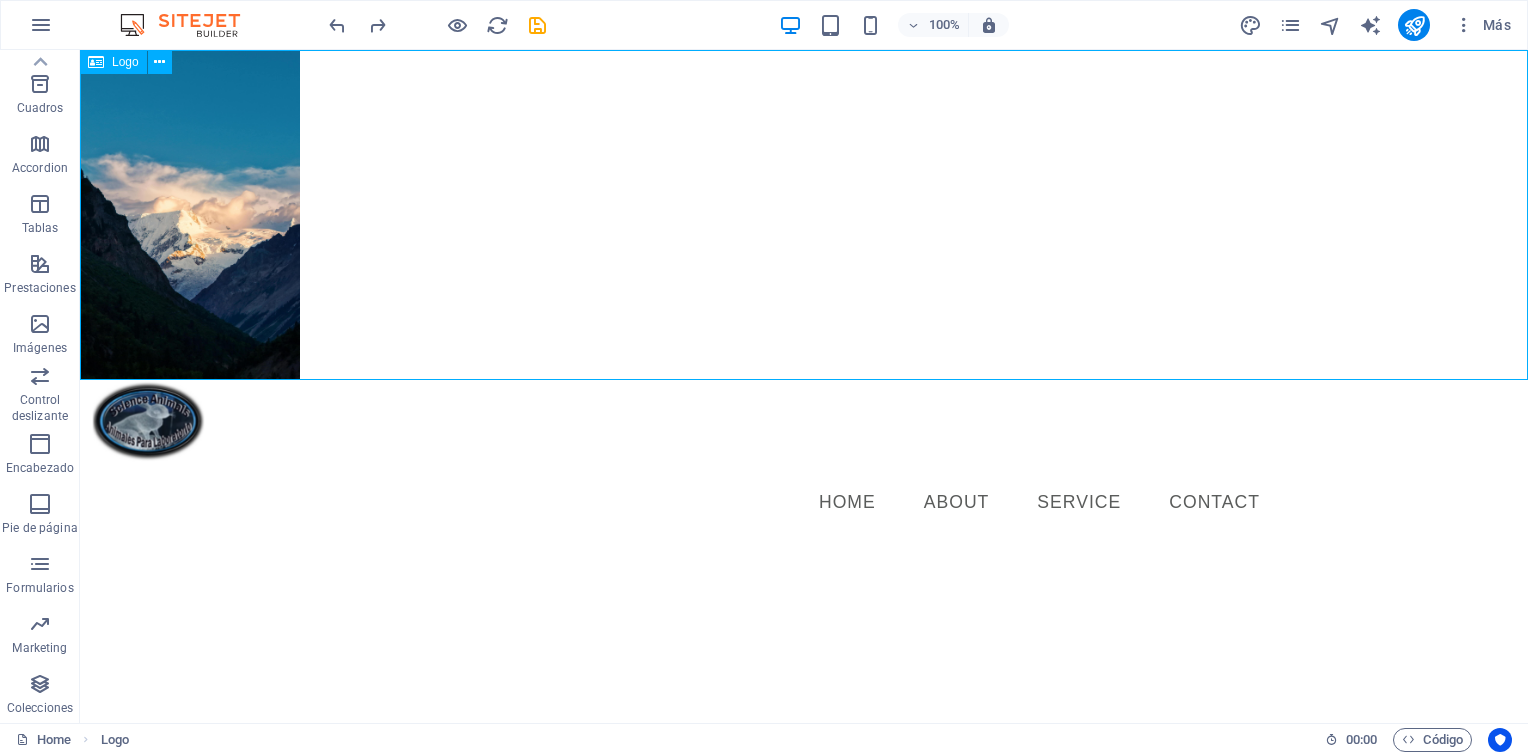 click on "Logo" at bounding box center [125, 62] 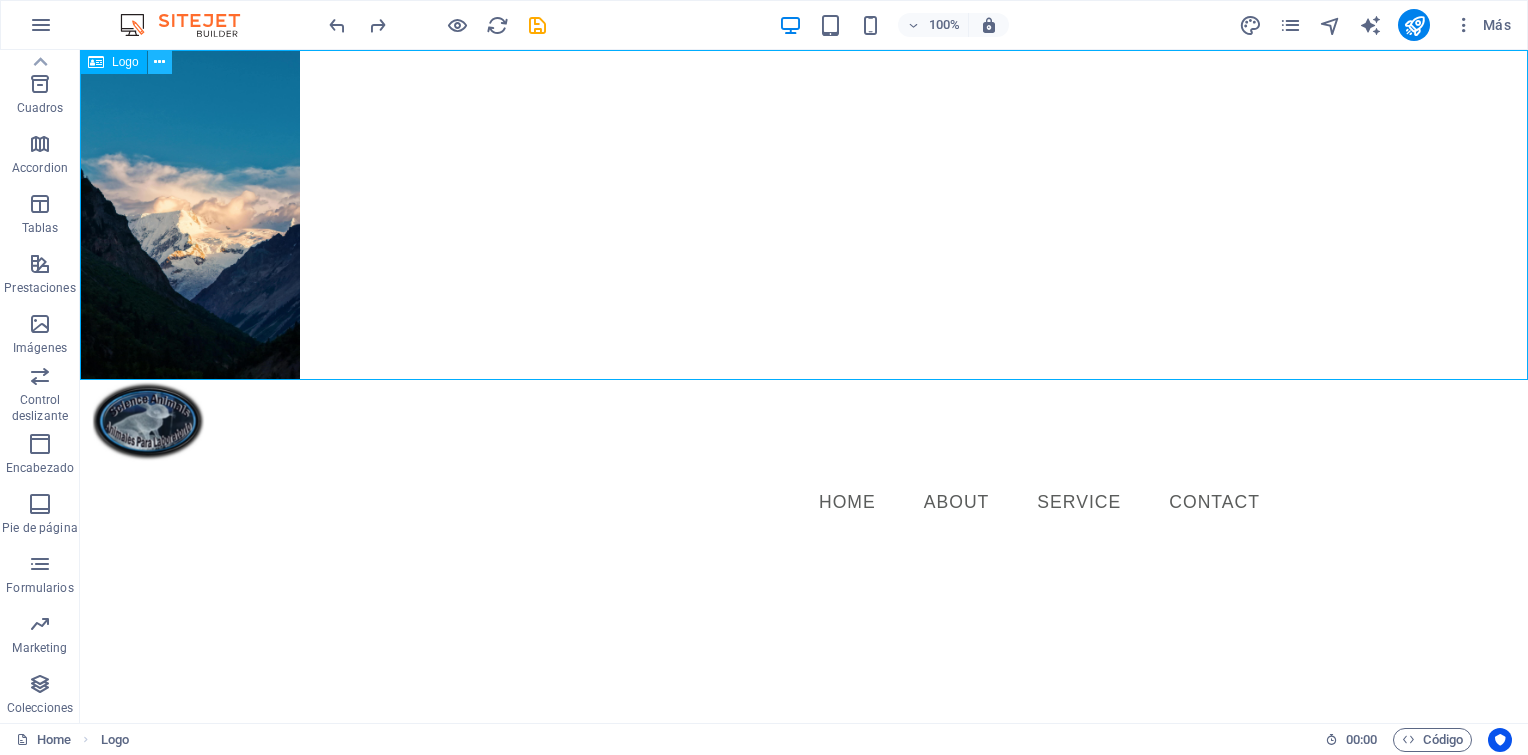 click at bounding box center [159, 62] 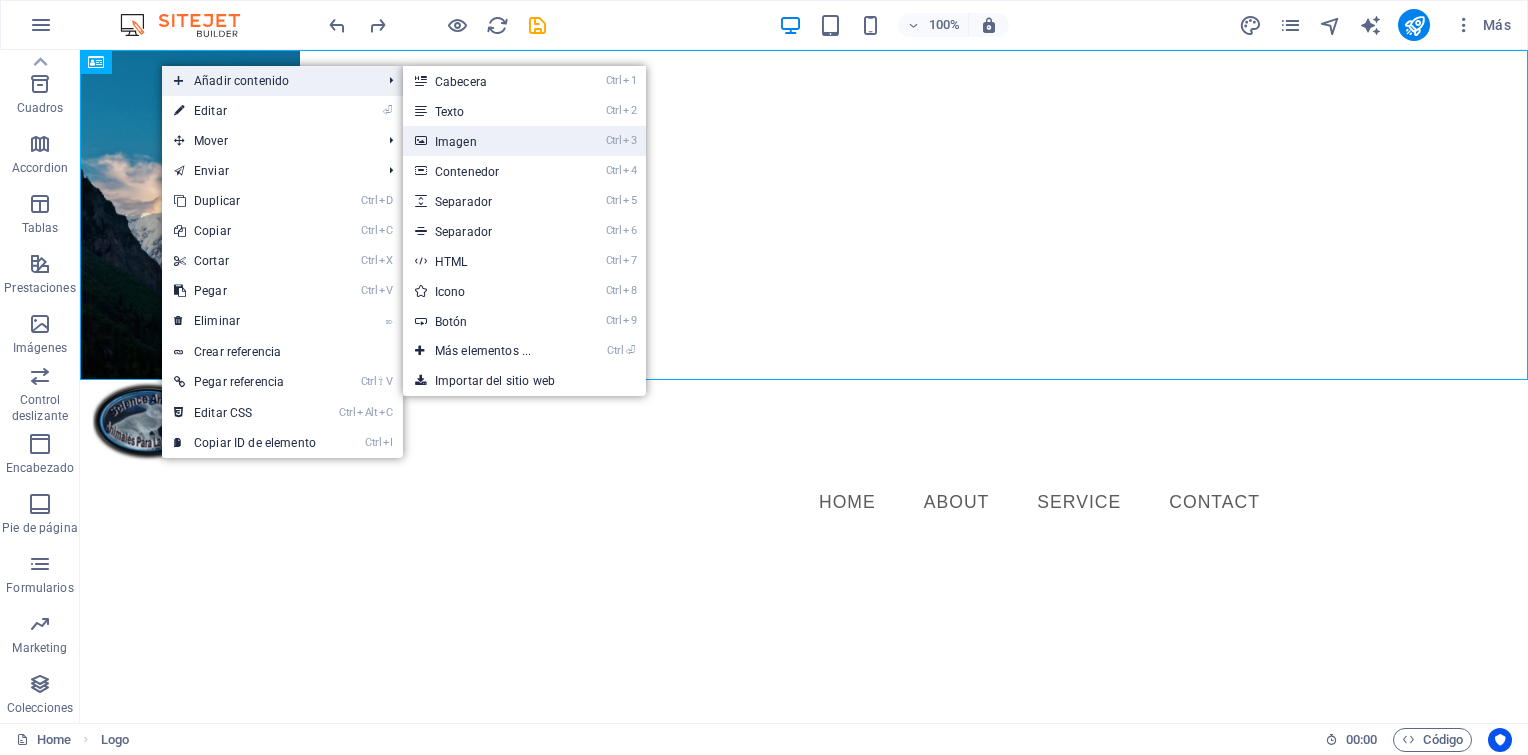 click on "Ctrl 3  Imagen" at bounding box center (487, 141) 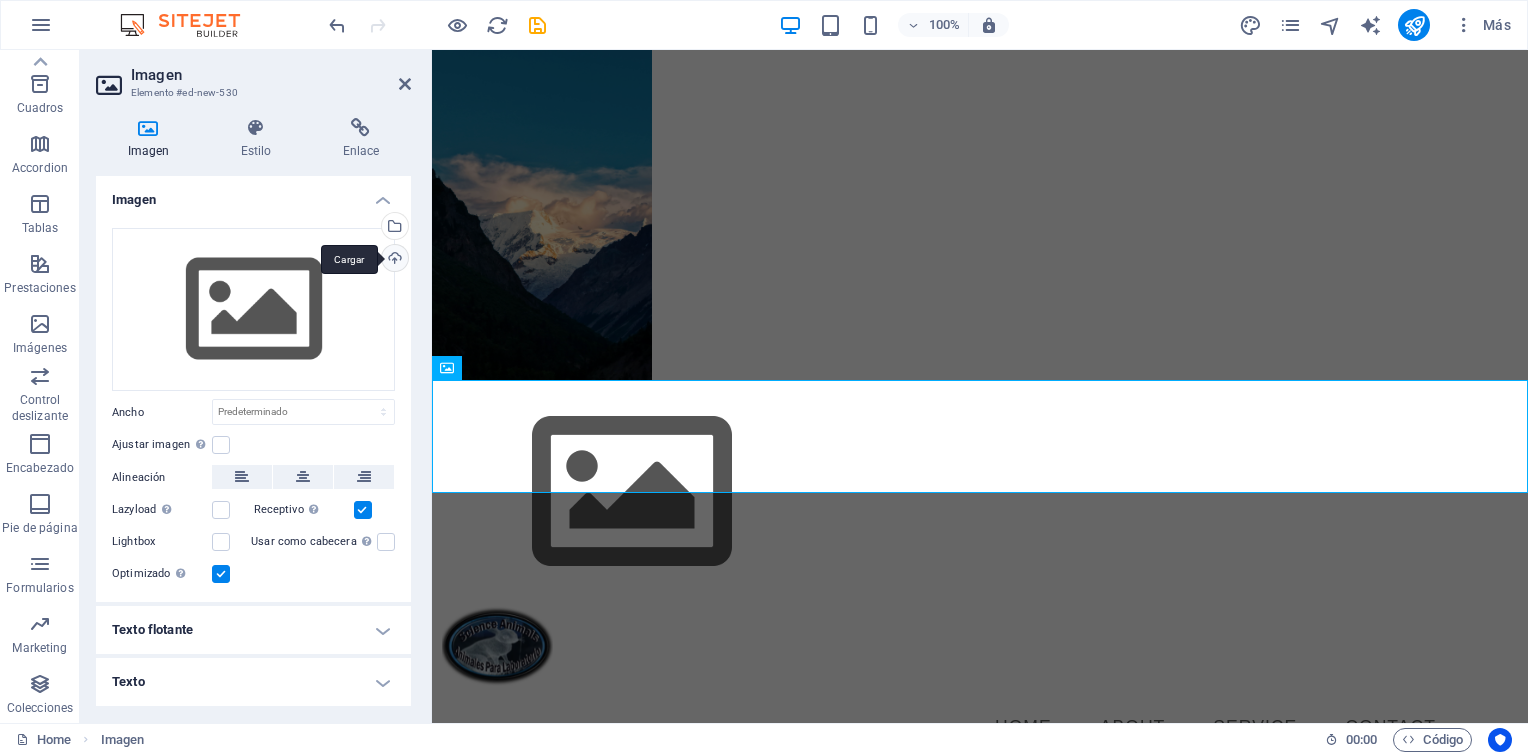 click on "Cargar" at bounding box center [393, 260] 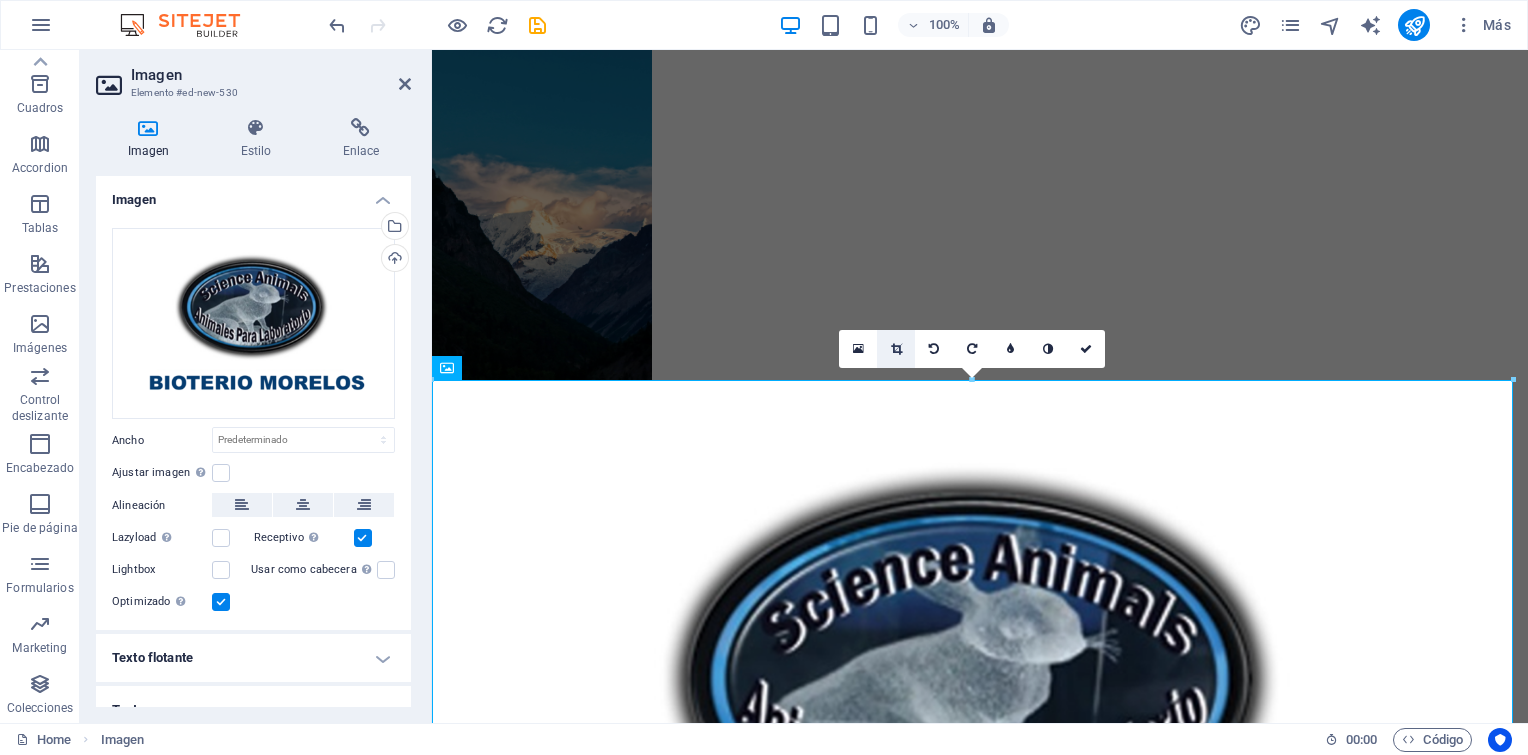 click at bounding box center [896, 349] 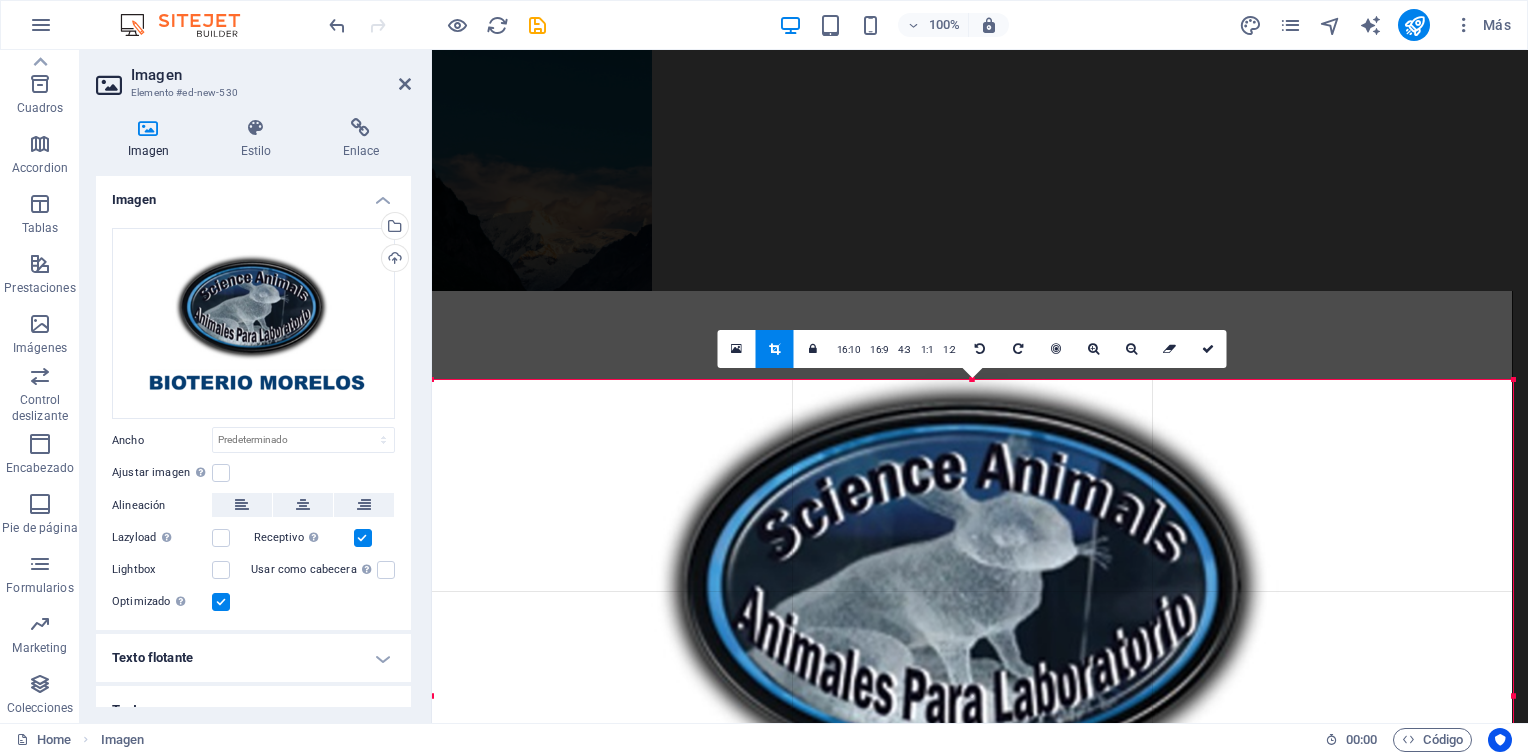 drag, startPoint x: 974, startPoint y: 381, endPoint x: 972, endPoint y: 470, distance: 89.02247 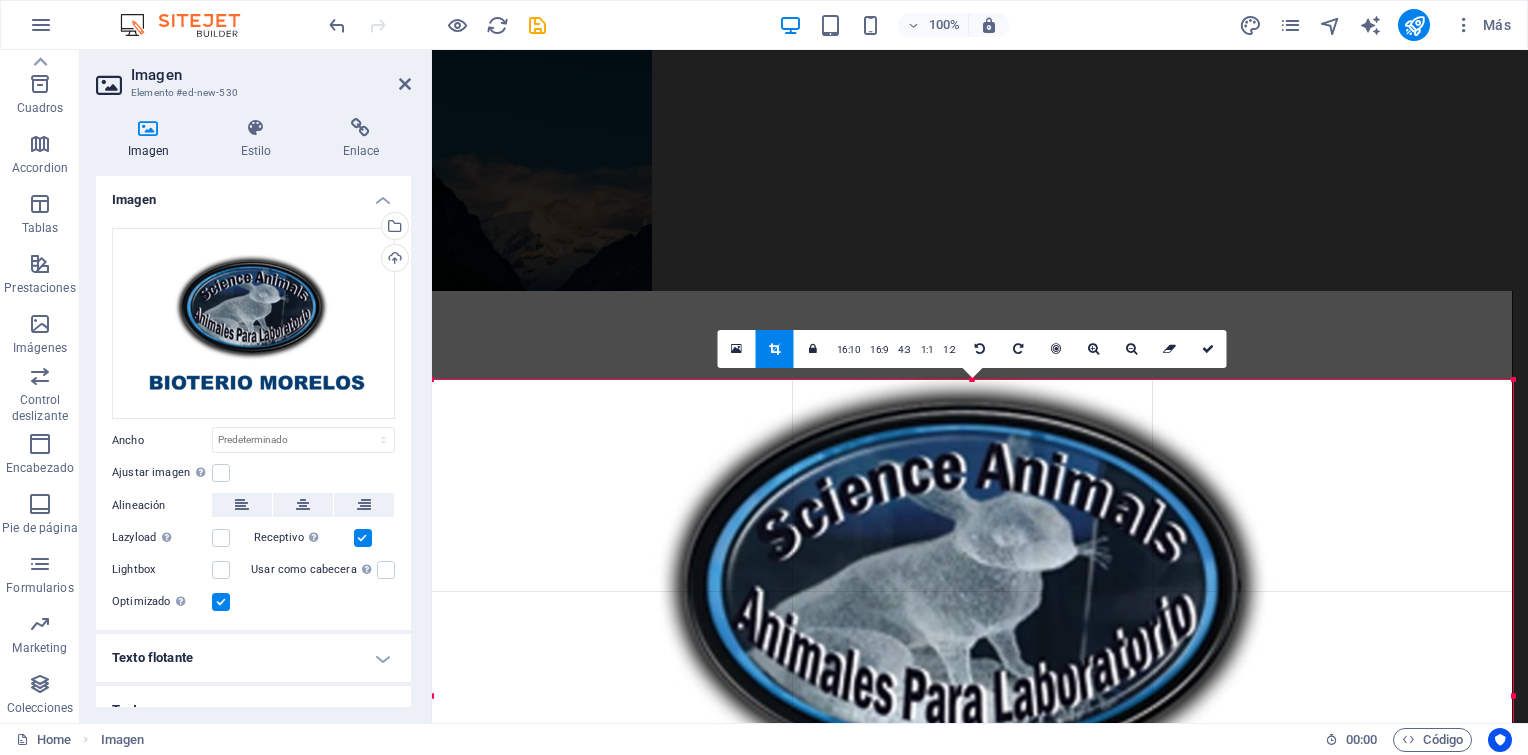 click on "180 170 160 150 140 130 120 110 100 90 80 70 60 50 40 30 20 10 0 -10 -20 -30 -40 -50 -60 -70 -80 -90 -100 -110 -120 -130 -140 -150 -160 -170 1081px × 632px / 0° / 102% 16:10 16:9 4:3 1:1 1:2 0" at bounding box center (972, 696) 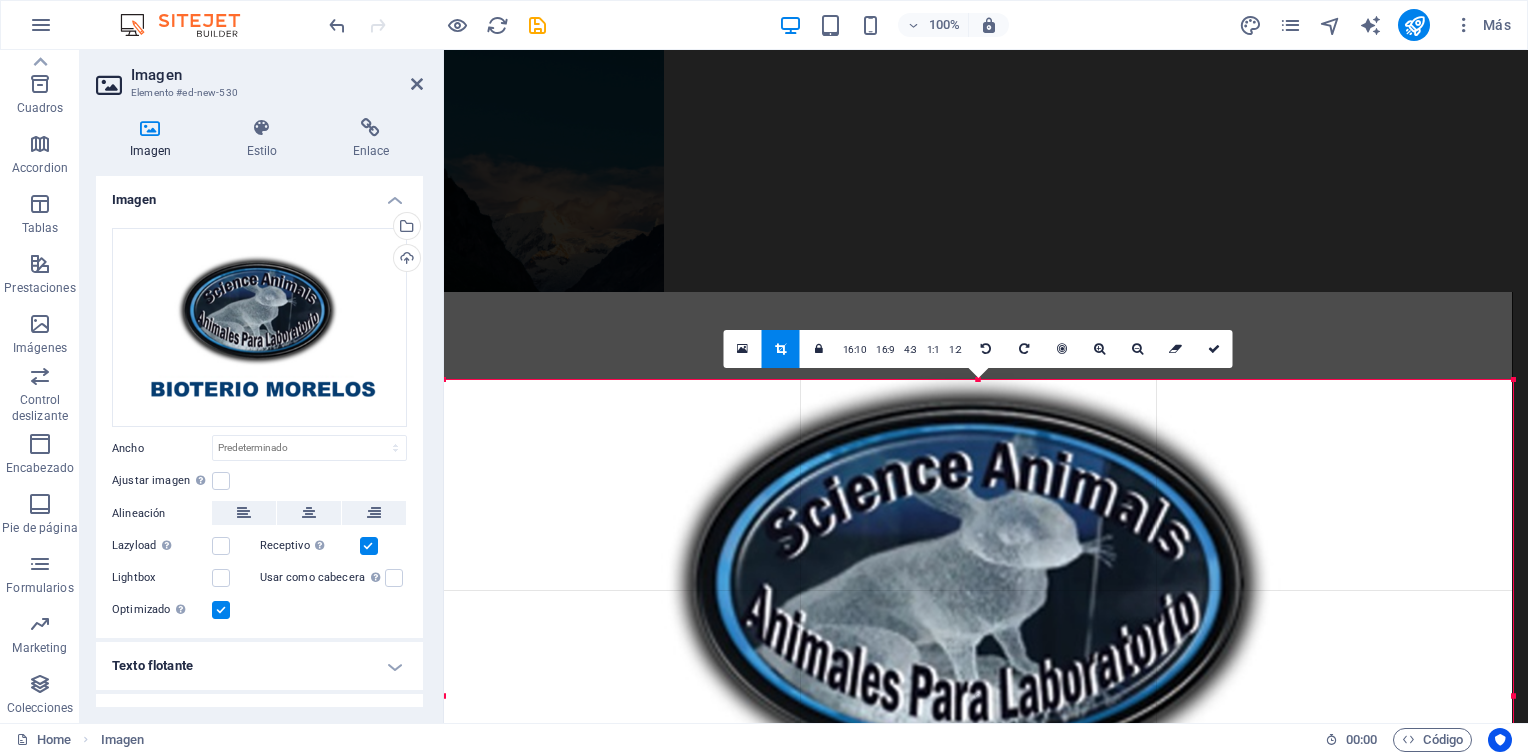 drag, startPoint x: 429, startPoint y: 694, endPoint x: 365, endPoint y: 658, distance: 73.43024 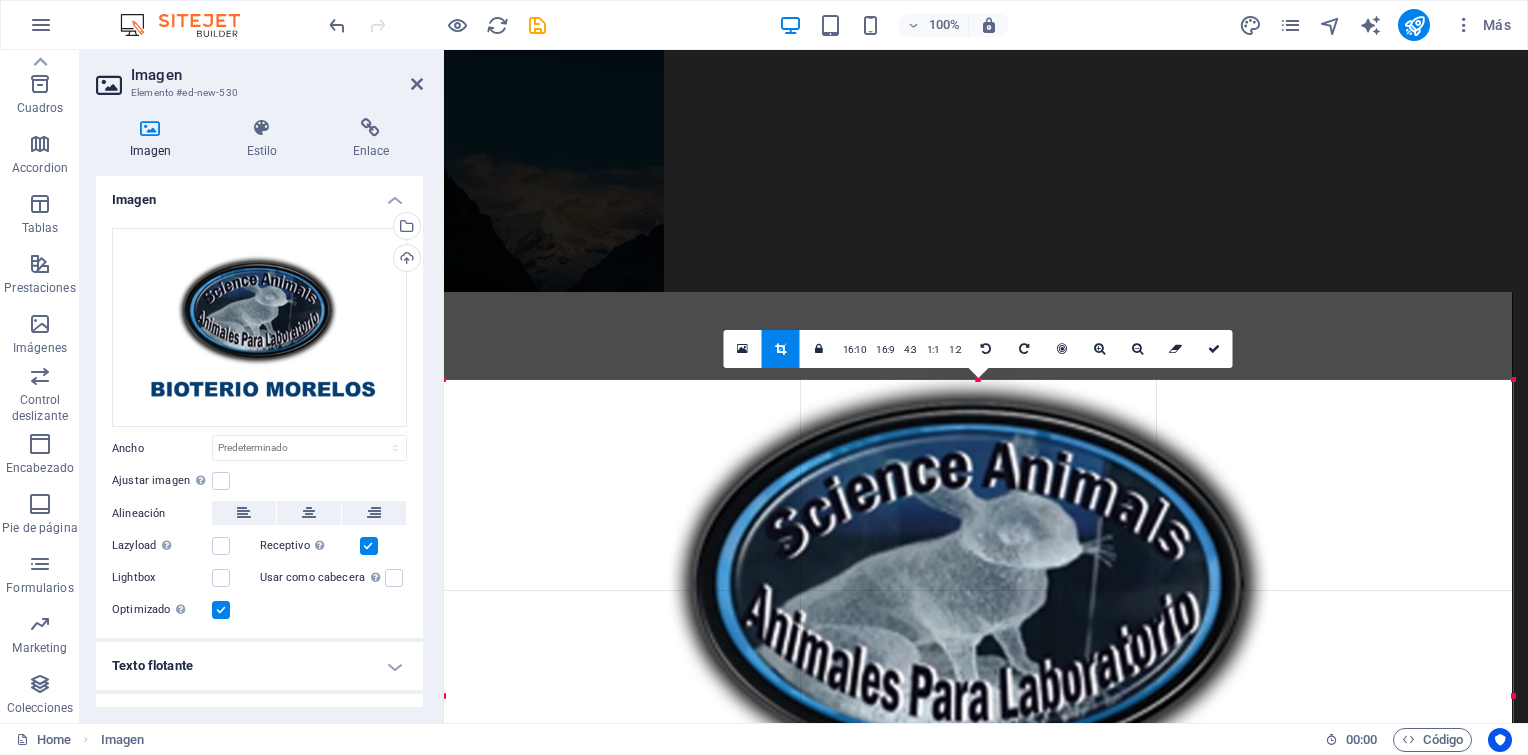 click on "Imagen Elemento #ed-new-530 Imagen Estilo Enlace Imagen Arrastra archivos aquí, haz clic para escoger archivos o  selecciona archivos de Archivos o de nuestra galería gratuita de fotos y vídeos Selecciona archivos del administrador de archivos, de la galería de fotos o carga archivo(s) Cargar Ancho Predeterminado automático px rem % em vh vw Ajustar imagen Ajustar imagen automáticamente a un ancho y alto fijo Altura Predeterminado automático px Alineación Lazyload La carga de imágenes tras la carga de la página mejora la velocidad de la página. Receptivo Automáticamente cargar tamaños optimizados de smartphone e imagen retina. Lightbox Usar como cabecera La imagen se ajustará en una etiqueta de cabecera H1. Resulta útil para dar al texto alternativo el peso de una cabecera H1, por ejemplo, para el logo. En caso de duda, dejar deseleccionado. Optimizado Las imágenes se comprimen para así mejorar la velocidad de las páginas. Posición Dirección Personalizado X offset 50 px rem % vh vw 50 px %" at bounding box center (262, 386) 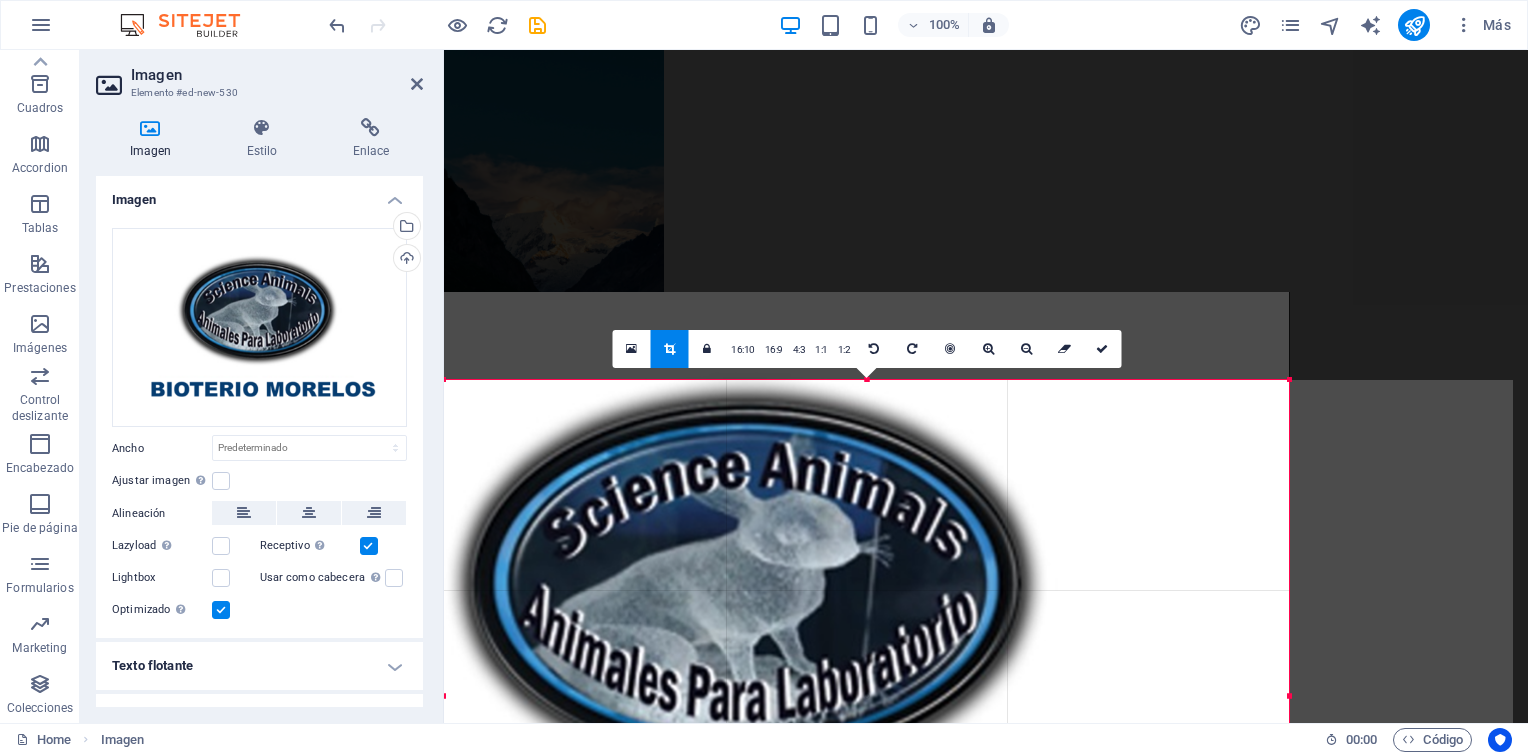 drag, startPoint x: 445, startPoint y: 692, endPoint x: 667, endPoint y: 677, distance: 222.50618 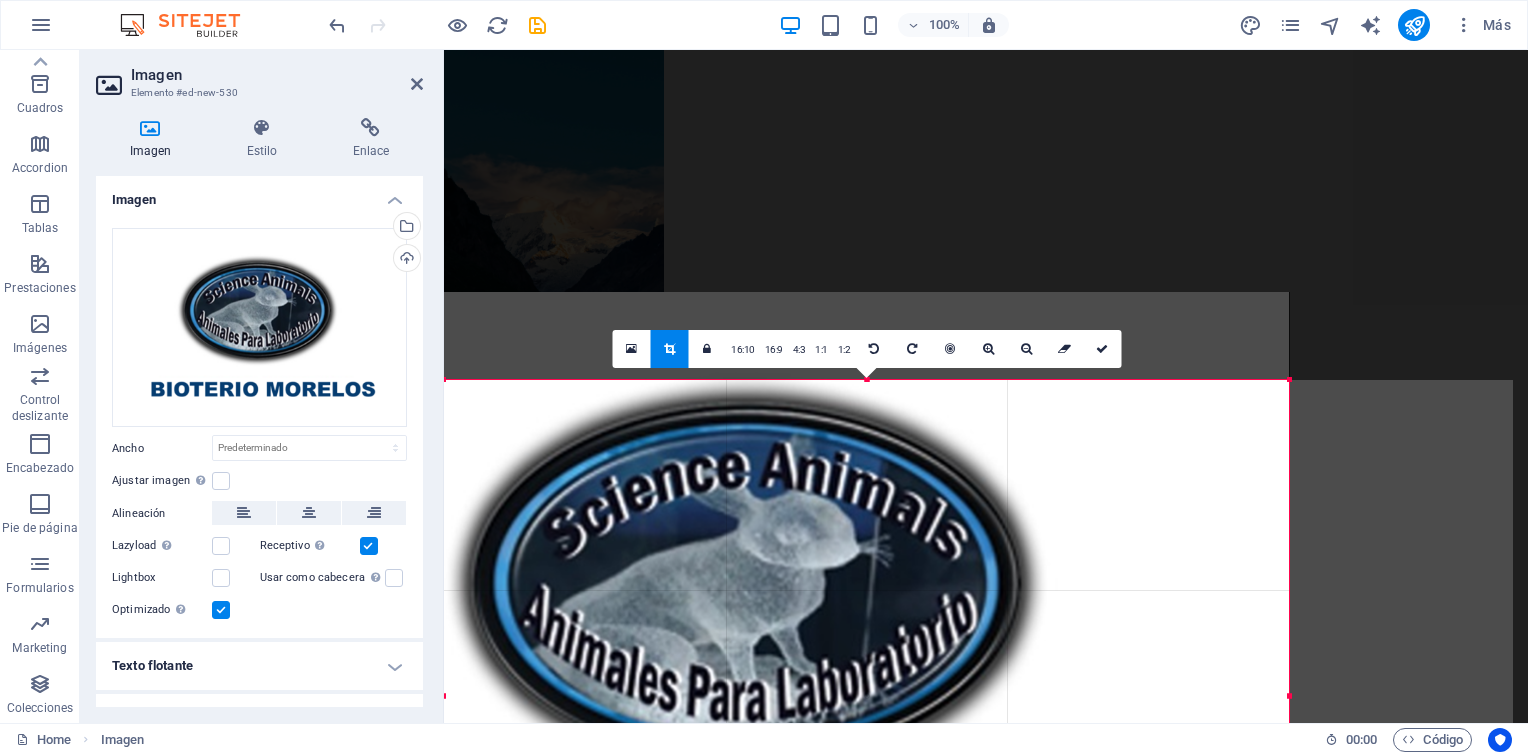 click on "180 170 160 150 140 130 120 110 100 90 80 70 60 50 40 30 20 10 0 -10 -20 -30 -40 -50 -60 -70 -80 -90 -100 -110 -120 -130 -140 -150 -160 -170 845px × 631px / 0° / 102% 16:10 16:9 4:3 1:1 1:2 0" at bounding box center (866, 695) 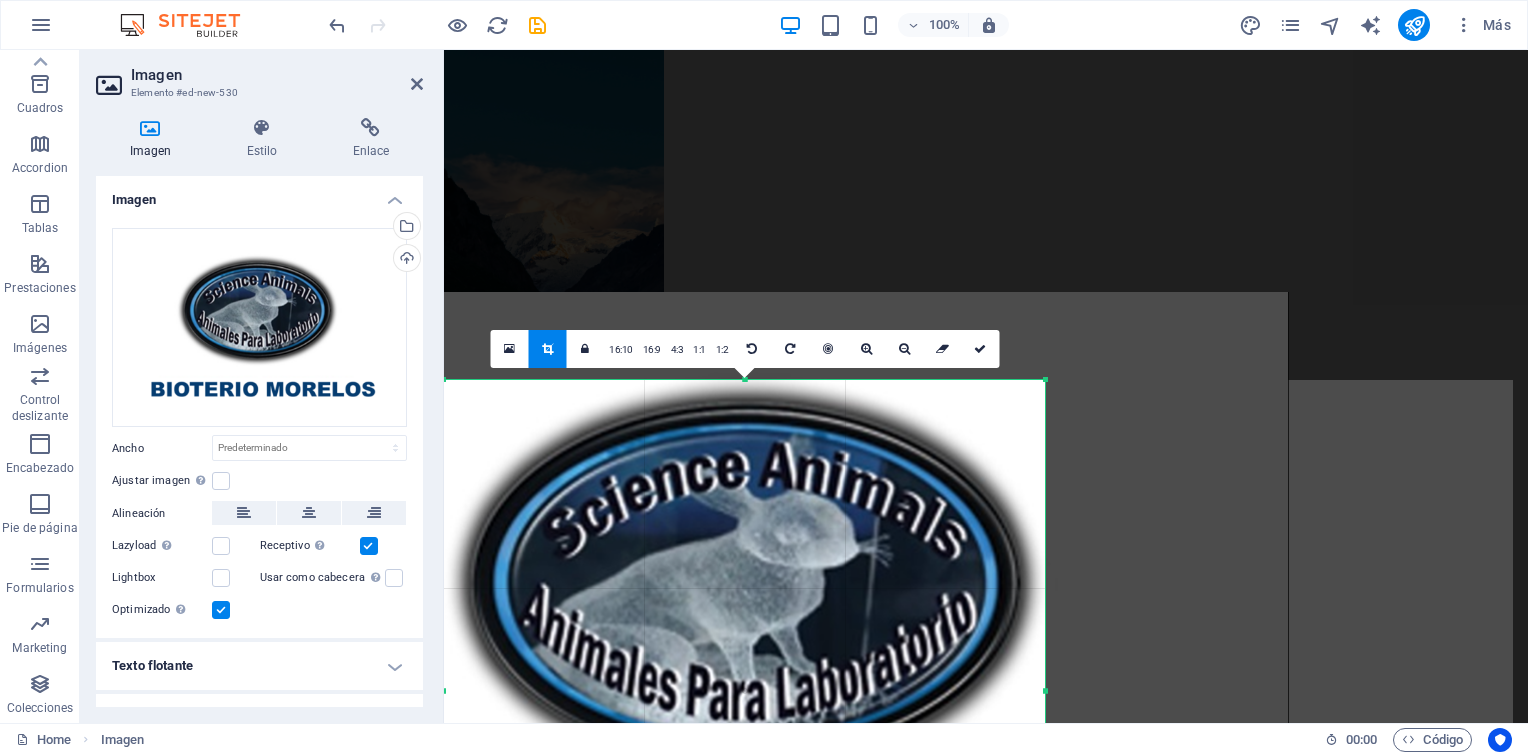 drag, startPoint x: 1288, startPoint y: 690, endPoint x: 1043, endPoint y: 643, distance: 249.46744 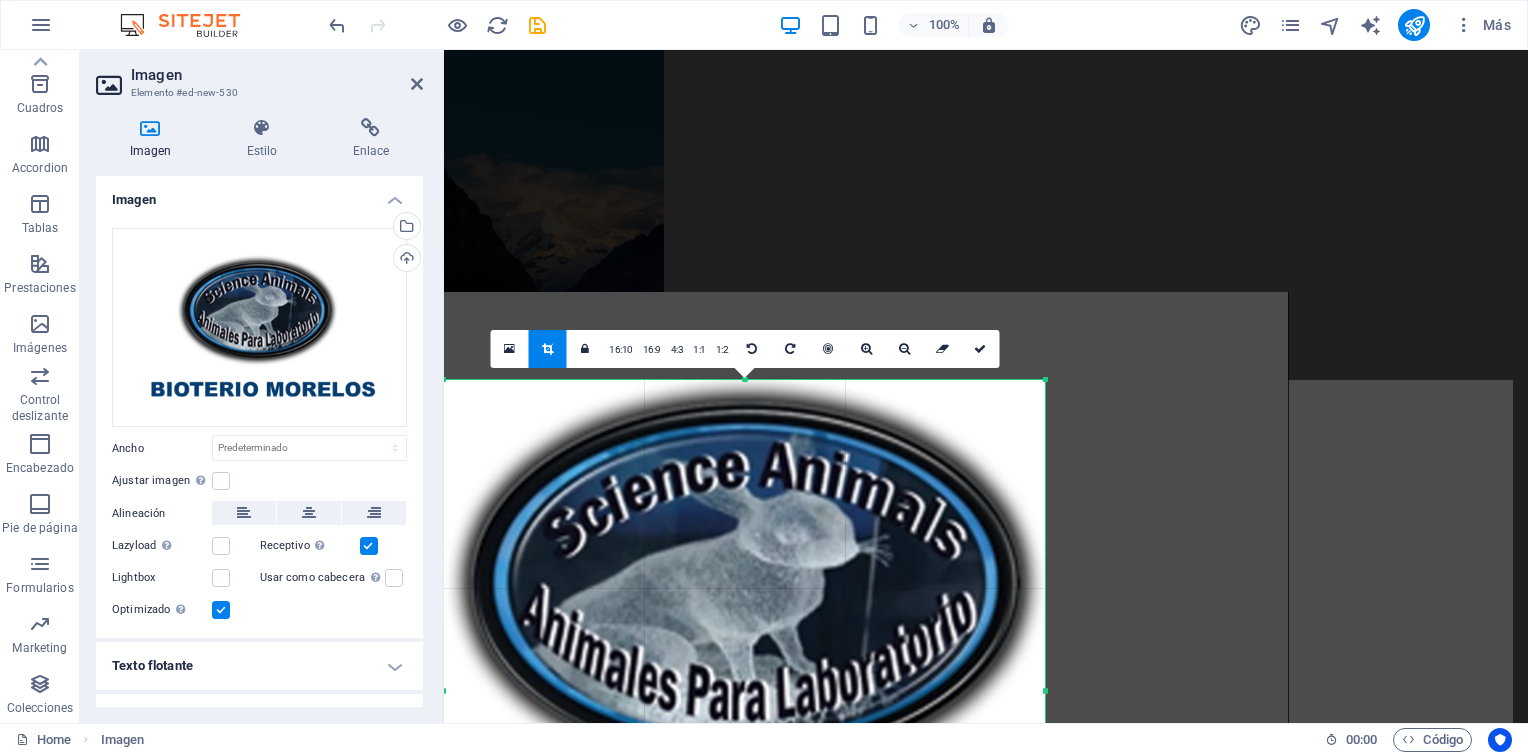 click at bounding box center (1045, 691) 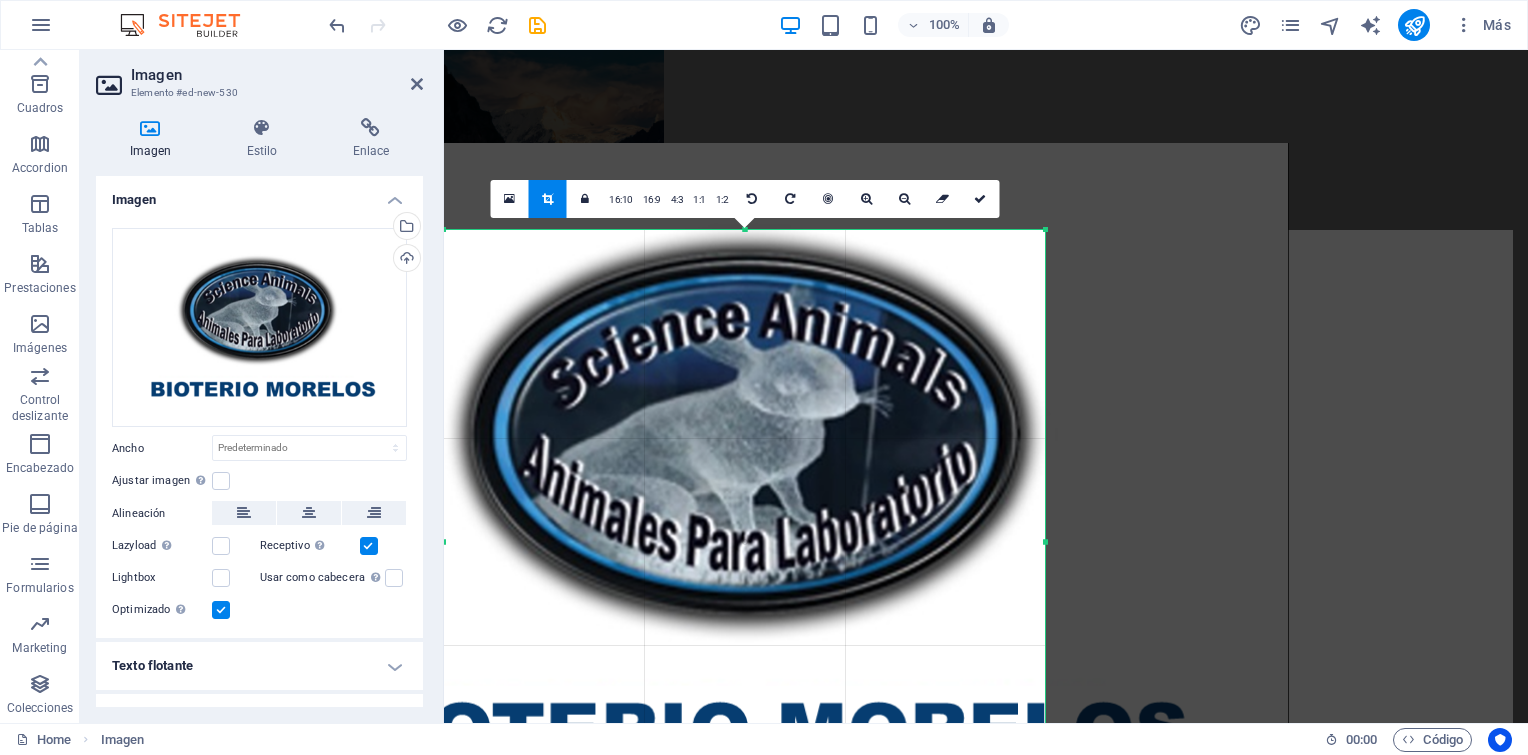 scroll, scrollTop: 360, scrollLeft: 0, axis: vertical 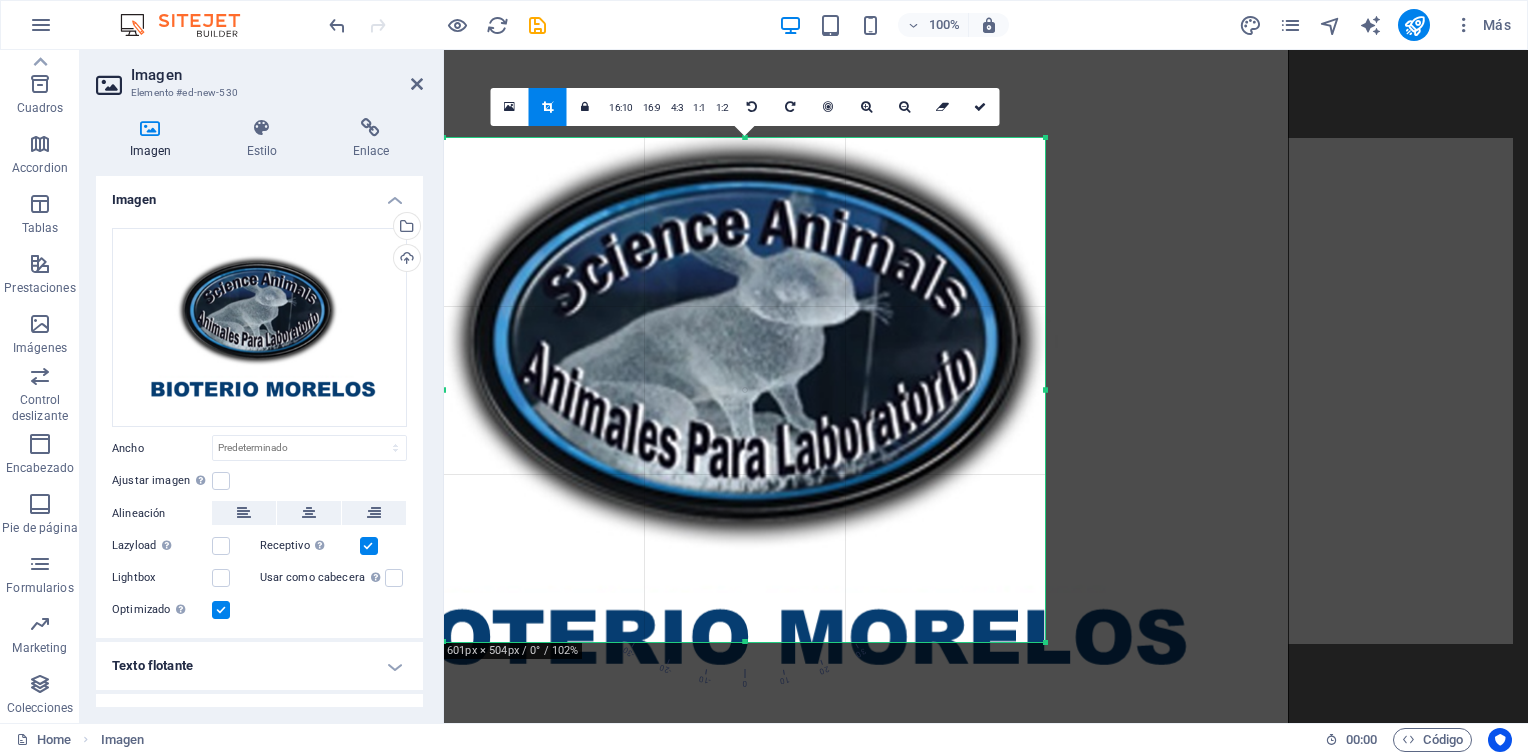 drag, startPoint x: 745, startPoint y: 644, endPoint x: 744, endPoint y: 525, distance: 119.0042 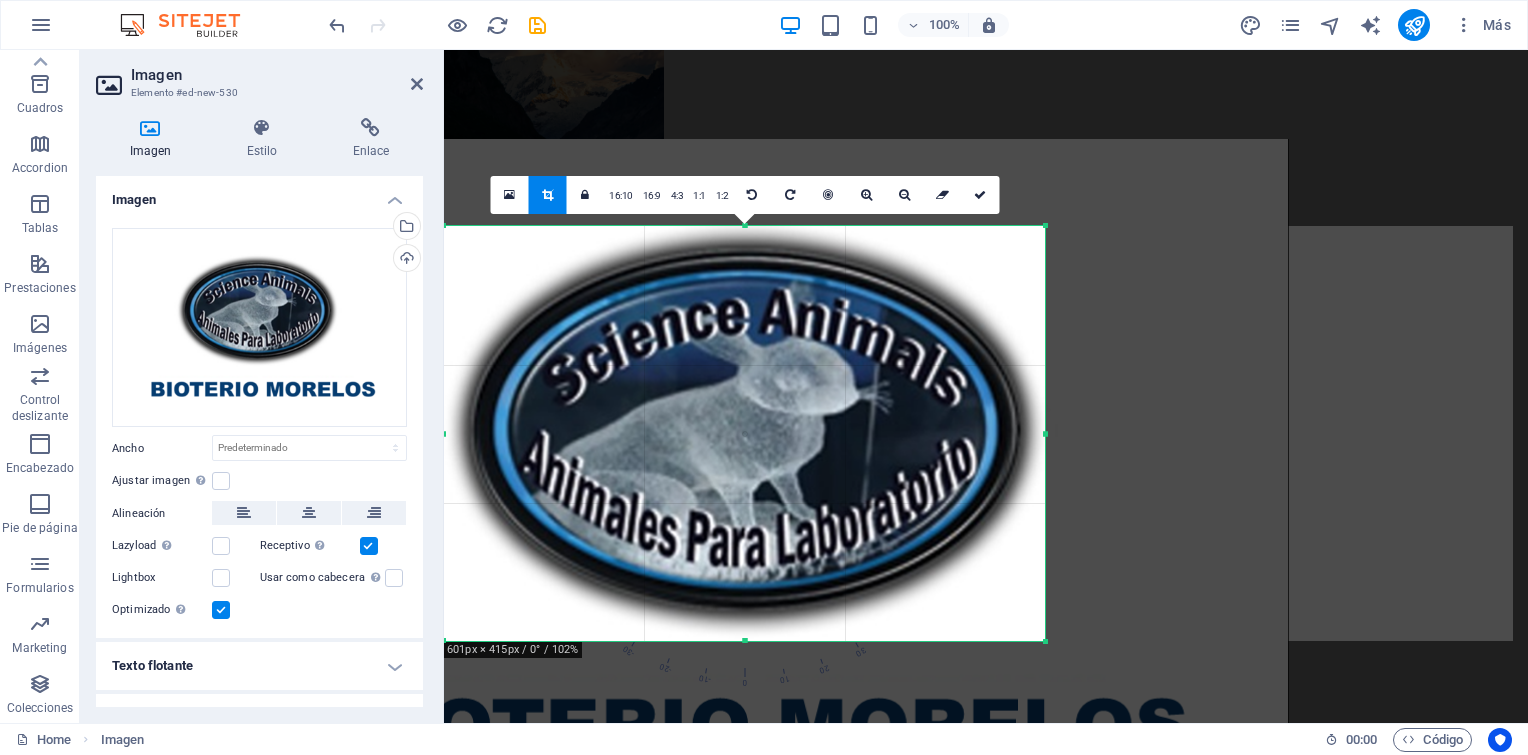 scroll, scrollTop: 153, scrollLeft: 0, axis: vertical 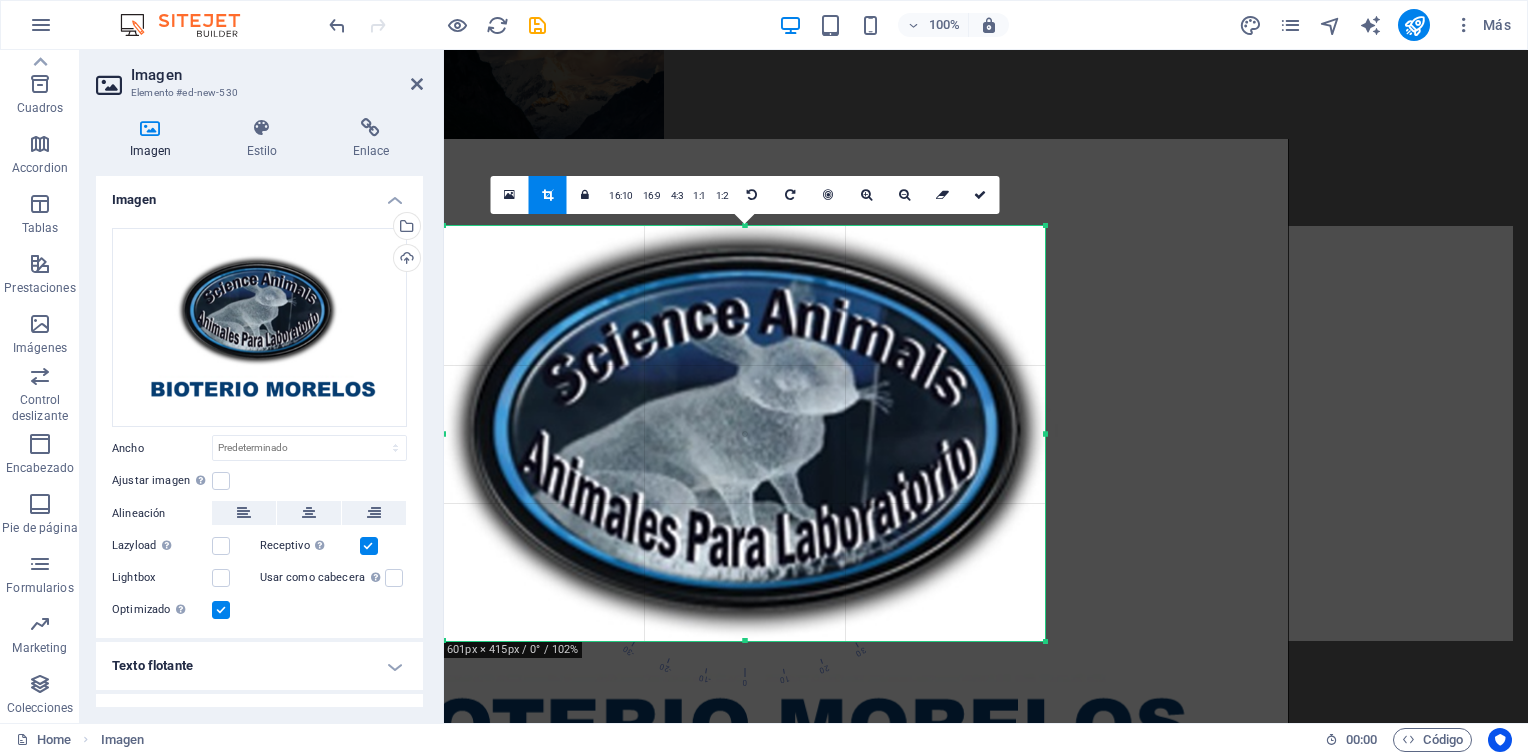 drag, startPoint x: 743, startPoint y: 641, endPoint x: 748, endPoint y: 552, distance: 89.140335 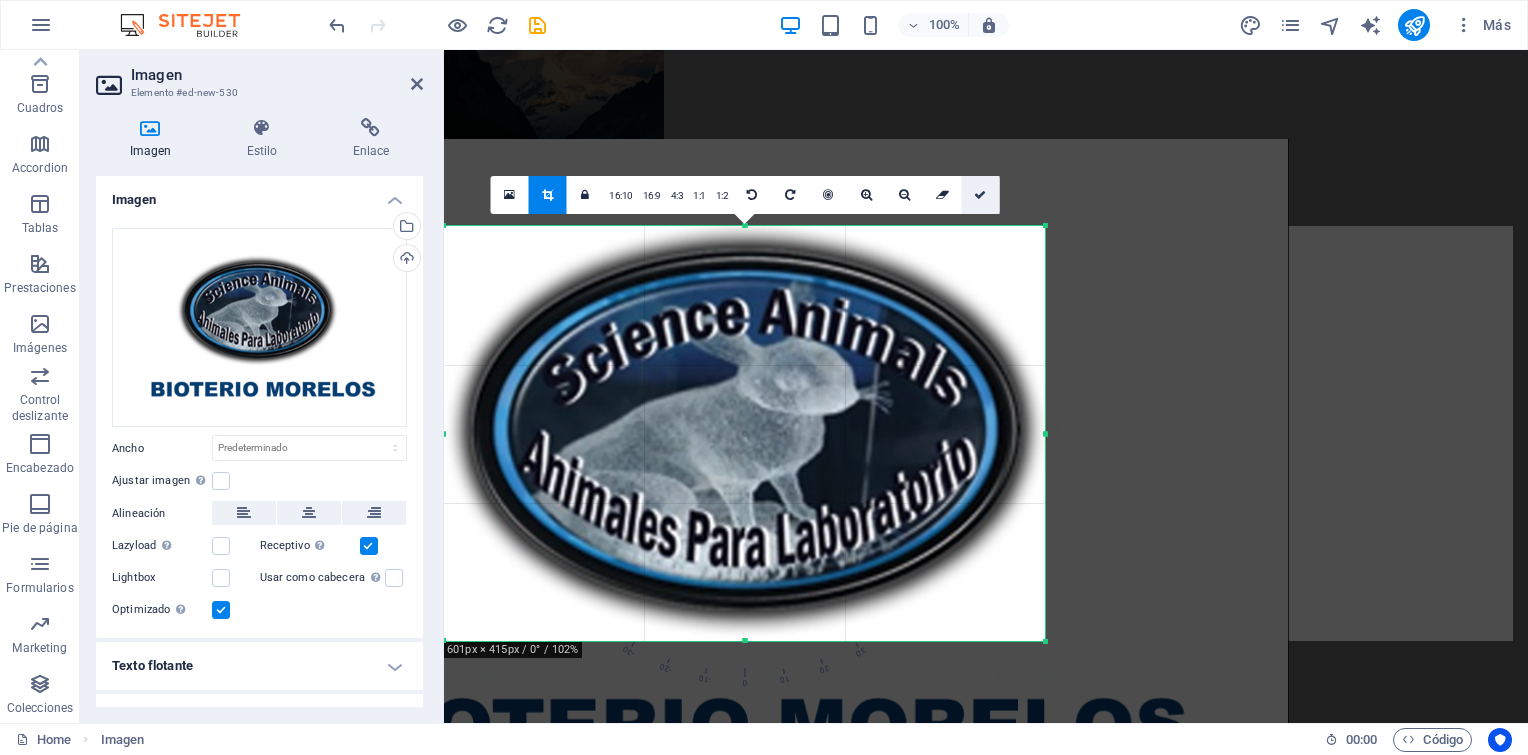 click at bounding box center (980, 195) 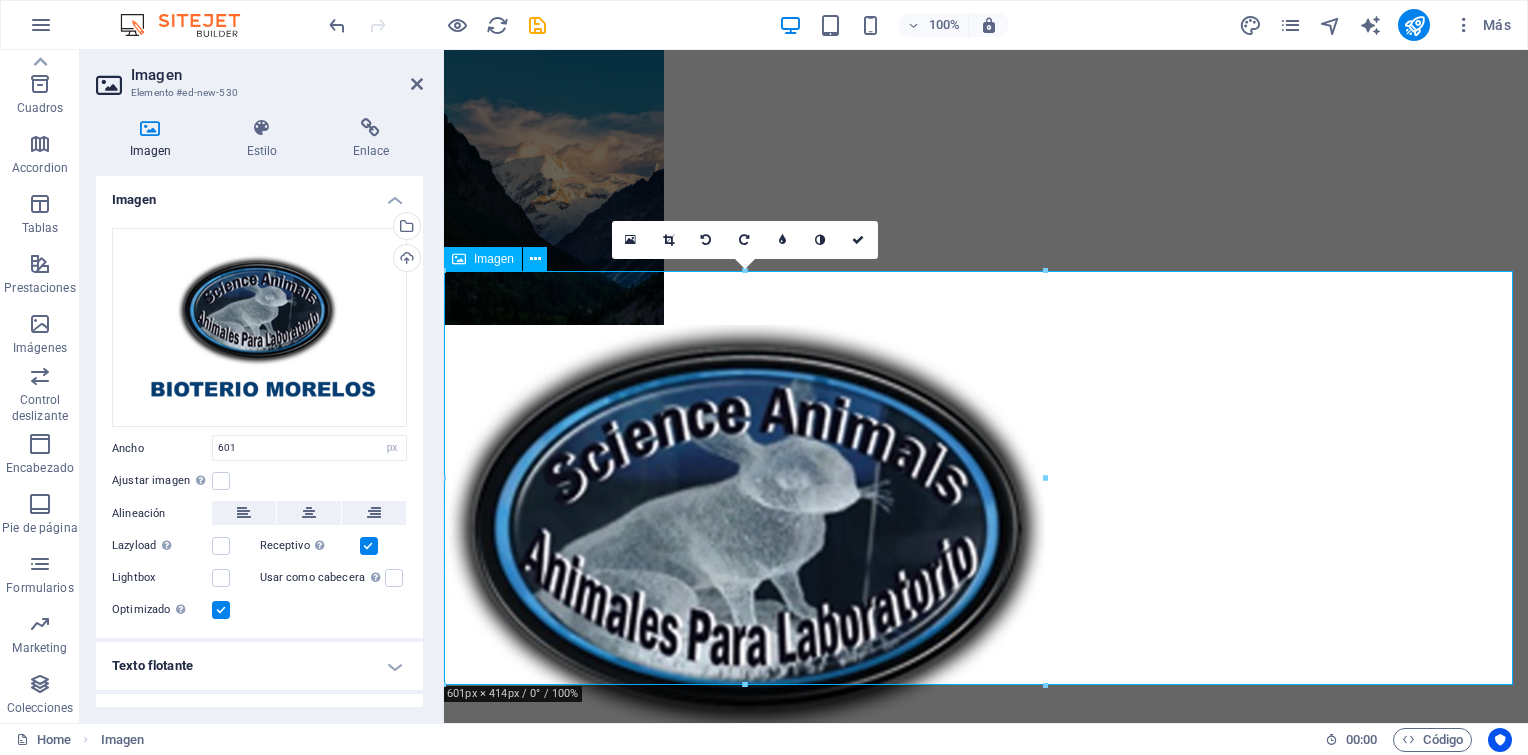 scroll, scrollTop: 152, scrollLeft: 0, axis: vertical 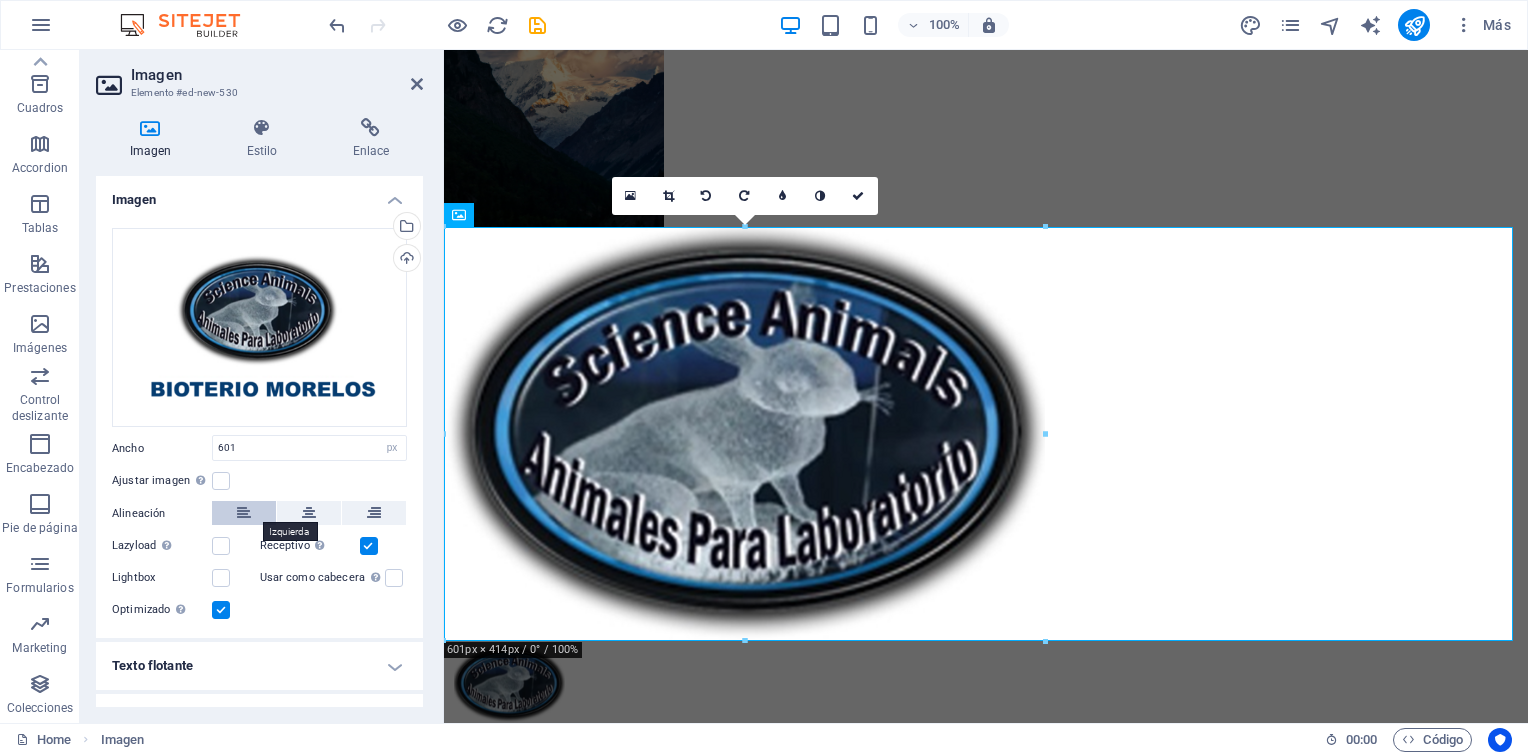 click at bounding box center [244, 513] 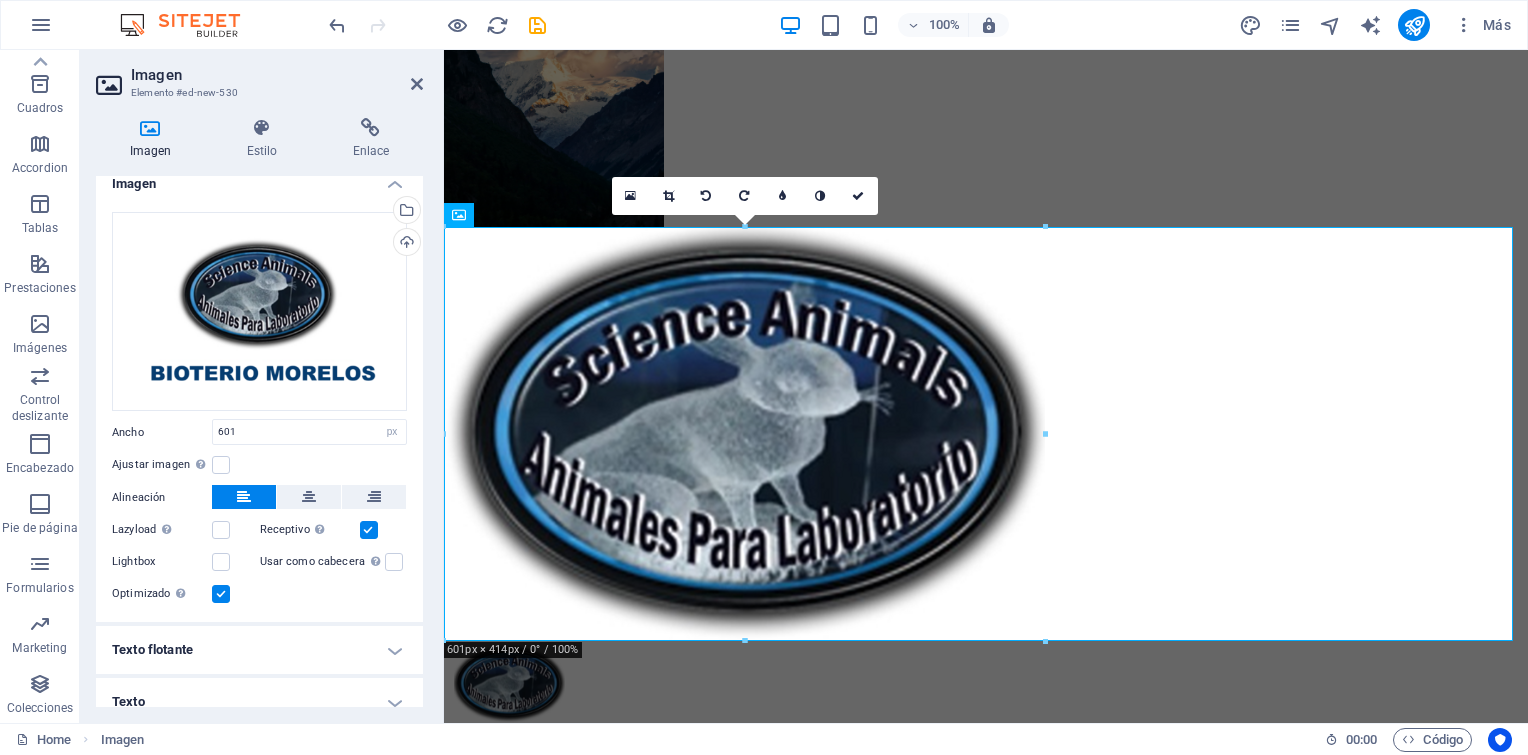 scroll, scrollTop: 31, scrollLeft: 0, axis: vertical 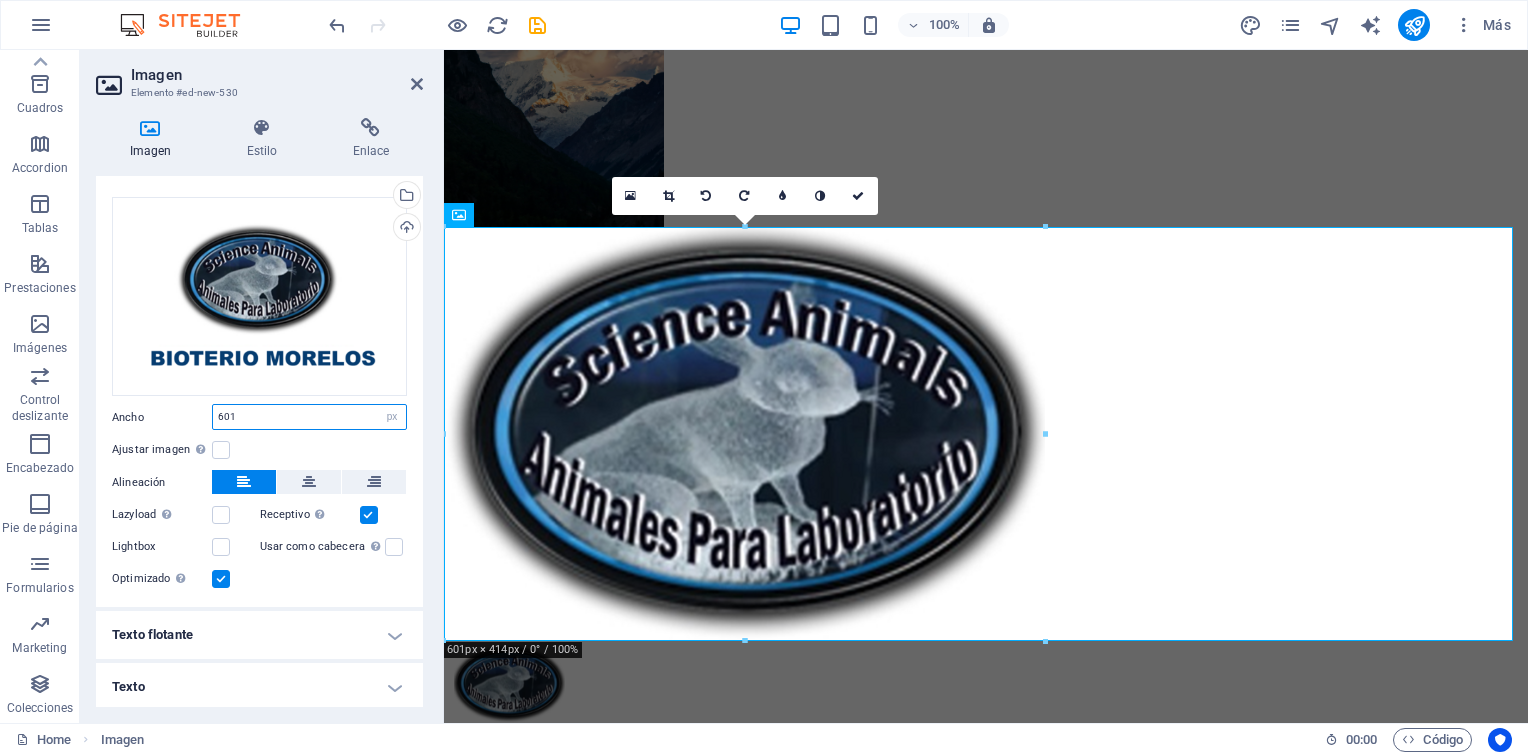 drag, startPoint x: 335, startPoint y: 416, endPoint x: 152, endPoint y: 416, distance: 183 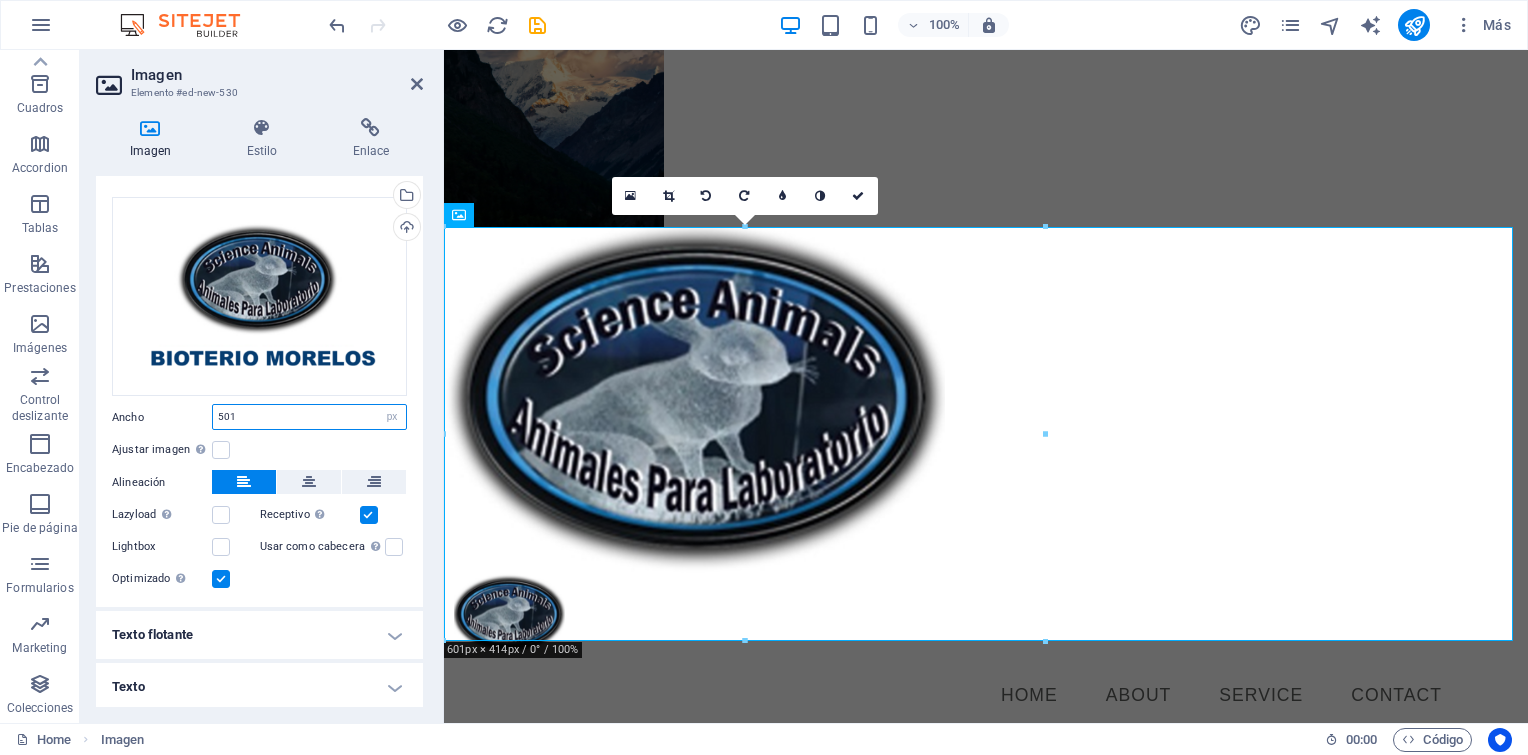 scroll, scrollTop: 83, scrollLeft: 0, axis: vertical 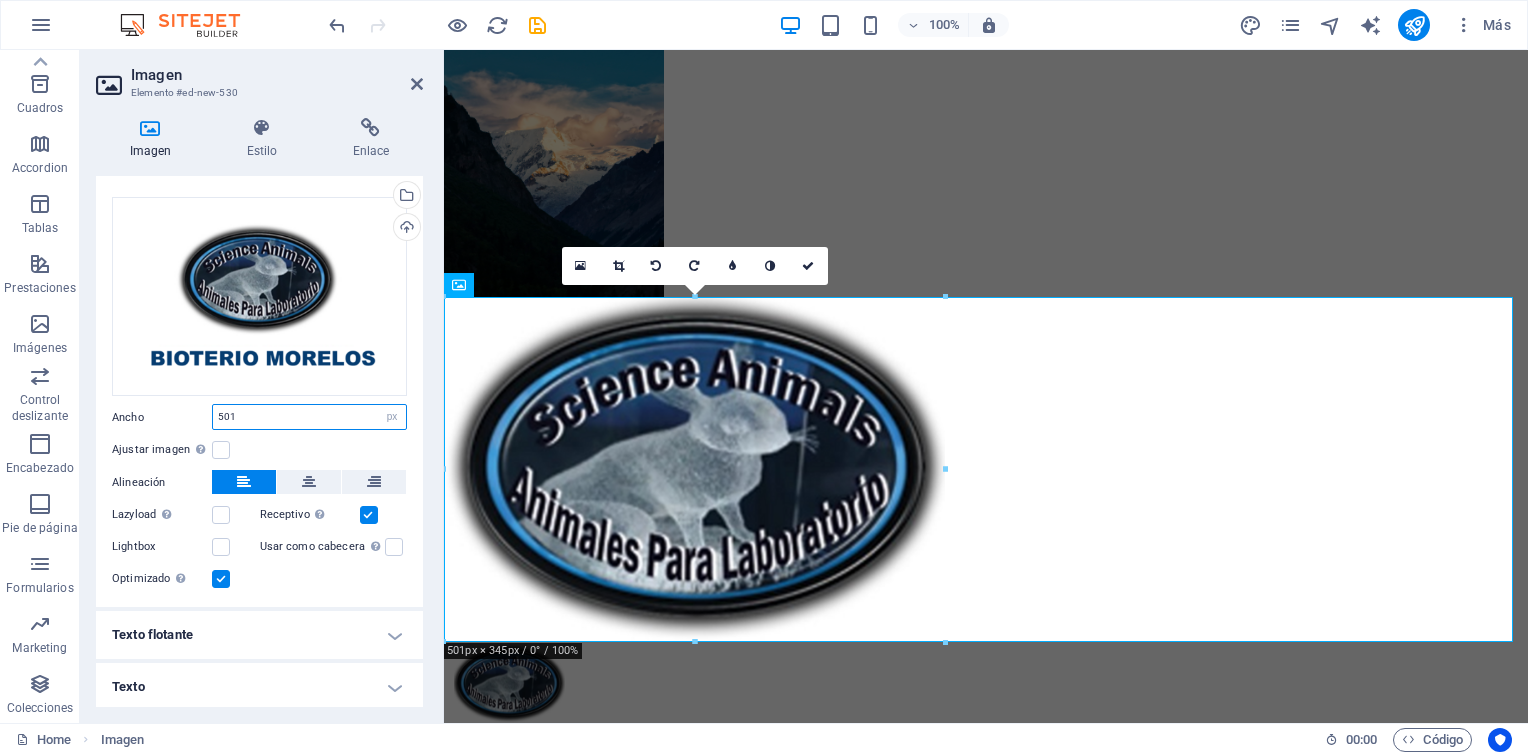 click on "501" at bounding box center [309, 417] 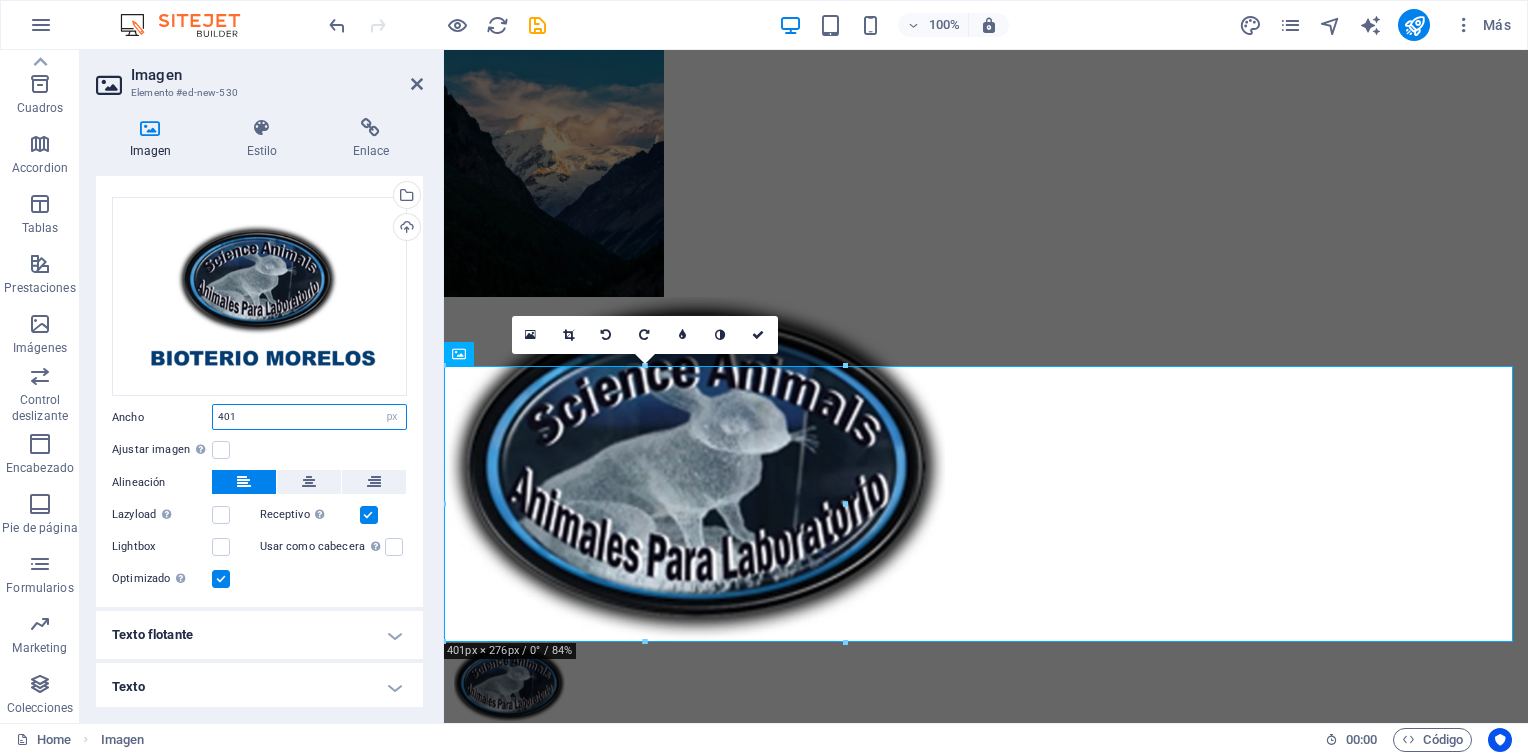 scroll, scrollTop: 14, scrollLeft: 0, axis: vertical 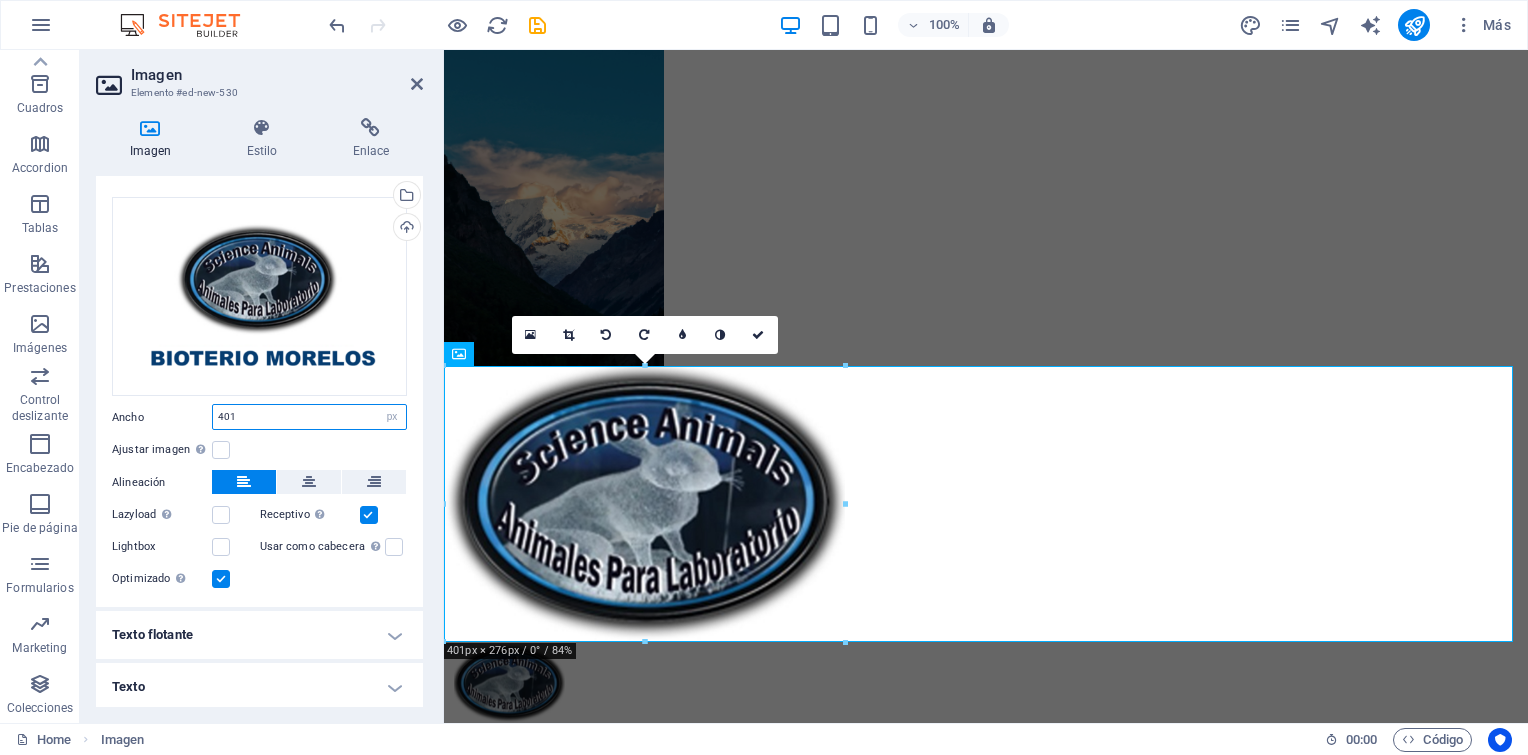 drag, startPoint x: 245, startPoint y: 415, endPoint x: 205, endPoint y: 406, distance: 41 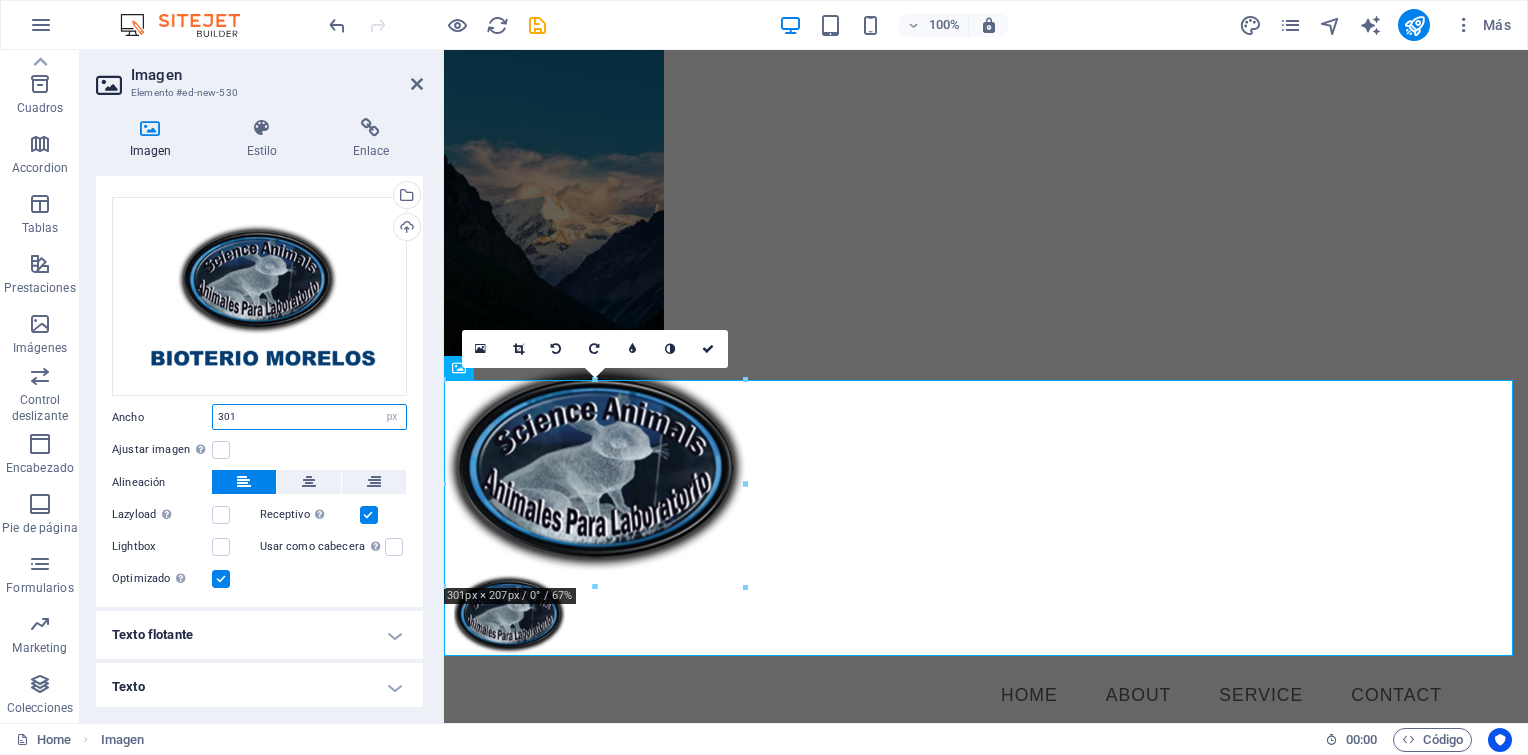 scroll, scrollTop: 0, scrollLeft: 0, axis: both 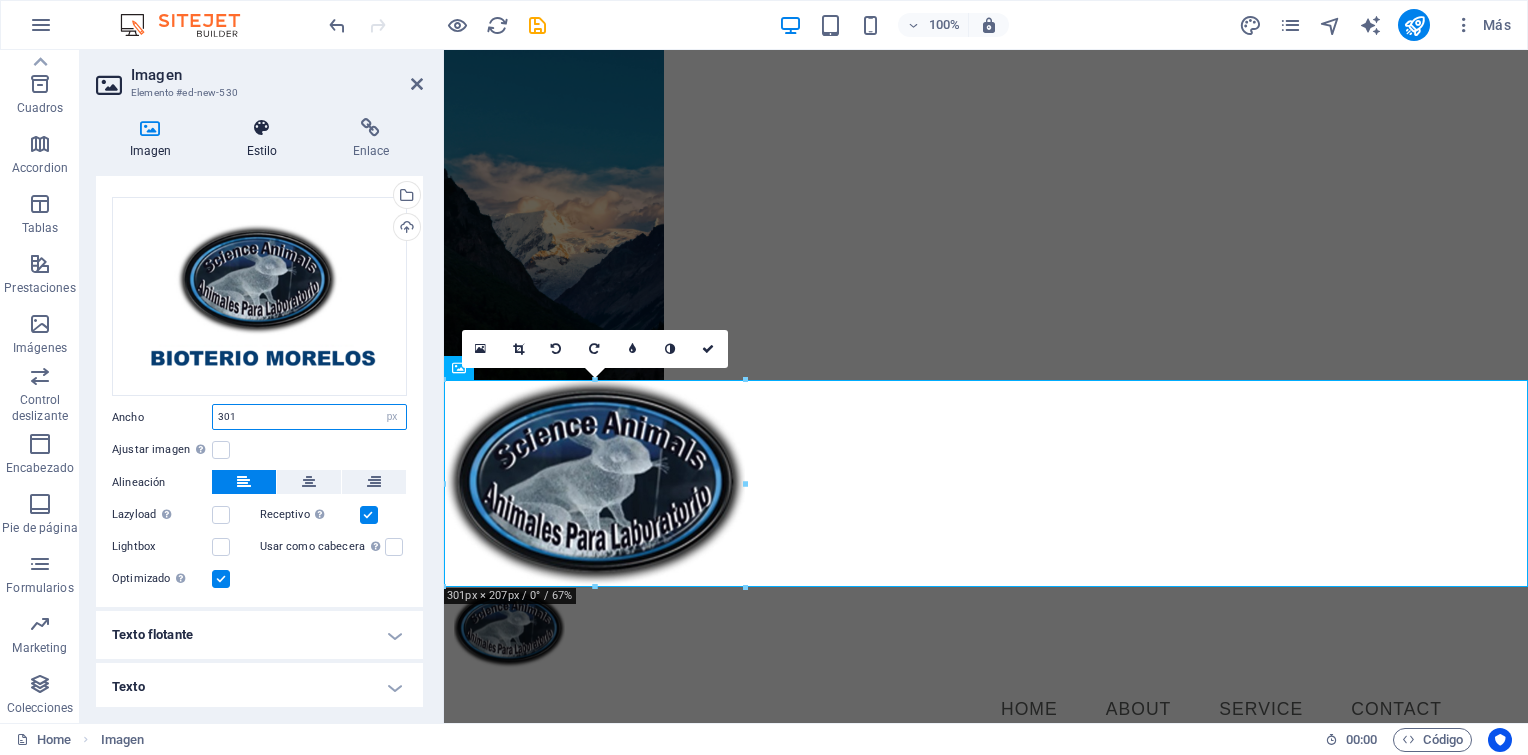 type on "301" 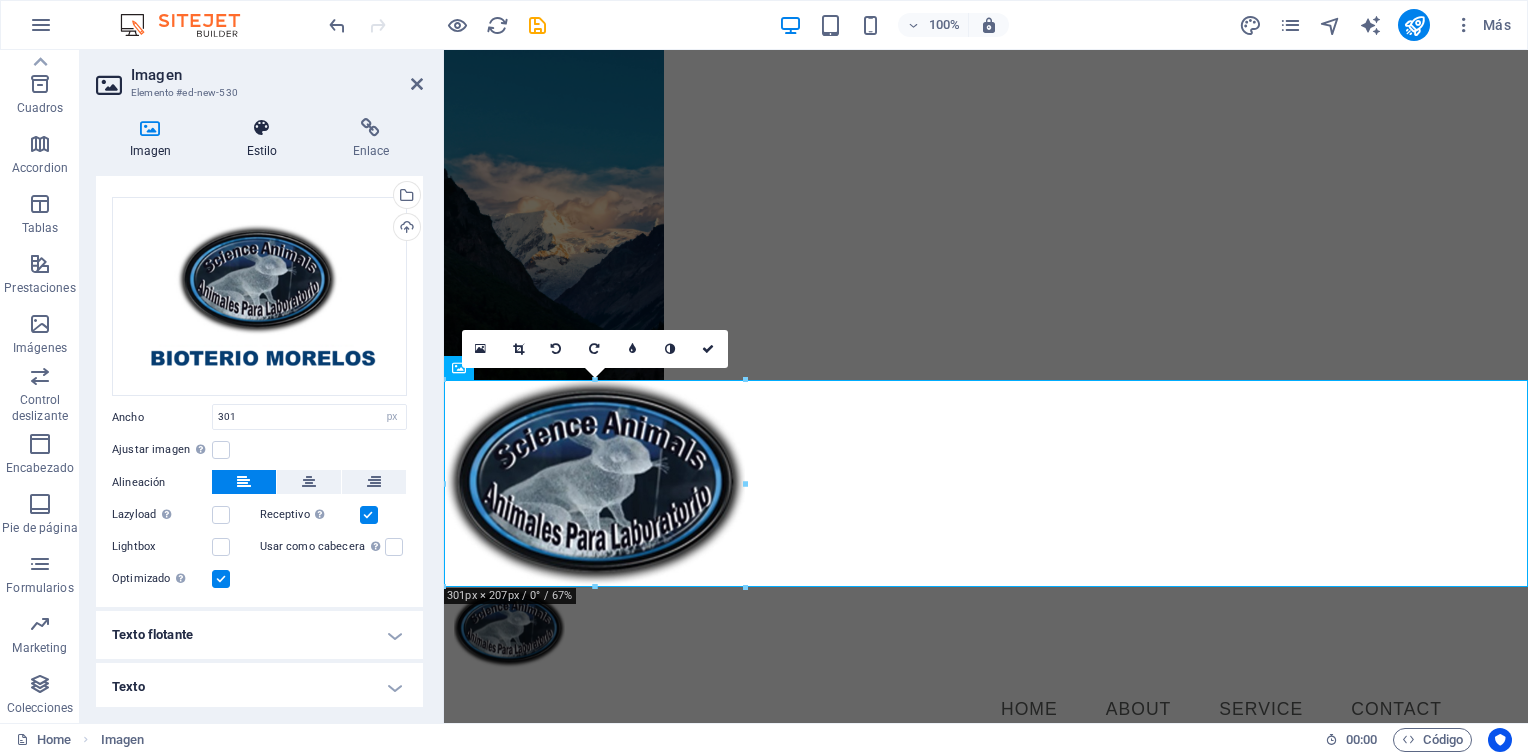 click at bounding box center (262, 128) 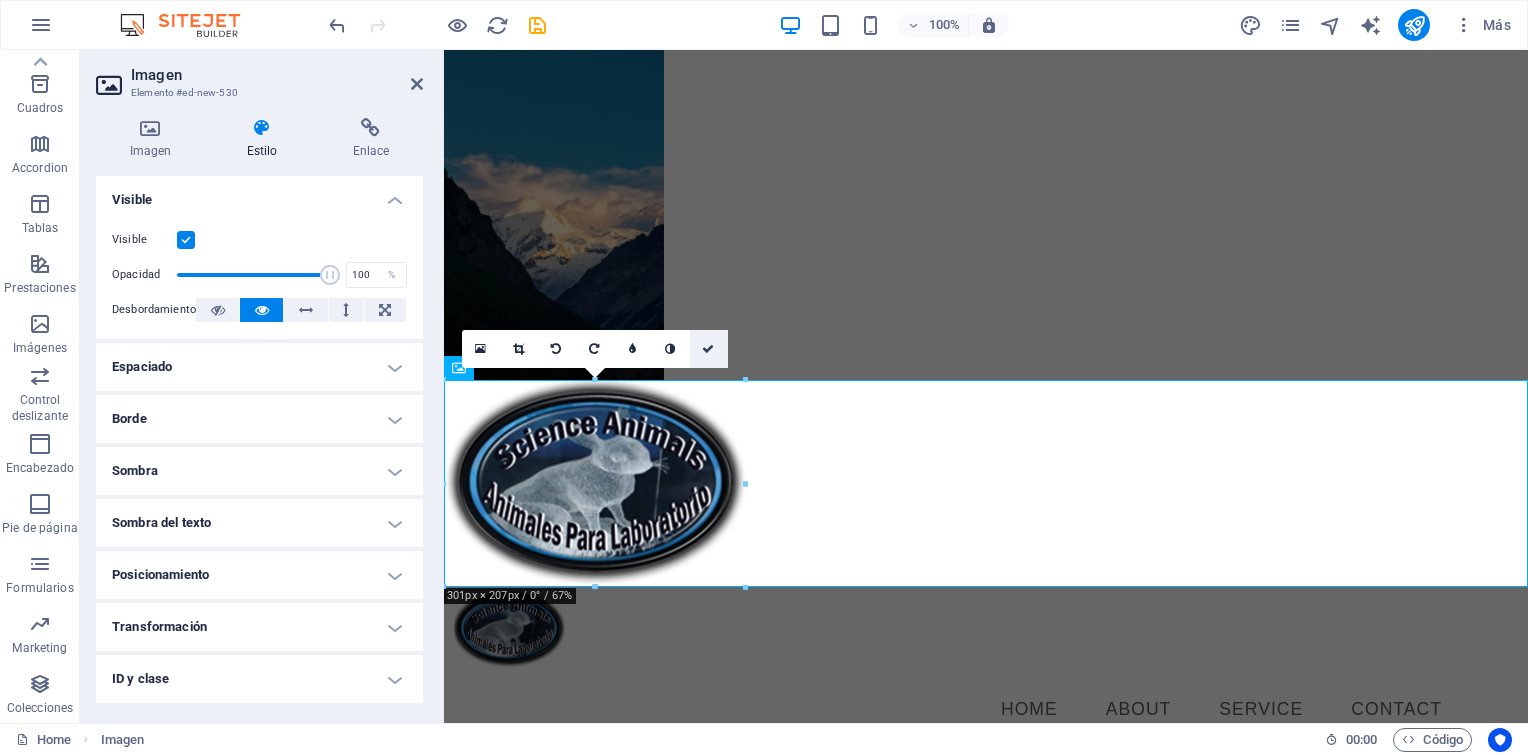 drag, startPoint x: 712, startPoint y: 347, endPoint x: 632, endPoint y: 298, distance: 93.813644 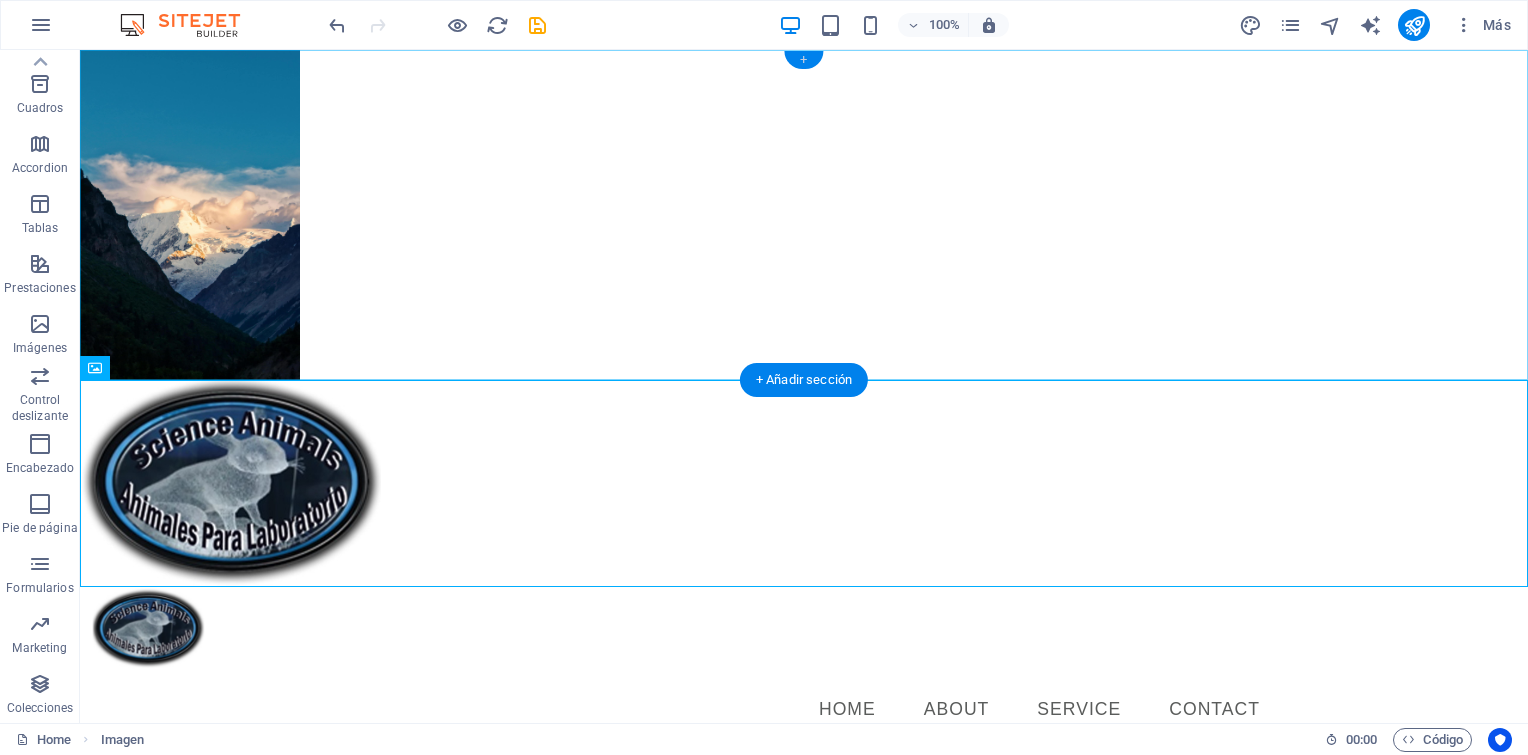 click on "+" at bounding box center (803, 60) 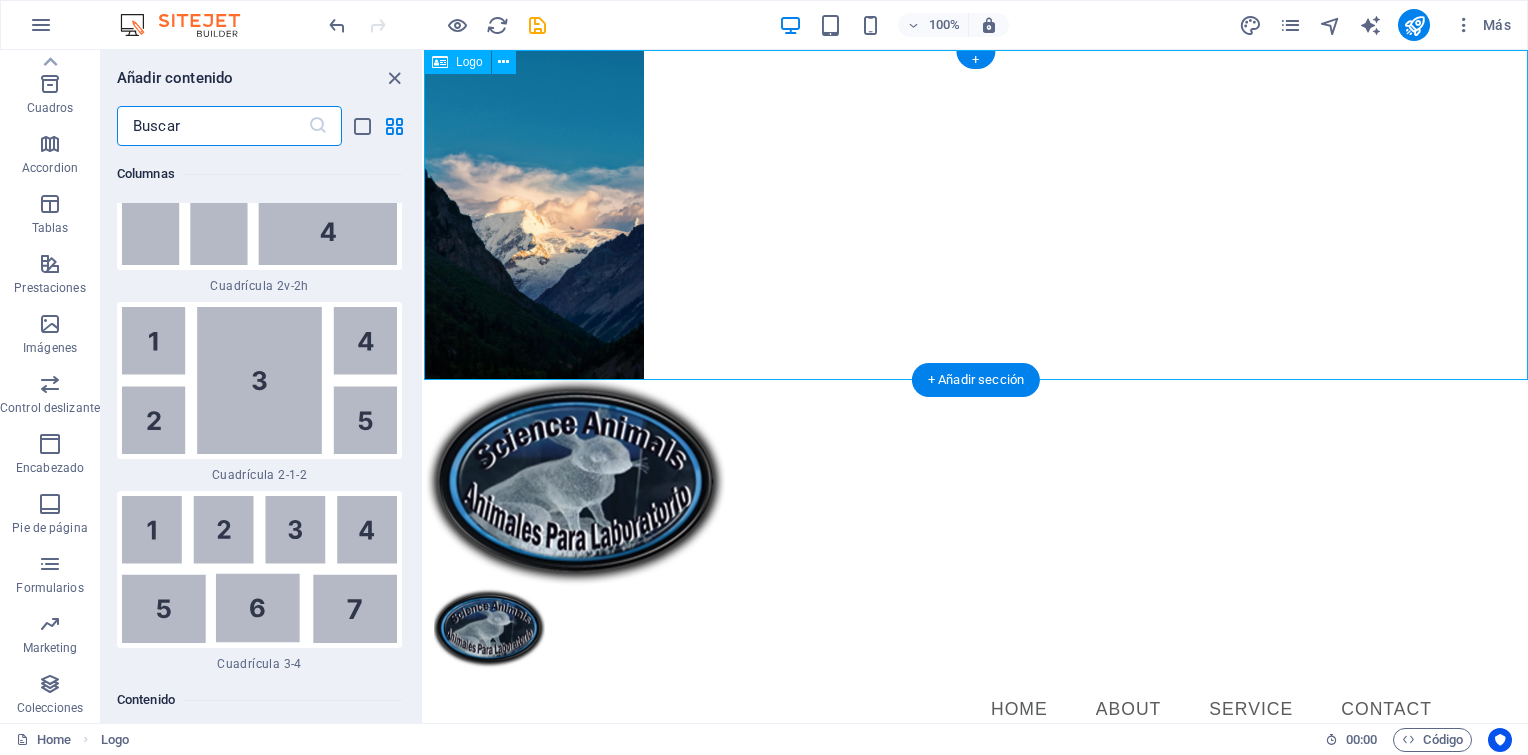 scroll, scrollTop: 6803, scrollLeft: 0, axis: vertical 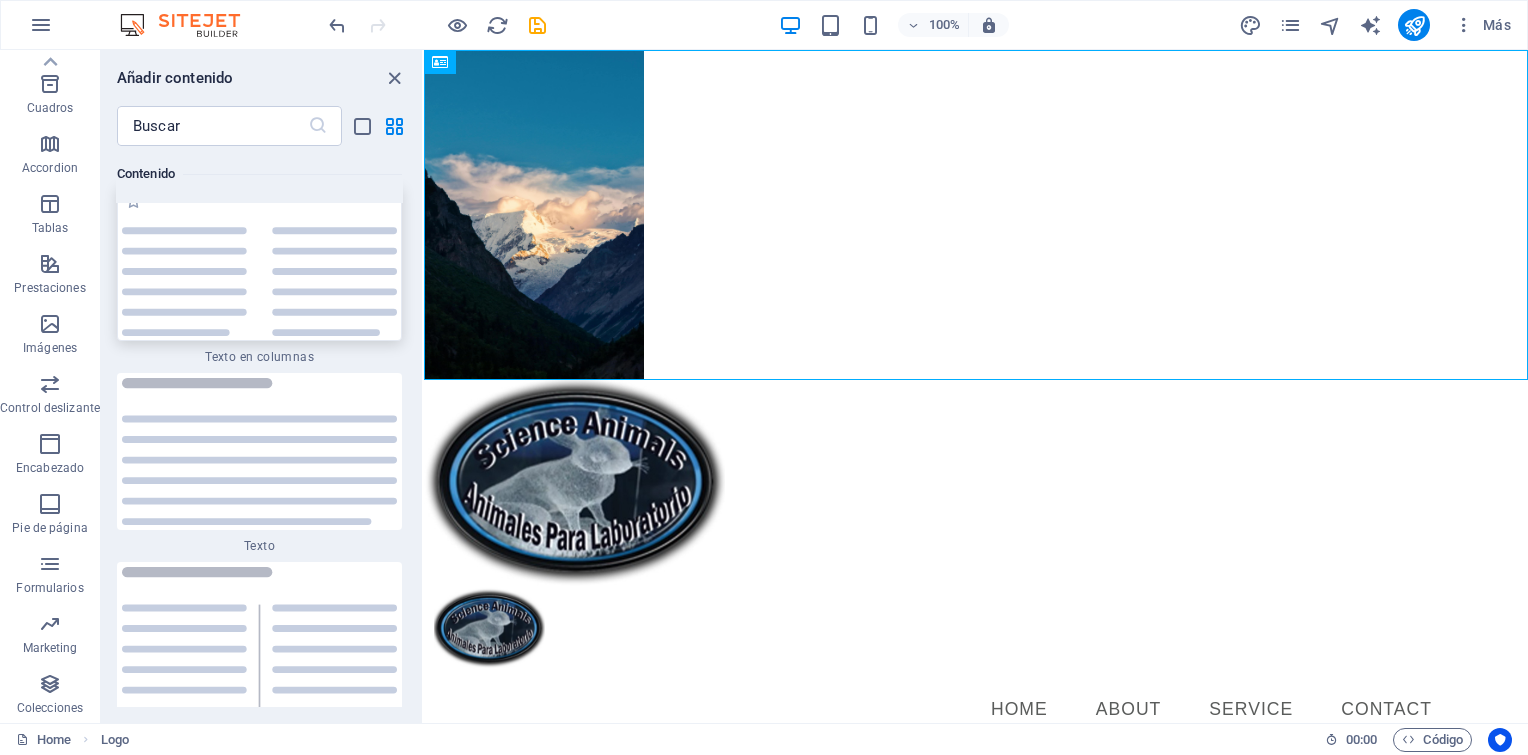 click at bounding box center (259, 263) 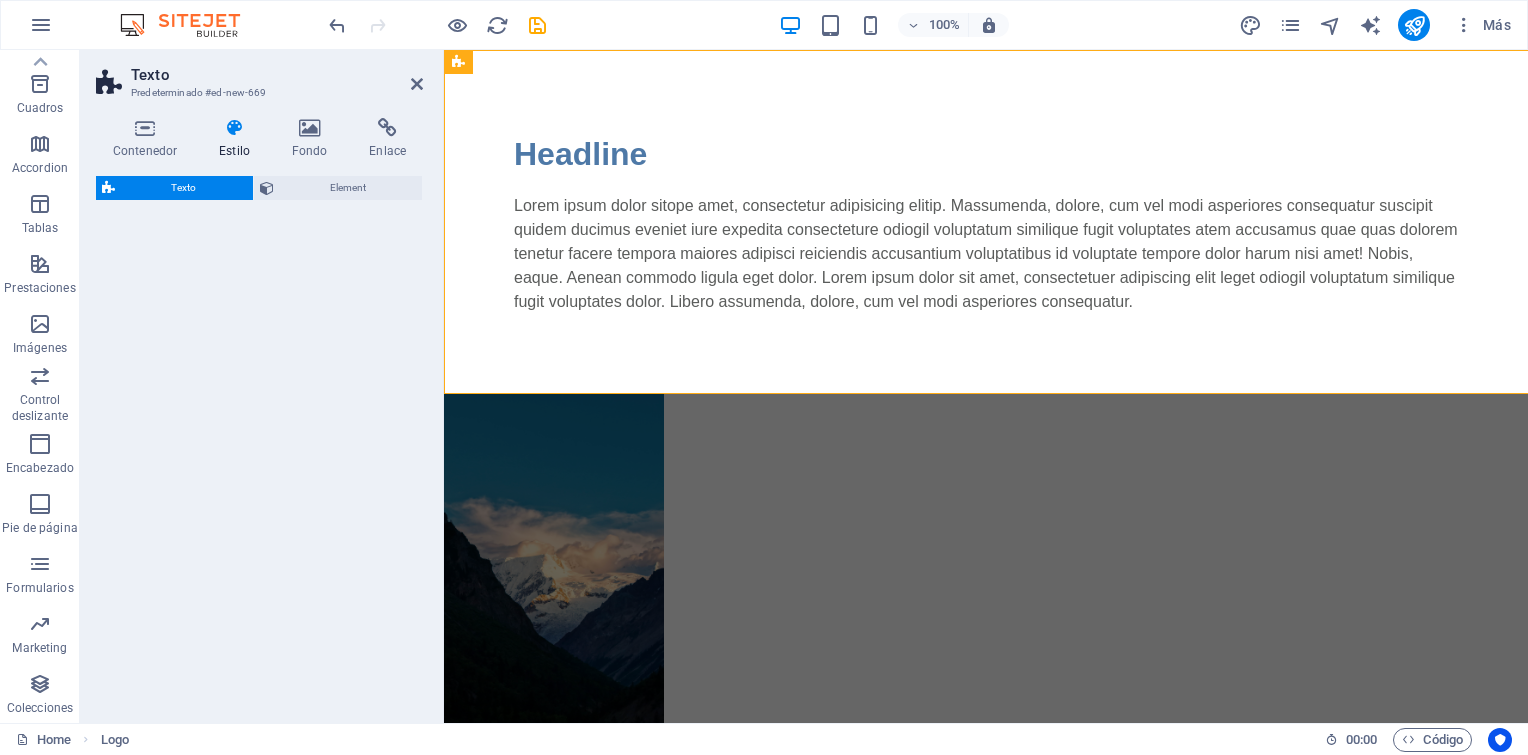 select on "rem" 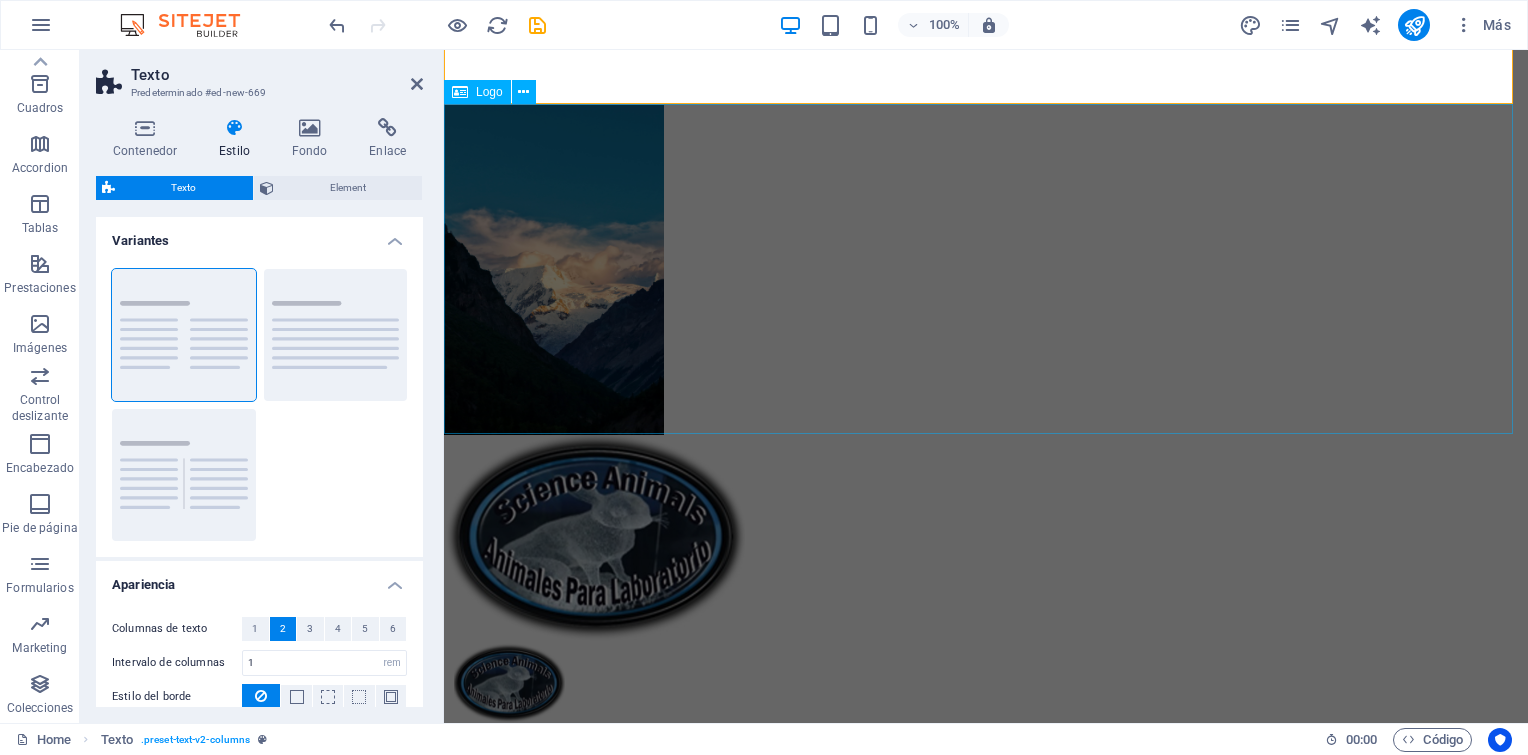 scroll, scrollTop: 0, scrollLeft: 0, axis: both 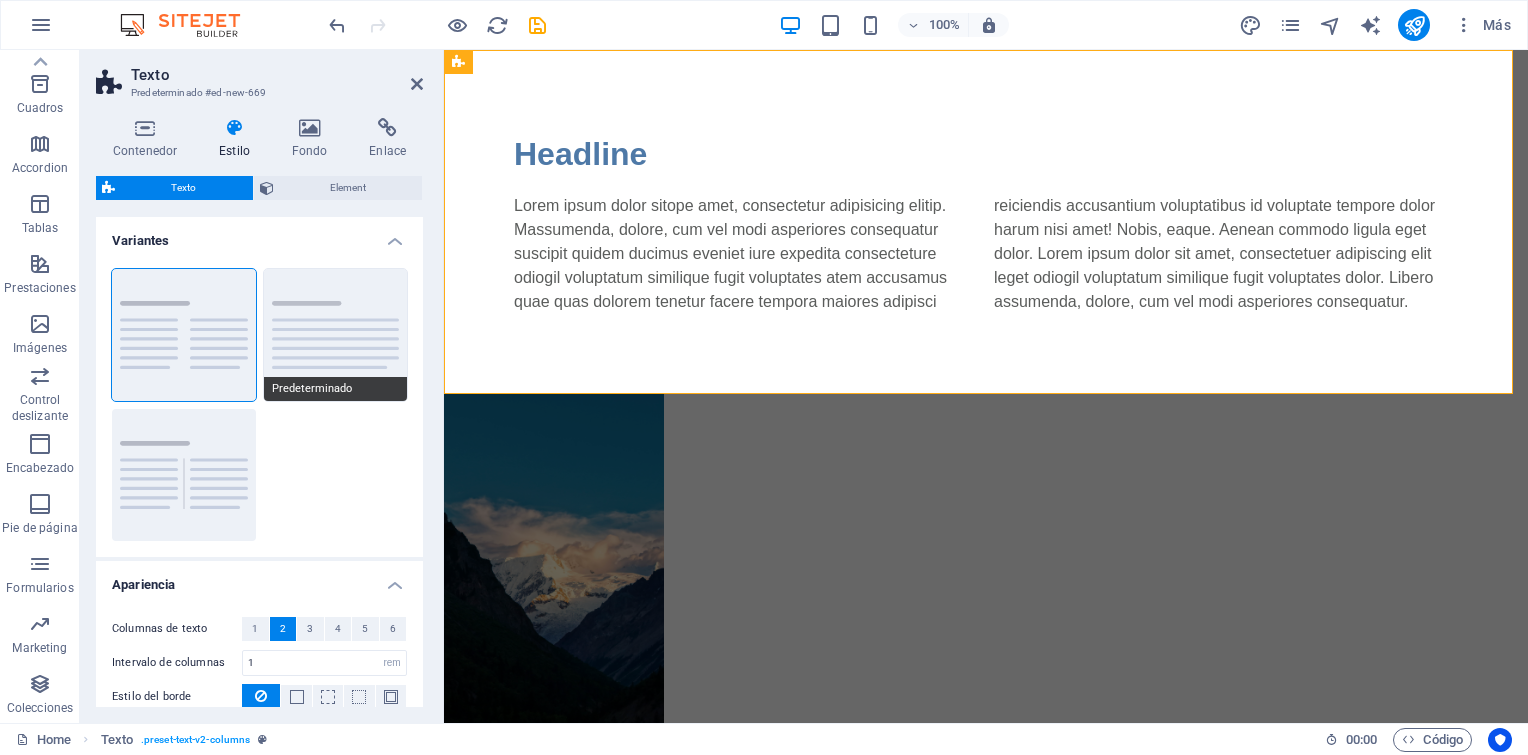 click on "Predeterminado" at bounding box center (336, 335) 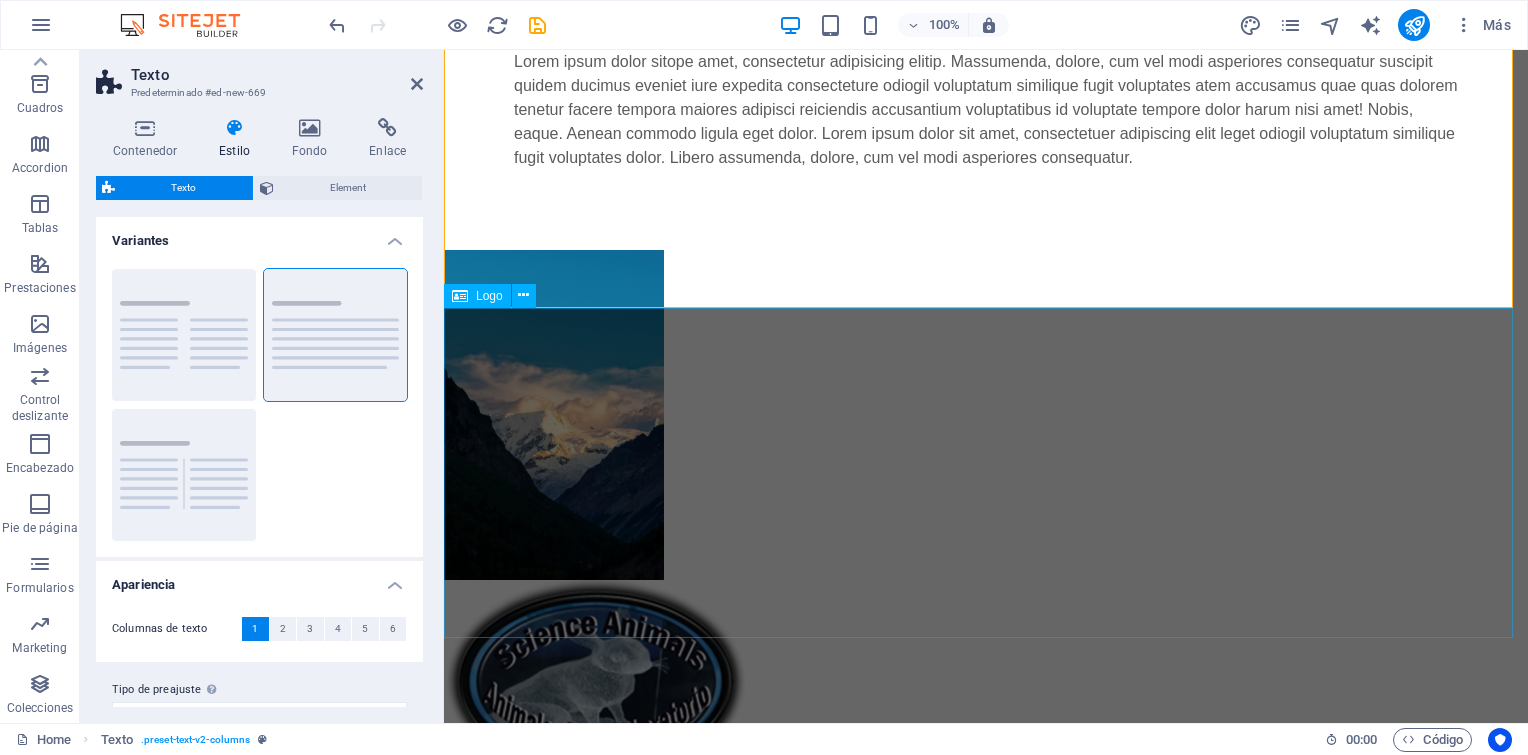 scroll, scrollTop: 0, scrollLeft: 0, axis: both 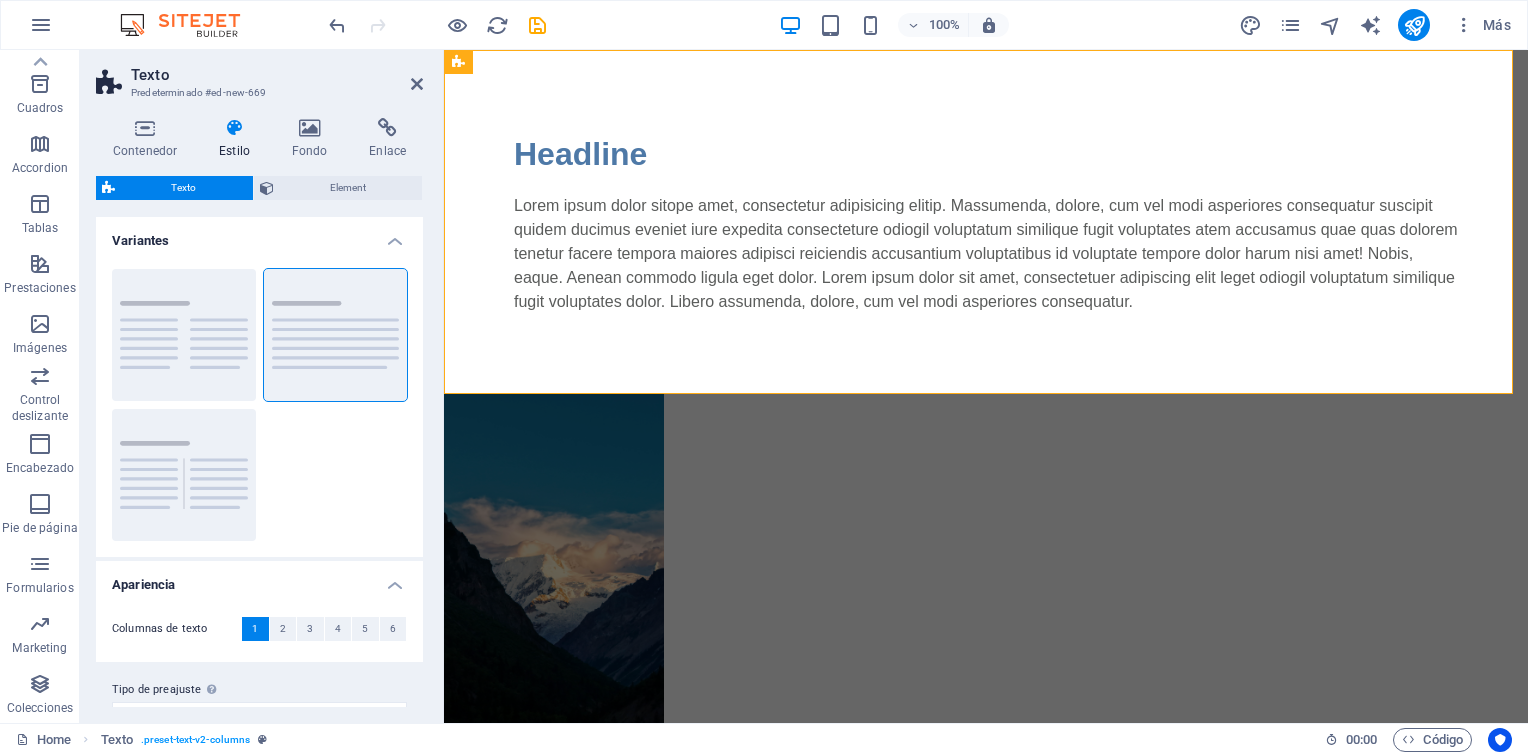 click on "Texto Predeterminado #ed-new-669
Contenedor Estilo Fondo Enlace Tamaño Altura Predeterminado px rem % vh vw Alto mín Ninguno px rem % vh vw Ancho Predeterminado px rem % em vh vw Ancho mín Ninguno px rem % vh vw Ancho del contenido Predeterminado Ancho personalizado Ancho Predeterminado px rem % em vh vw Ancho mín Ninguno px rem % vh vw Espaciado predeterminado Espaciado personalizado El espaciado y ancho del contenido predeterminado puede cambiarse en Diseño. Editar diseño Diseño (Flexbox) Alineación Determina flex-direction. Predeterminado Eje principal Determina la forma en la que los elementos deberían comportarse por el eje principal en este contenedor (contenido justificado). Predeterminado Eje lateral Controla la dirección vertical del elemento en el contenedor (alinear elementos). Predeterminado Ajuste Predeterminado Habilitado Deshabilitado Relleno Controla las distancias y la dirección de los elementos en el eje Y en varias líneas (alinear contenido). Predeterminado Rol" at bounding box center (262, 386) 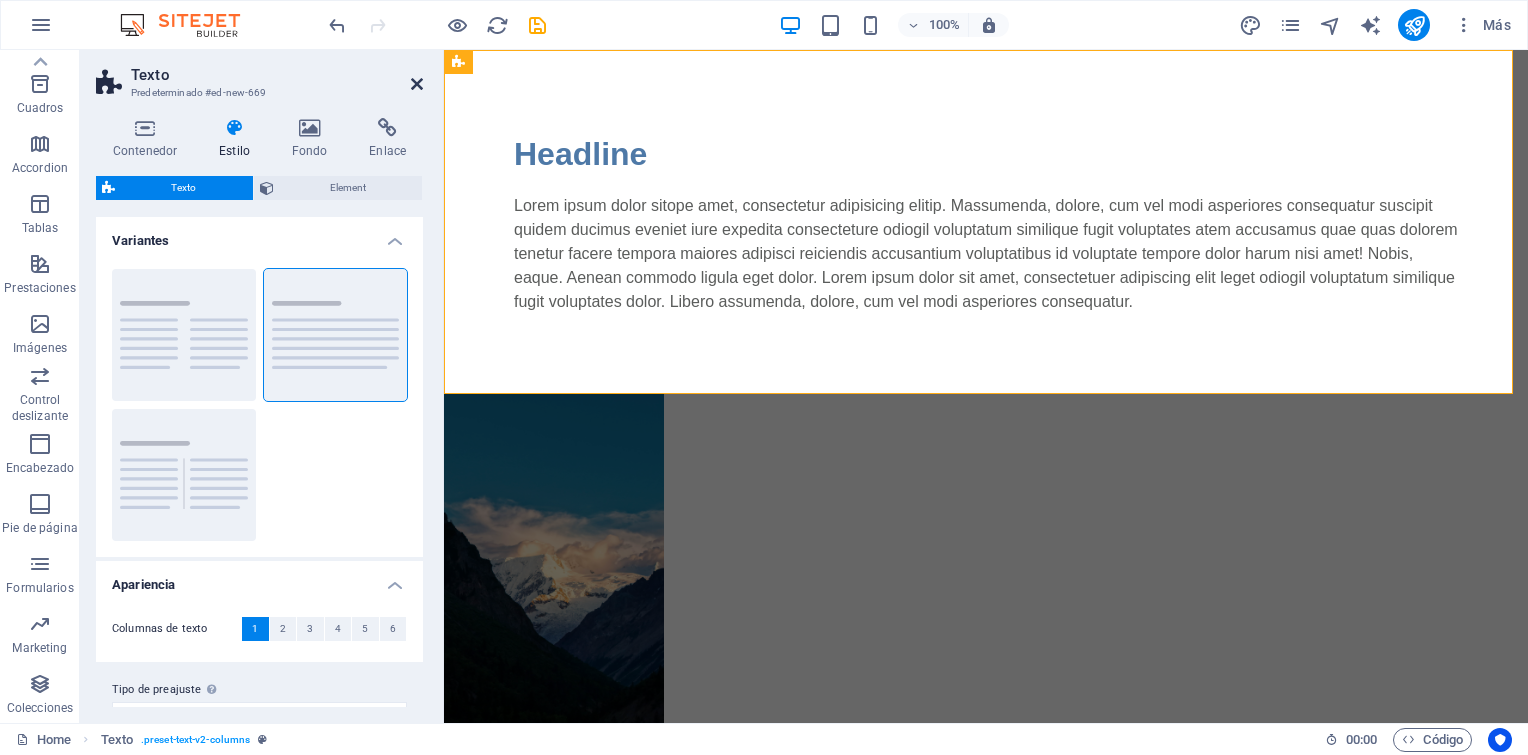 click at bounding box center [417, 84] 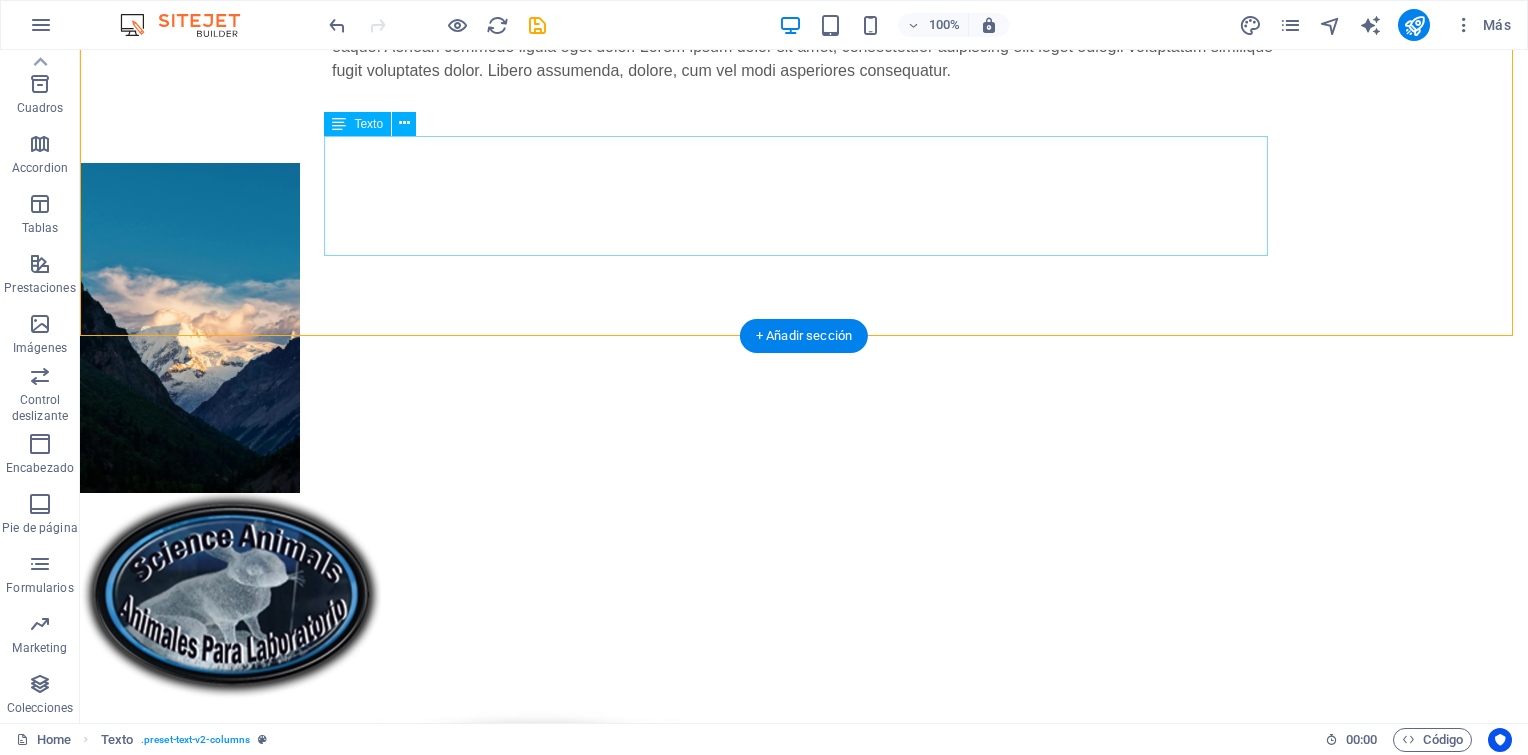 scroll, scrollTop: 289, scrollLeft: 0, axis: vertical 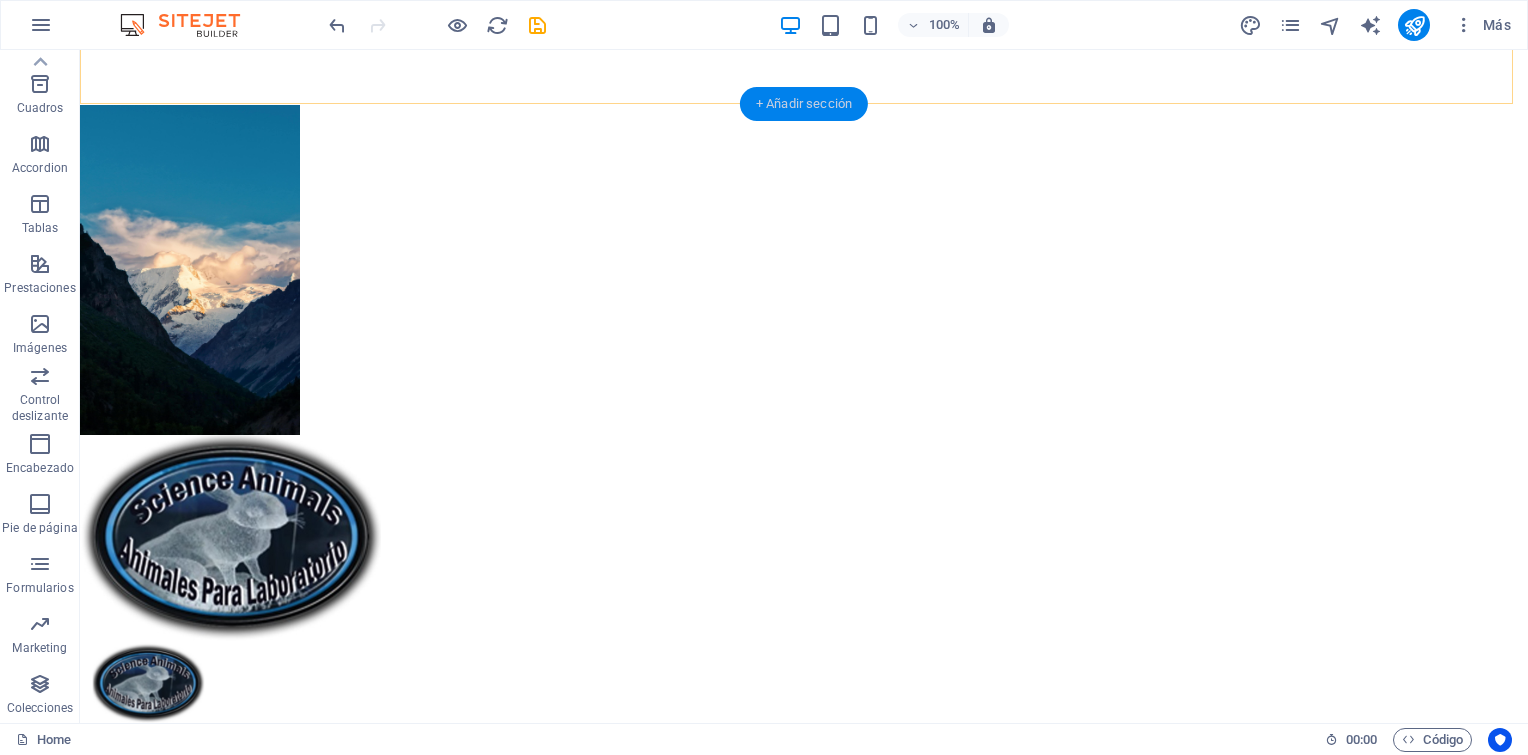 click on "+ Añadir sección" at bounding box center [804, 104] 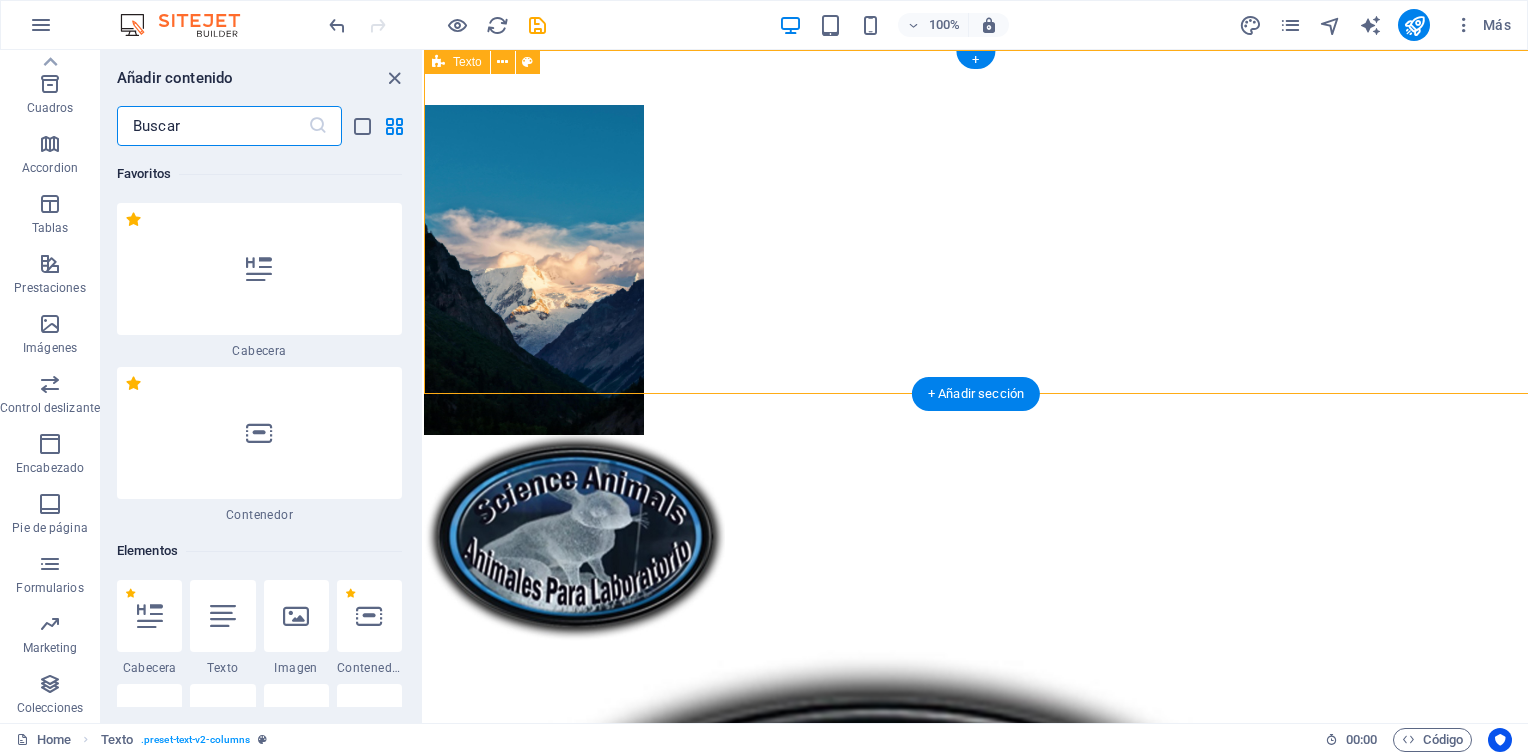 scroll, scrollTop: 0, scrollLeft: 0, axis: both 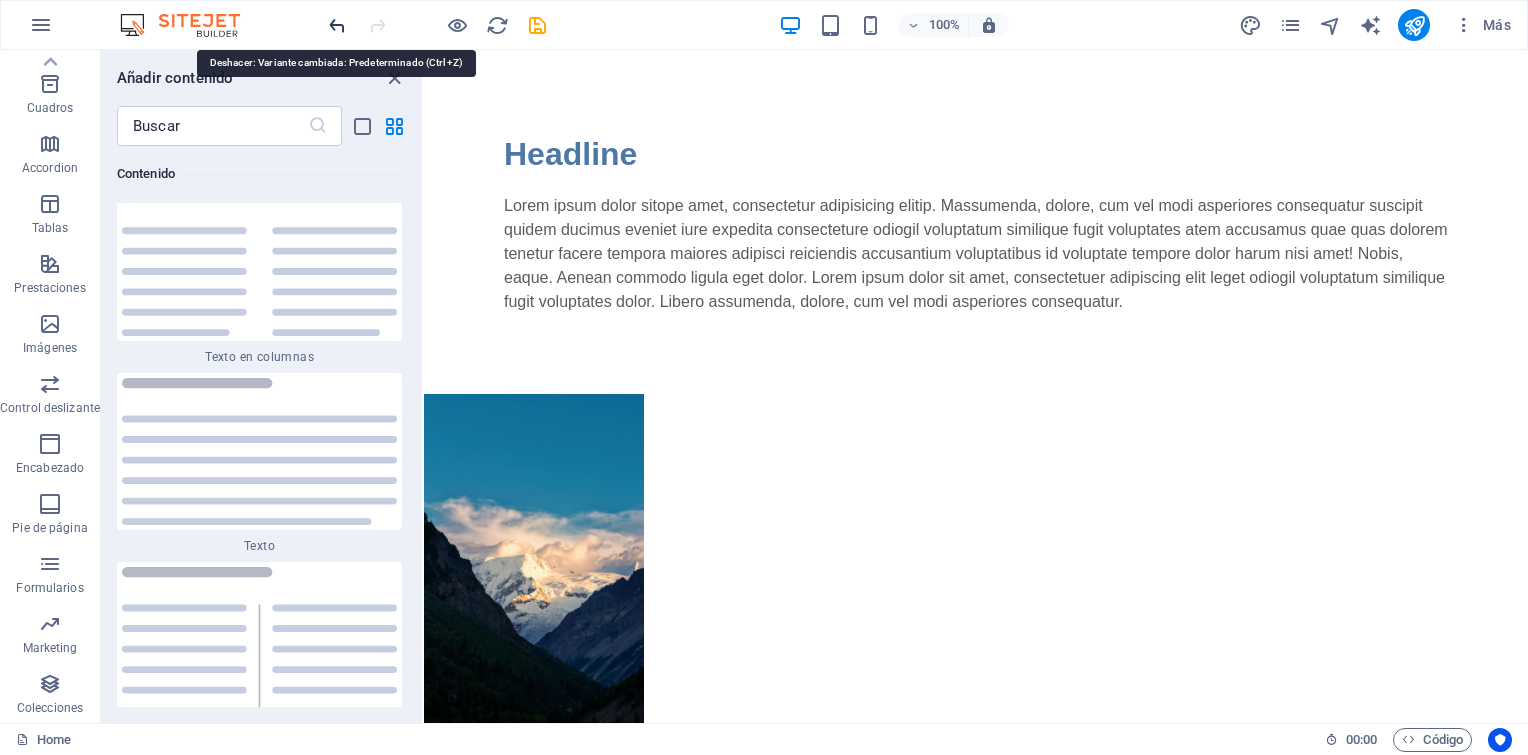 click at bounding box center (337, 25) 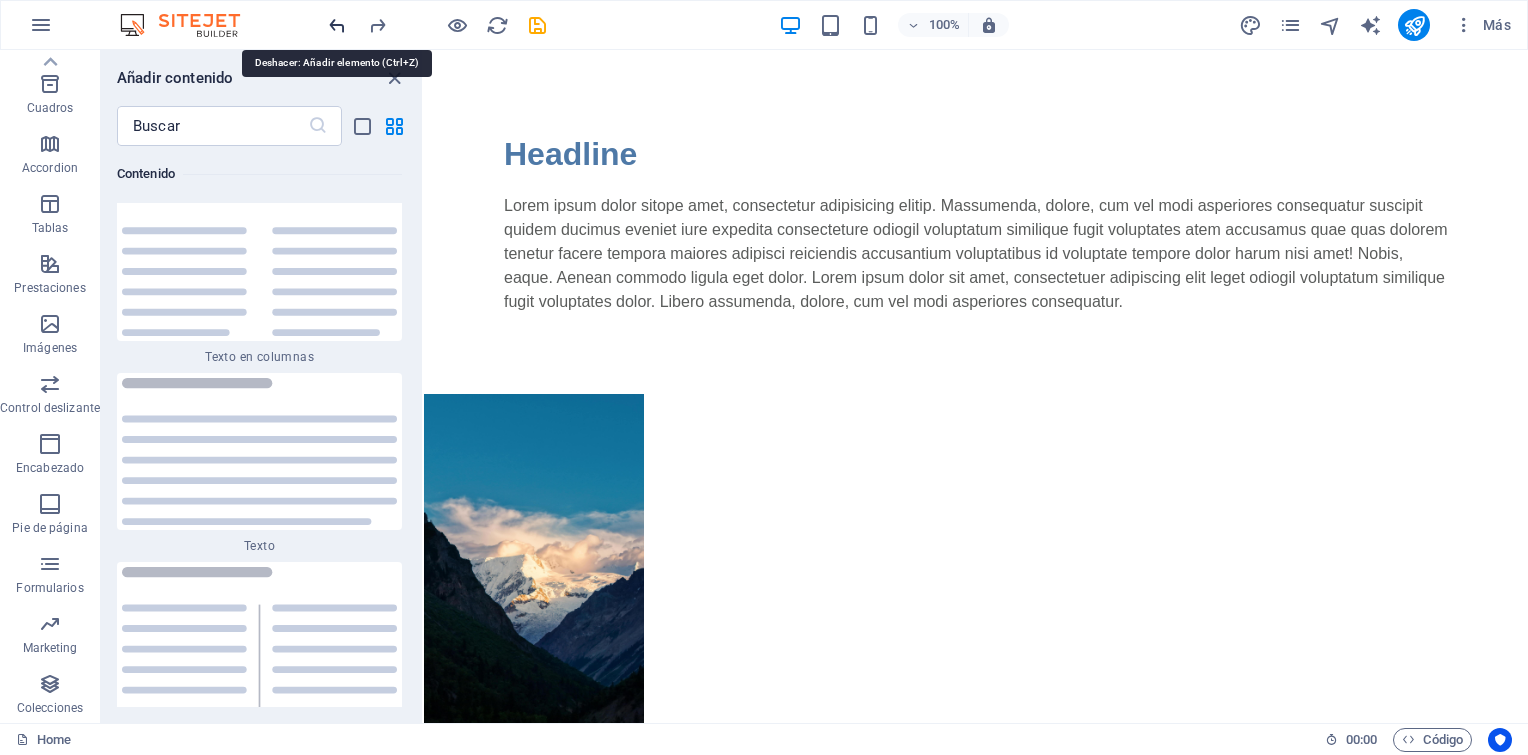 click at bounding box center [337, 25] 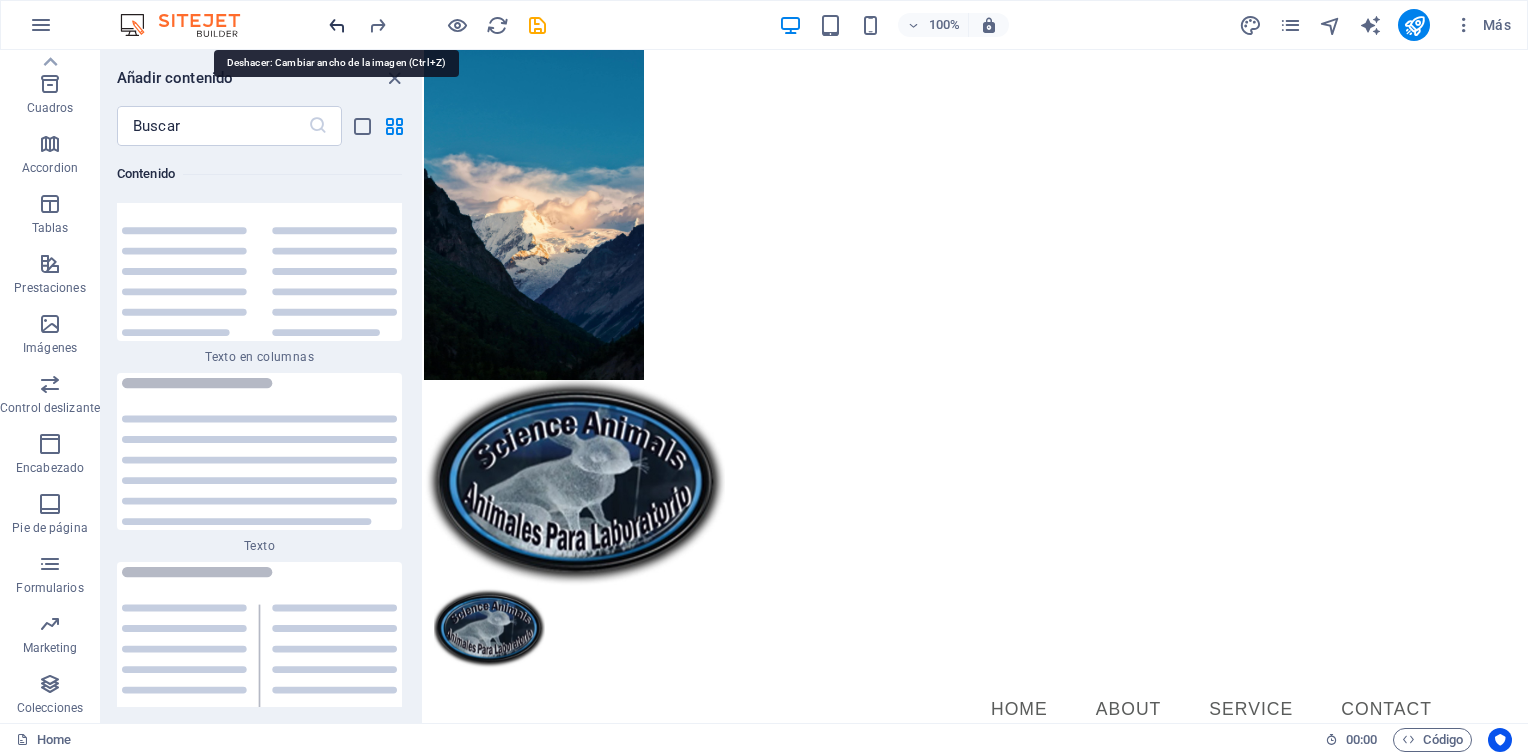 click at bounding box center [337, 25] 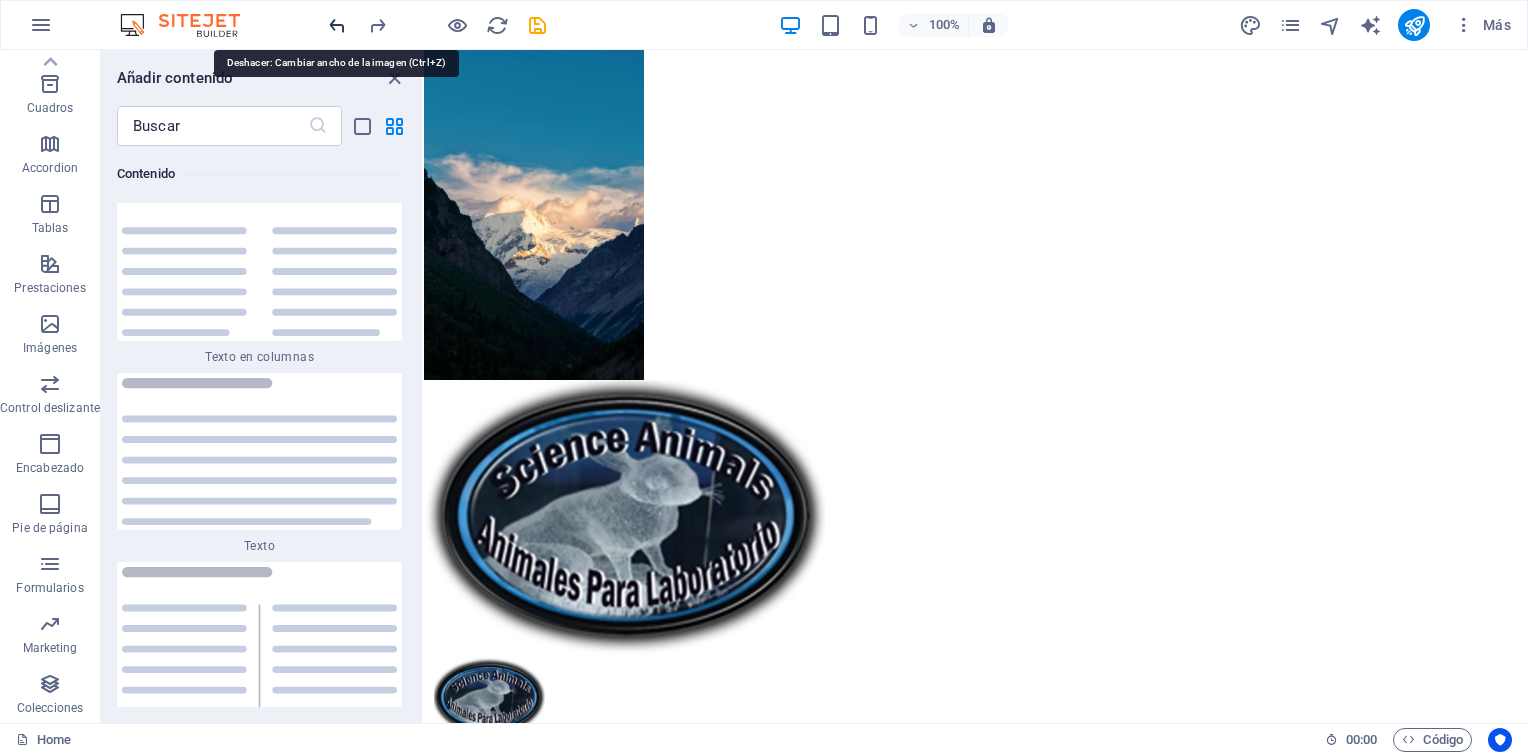click at bounding box center (337, 25) 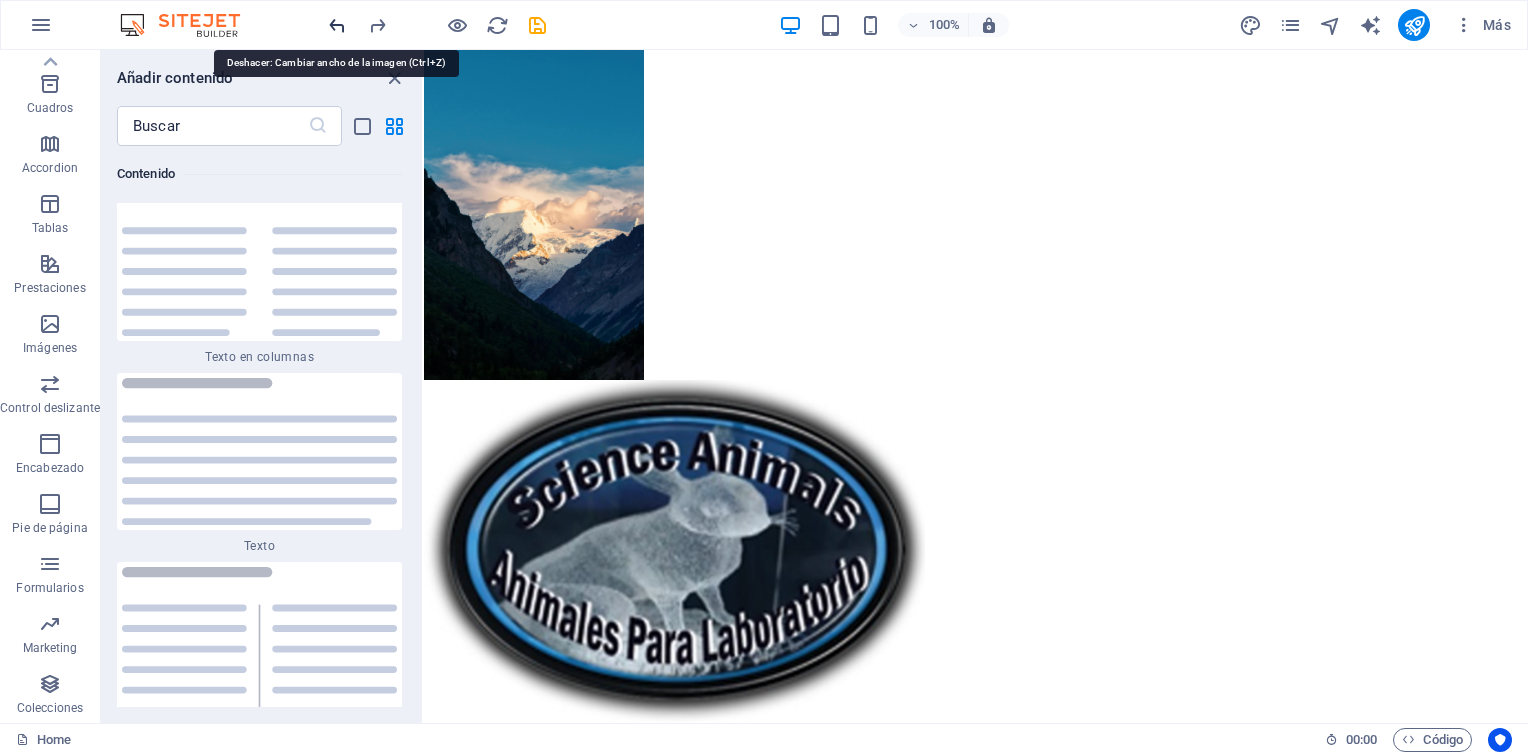 click at bounding box center [337, 25] 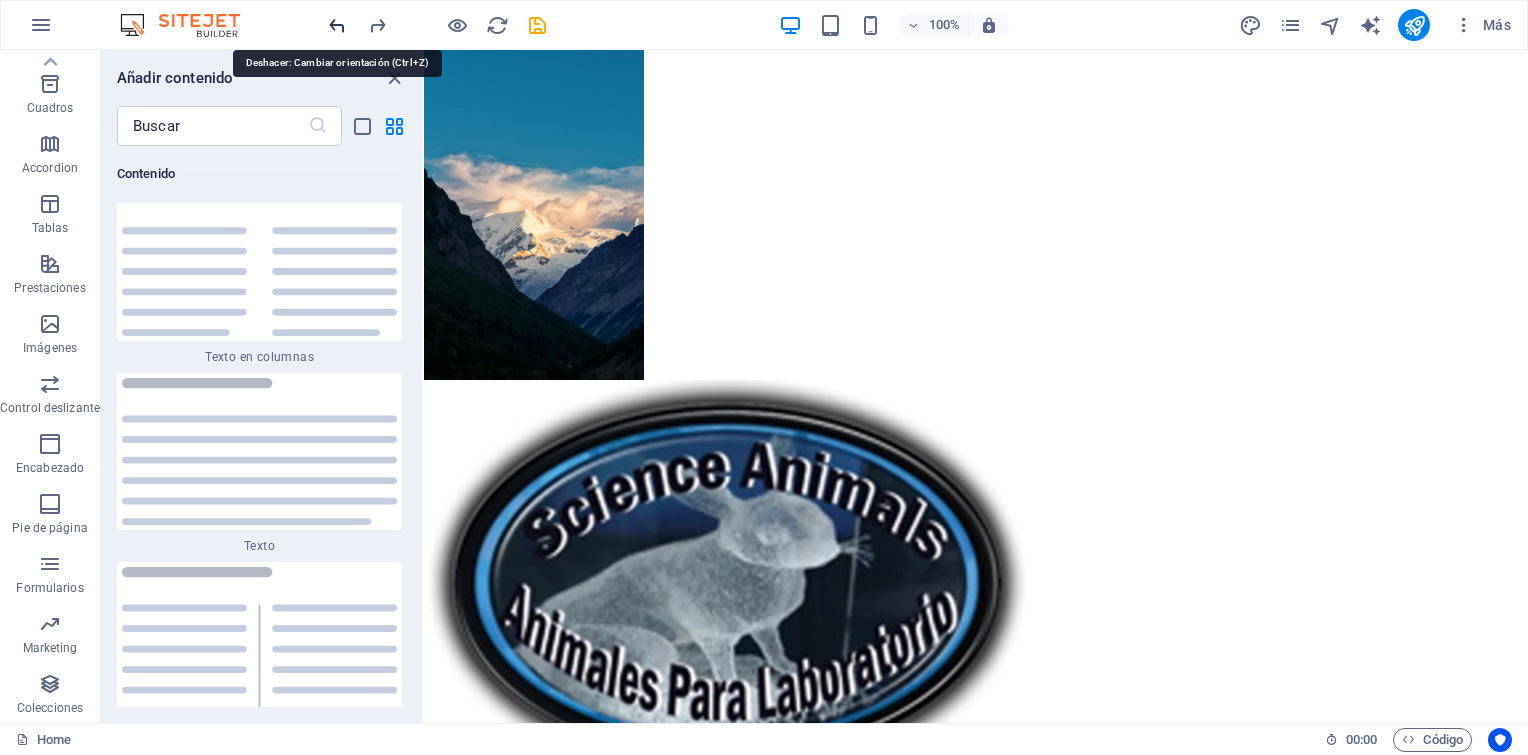click at bounding box center (337, 25) 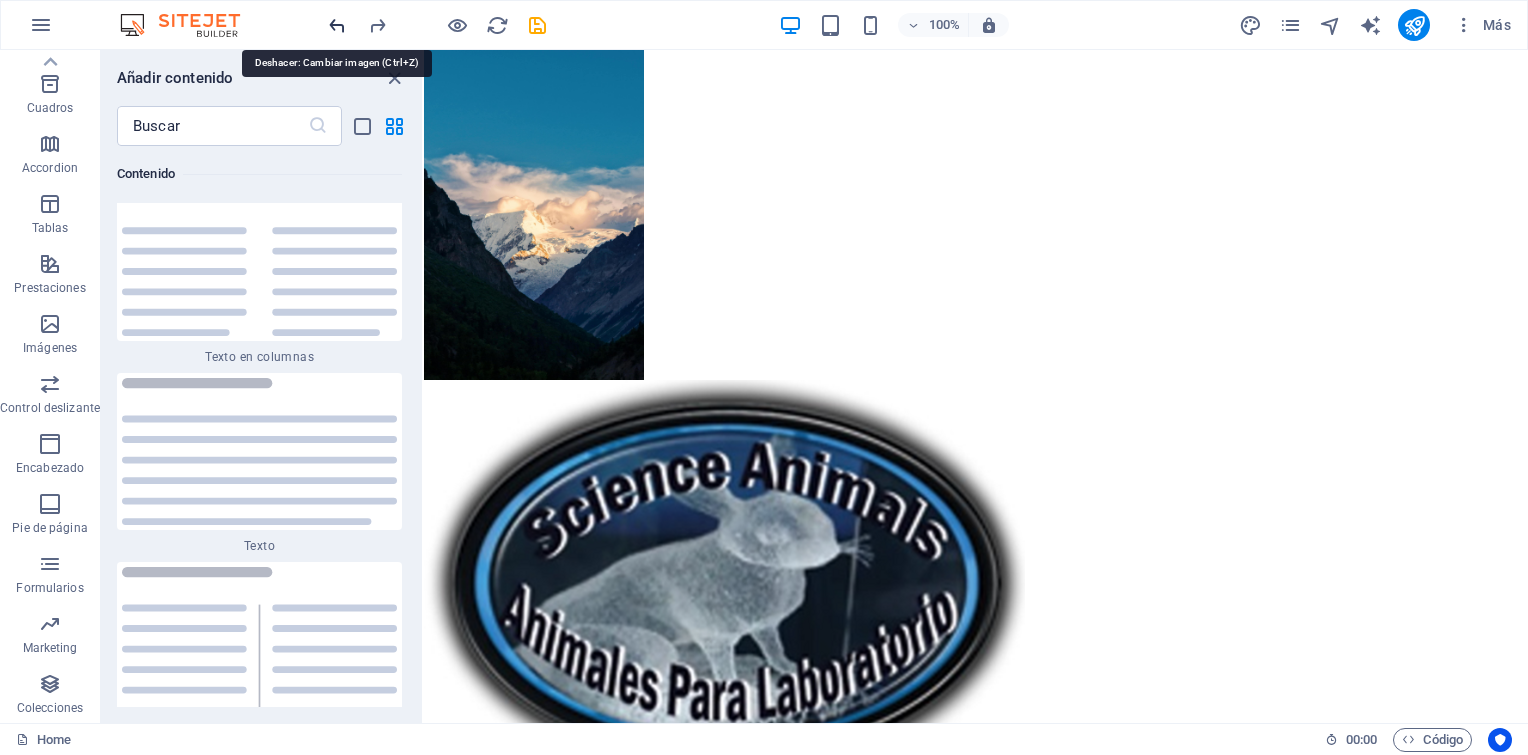 click at bounding box center (337, 25) 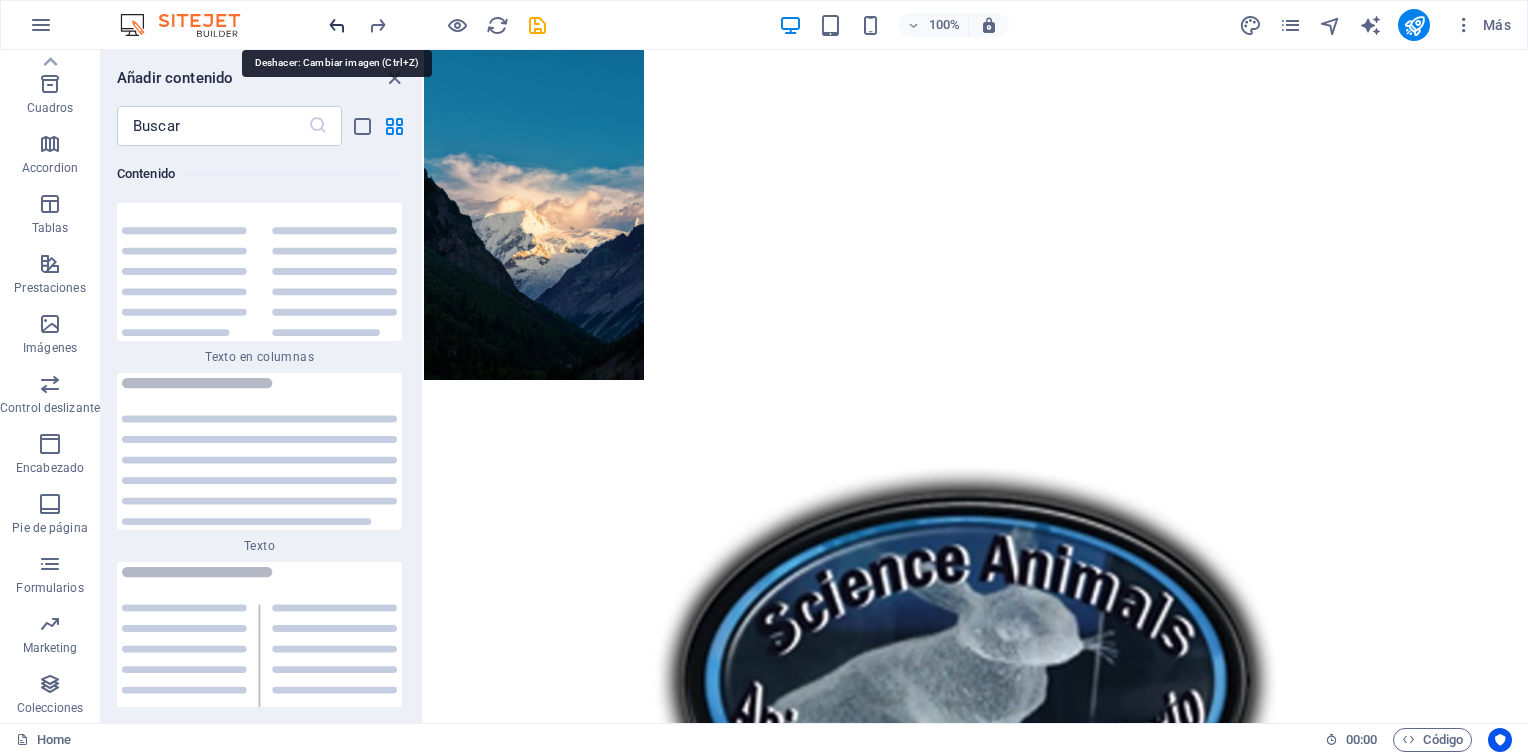 click at bounding box center [337, 25] 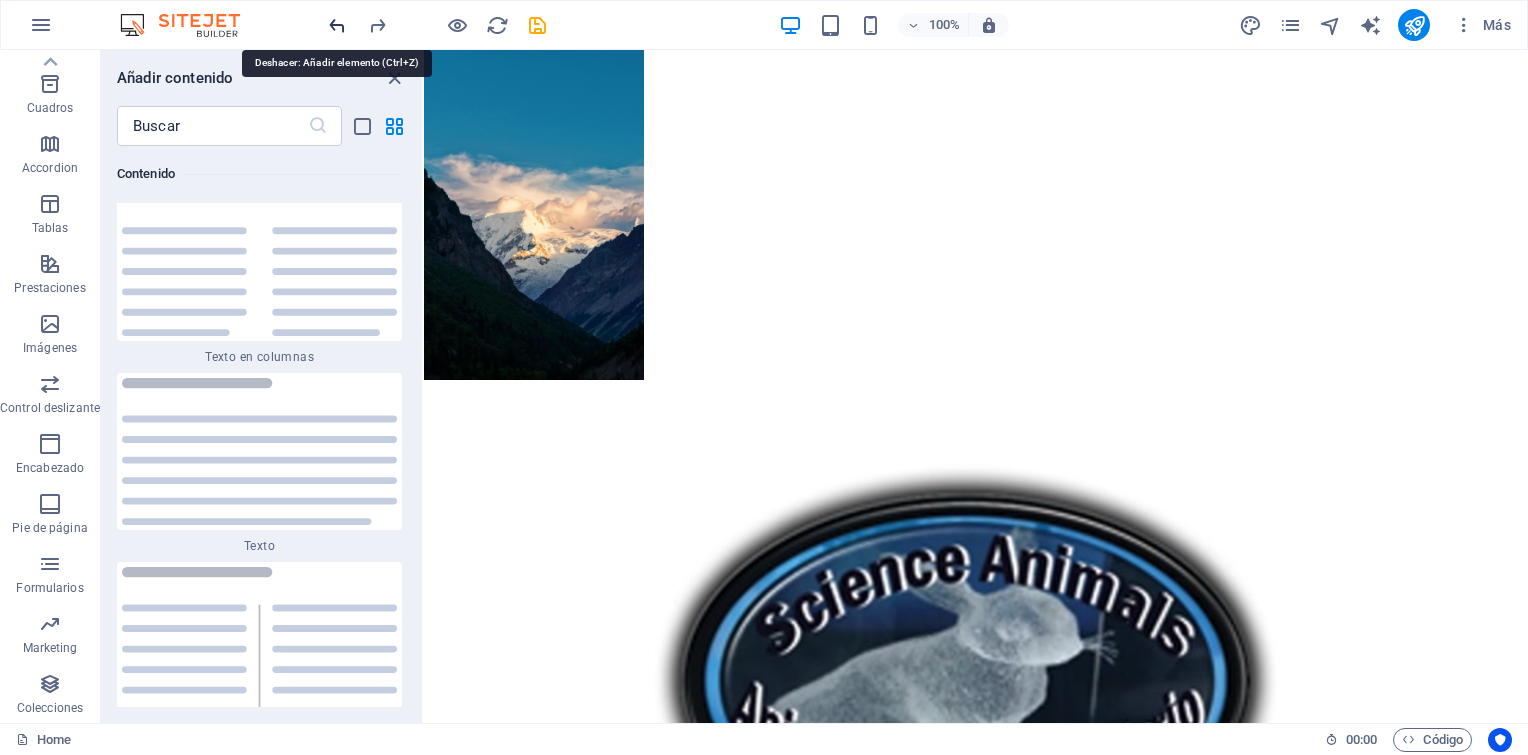 click at bounding box center [337, 25] 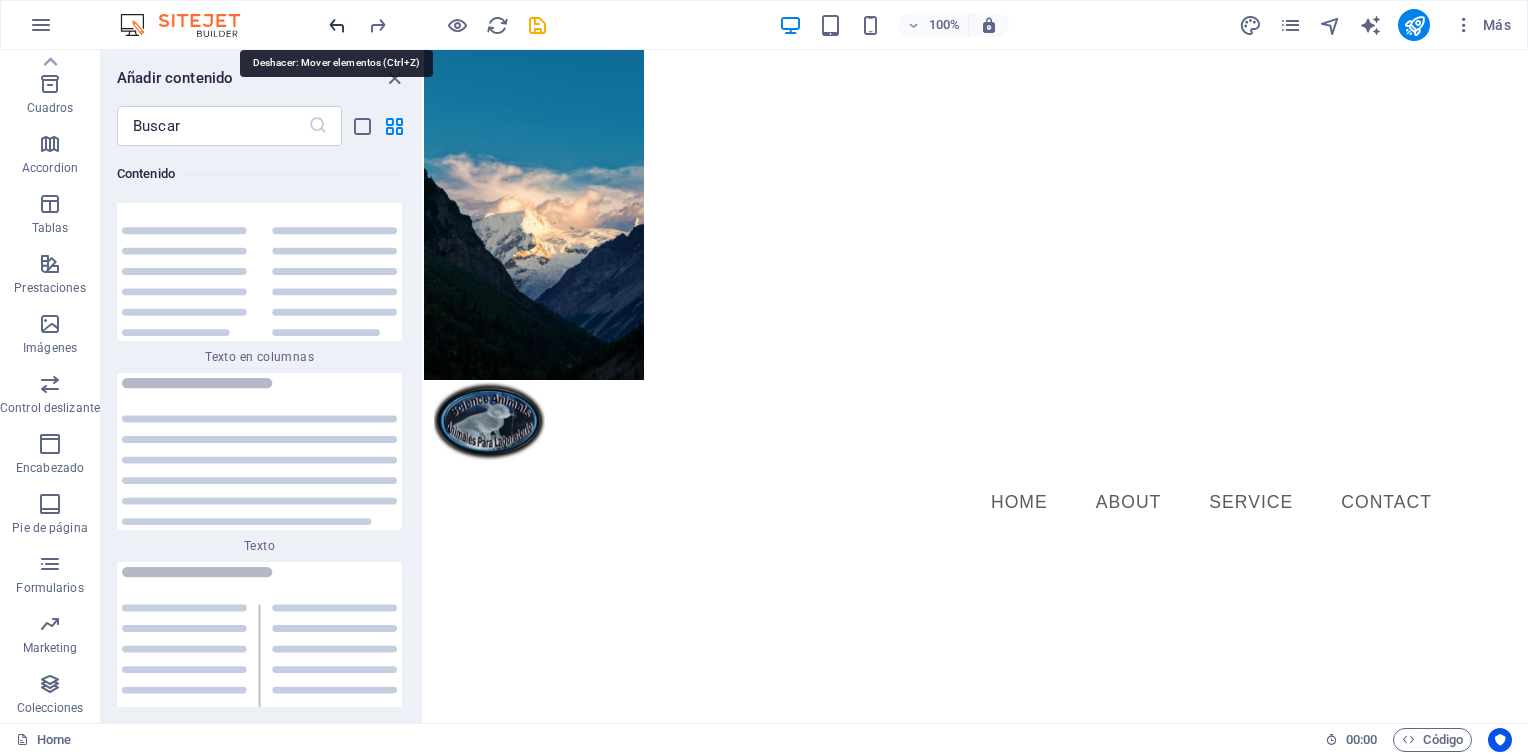click at bounding box center [337, 25] 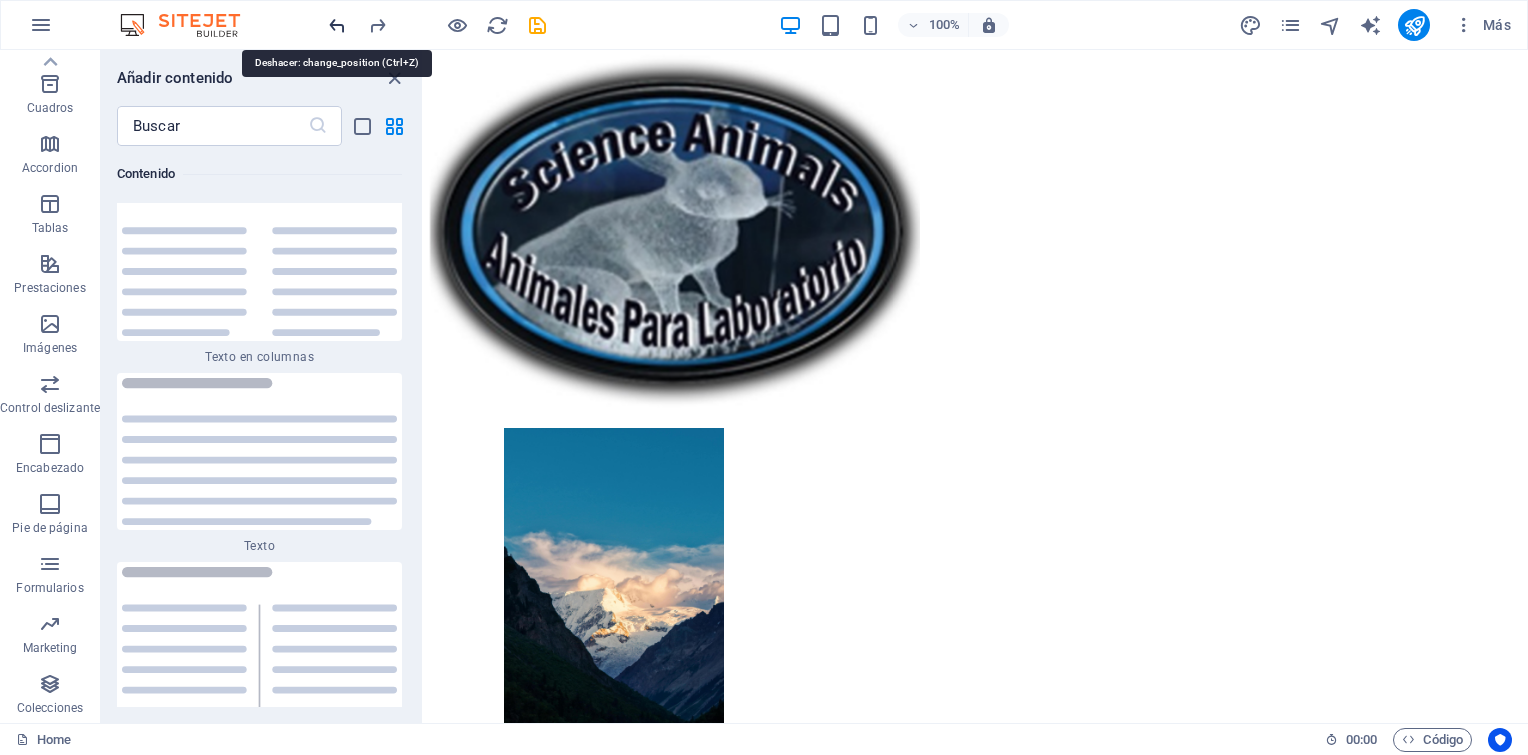 click at bounding box center [337, 25] 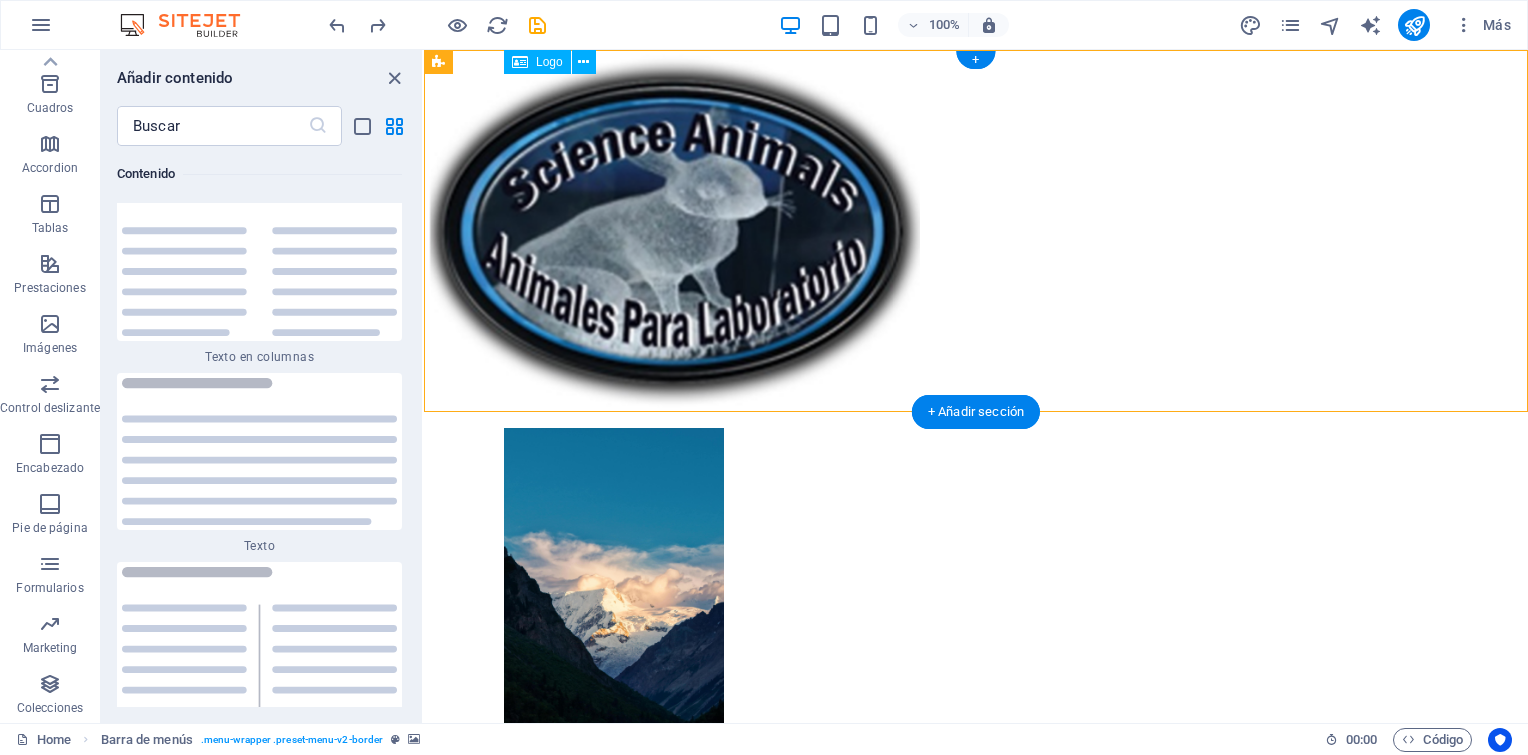 drag, startPoint x: 604, startPoint y: 139, endPoint x: 572, endPoint y: 190, distance: 60.207973 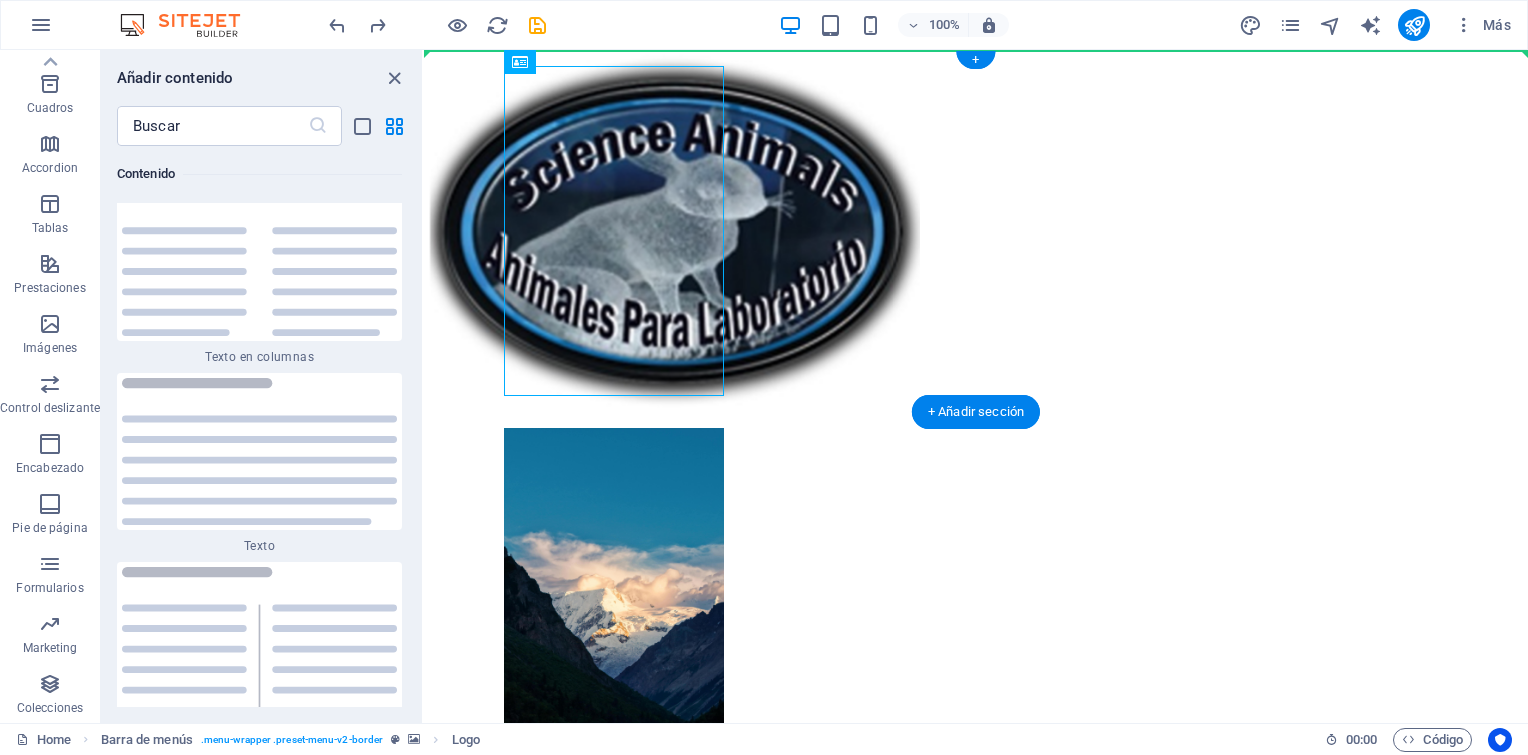drag, startPoint x: 716, startPoint y: 156, endPoint x: 804, endPoint y: 156, distance: 88 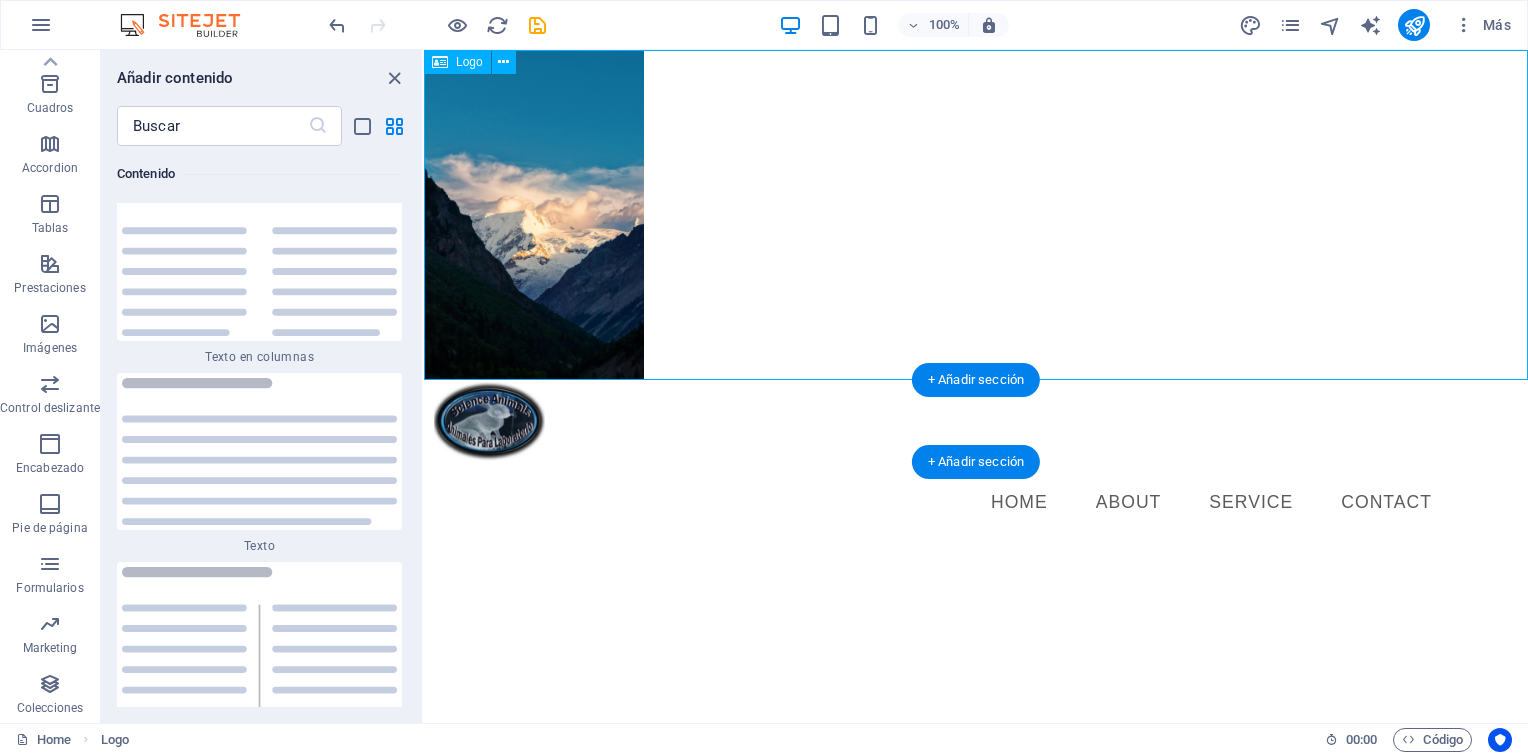 click at bounding box center [976, 215] 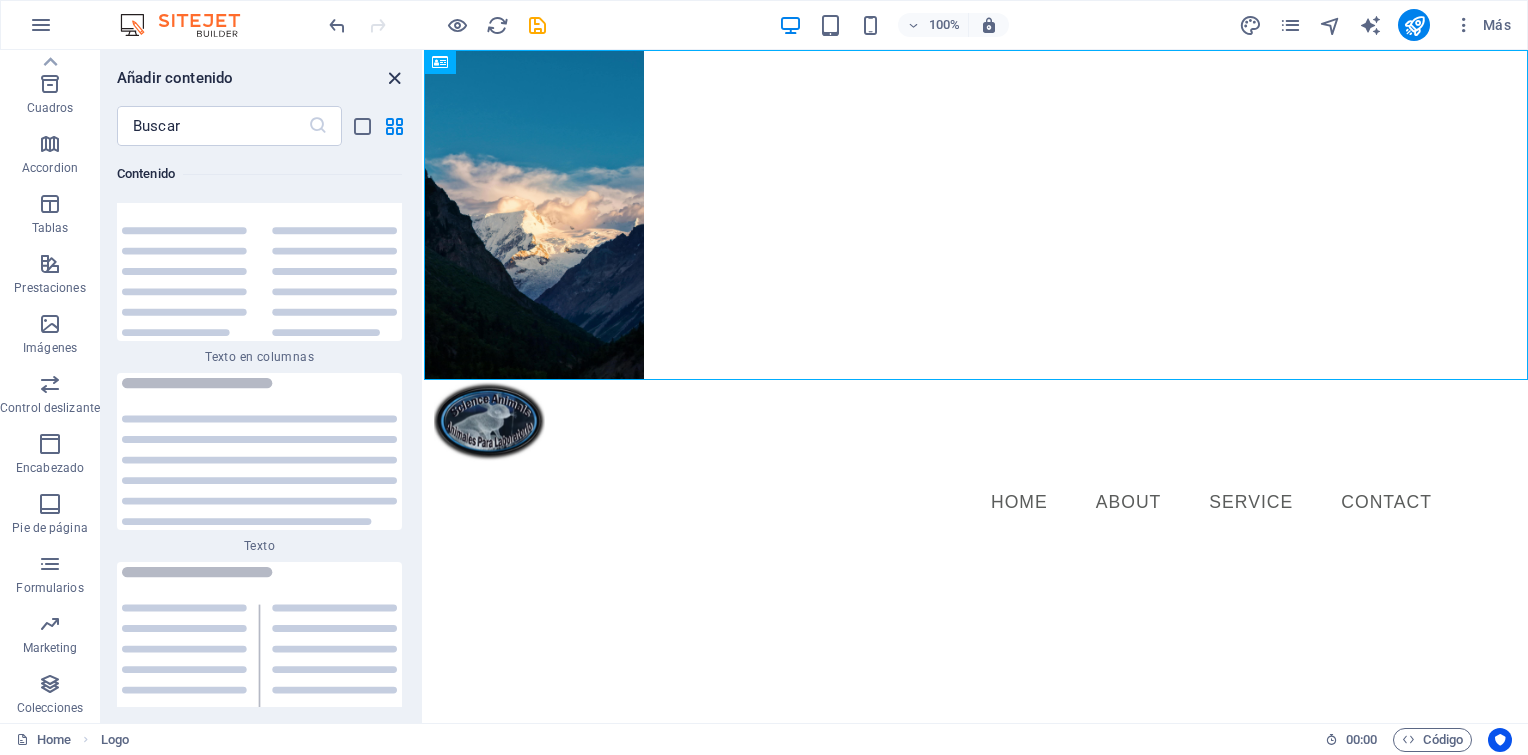 click at bounding box center [394, 78] 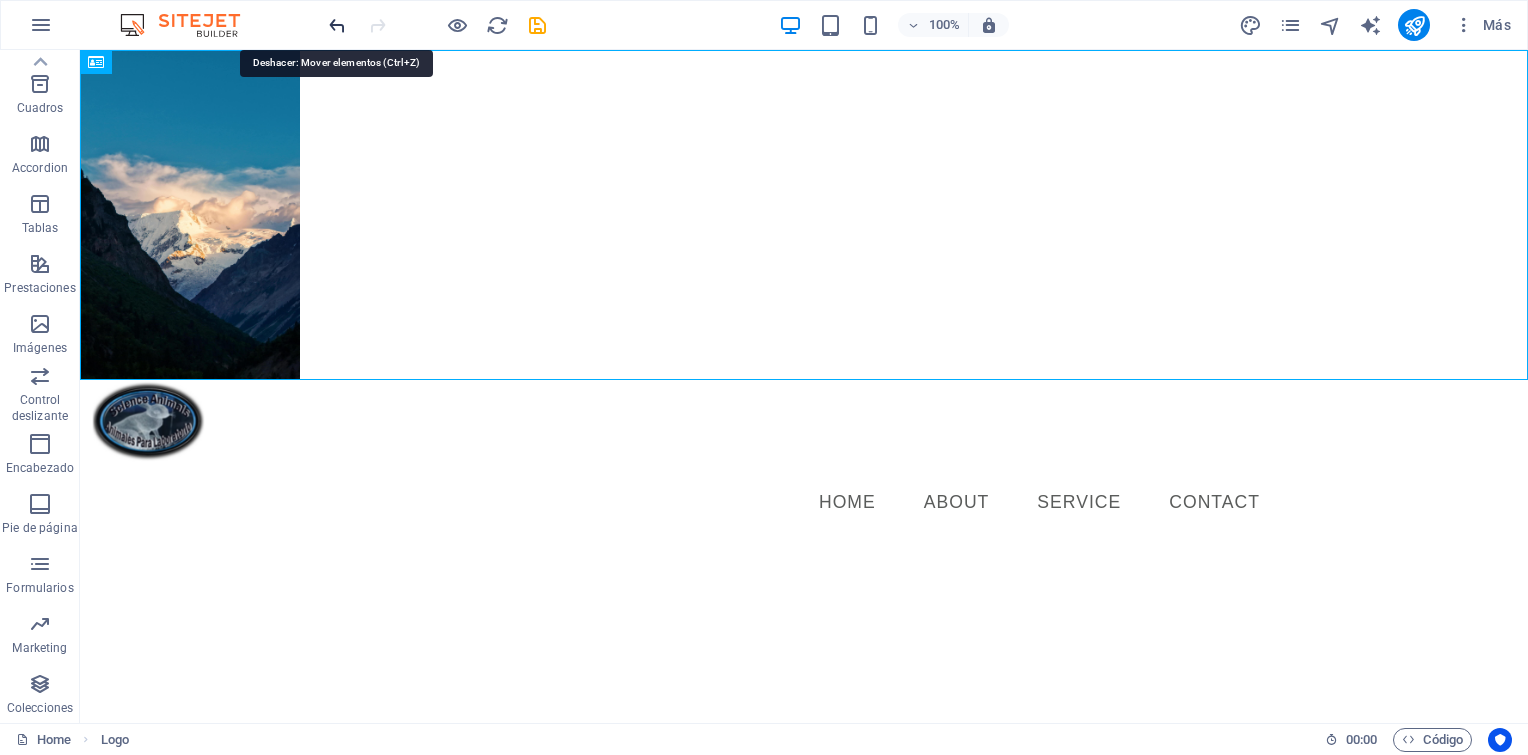 click at bounding box center (337, 25) 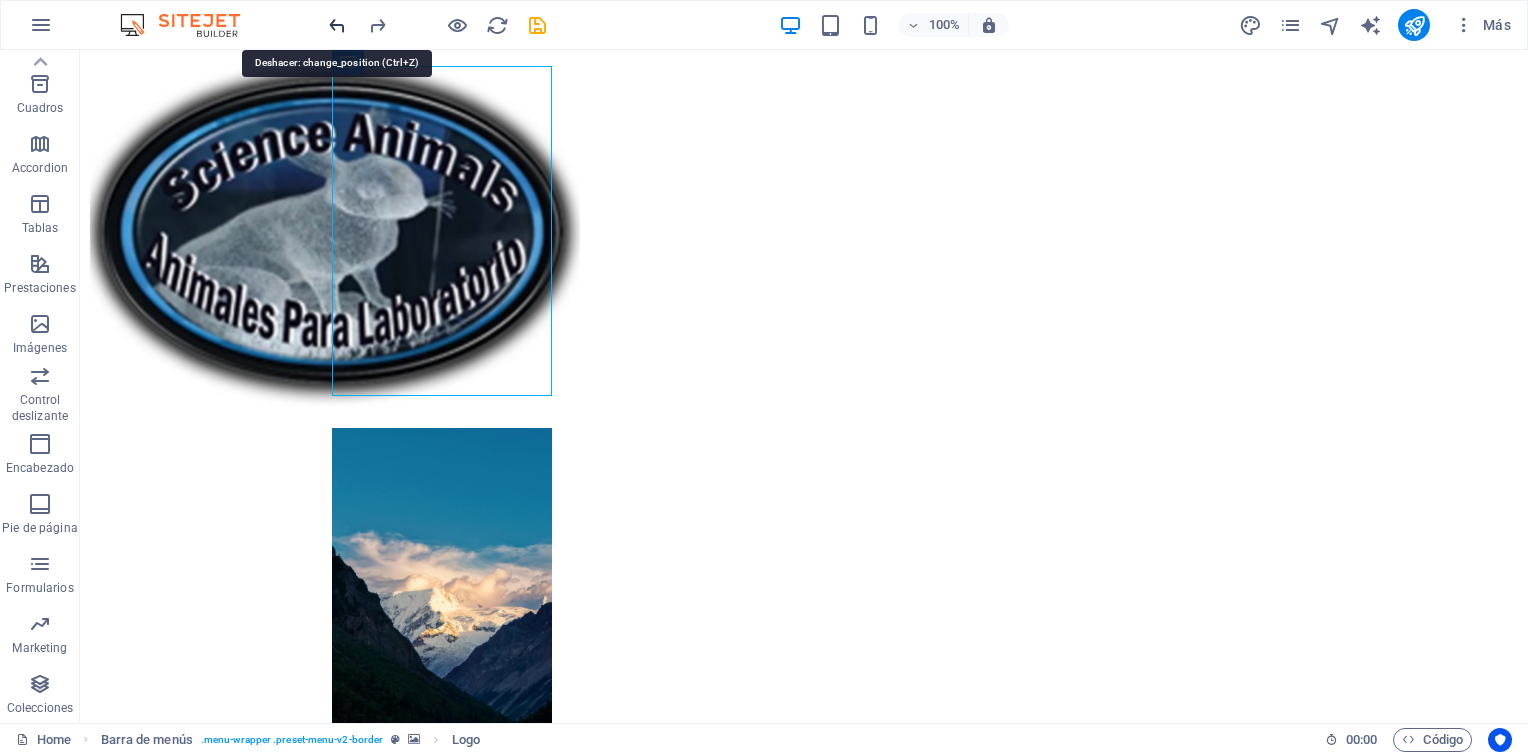 click at bounding box center (337, 25) 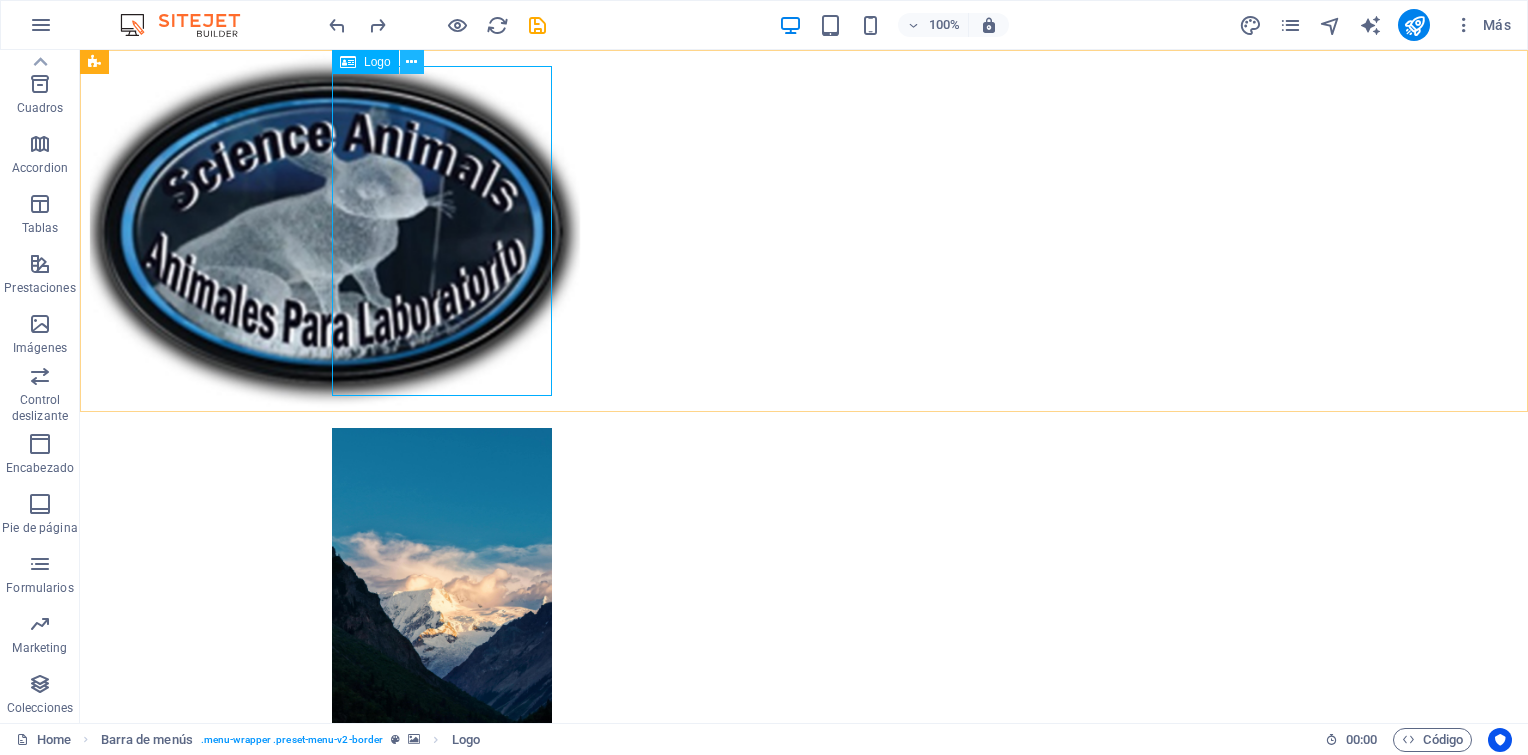 click at bounding box center (411, 62) 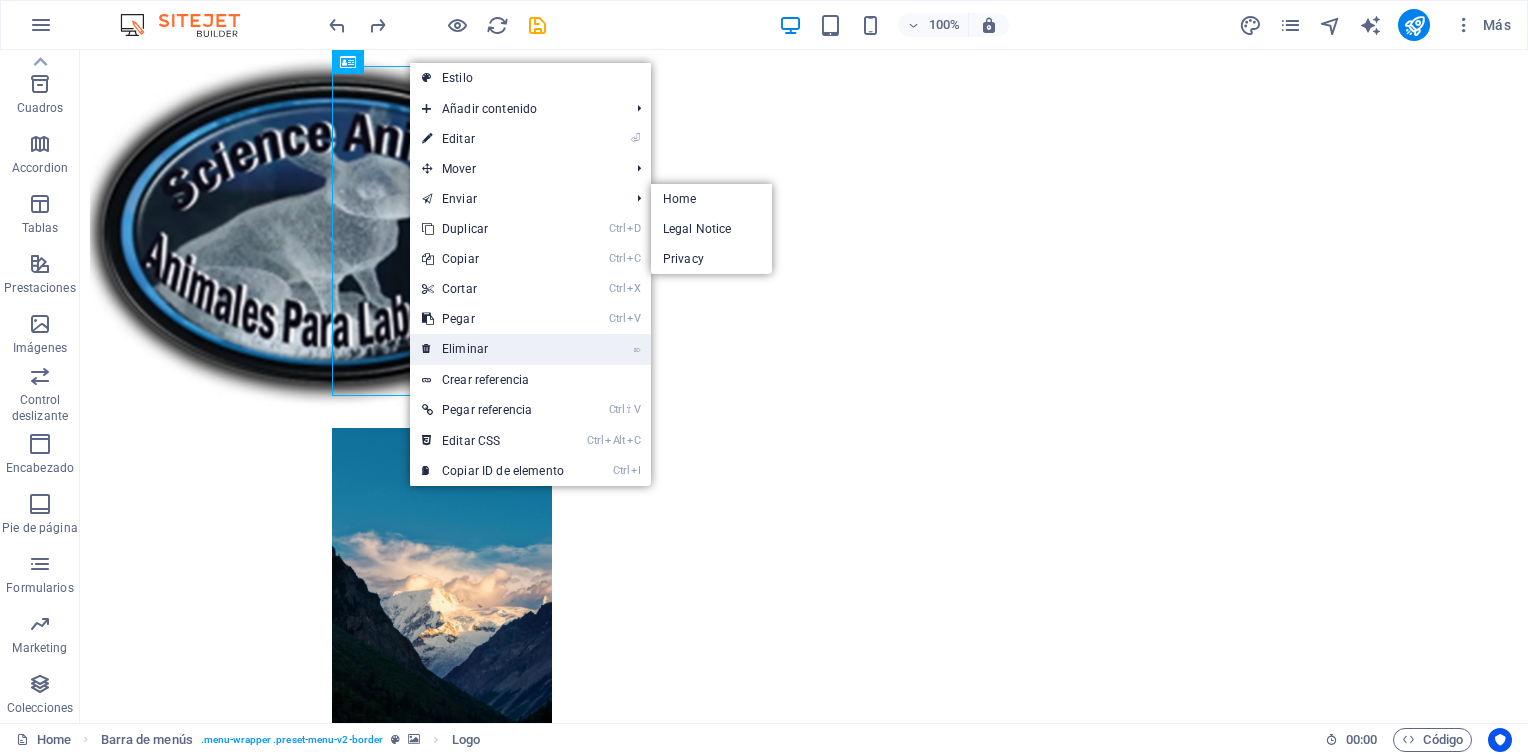 click on "⌦  Eliminar" at bounding box center [493, 349] 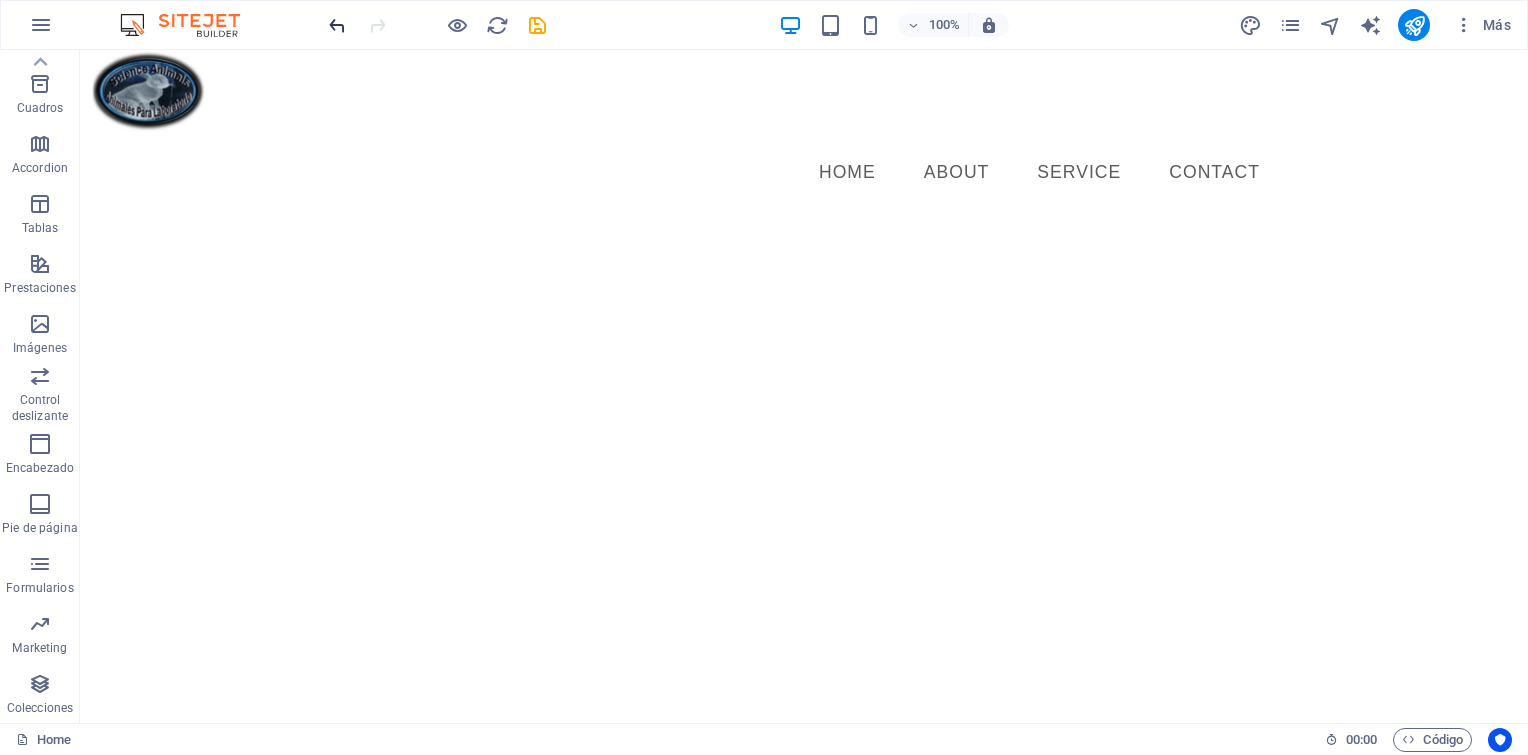 click at bounding box center (337, 25) 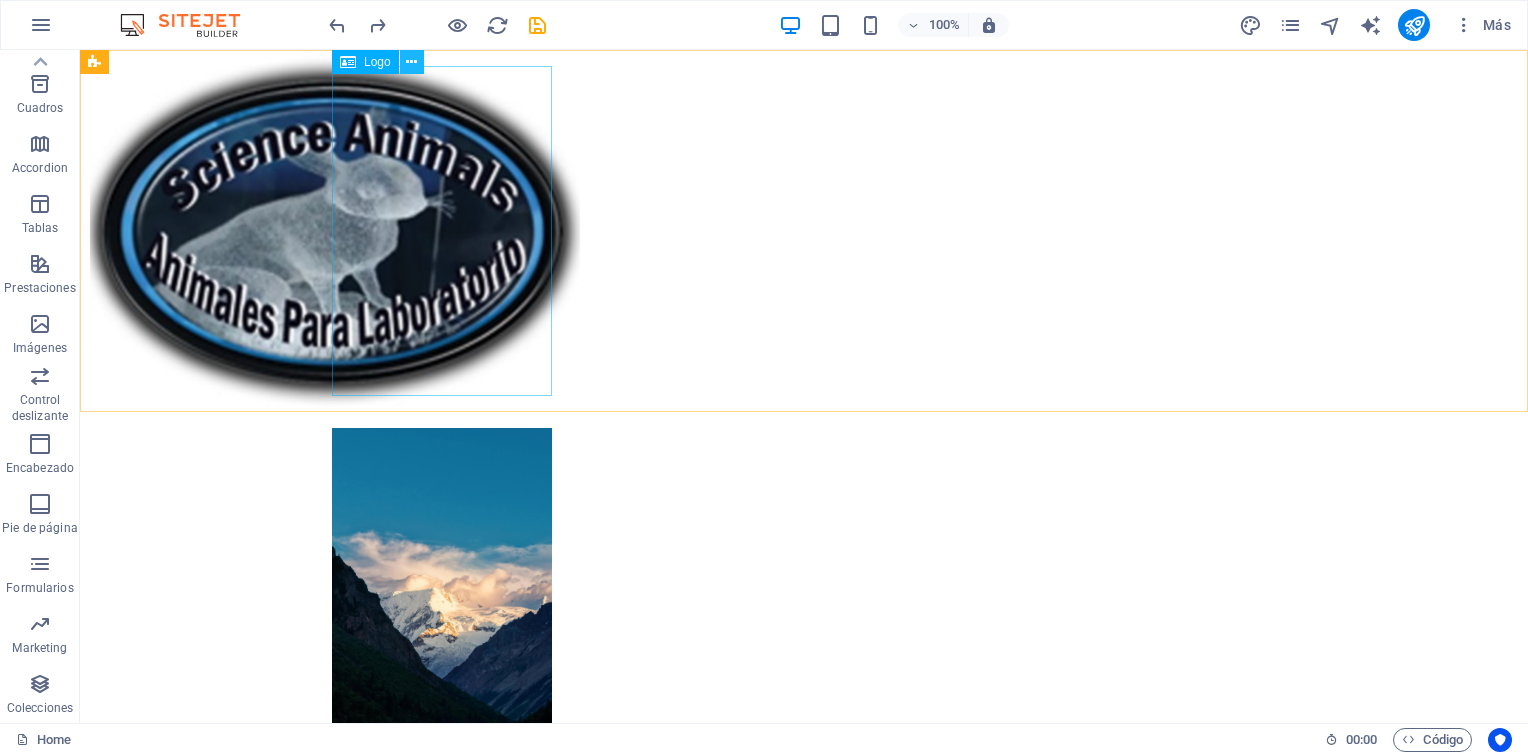 click at bounding box center (411, 62) 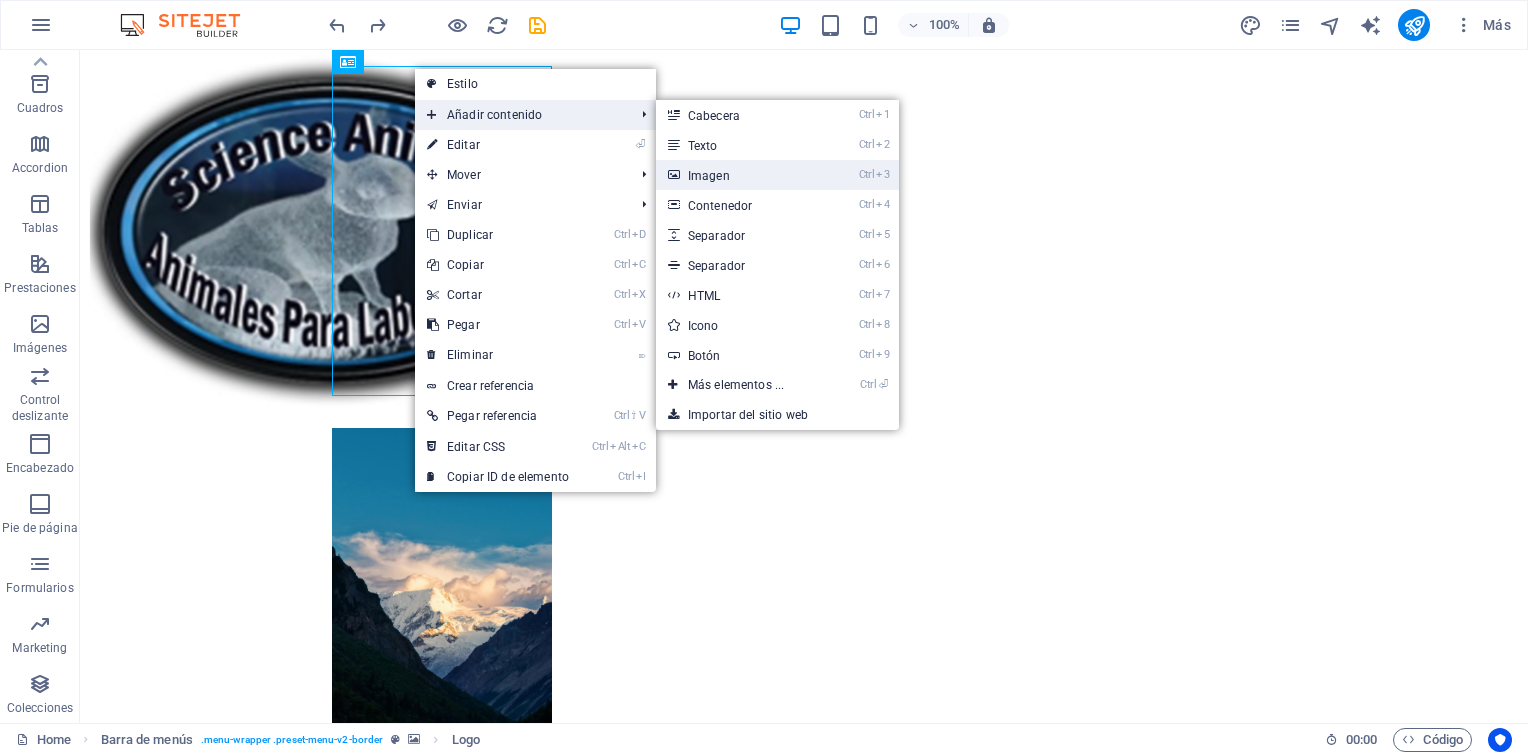 click on "Ctrl 3  Imagen" at bounding box center [740, 175] 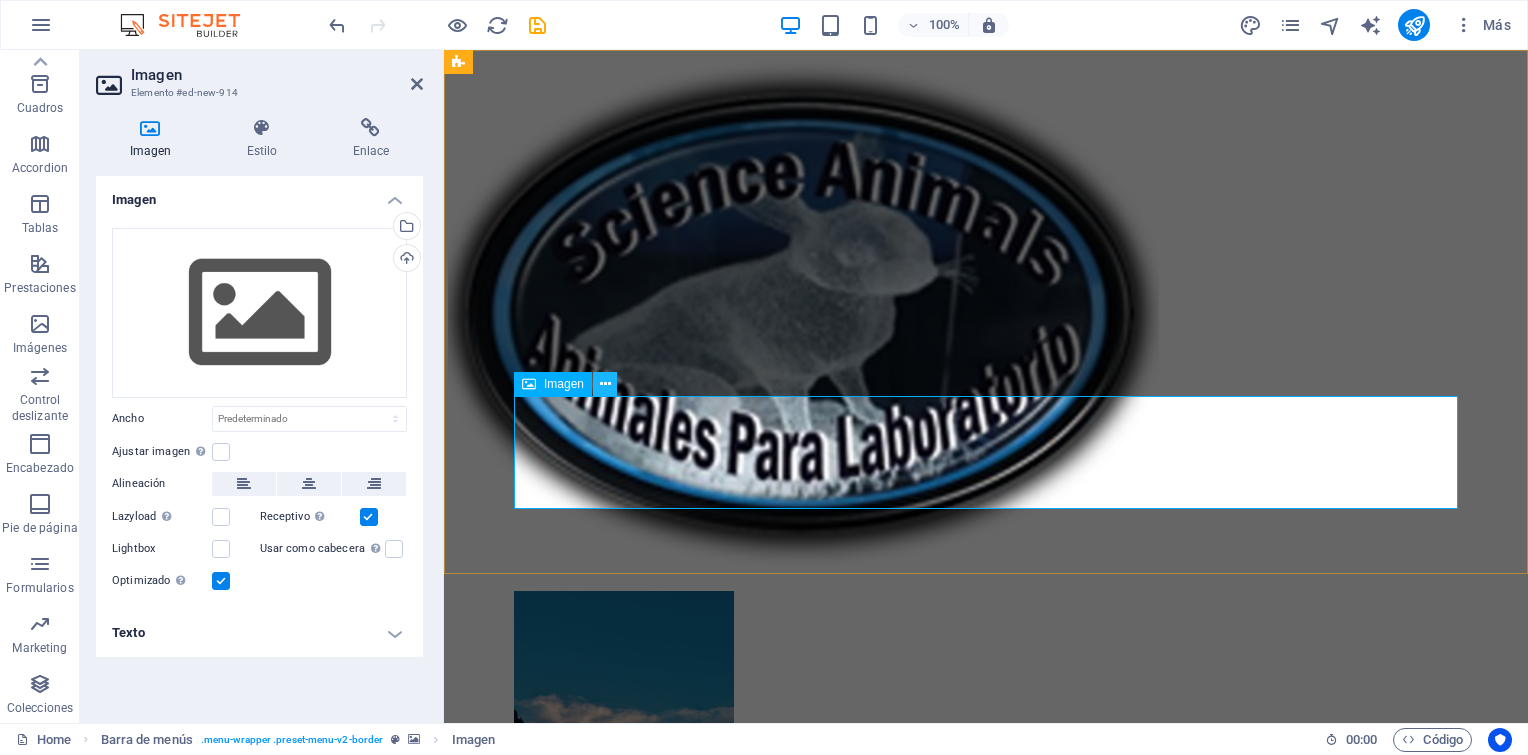 click at bounding box center (605, 384) 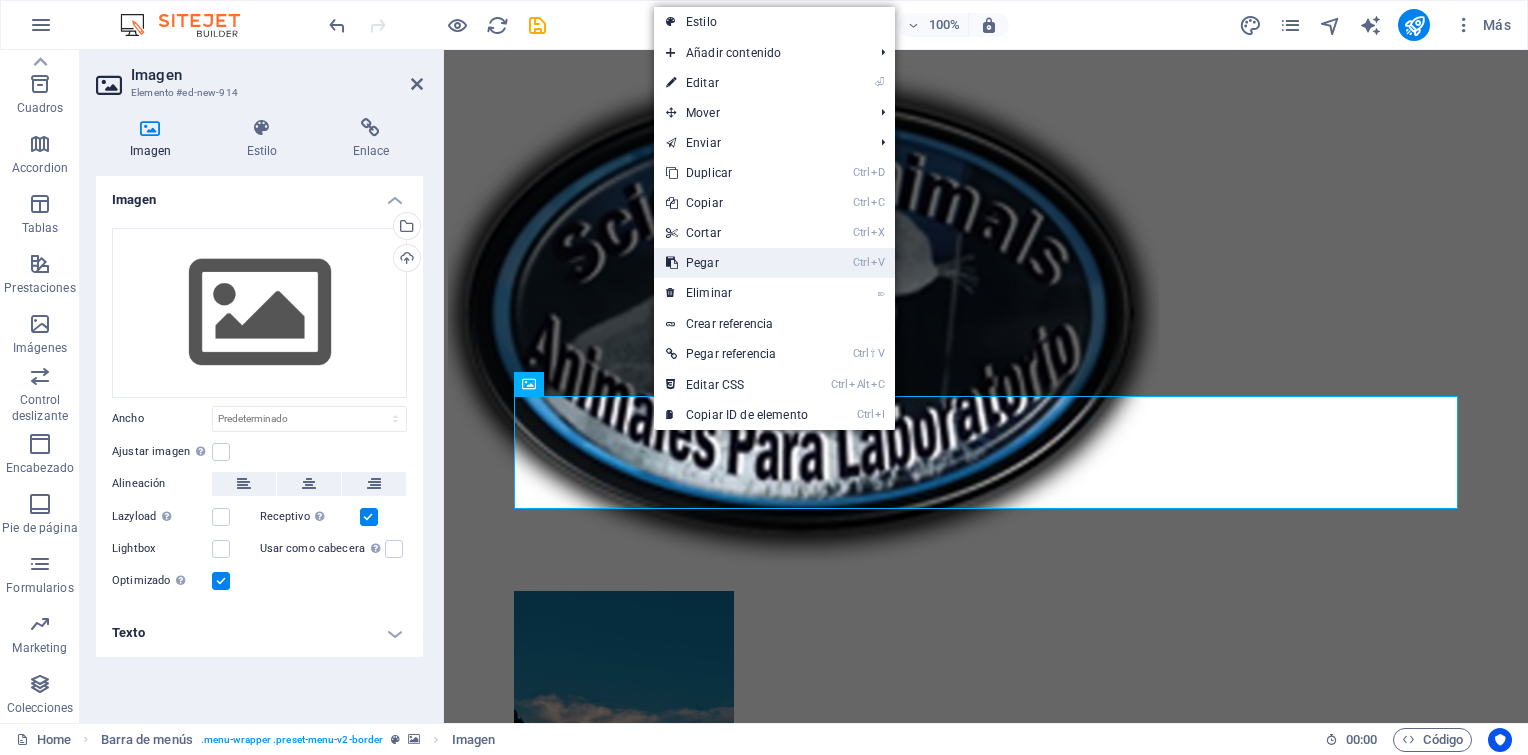 click on "Ctrl V  Pegar" at bounding box center [737, 263] 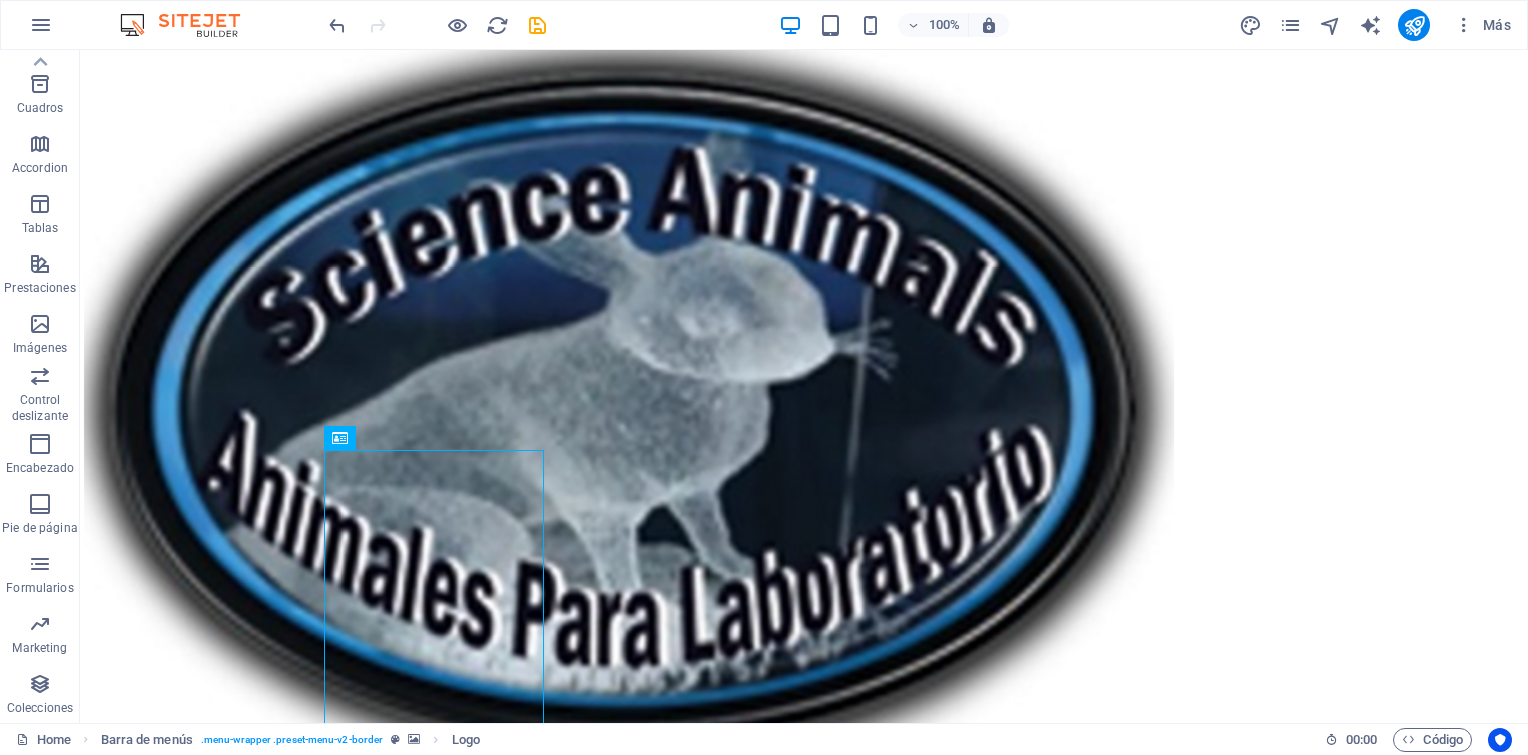 scroll, scrollTop: 131, scrollLeft: 0, axis: vertical 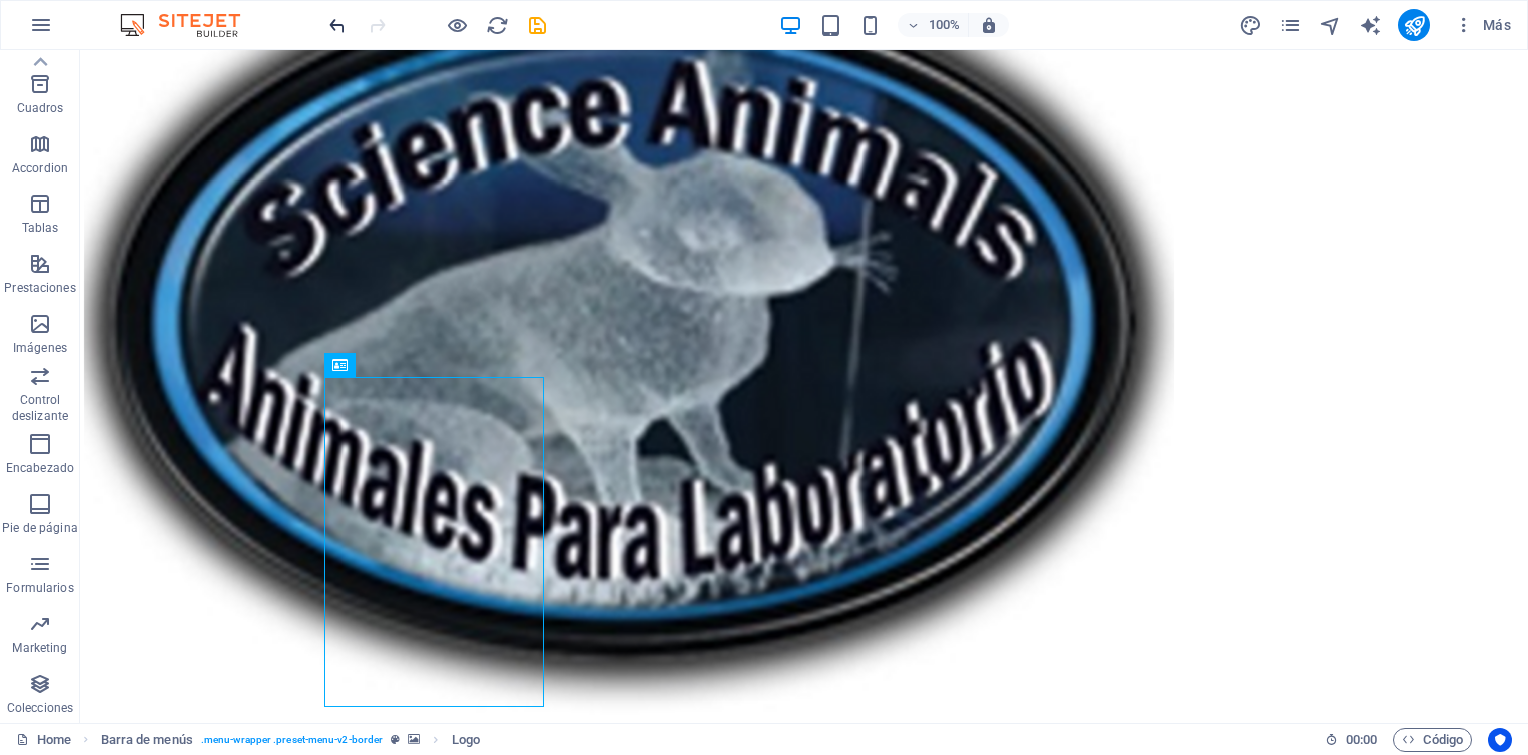 click at bounding box center [337, 25] 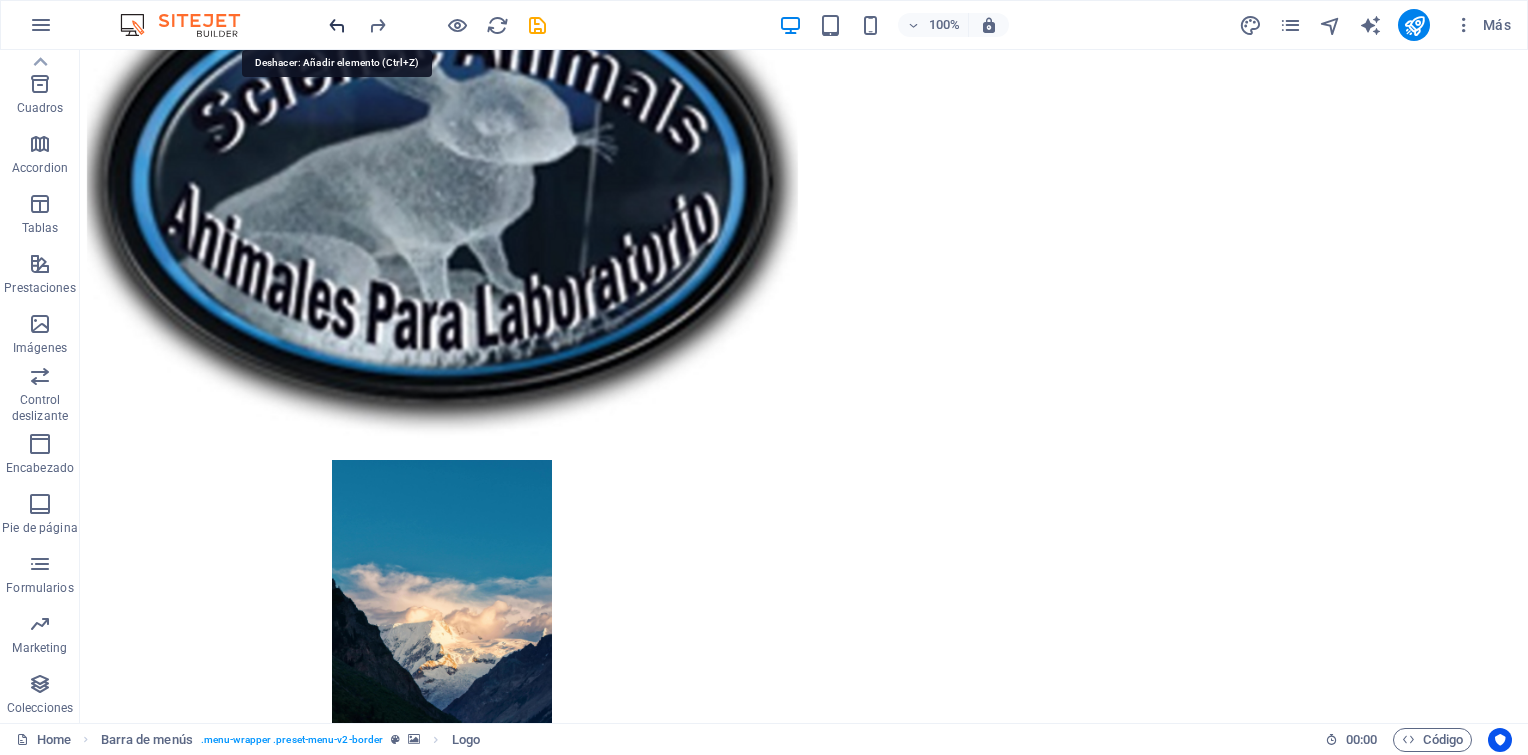 scroll, scrollTop: 0, scrollLeft: 0, axis: both 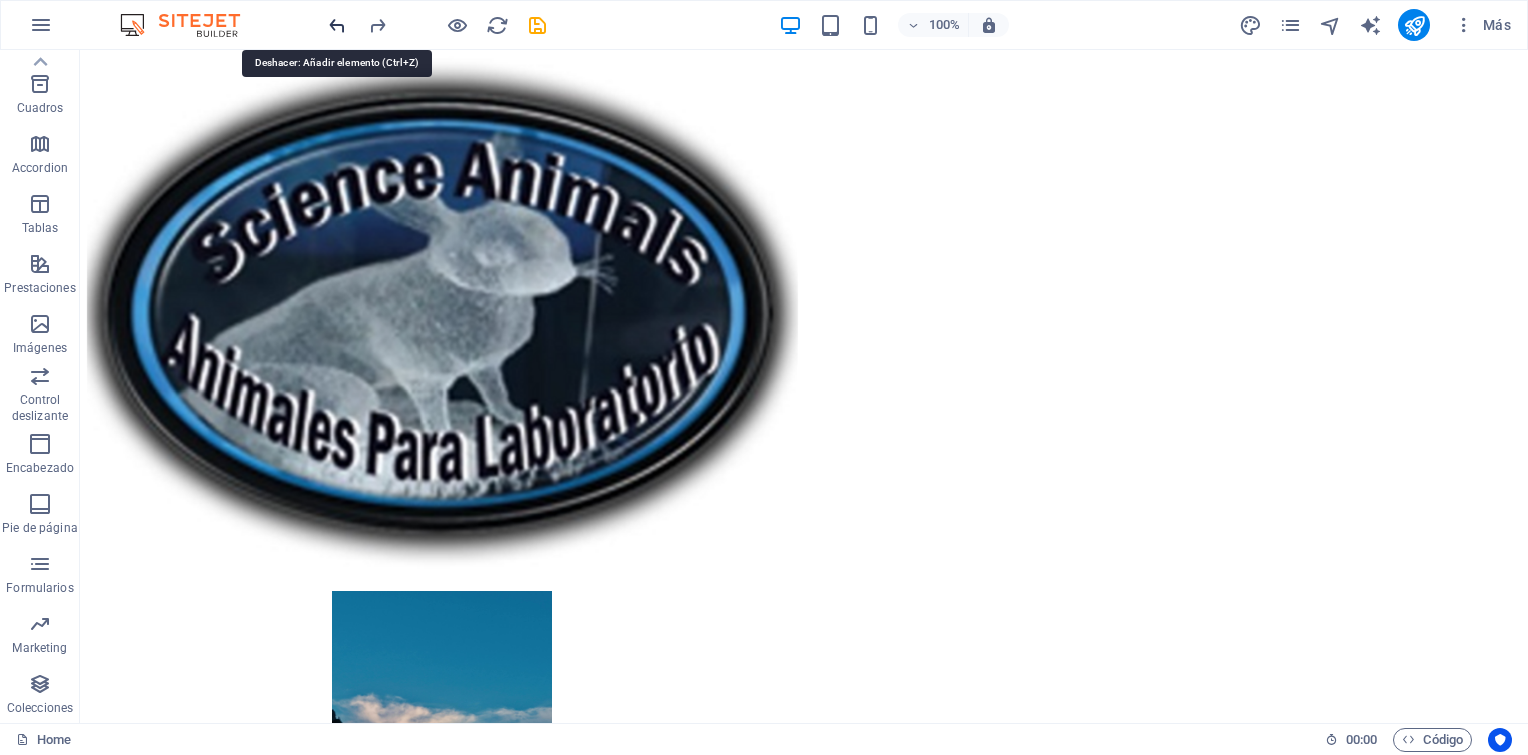 click at bounding box center (337, 25) 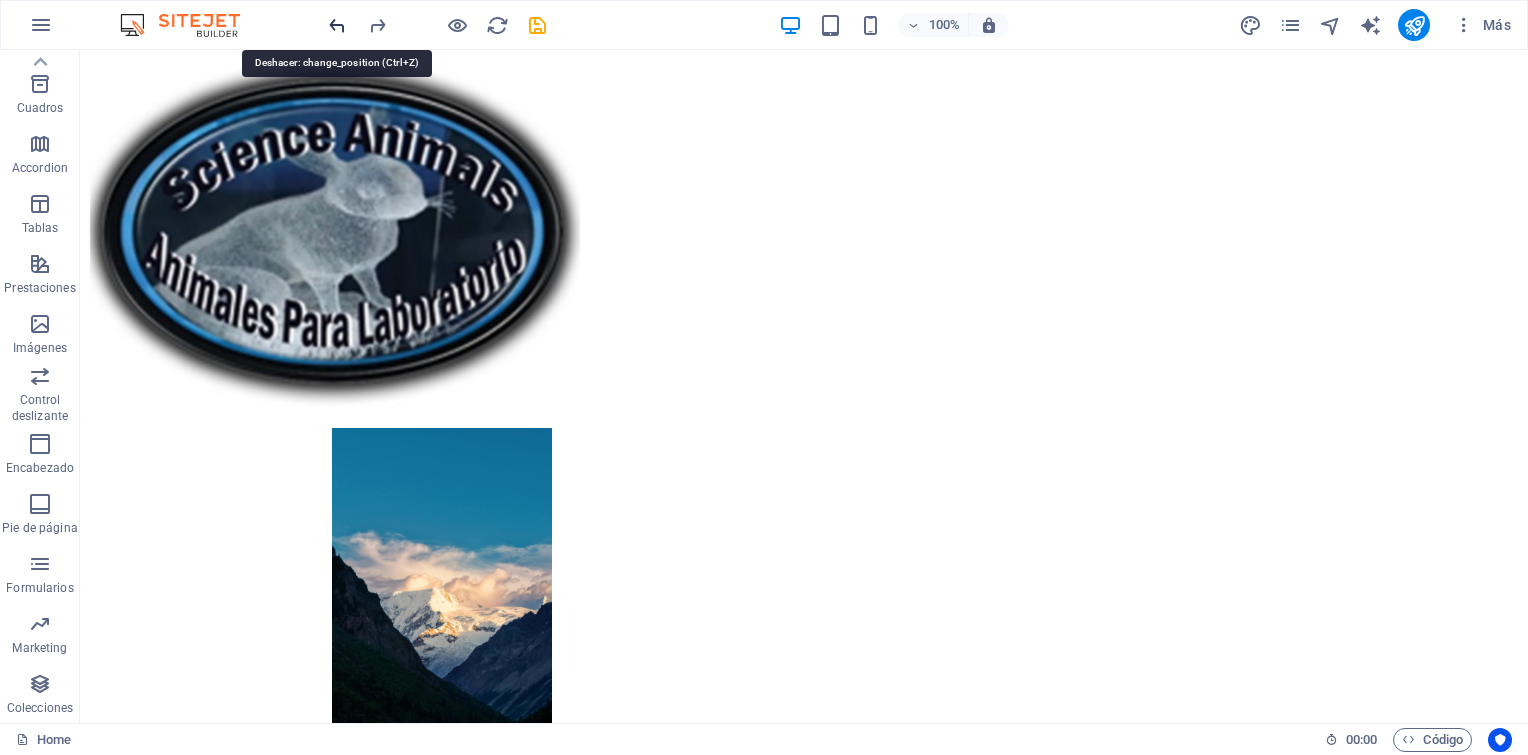 click at bounding box center (337, 25) 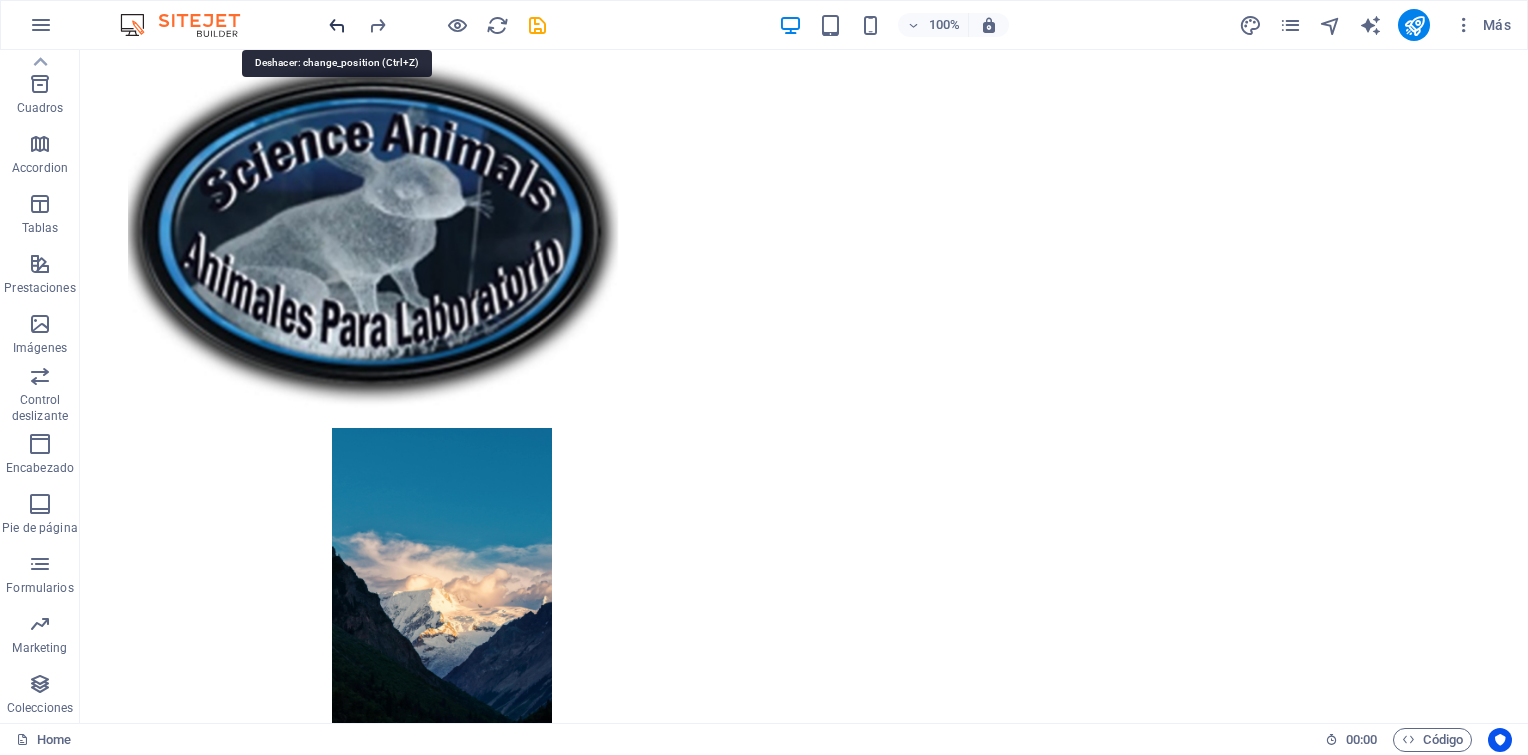 click at bounding box center [337, 25] 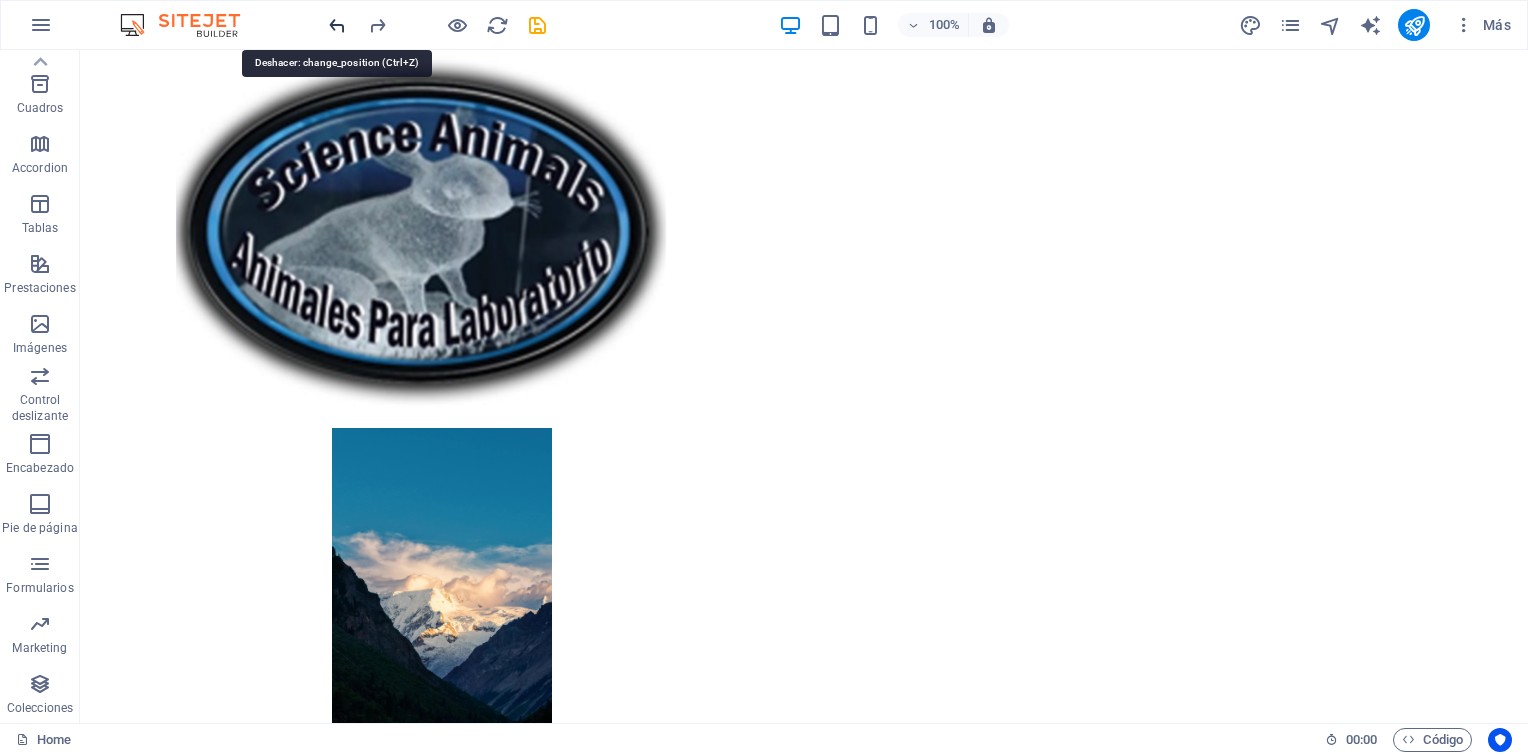 click at bounding box center (337, 25) 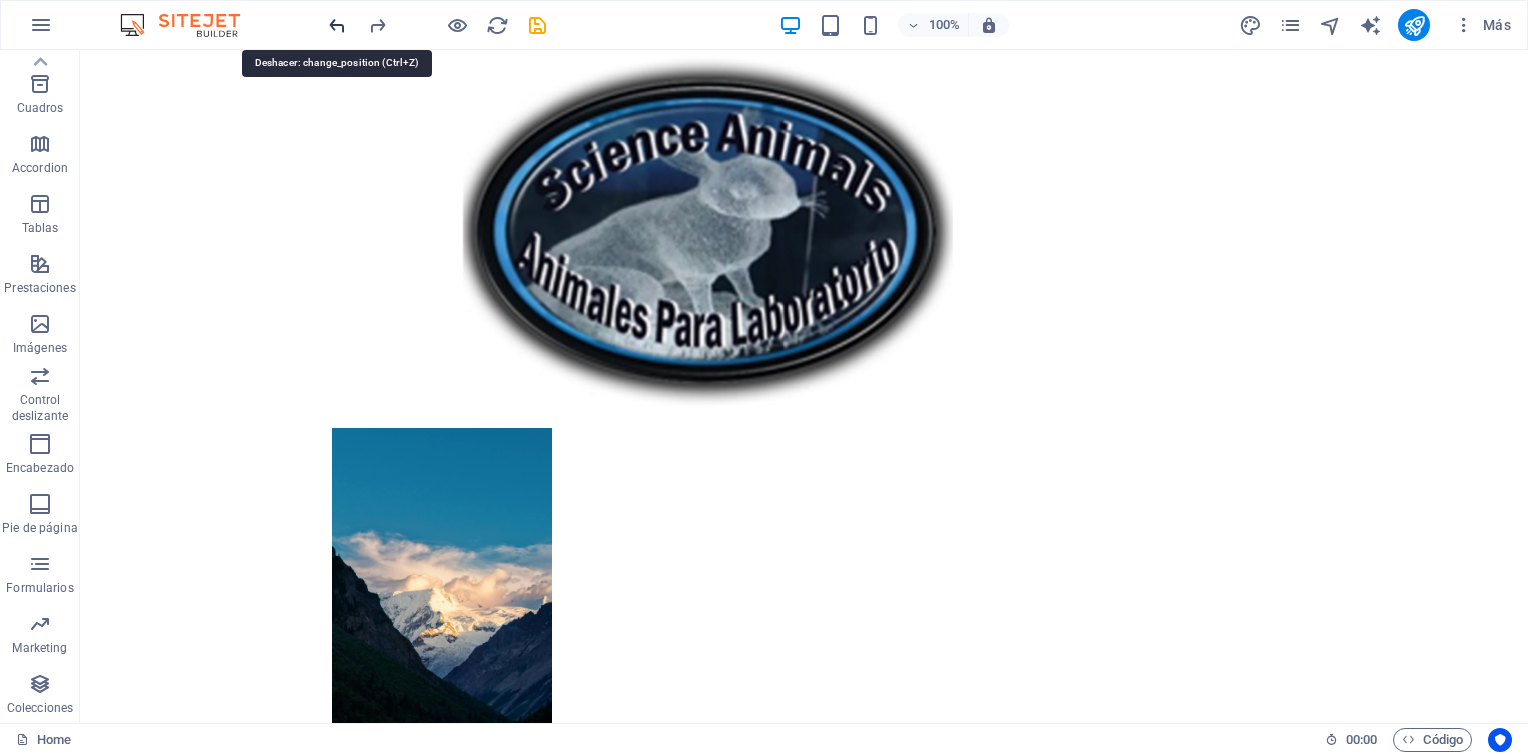 click at bounding box center (337, 25) 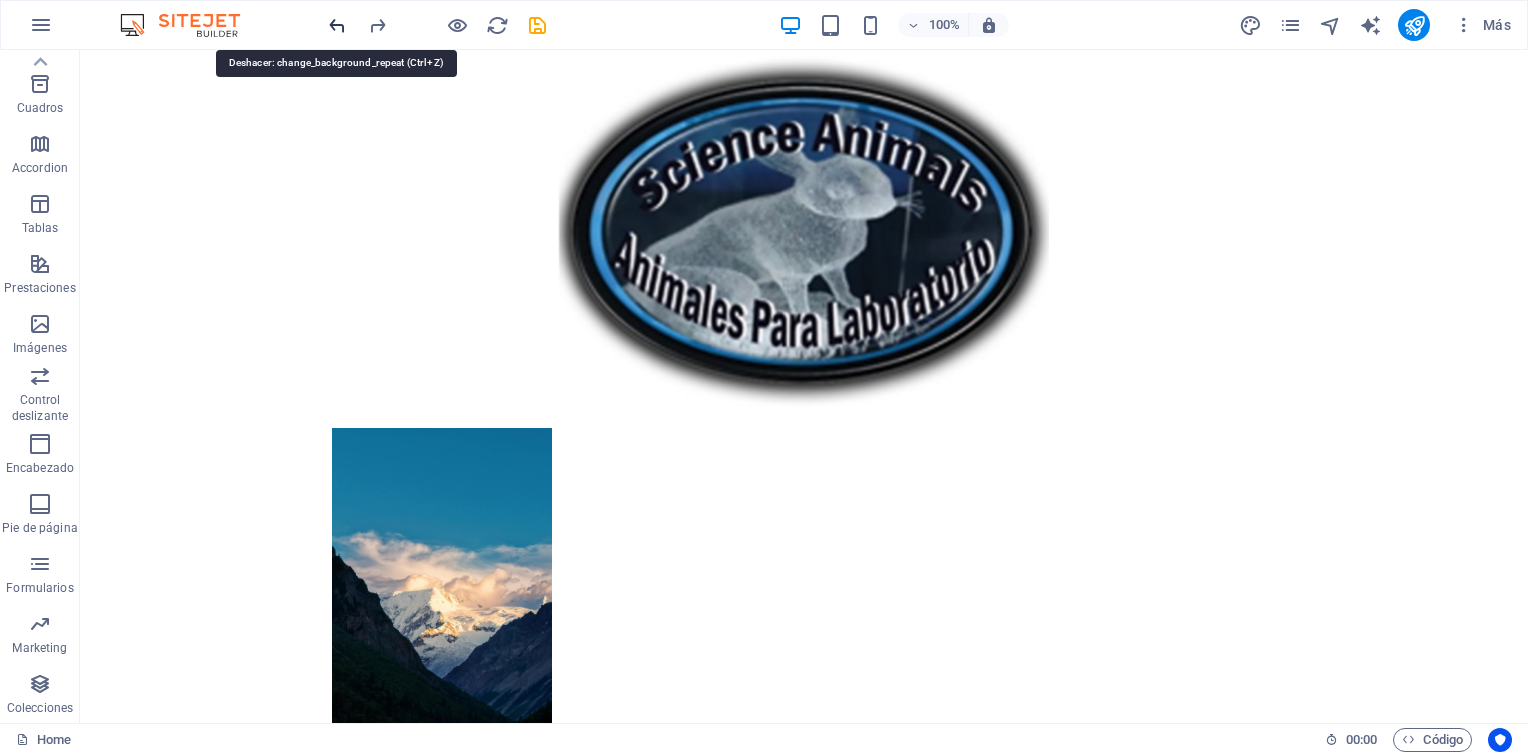 click at bounding box center [337, 25] 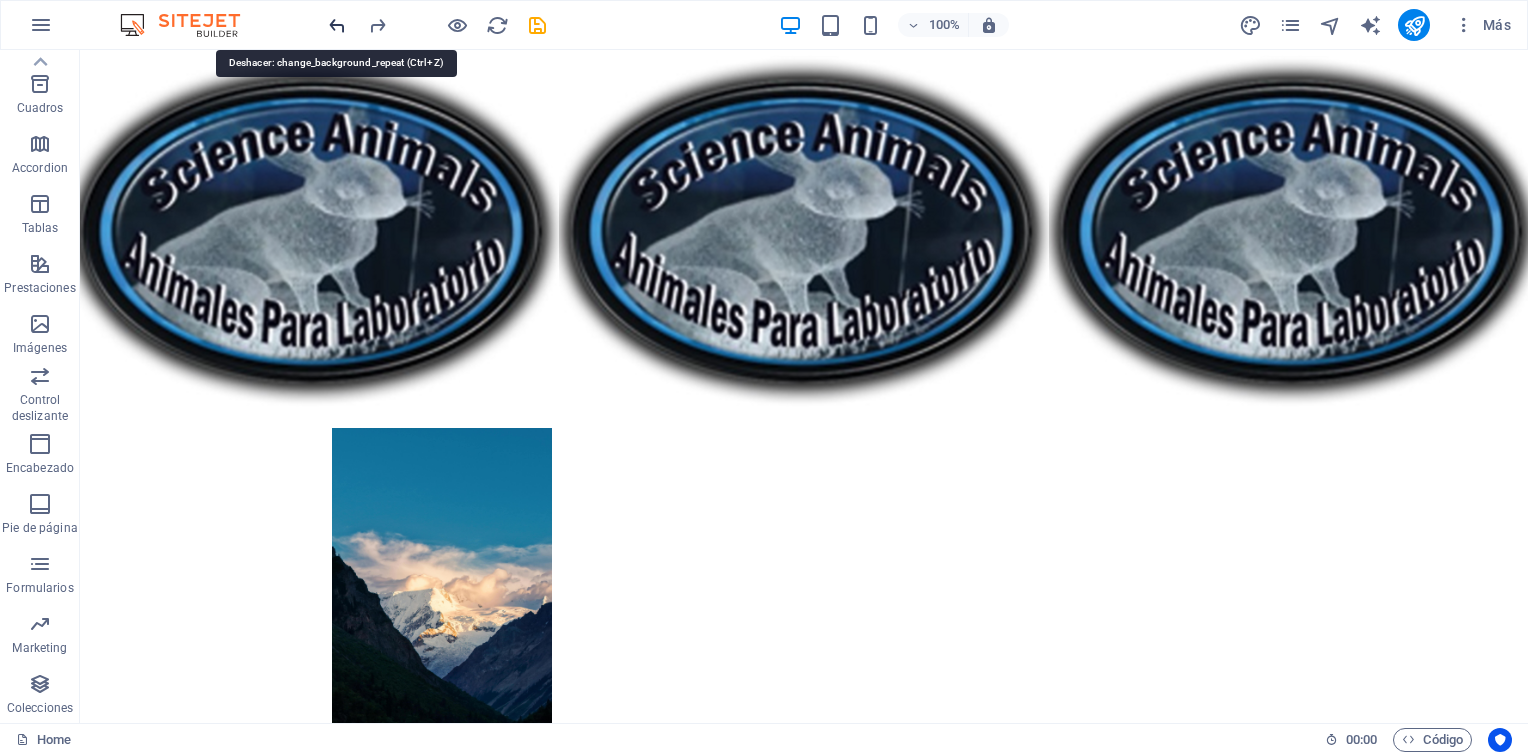 click at bounding box center [337, 25] 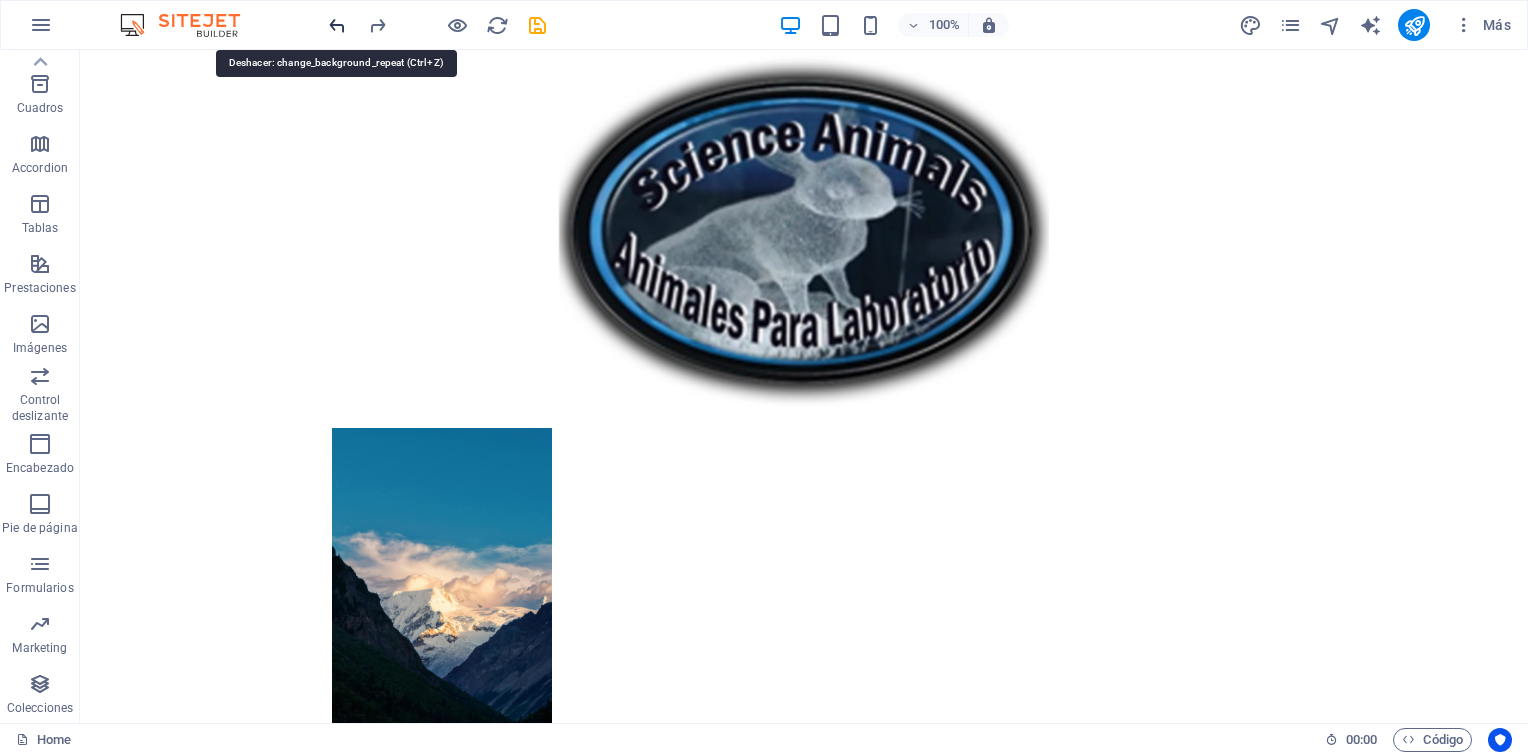 click at bounding box center (337, 25) 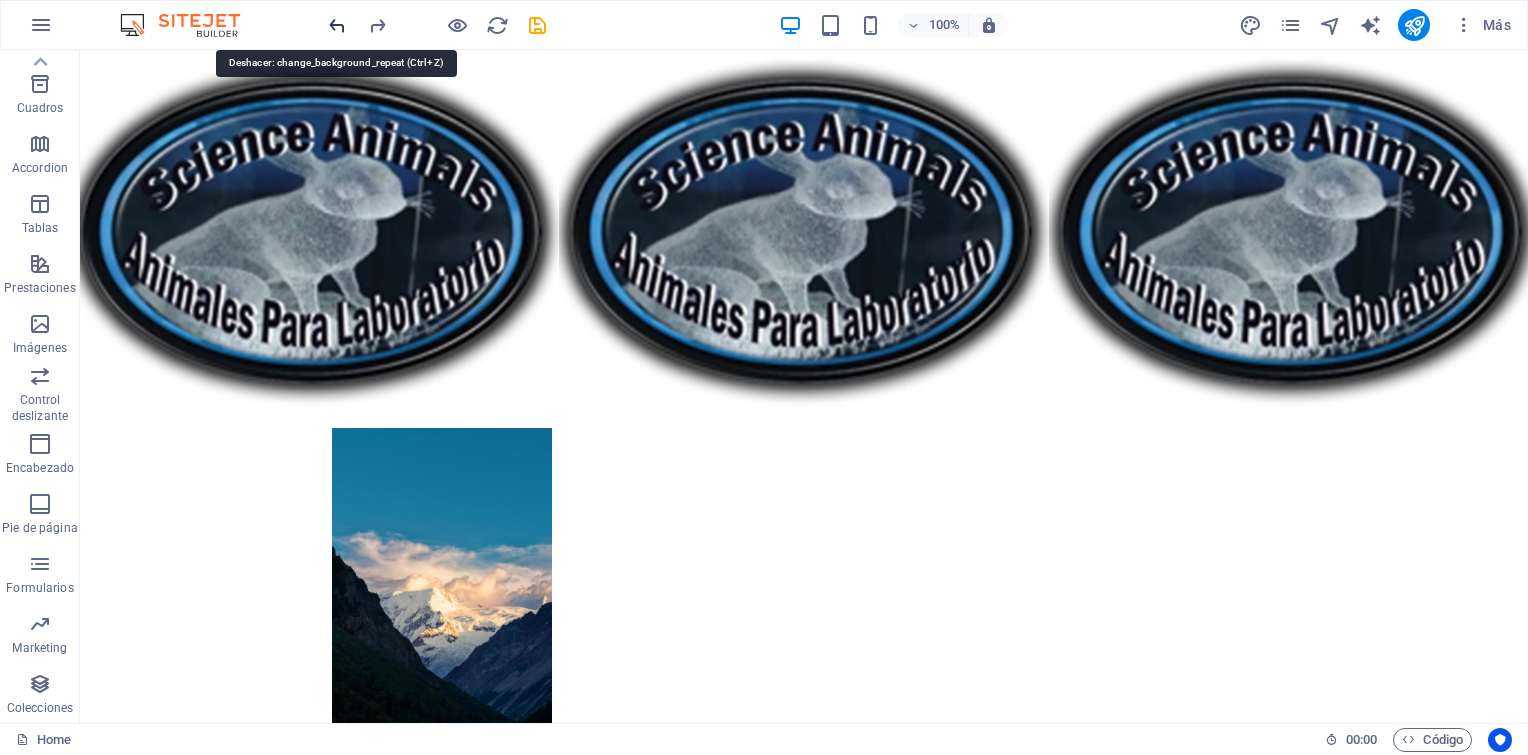 click at bounding box center [337, 25] 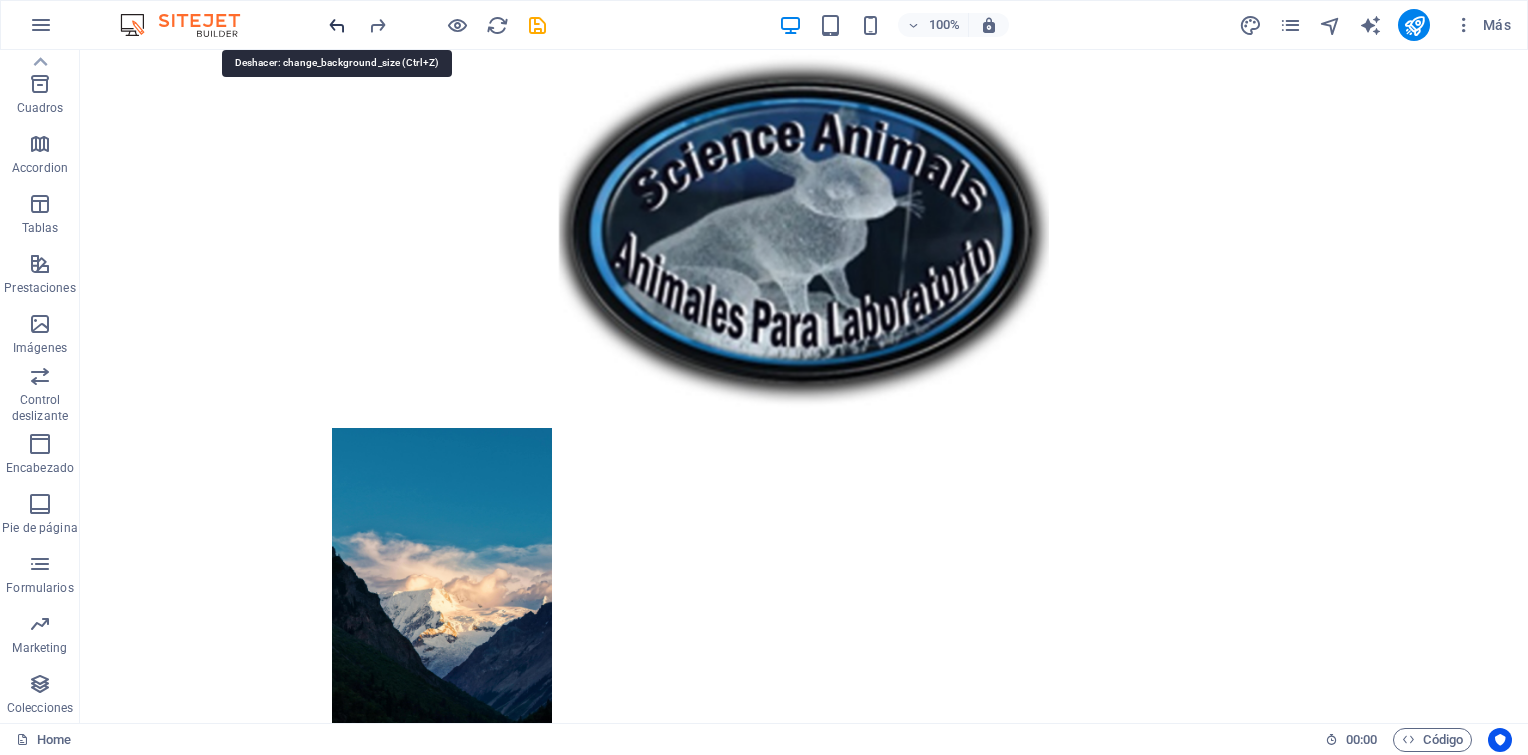 click at bounding box center [337, 25] 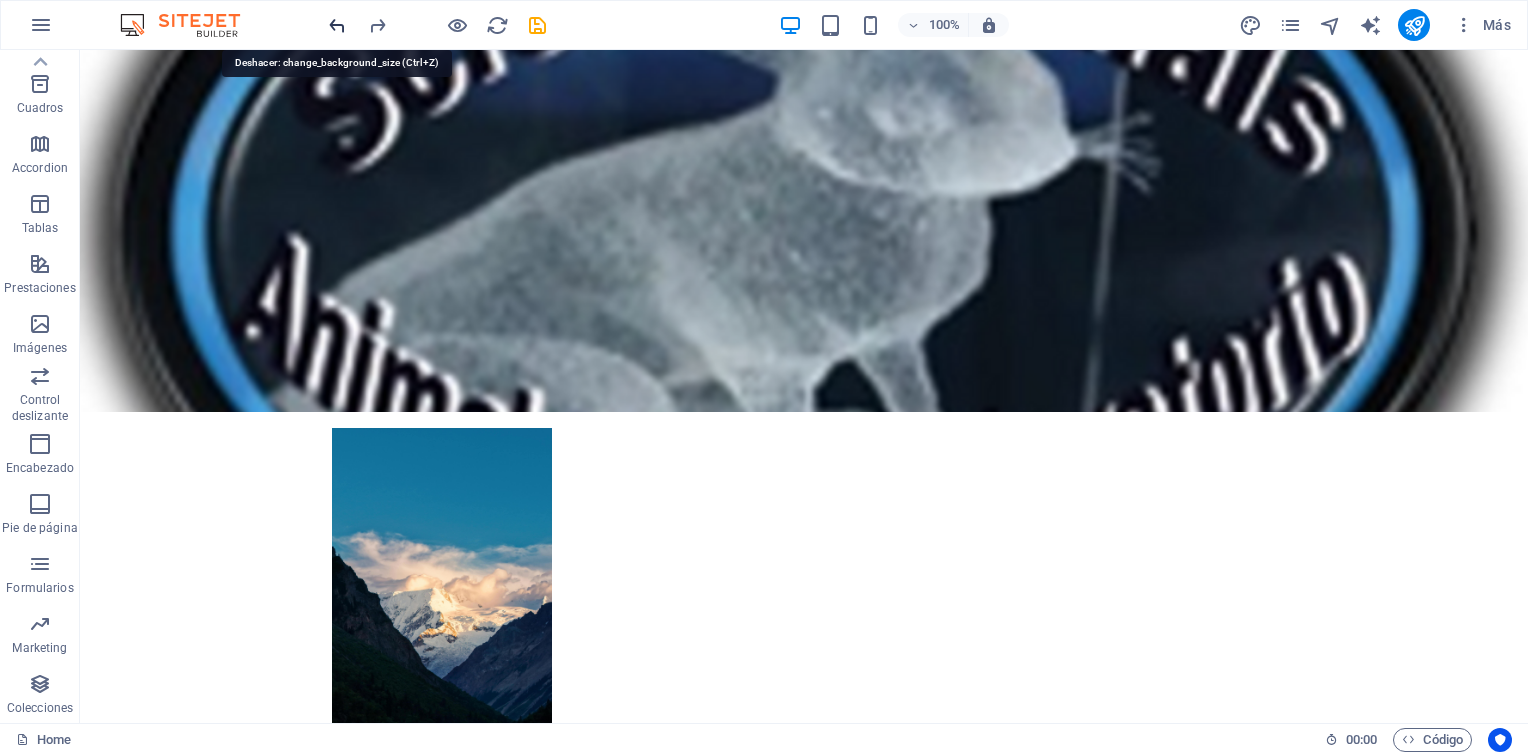 click at bounding box center [337, 25] 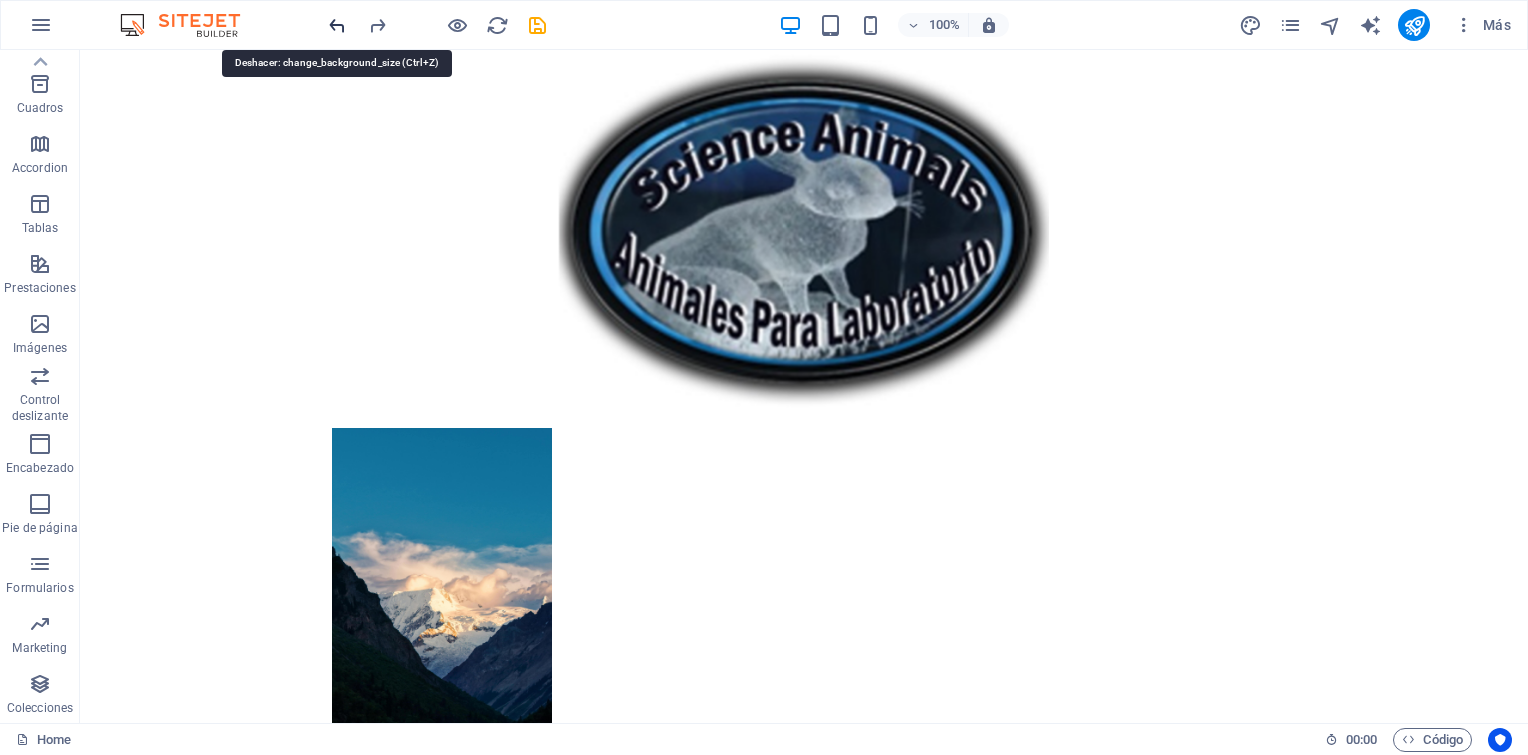 click at bounding box center (337, 25) 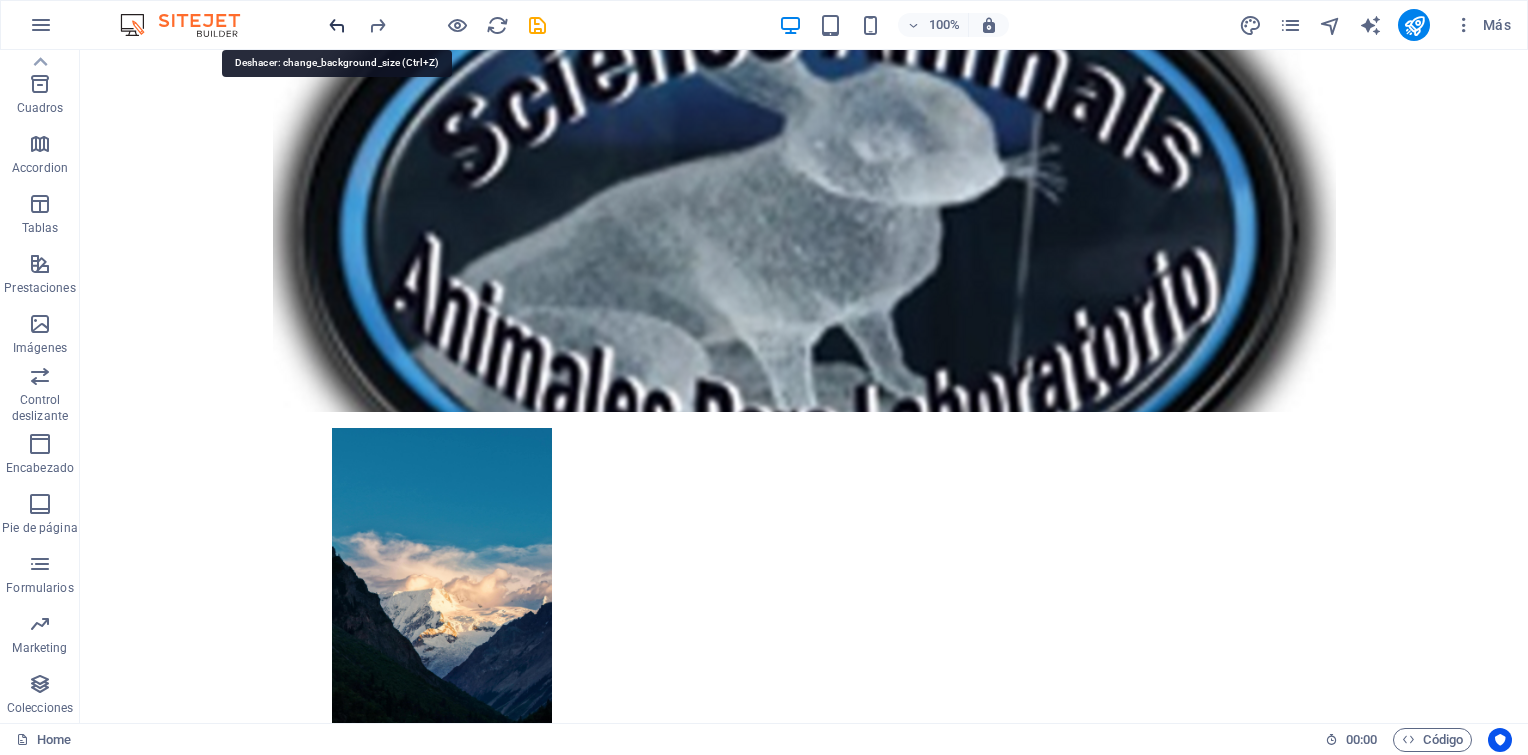 click at bounding box center [337, 25] 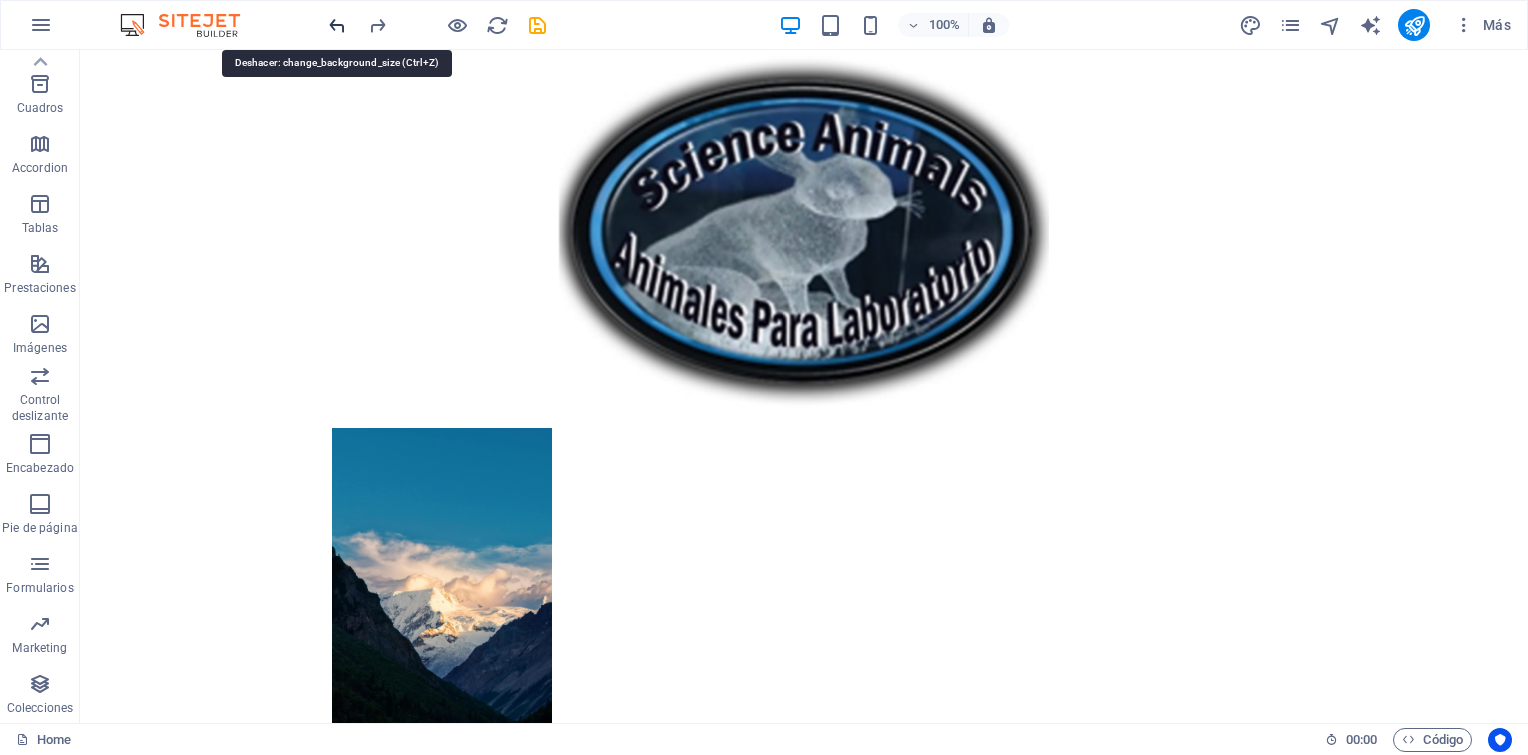 click at bounding box center [337, 25] 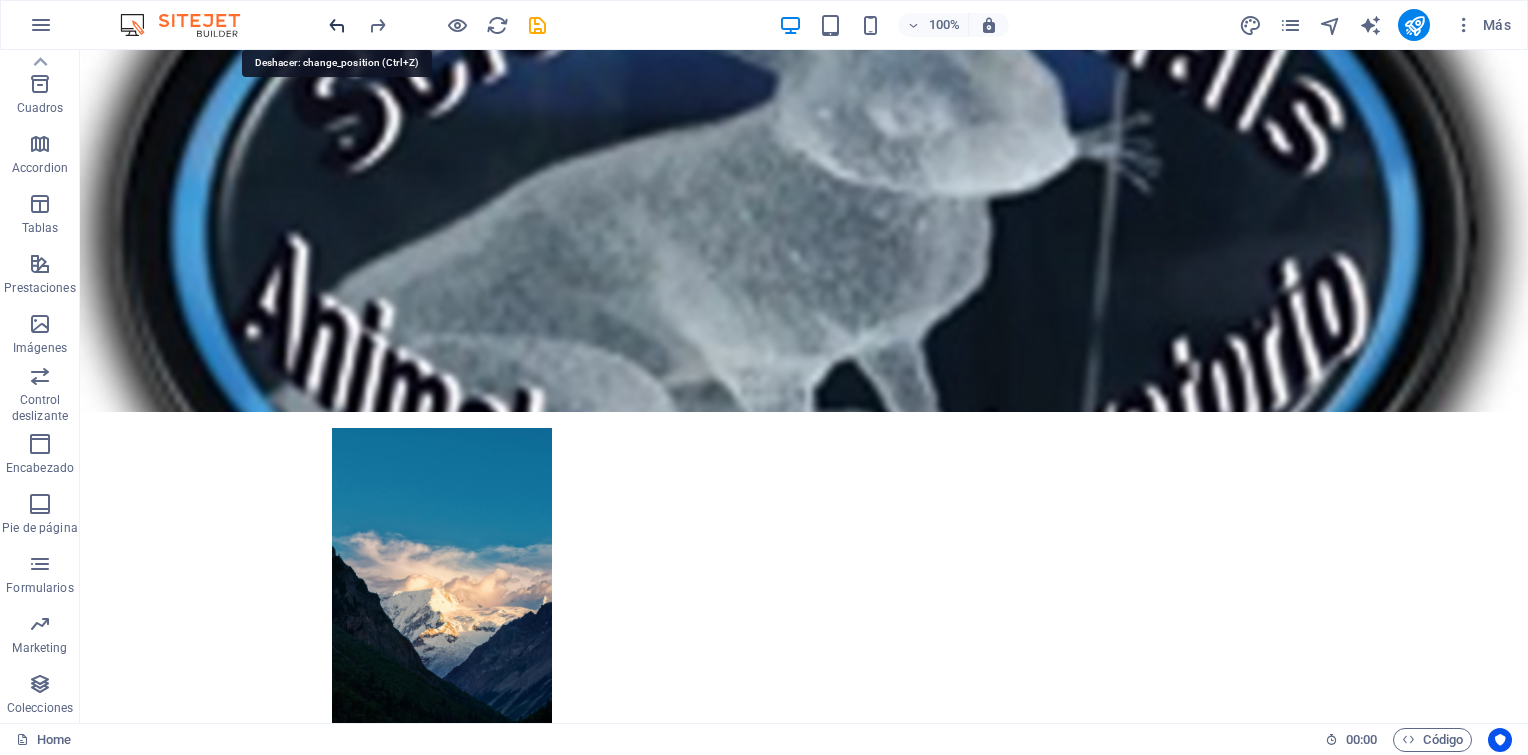 click at bounding box center [337, 25] 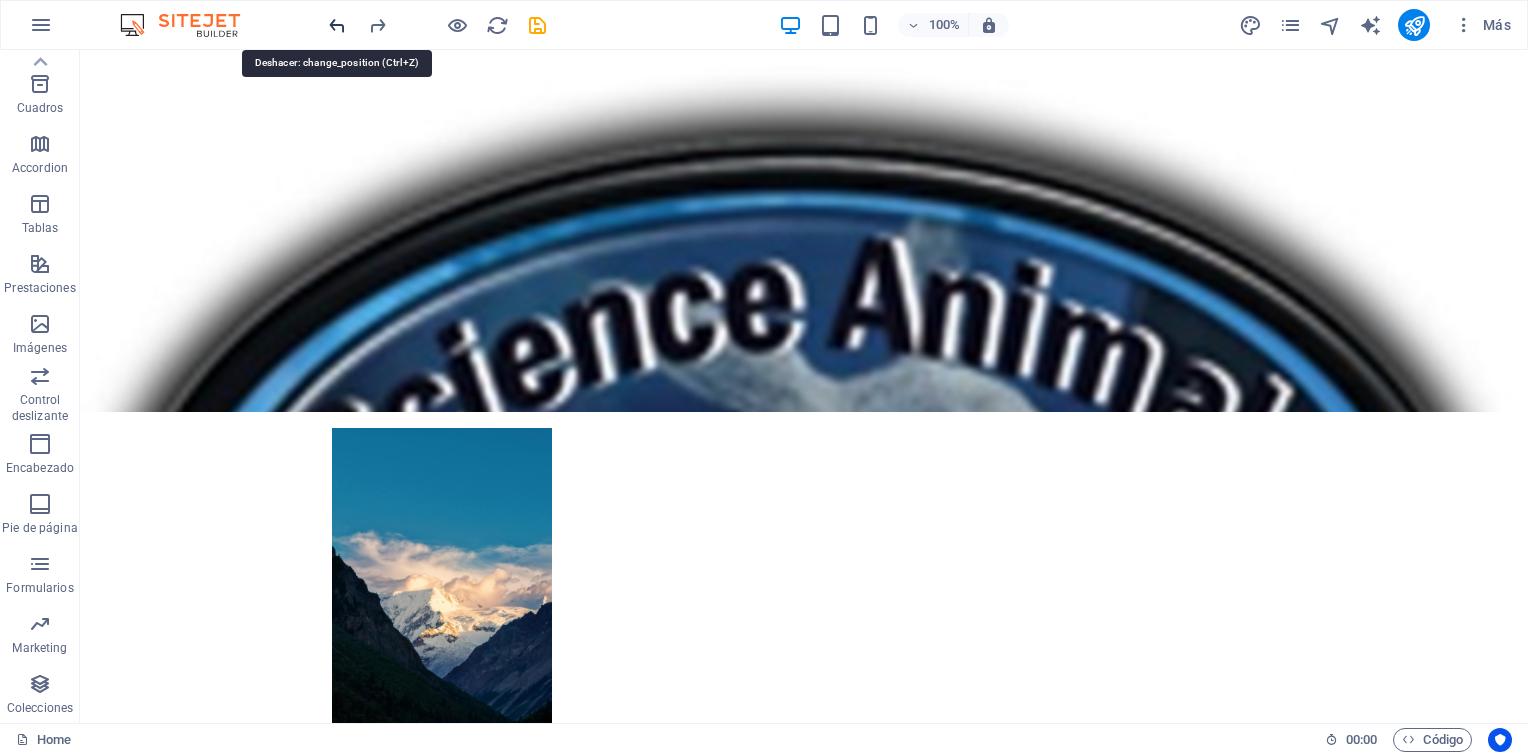 click at bounding box center [337, 25] 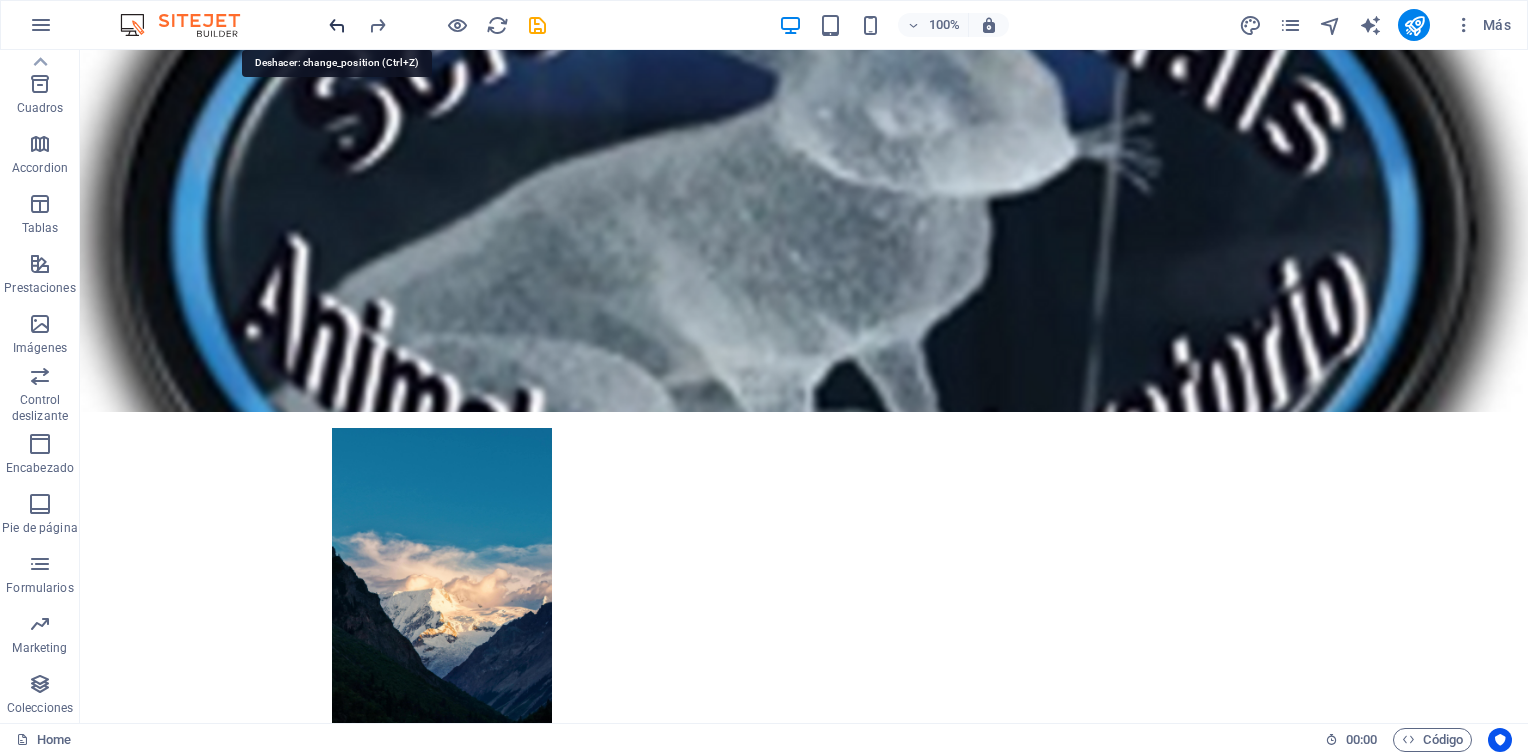 click at bounding box center [337, 25] 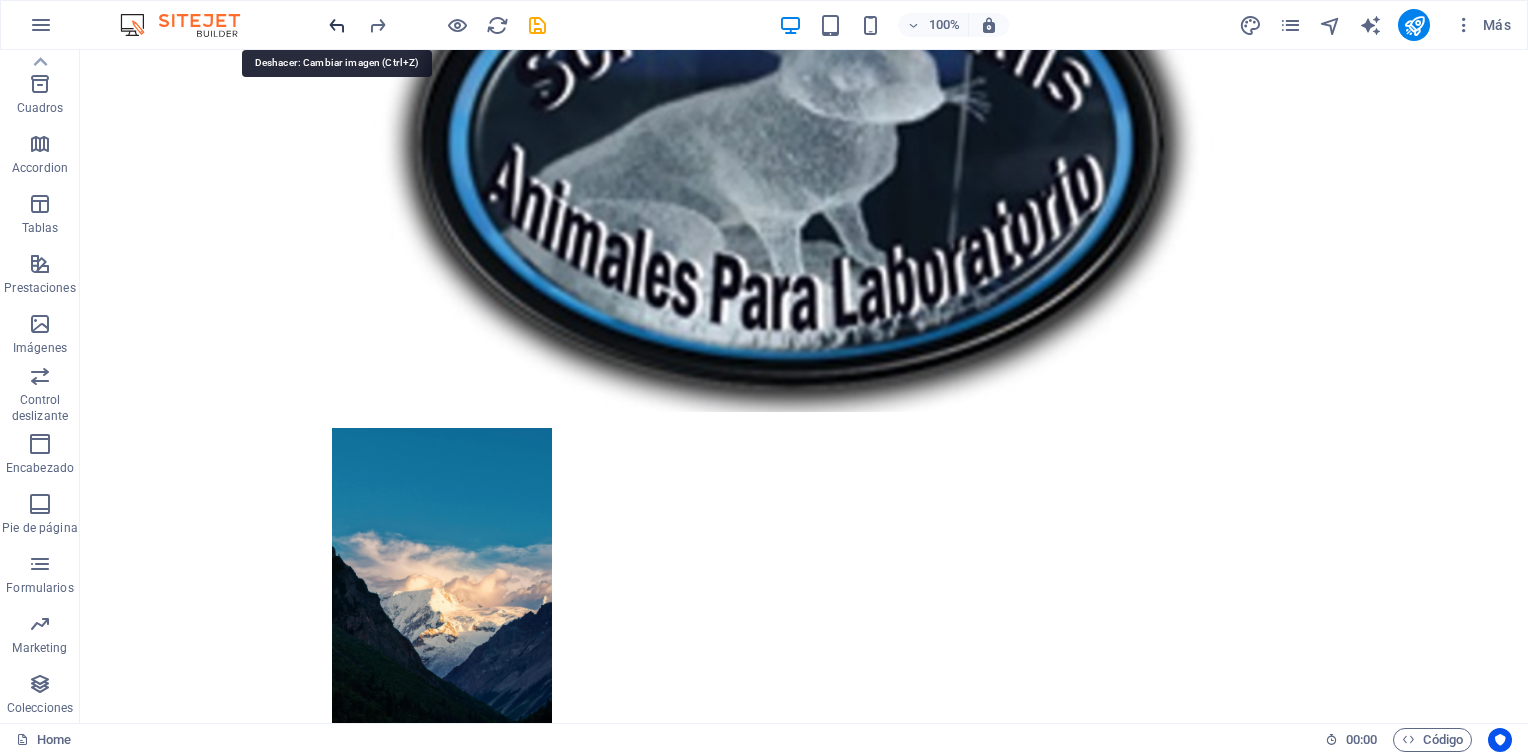click at bounding box center (337, 25) 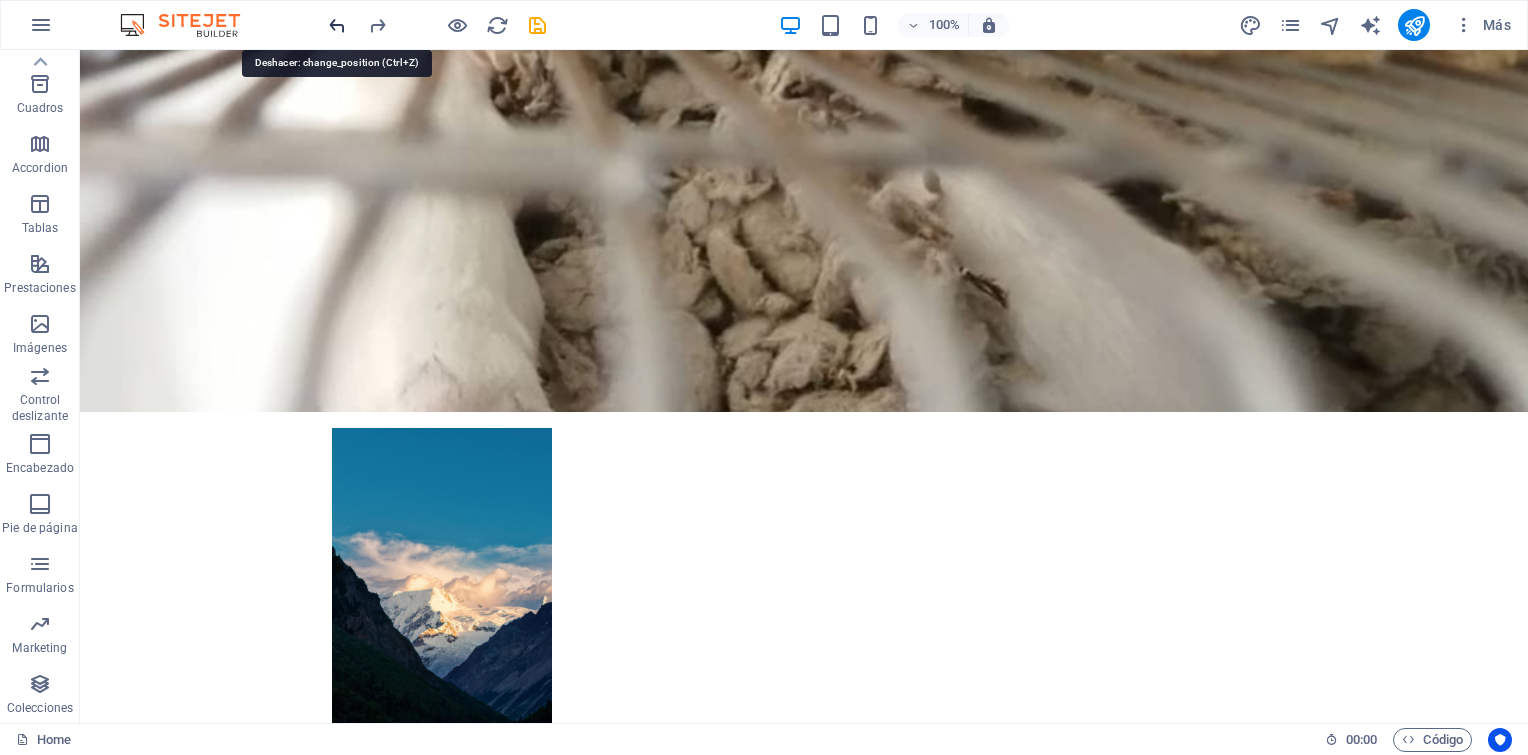 click at bounding box center (337, 25) 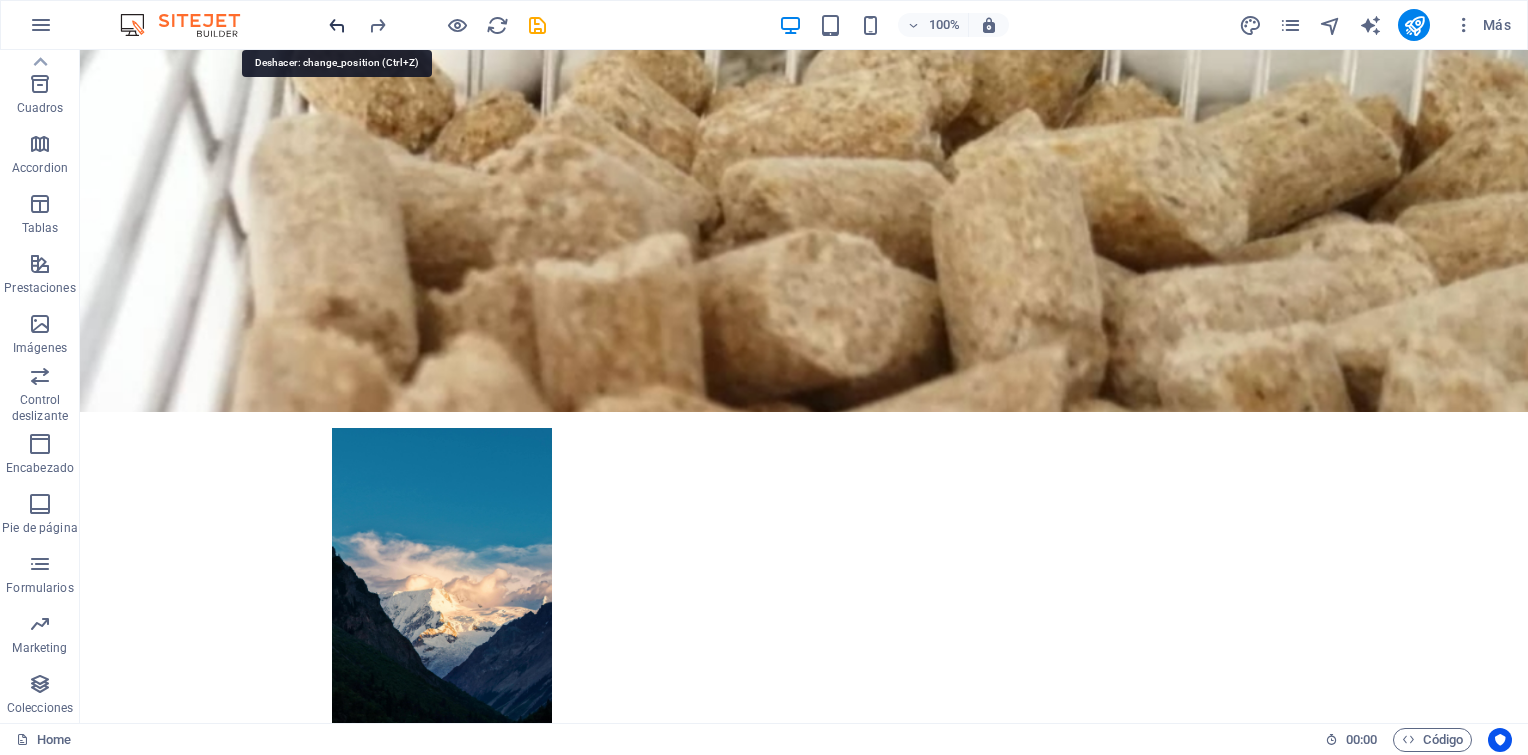 click at bounding box center (337, 25) 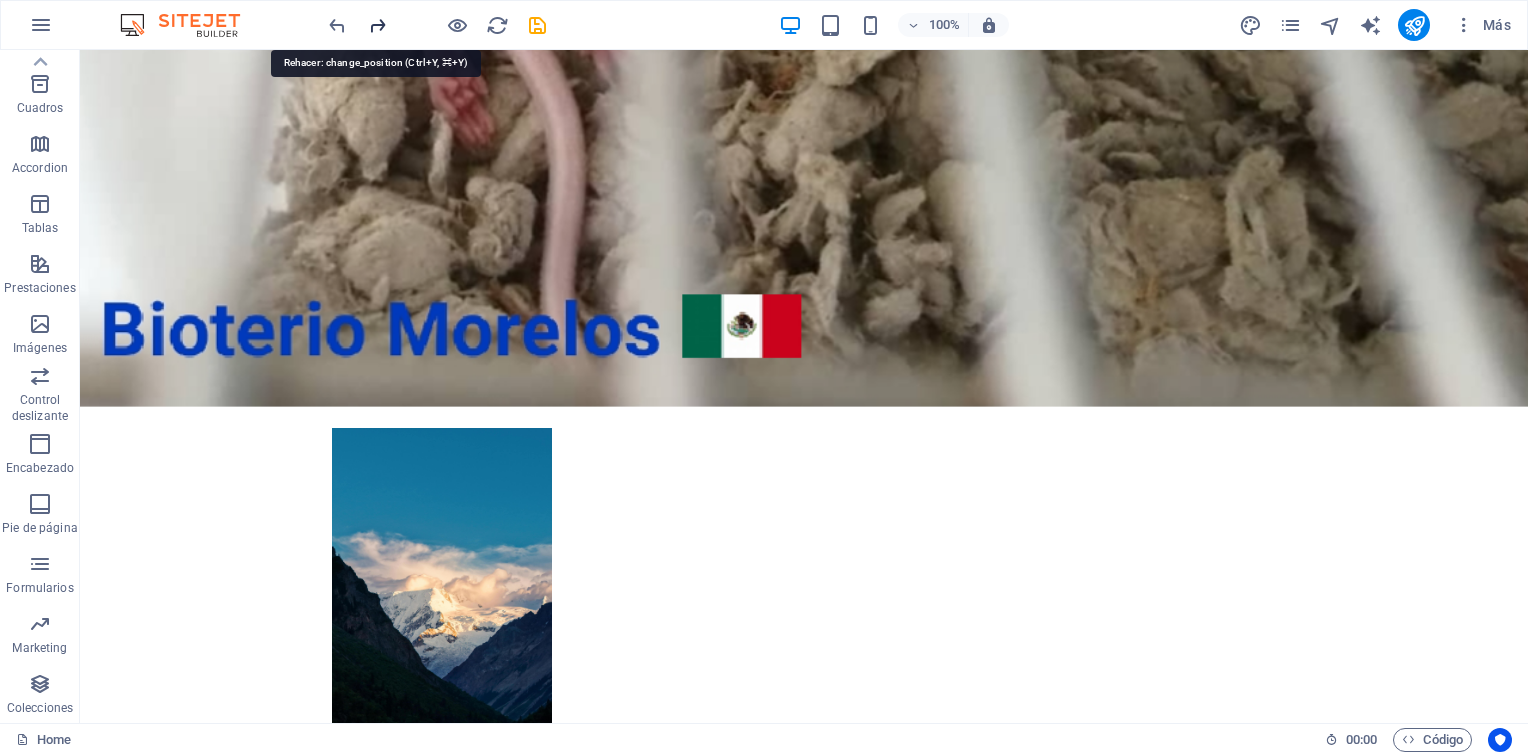 click at bounding box center [377, 25] 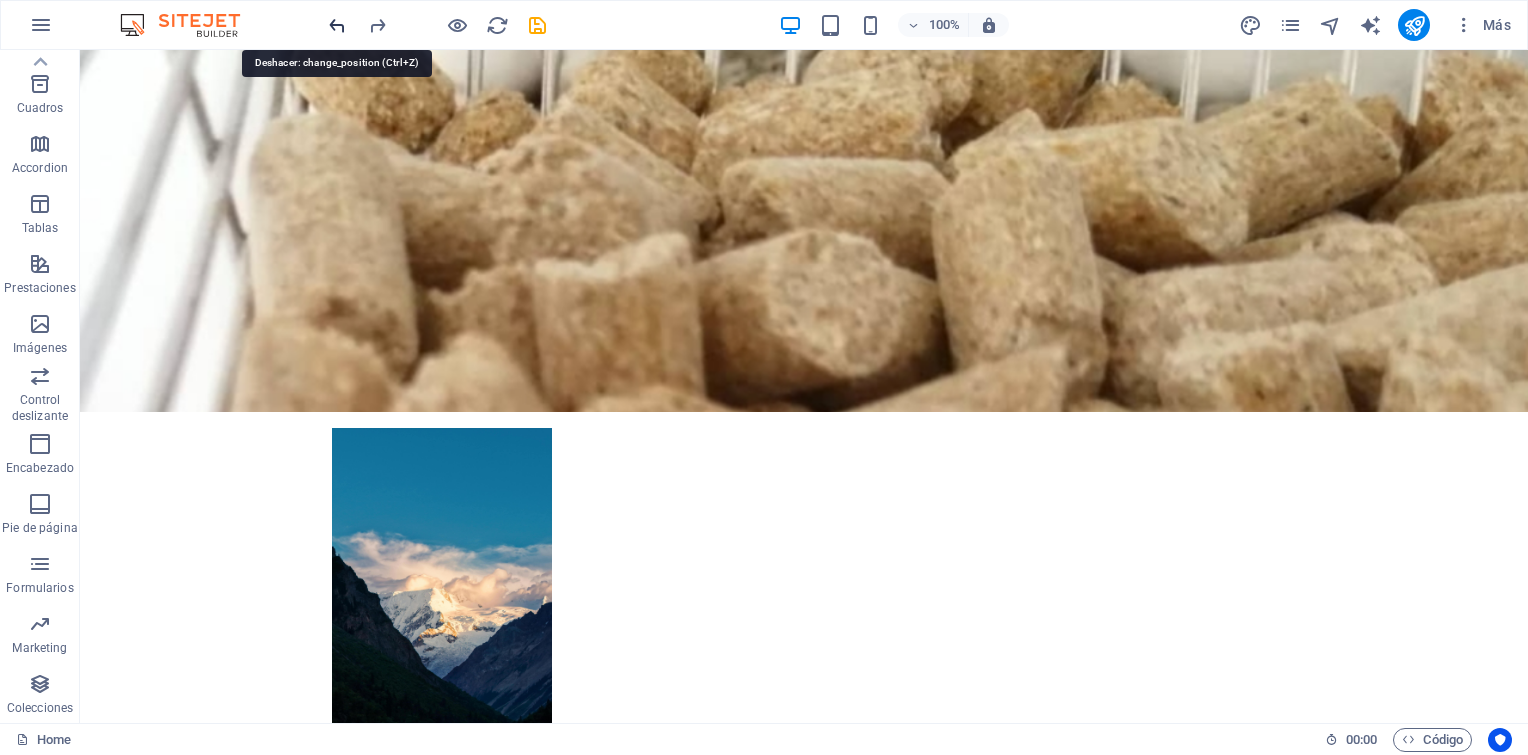 click at bounding box center [337, 25] 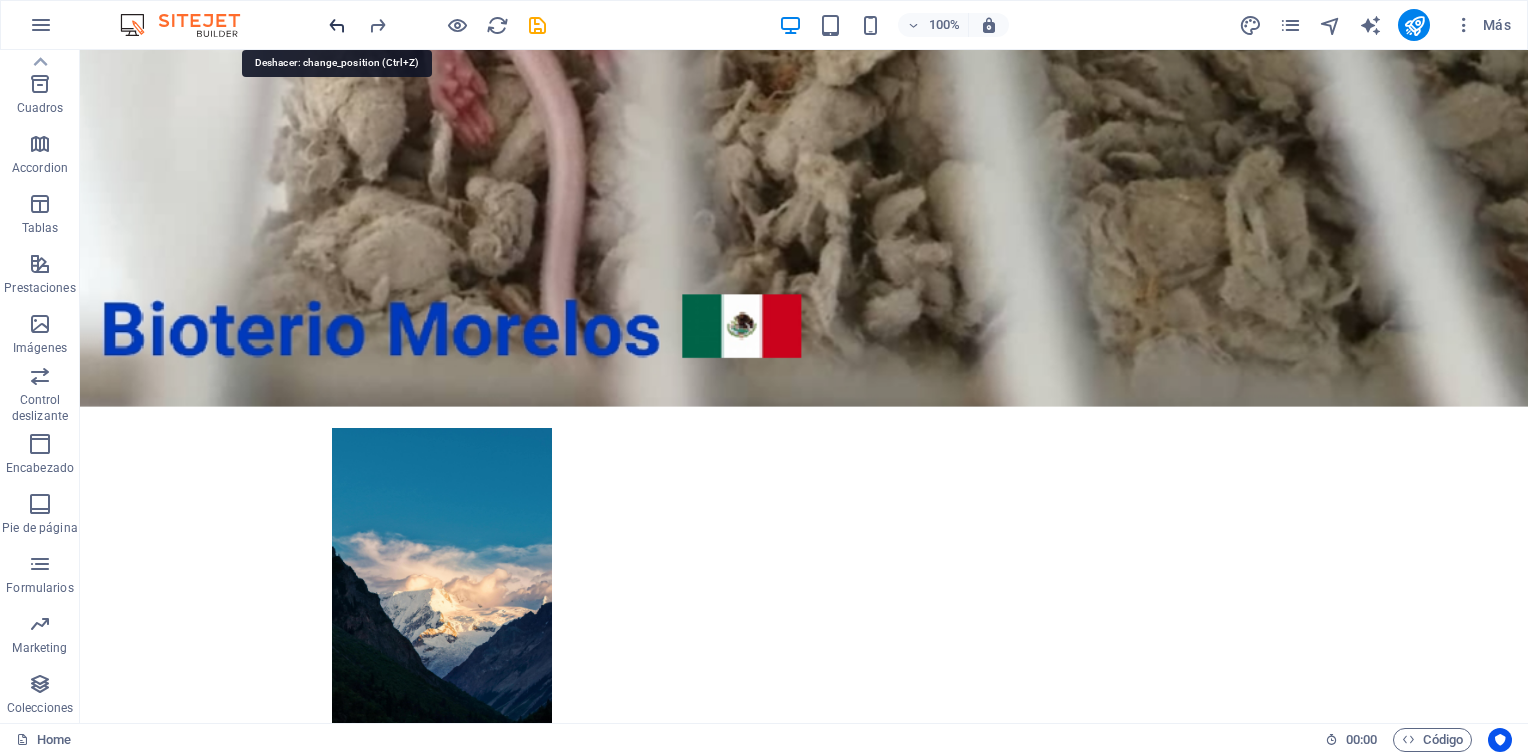 click at bounding box center [337, 25] 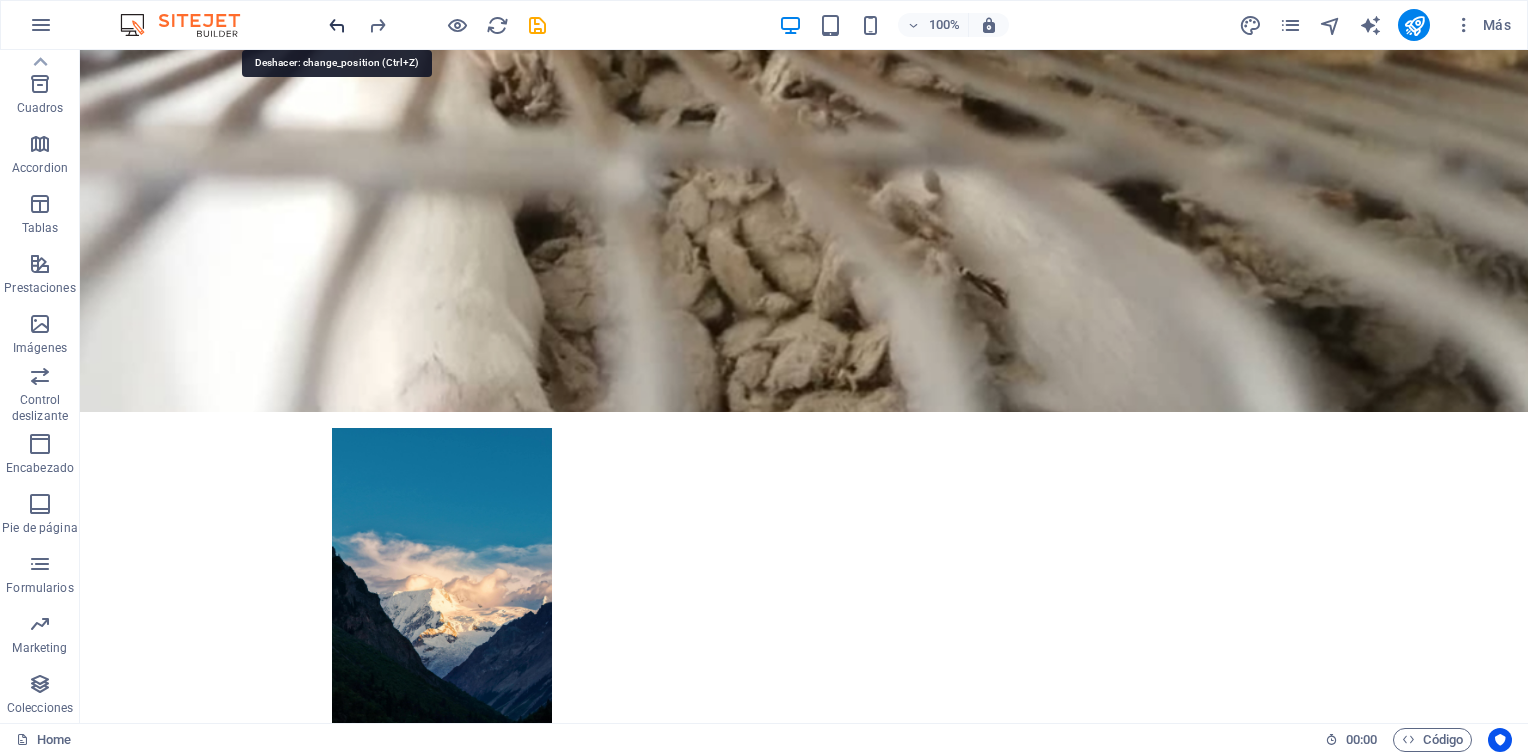 click at bounding box center [337, 25] 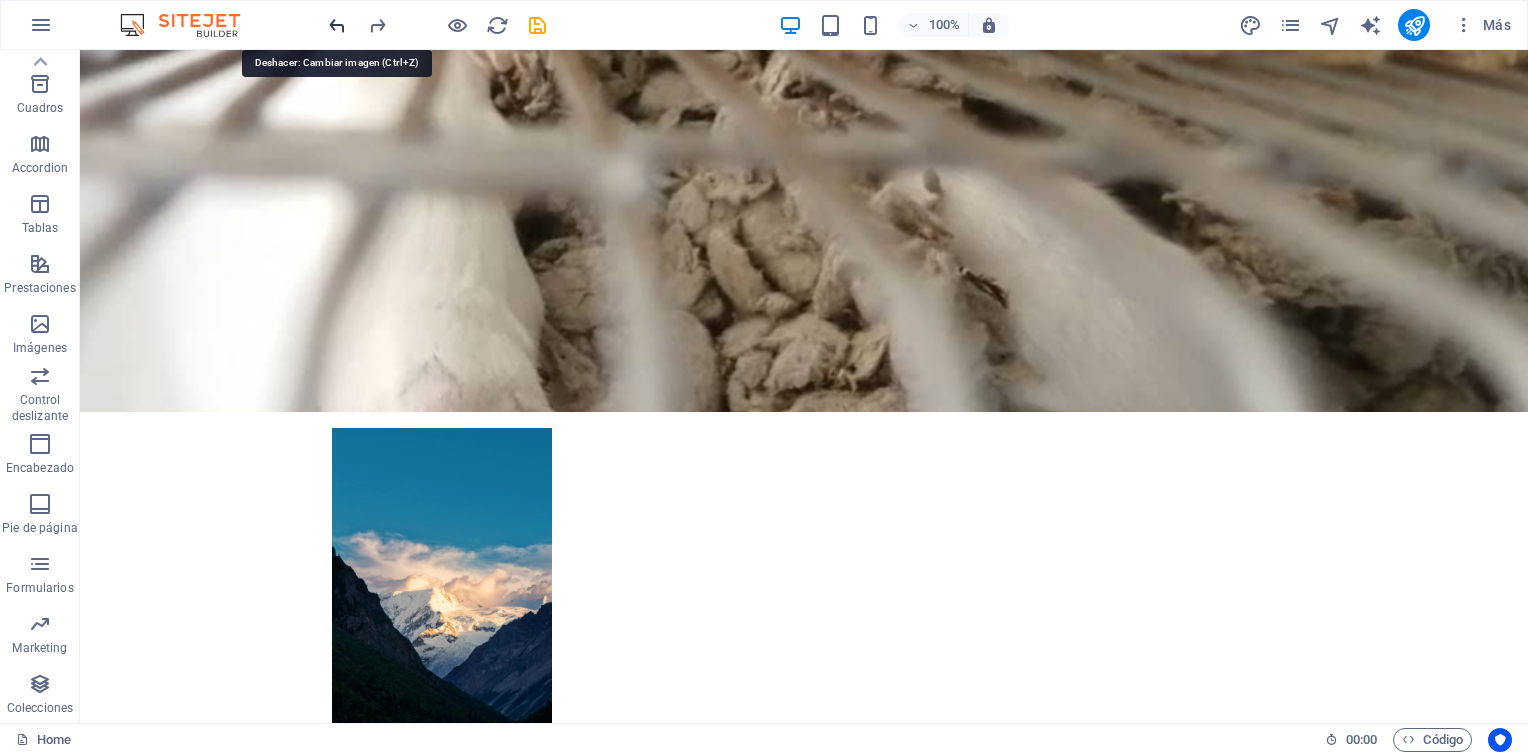 click at bounding box center [337, 25] 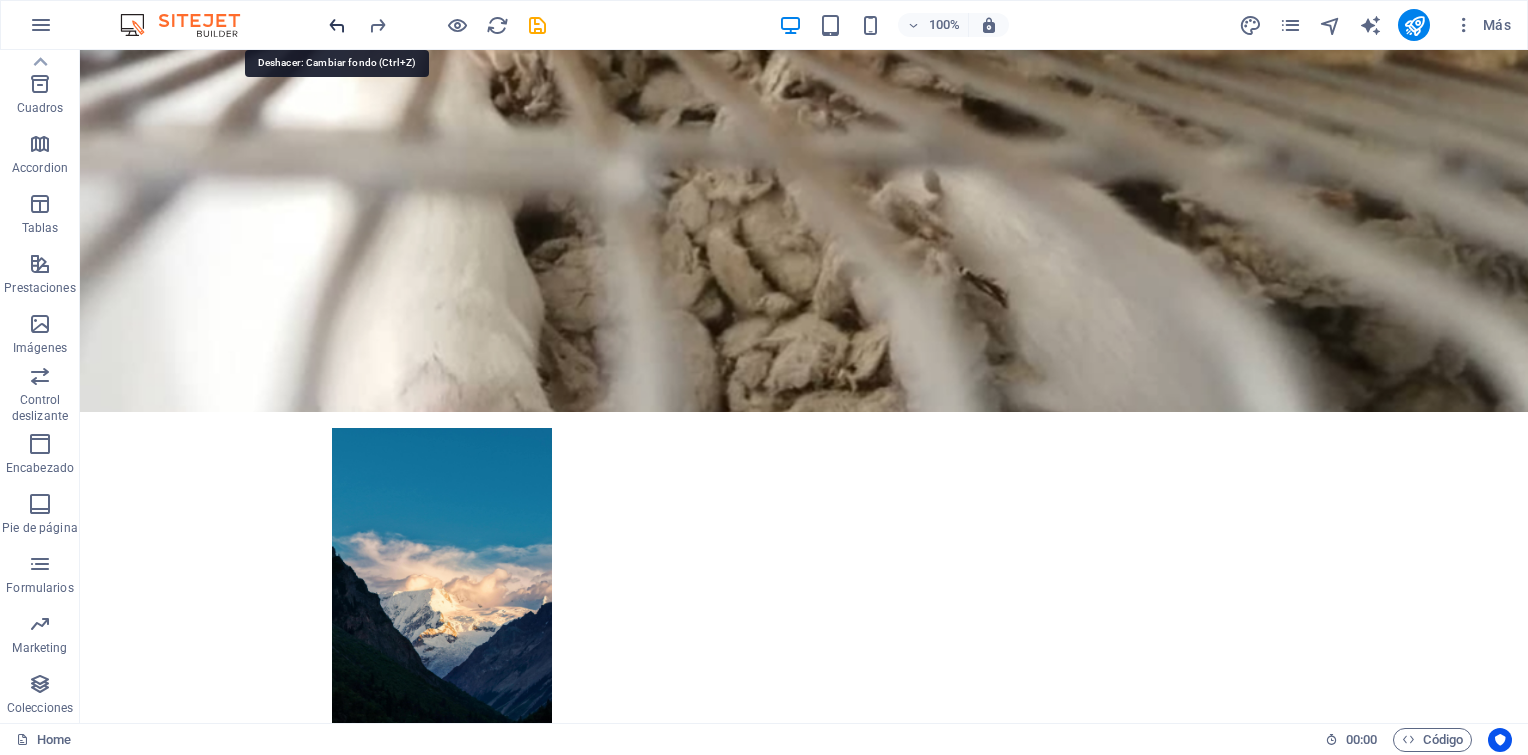 click at bounding box center (337, 25) 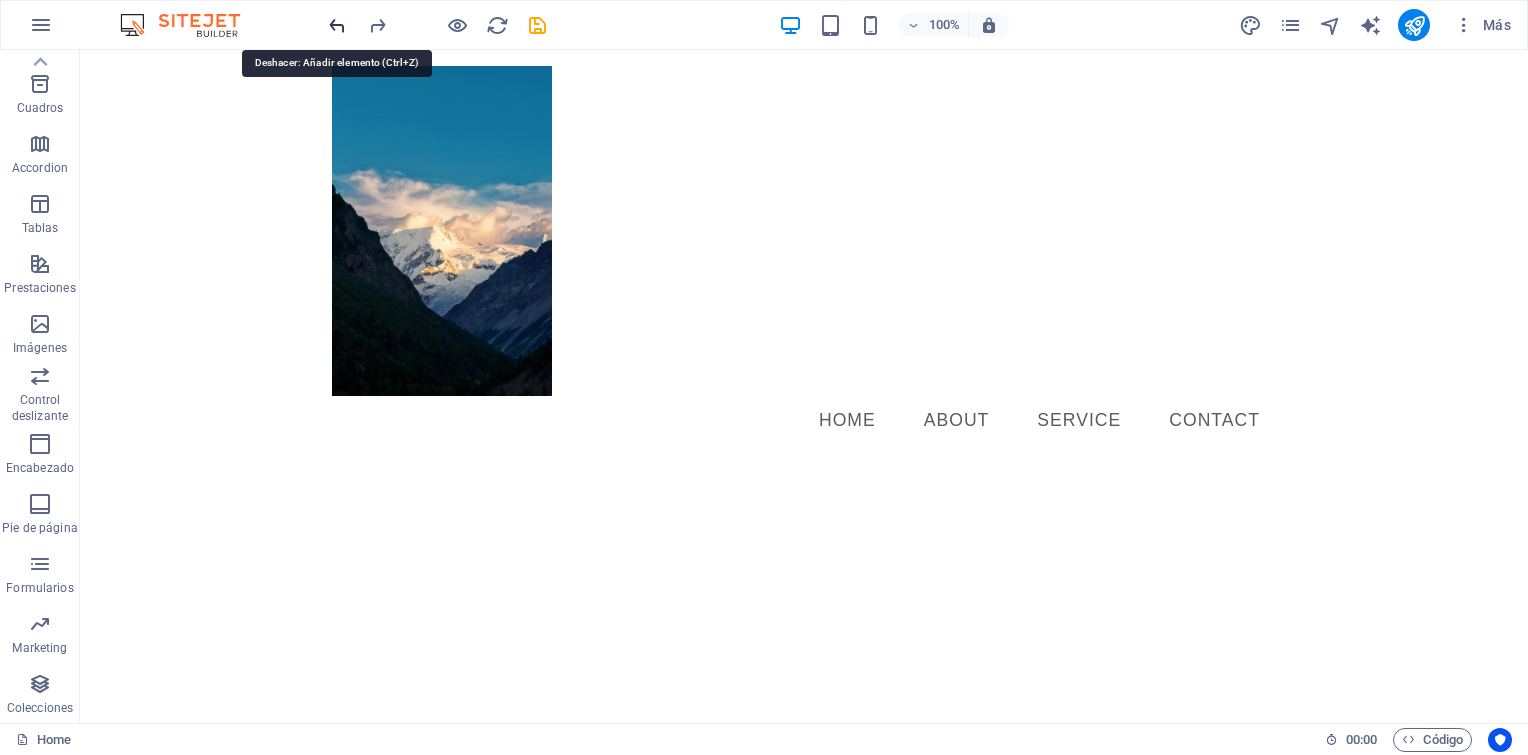 click at bounding box center (337, 25) 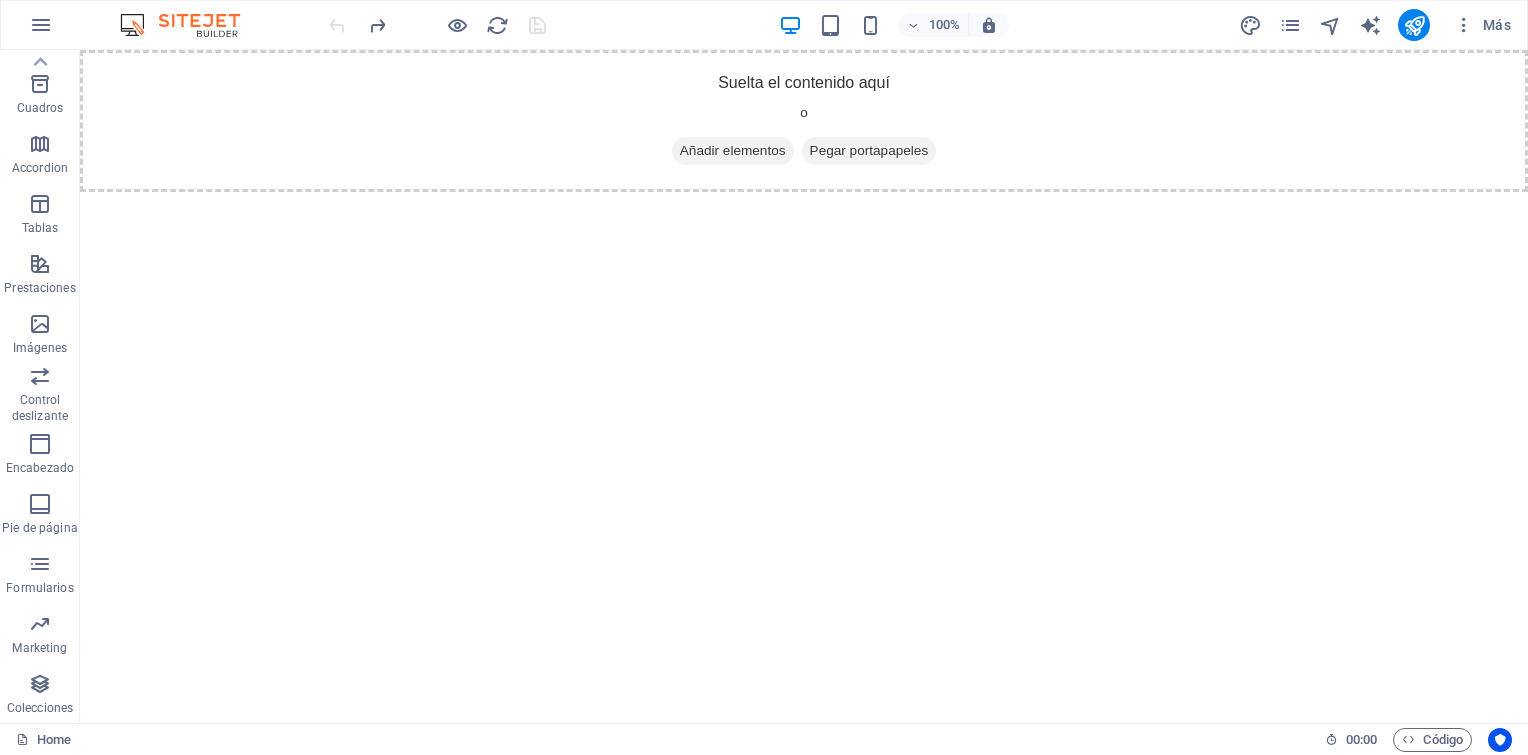 click at bounding box center (437, 25) 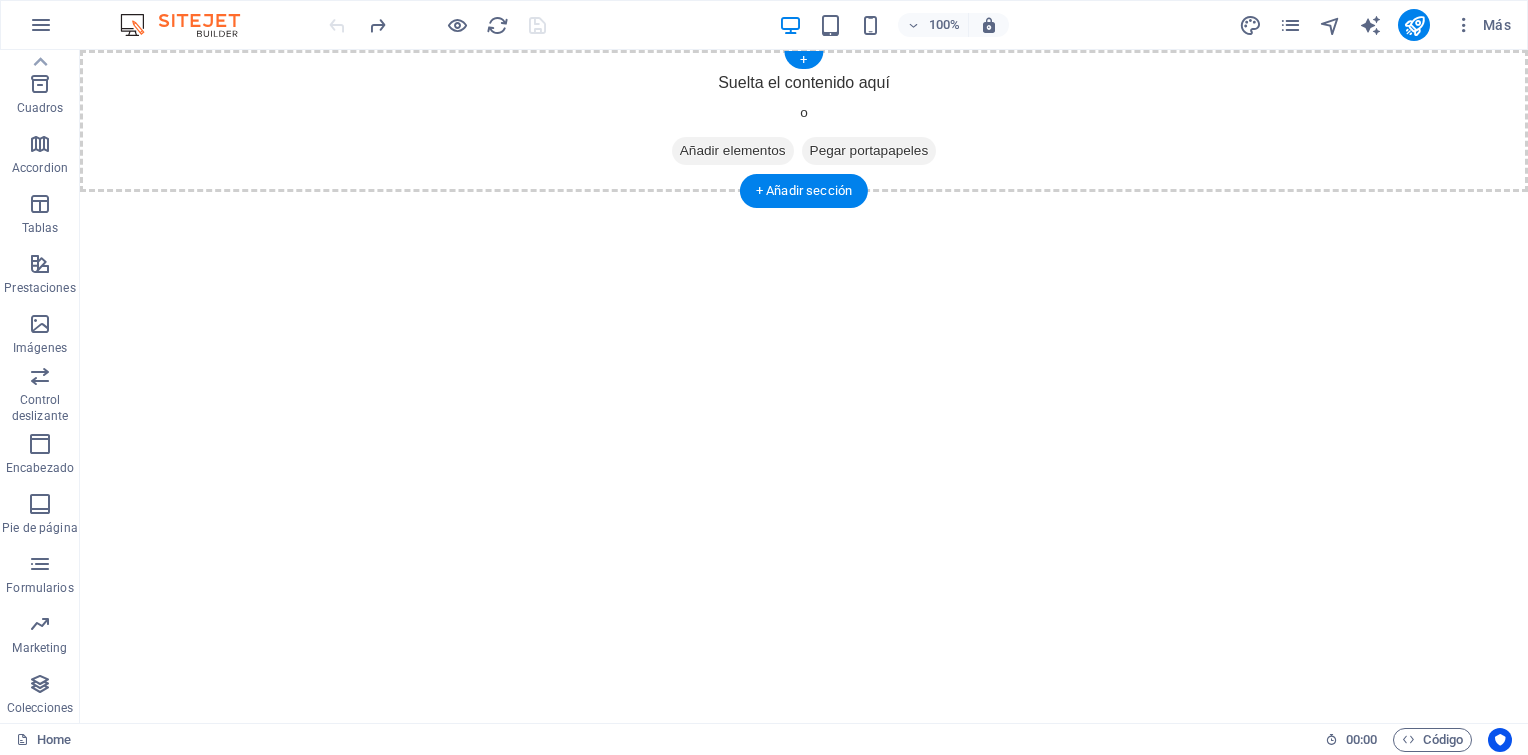 click on "Añadir elementos" at bounding box center (733, 151) 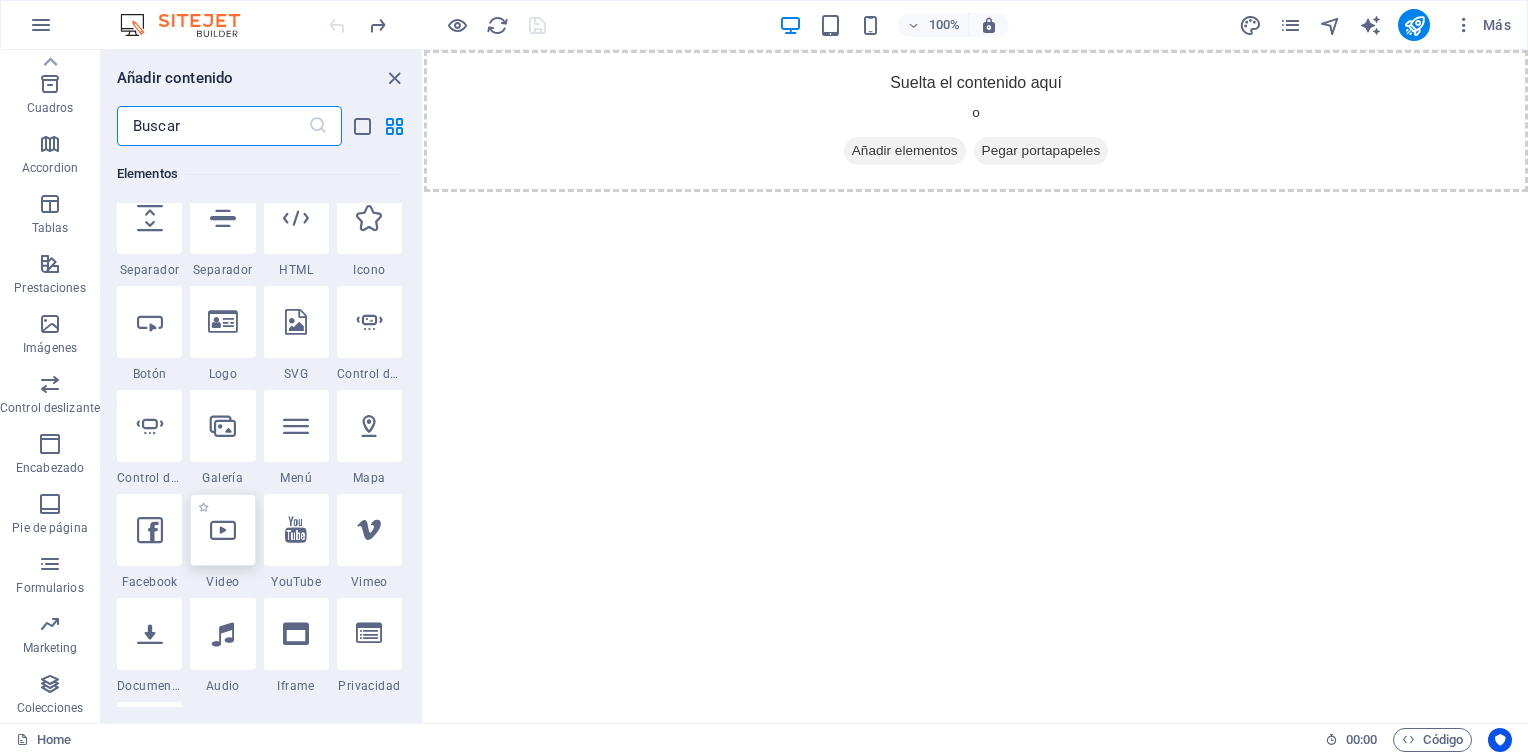 scroll, scrollTop: 500, scrollLeft: 0, axis: vertical 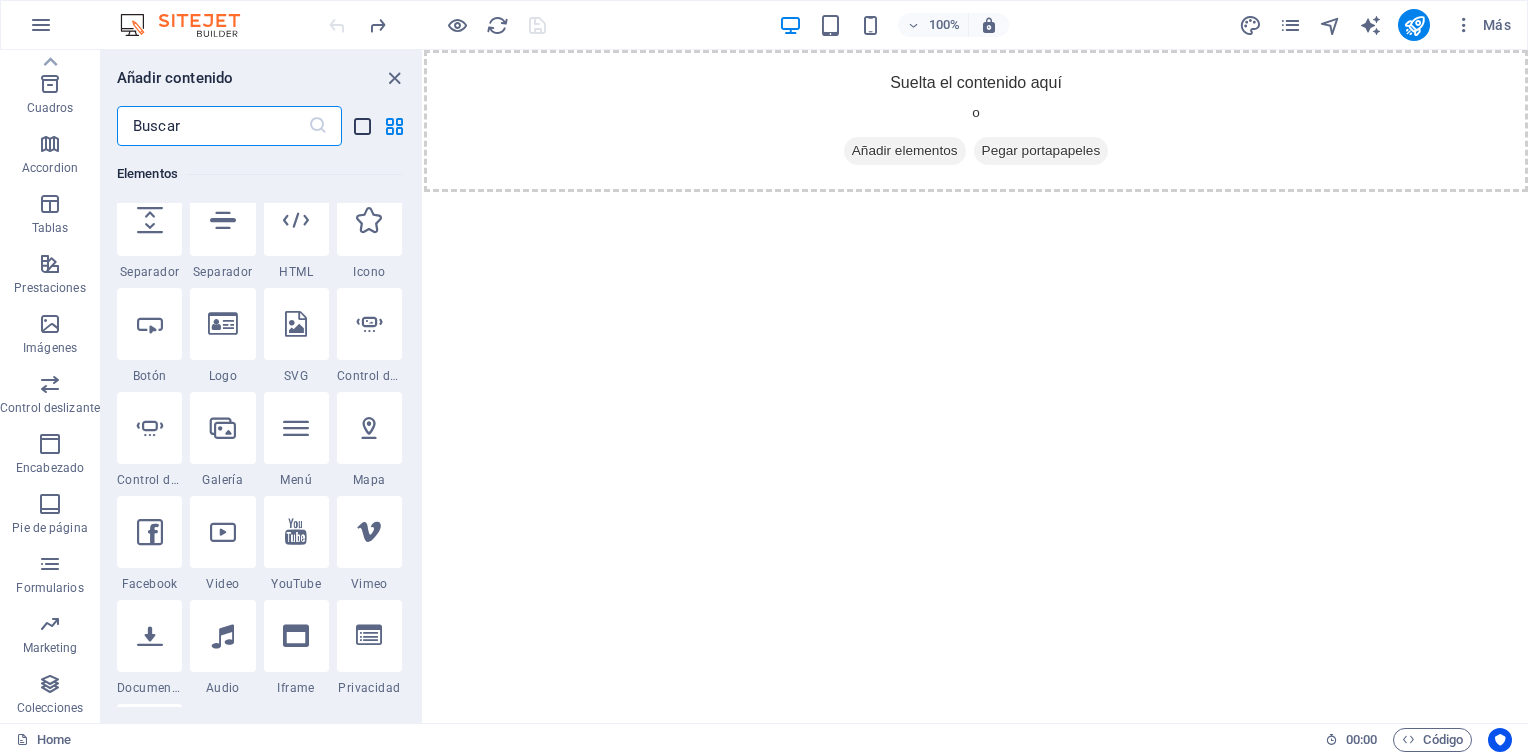 click at bounding box center [362, 126] 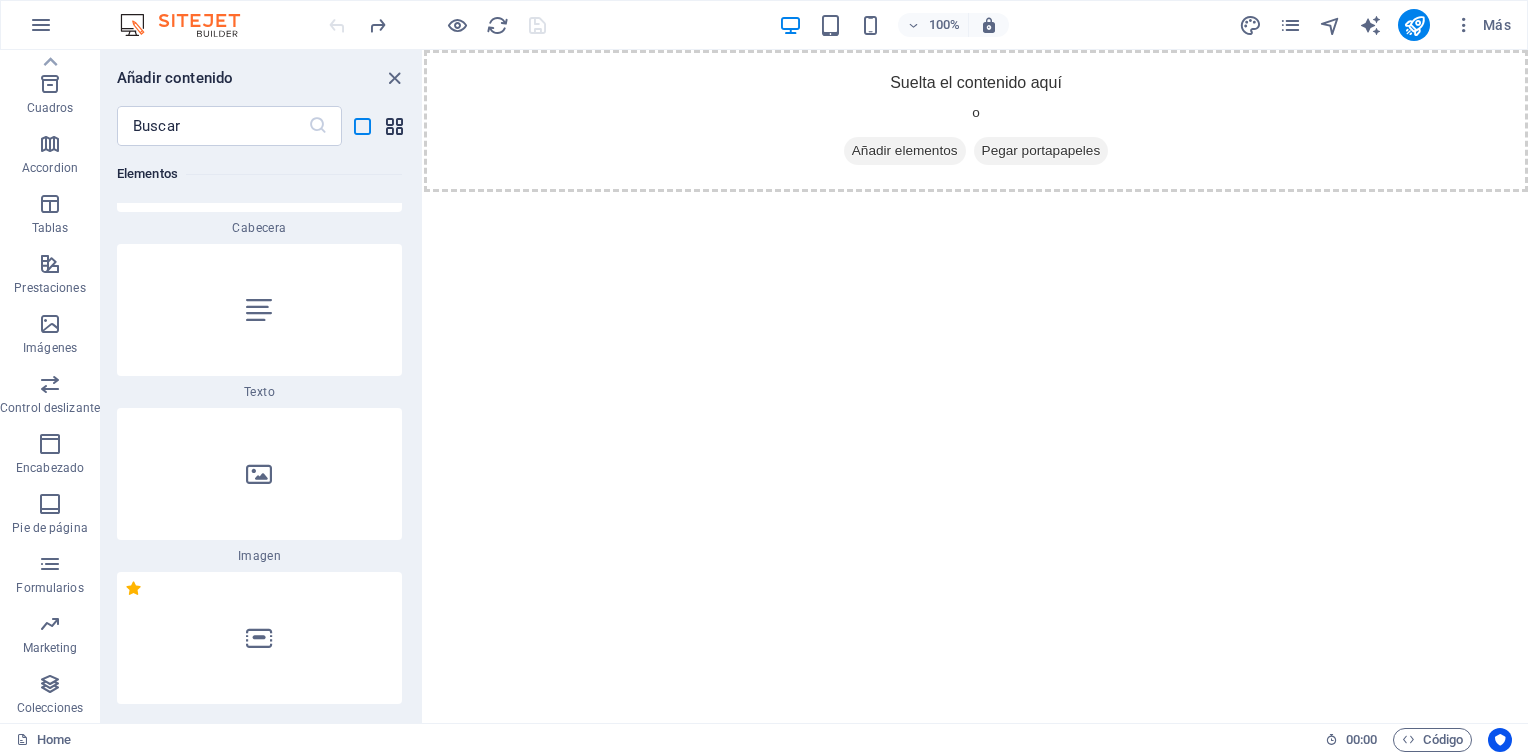 click at bounding box center (394, 126) 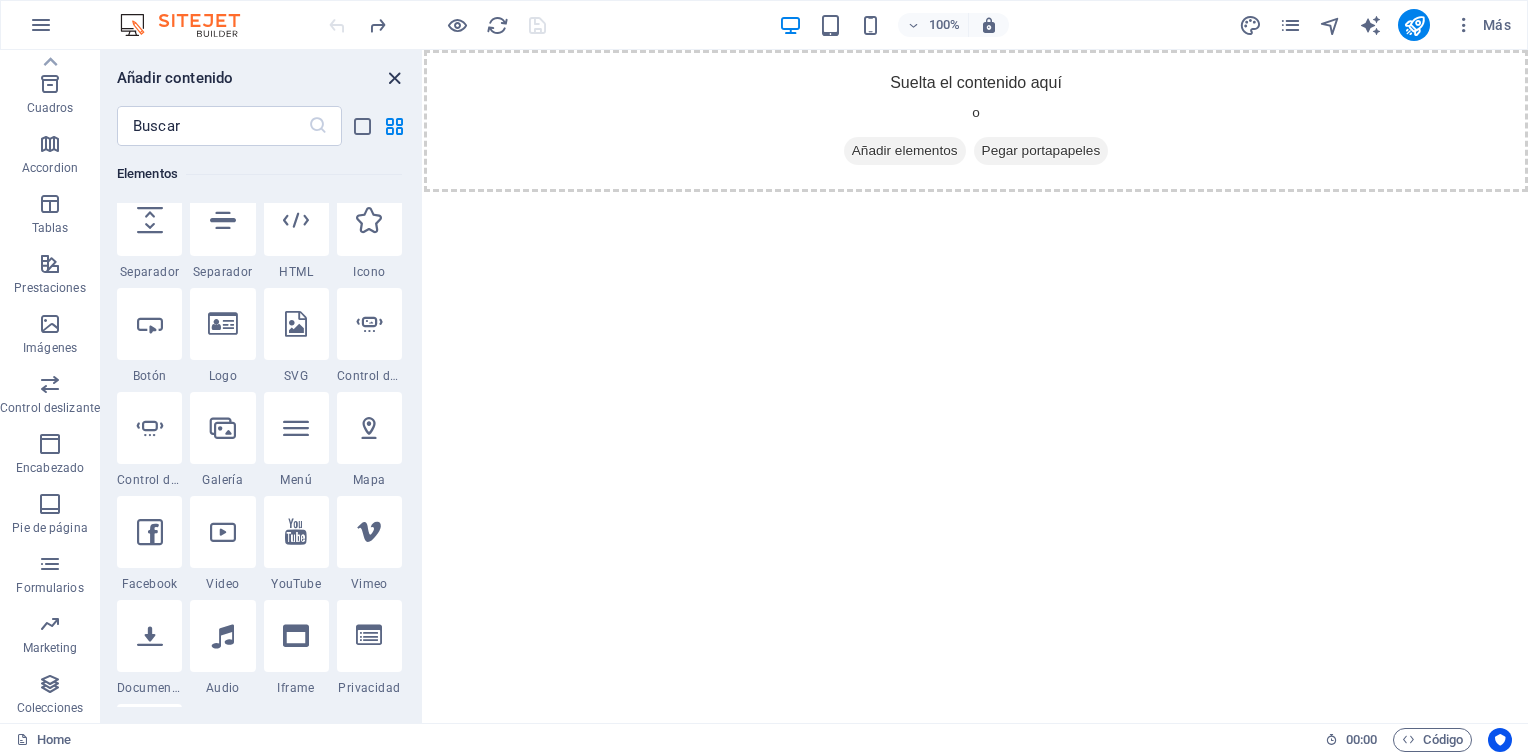 click at bounding box center (394, 78) 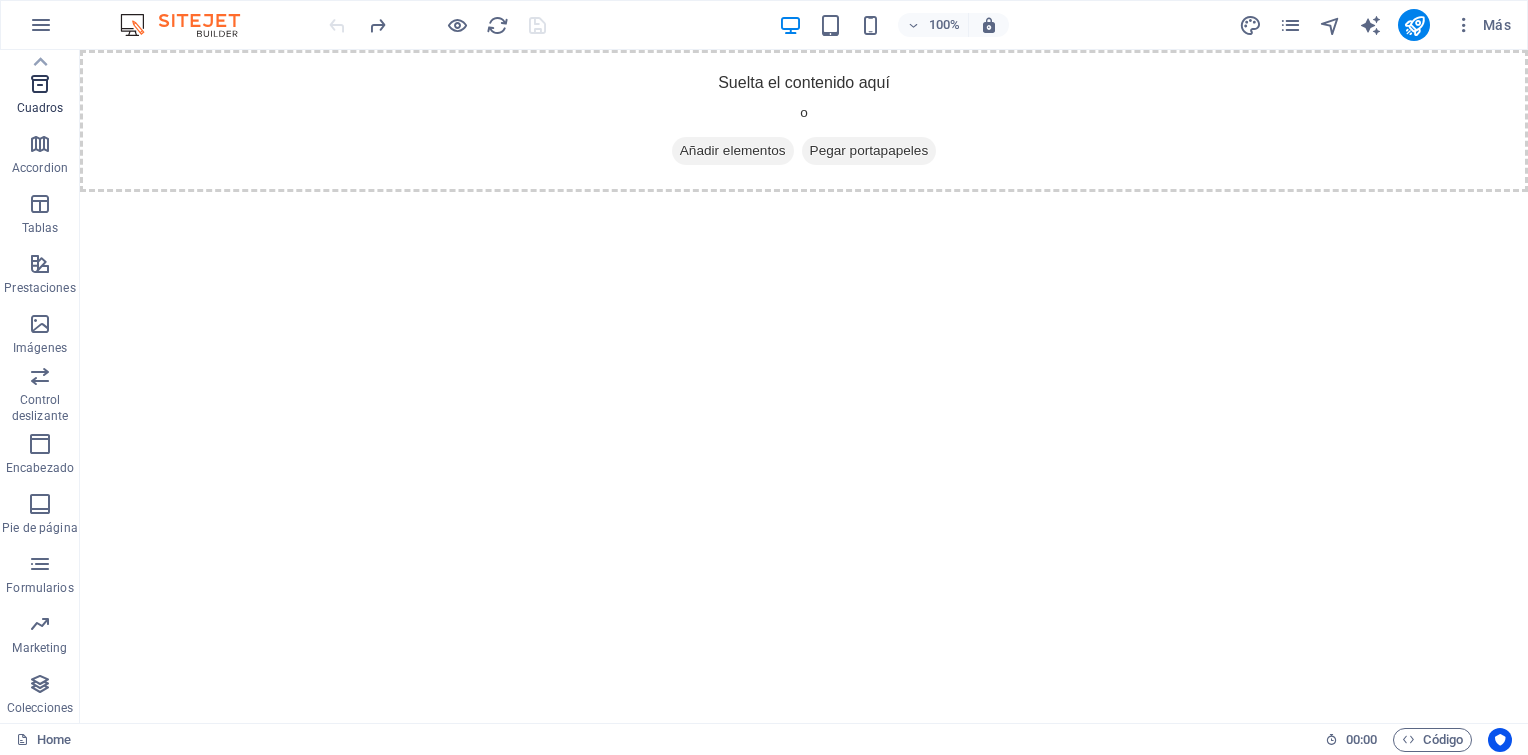 click at bounding box center (40, 84) 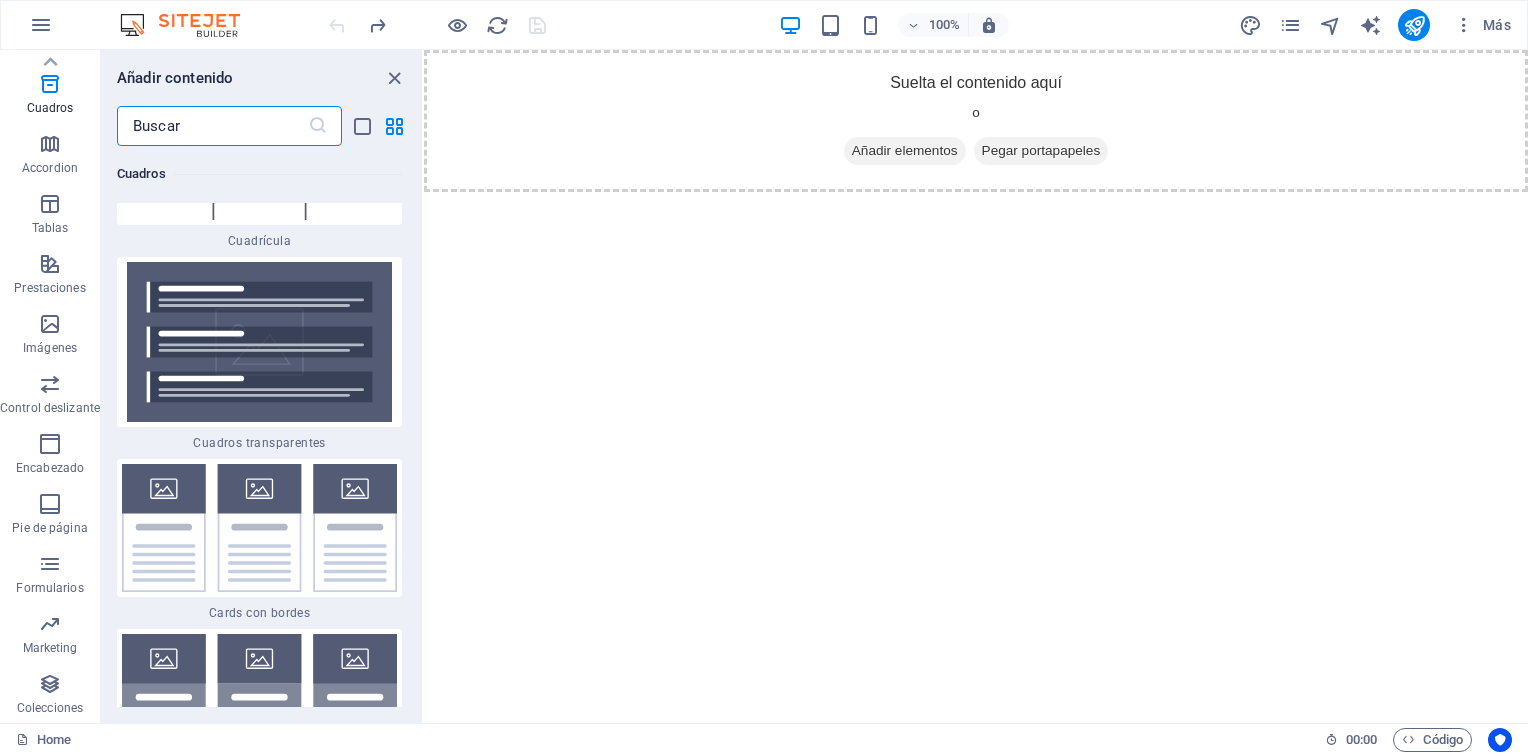 scroll, scrollTop: 11842, scrollLeft: 0, axis: vertical 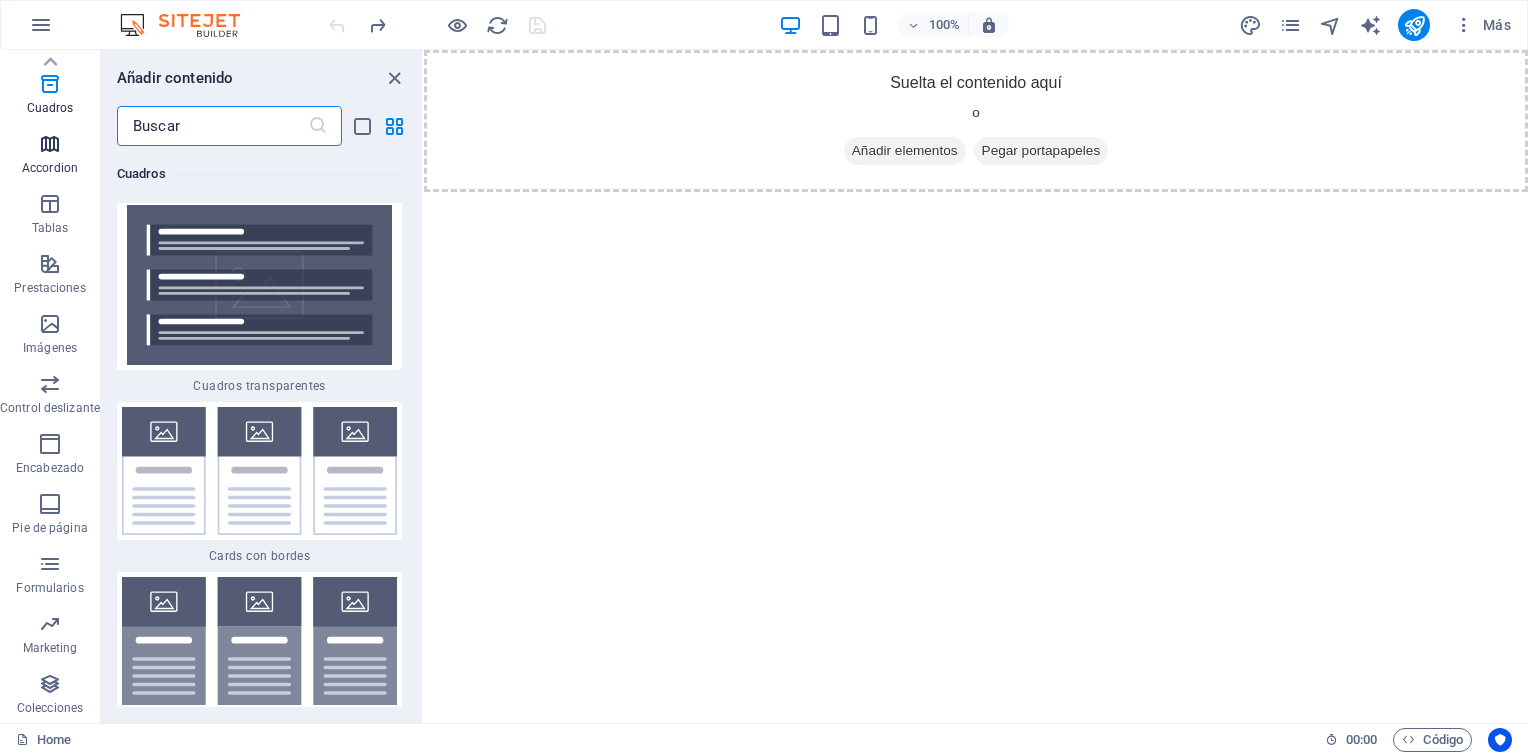 click at bounding box center (50, 144) 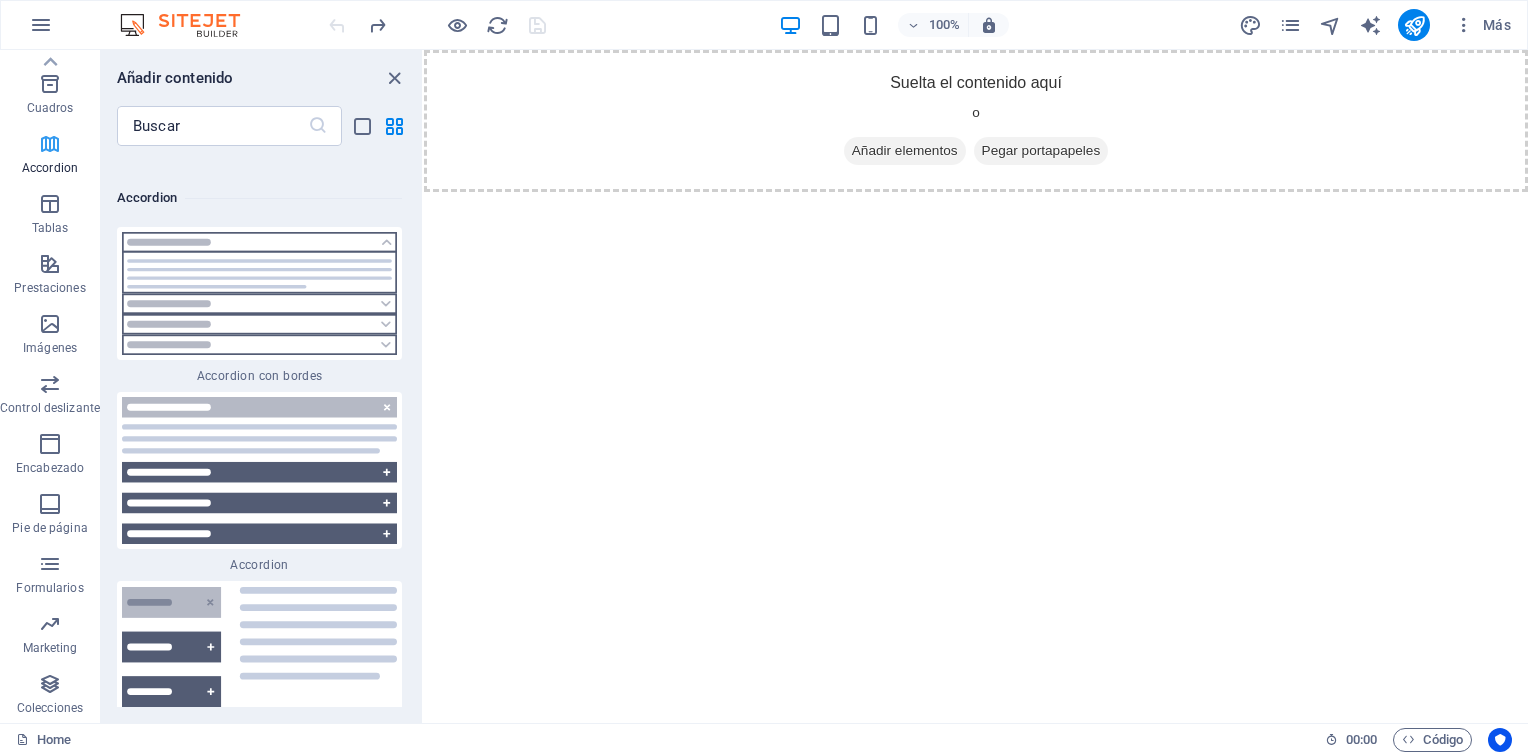 scroll, scrollTop: 12455, scrollLeft: 0, axis: vertical 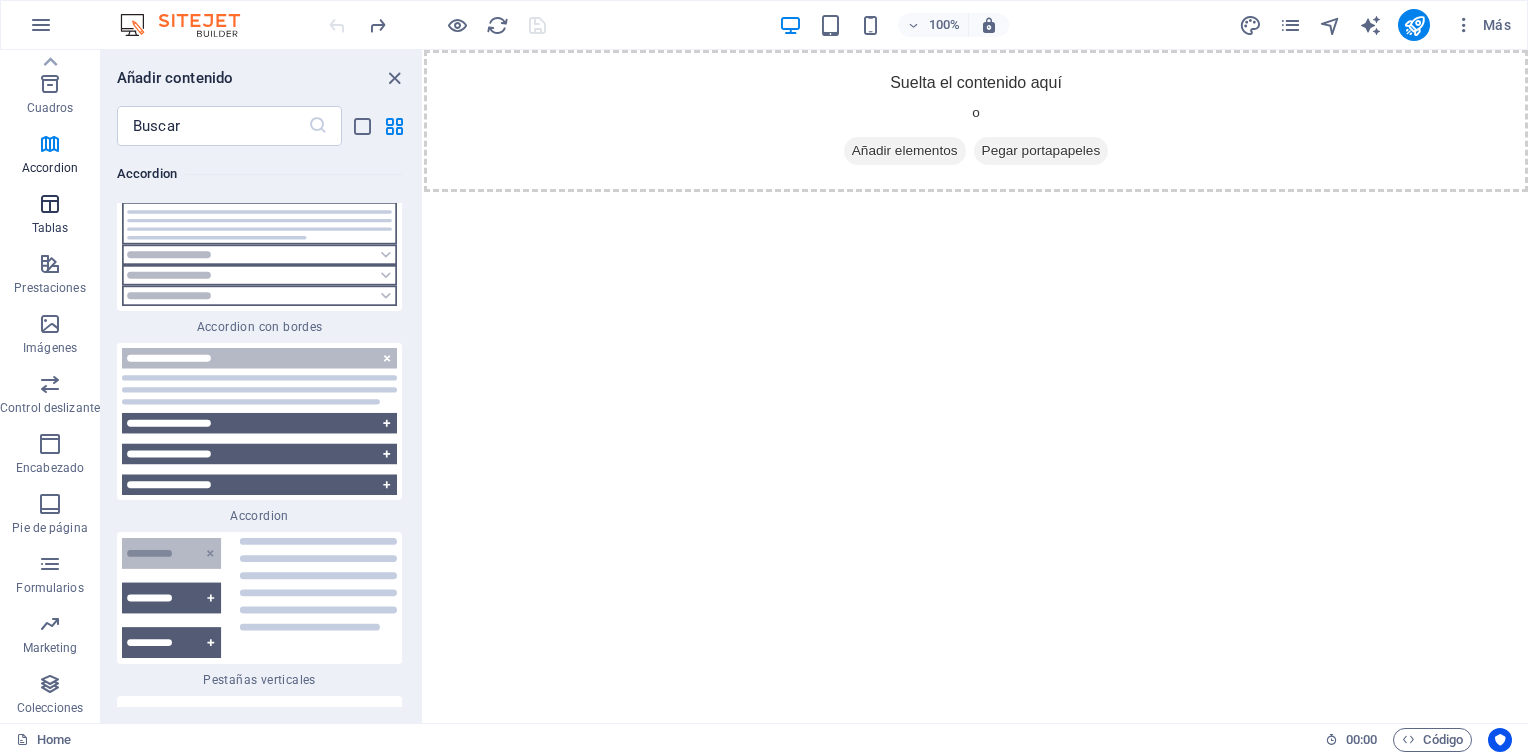 click at bounding box center (50, 204) 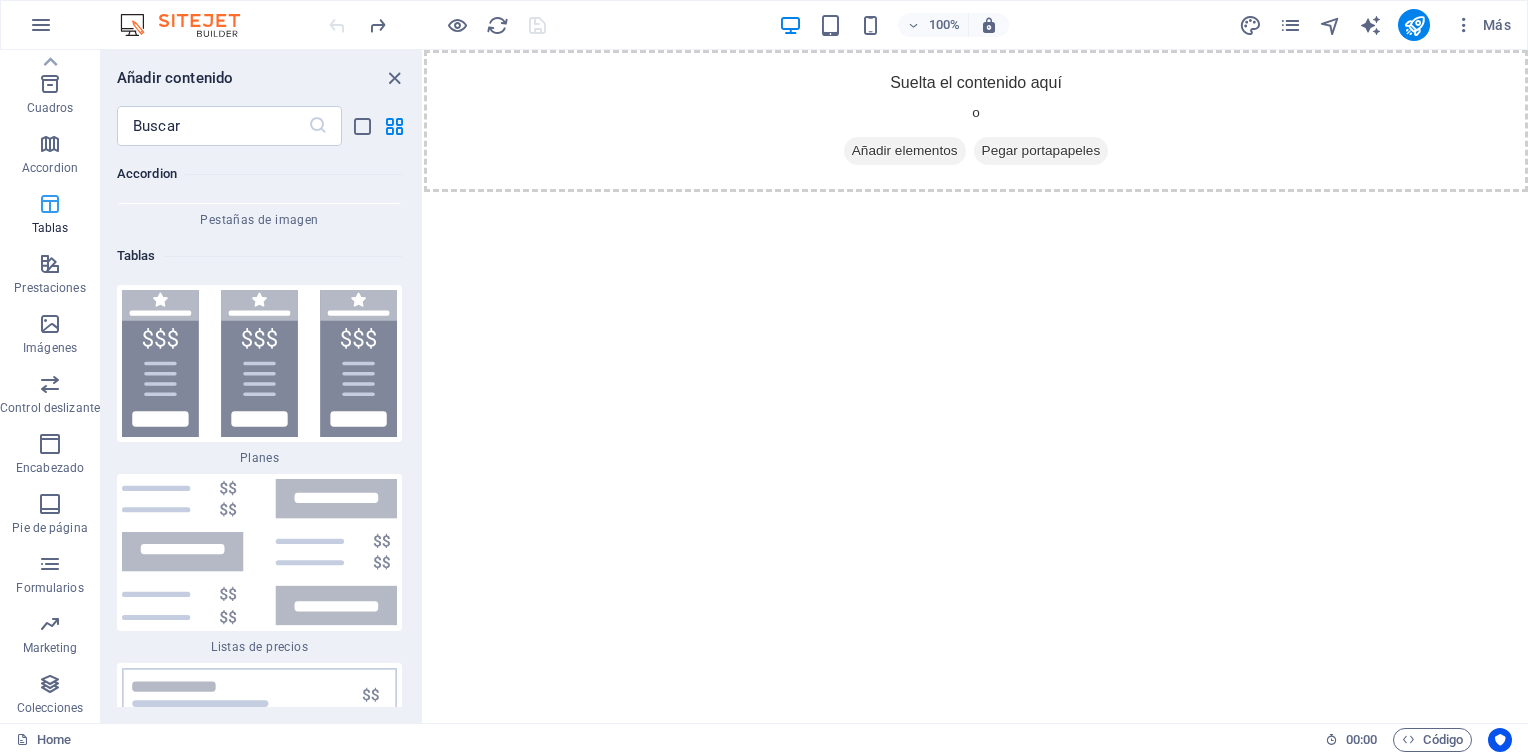 scroll, scrollTop: 13566, scrollLeft: 0, axis: vertical 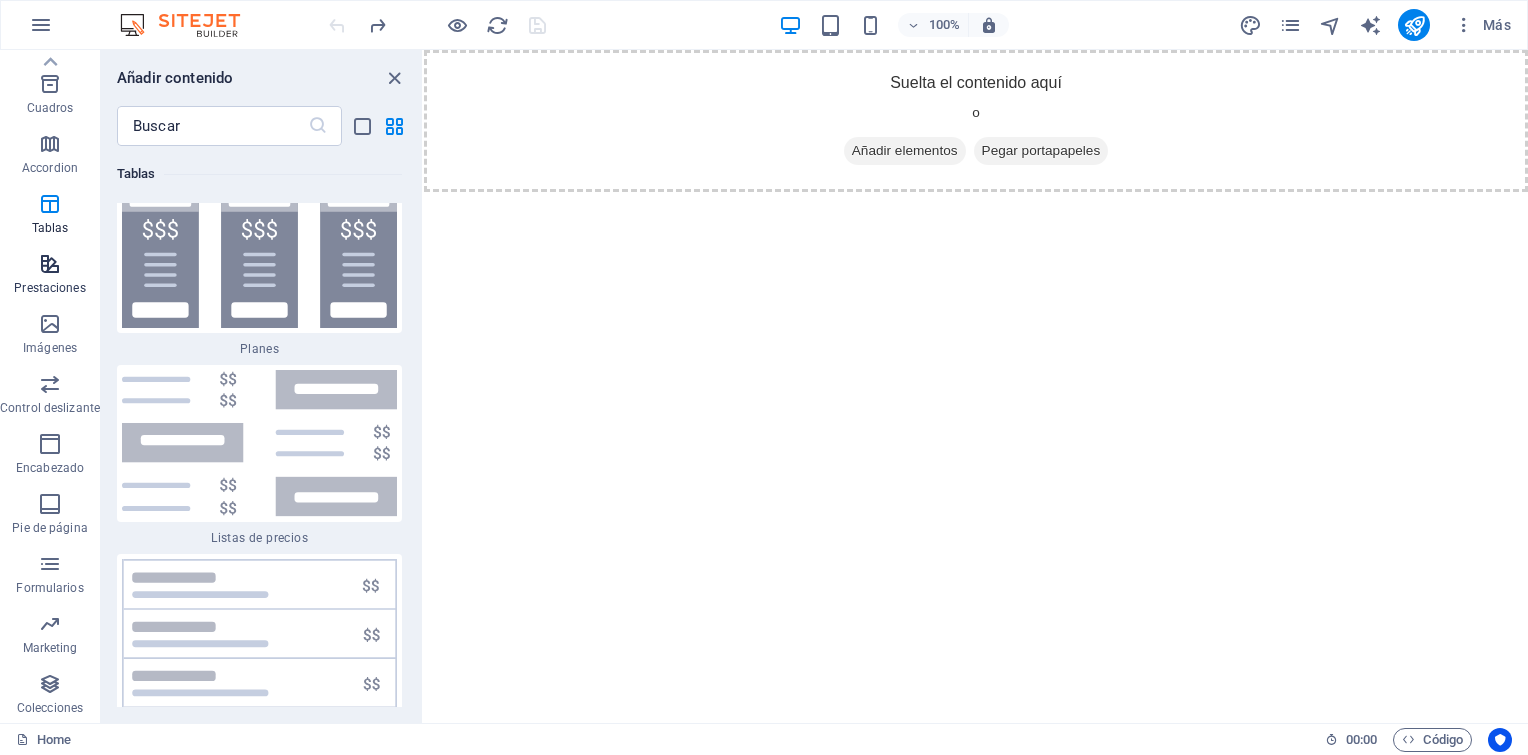 click at bounding box center (50, 264) 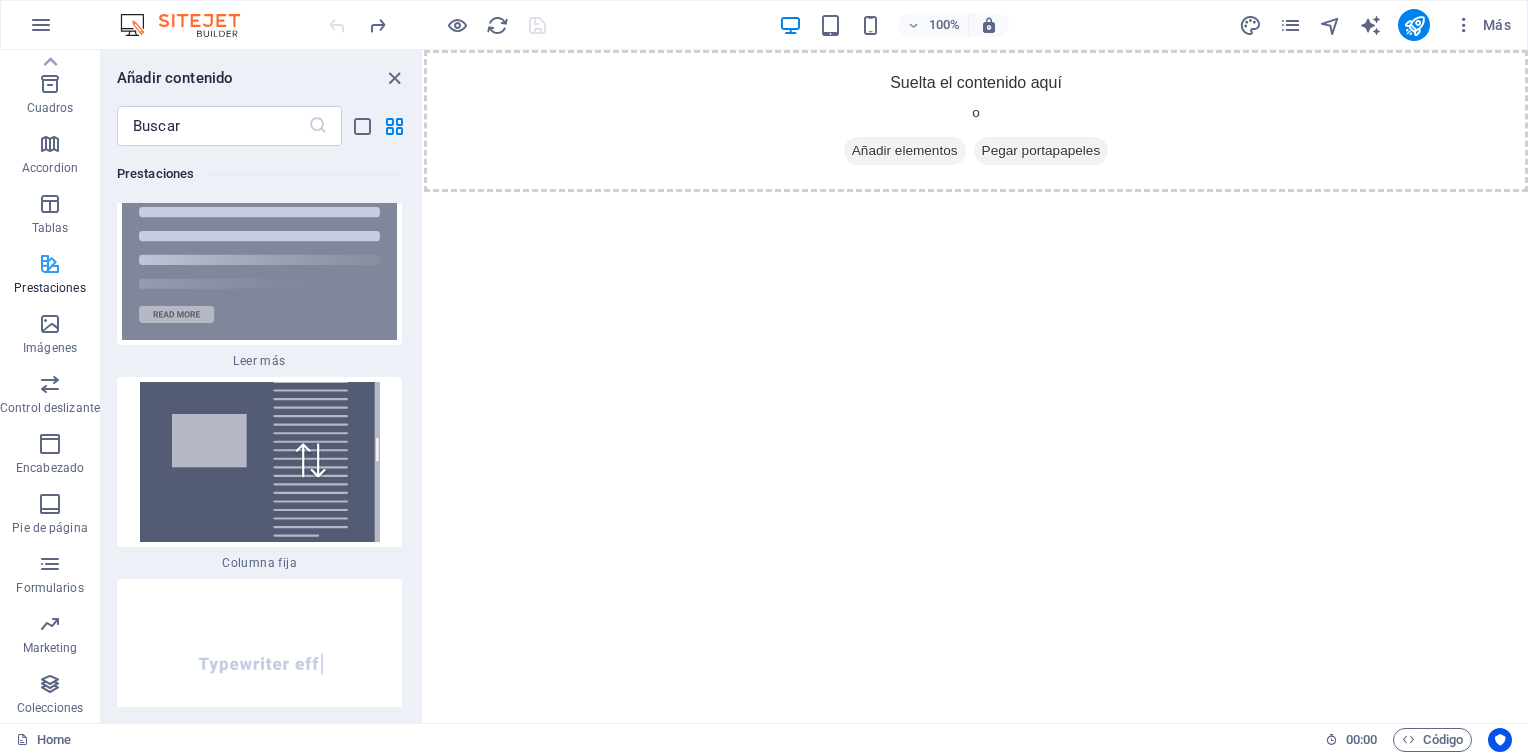 scroll, scrollTop: 15273, scrollLeft: 0, axis: vertical 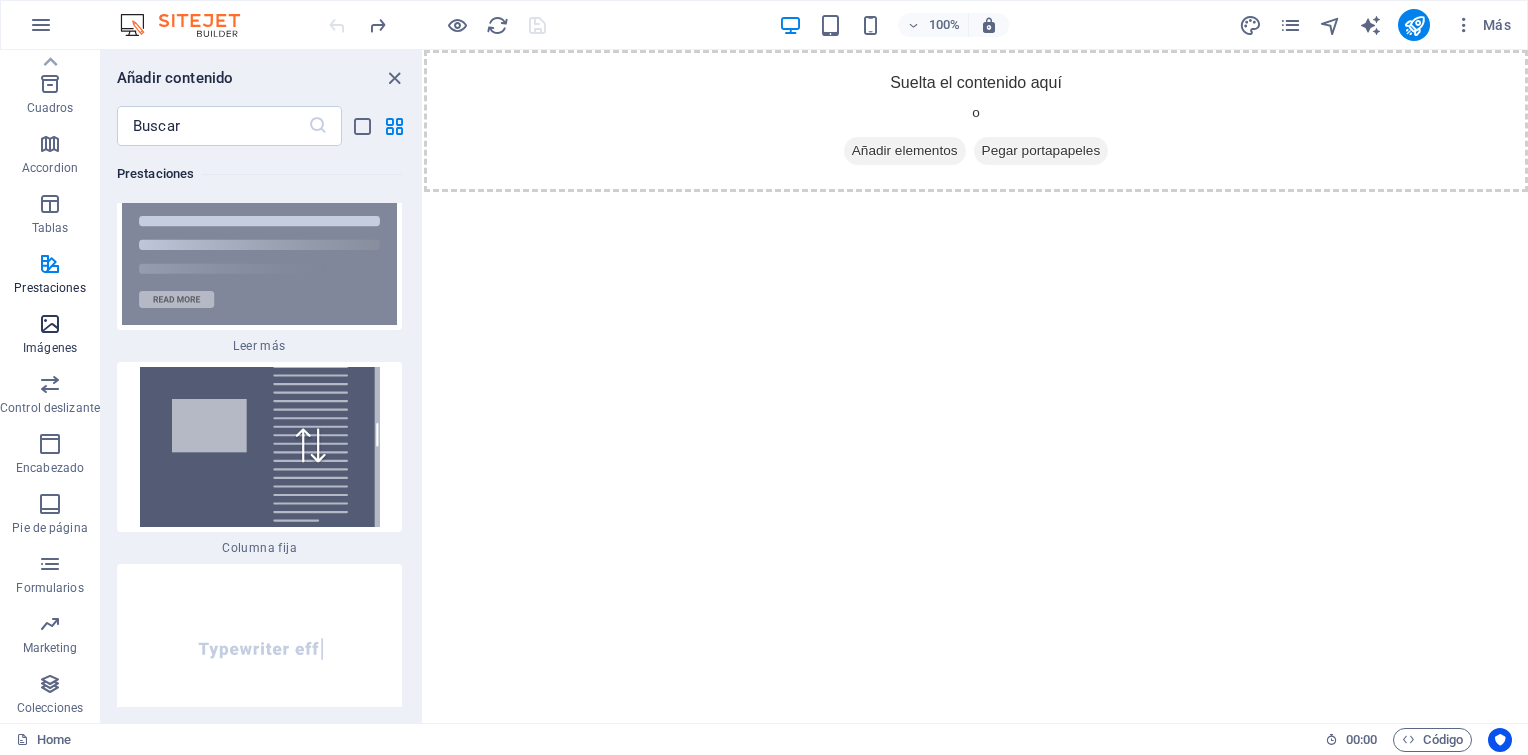 click at bounding box center (50, 324) 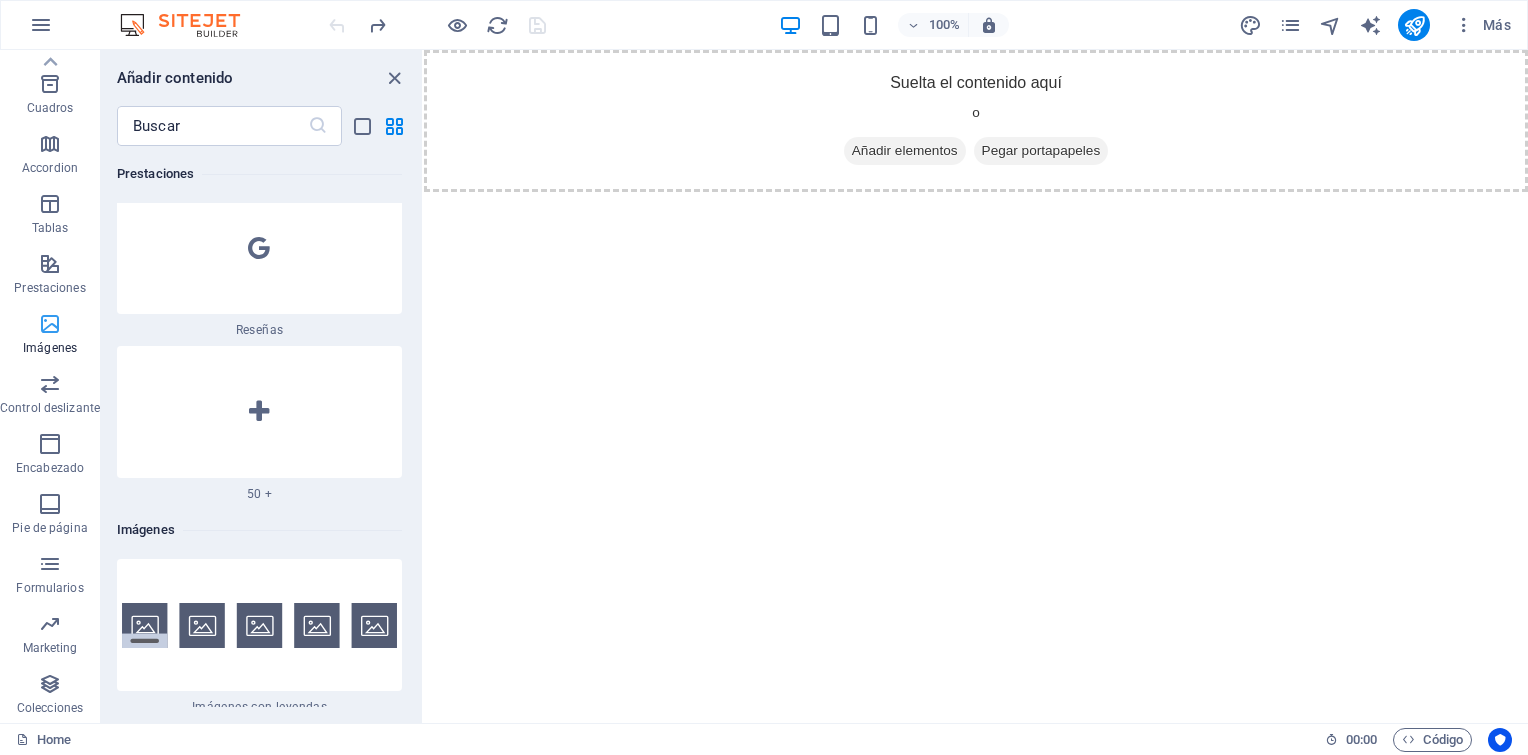 scroll, scrollTop: 20121, scrollLeft: 0, axis: vertical 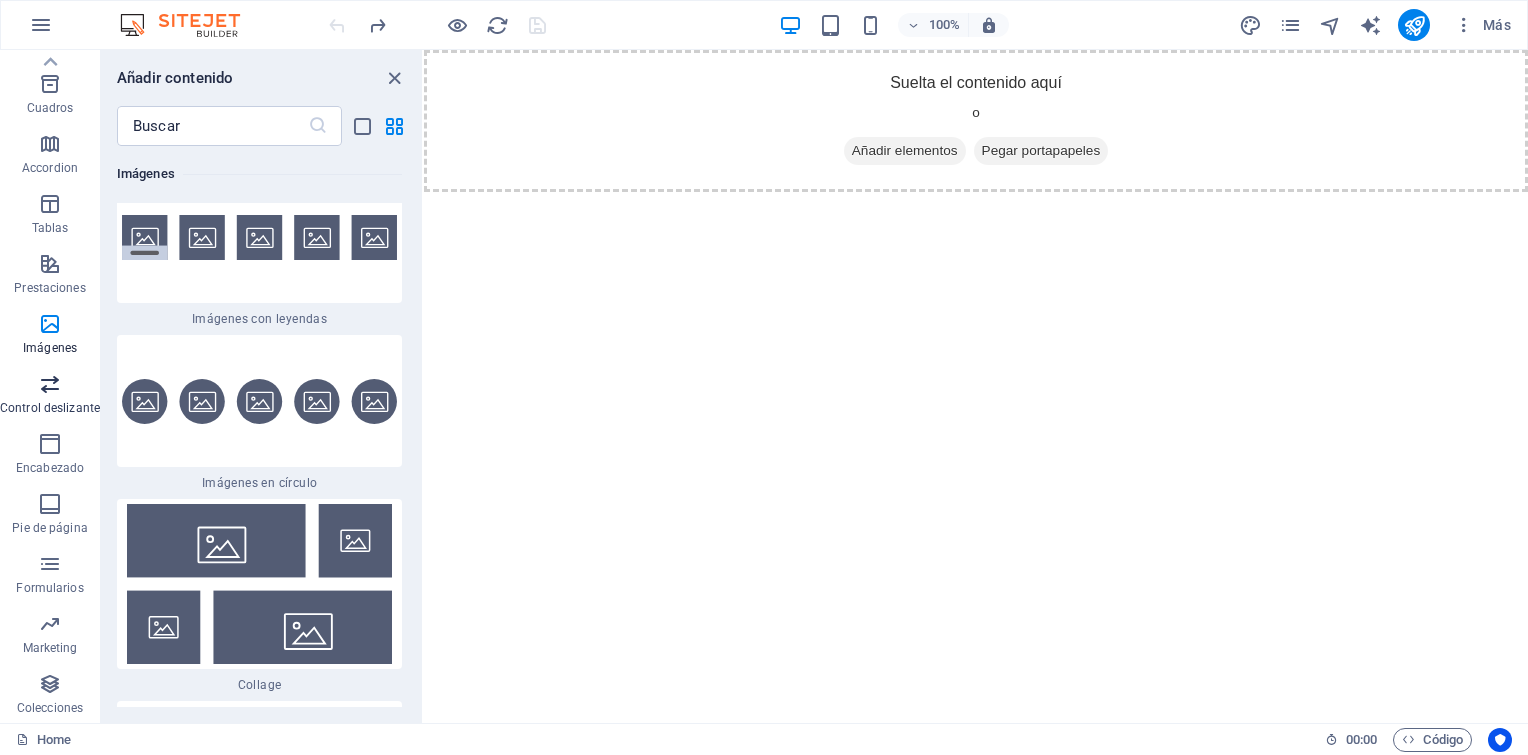 click at bounding box center [50, 384] 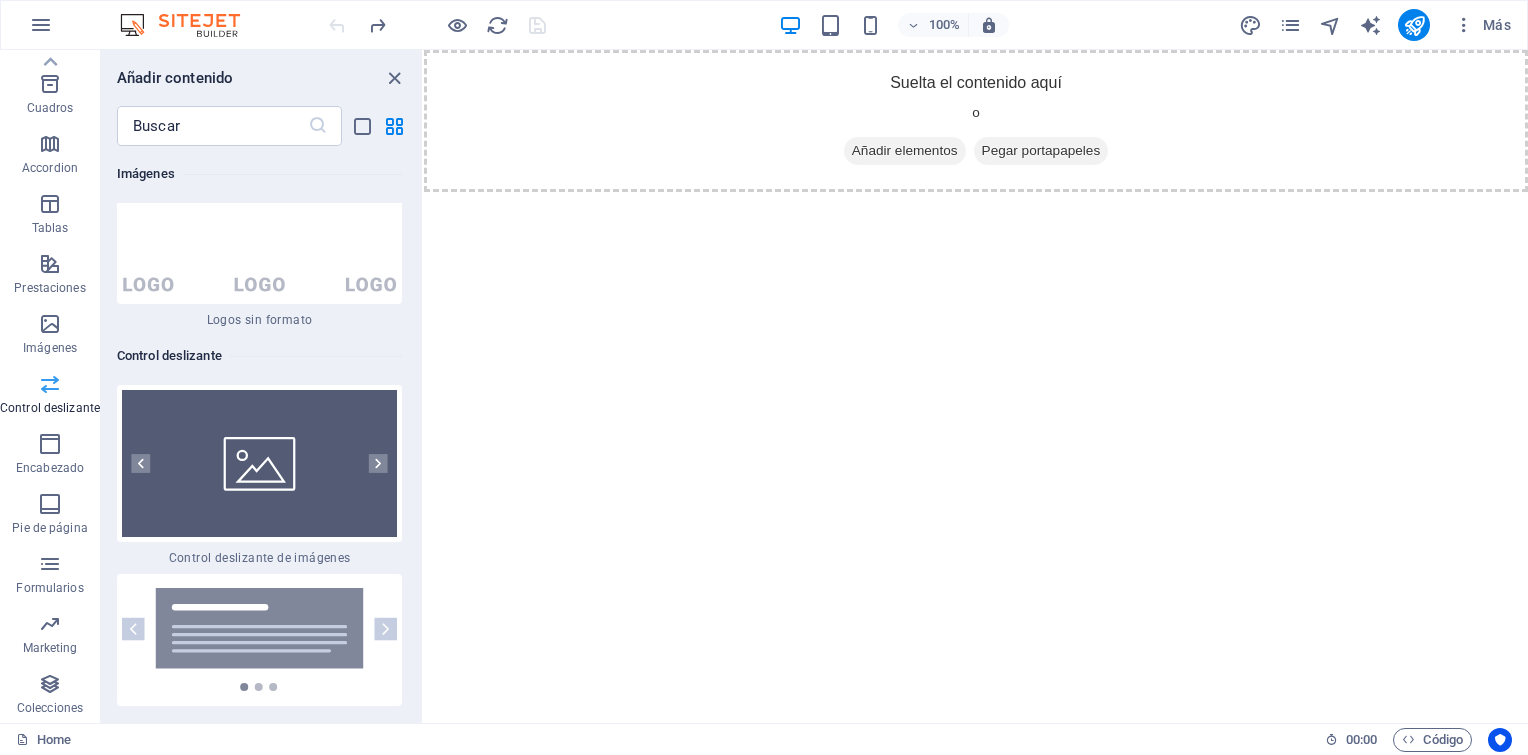 scroll, scrollTop: 22752, scrollLeft: 0, axis: vertical 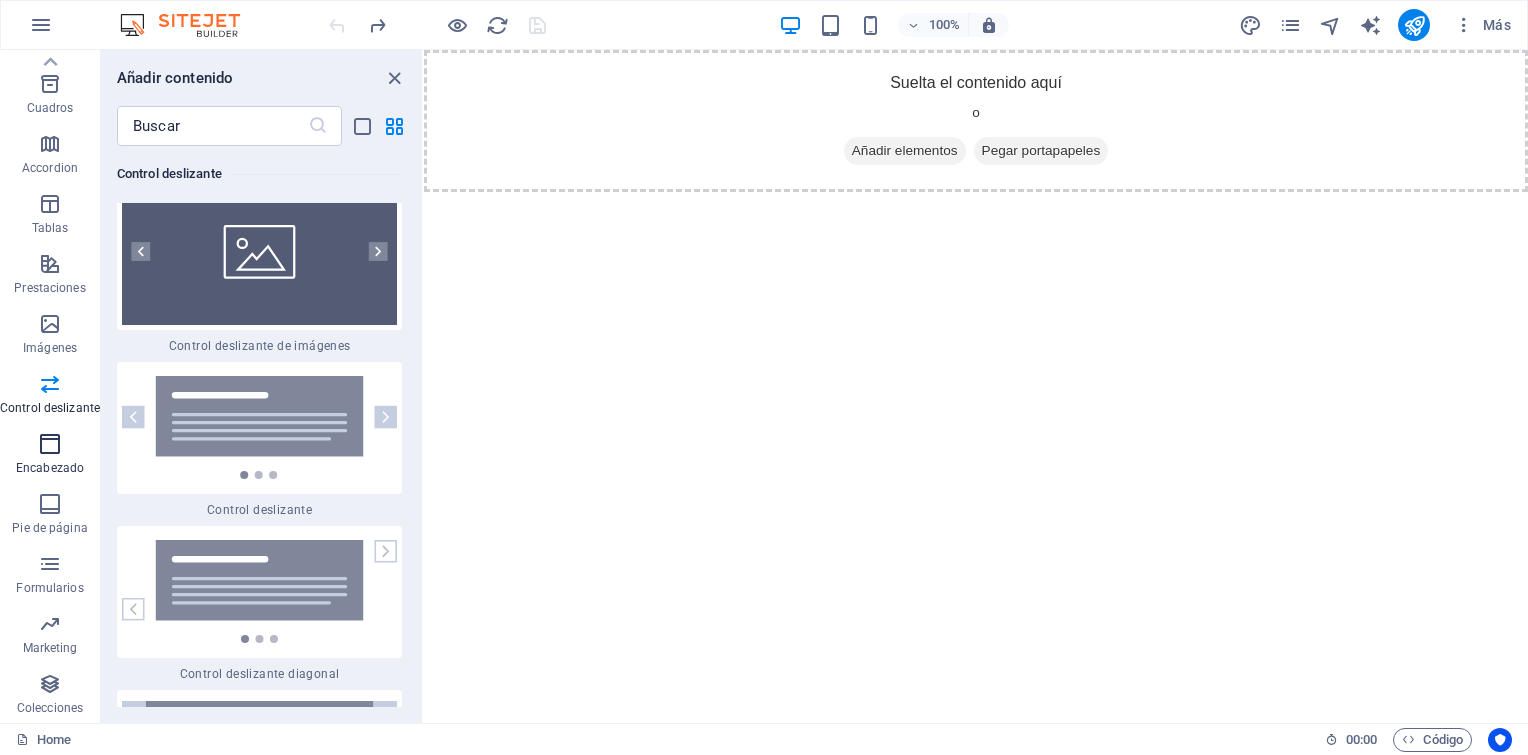 click at bounding box center (50, 444) 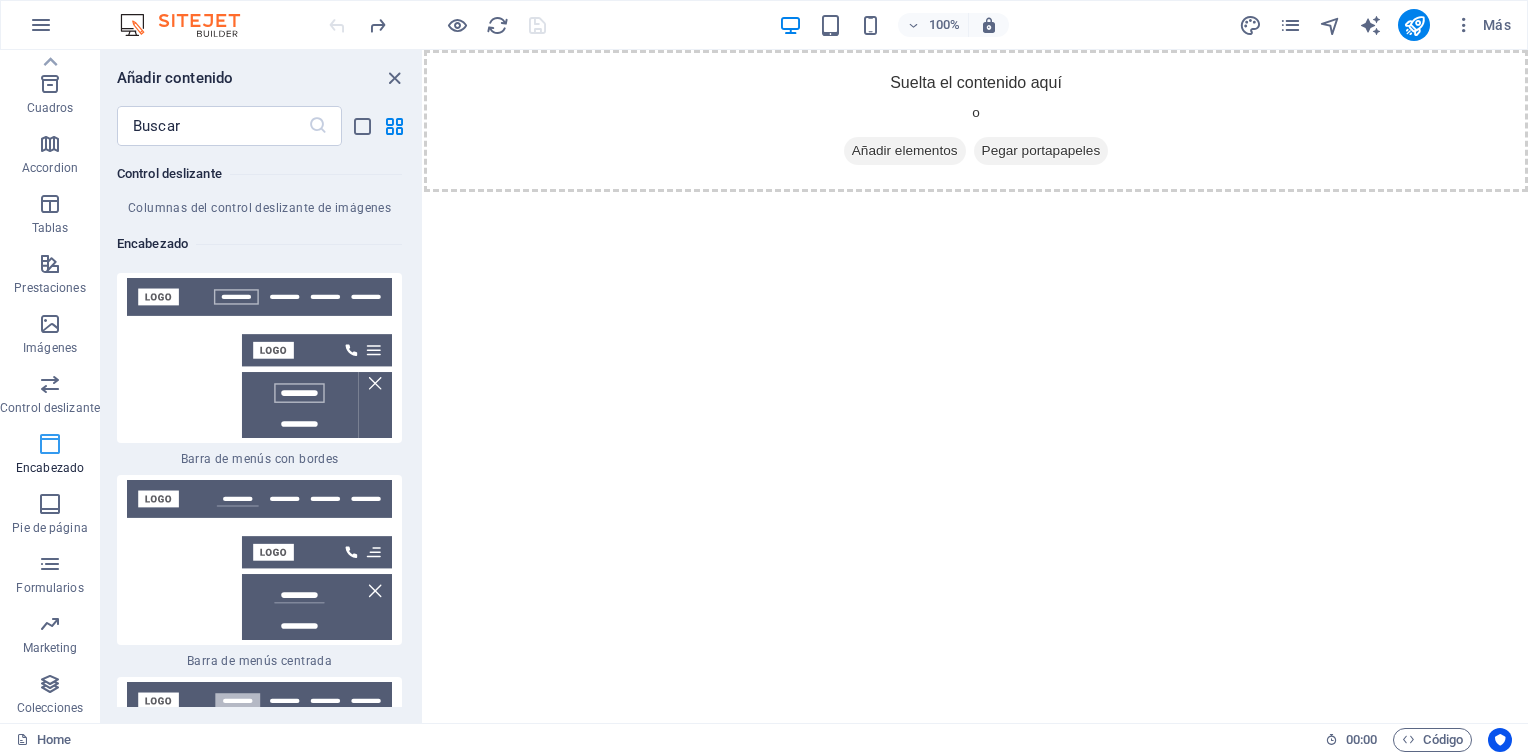 scroll, scrollTop: 24012, scrollLeft: 0, axis: vertical 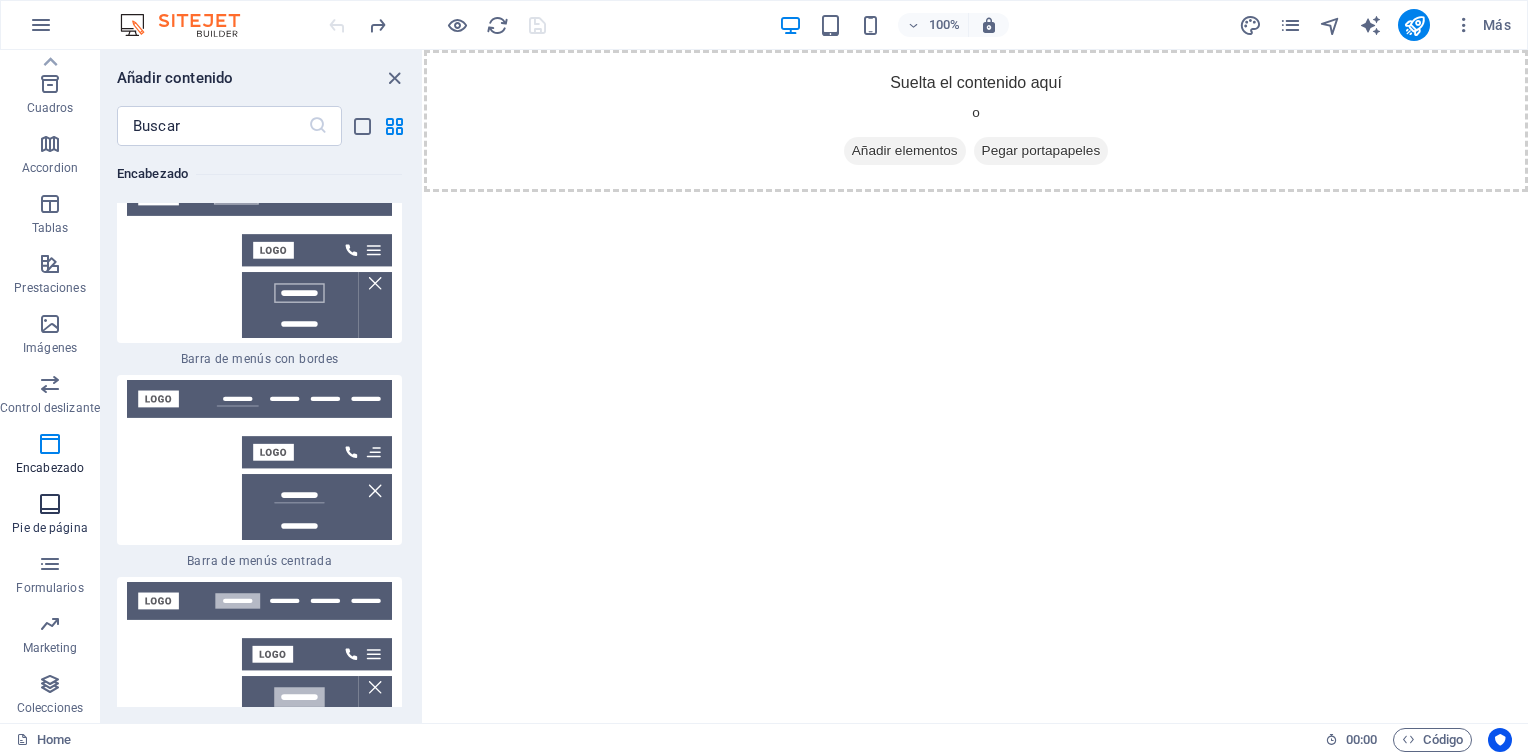 click at bounding box center [50, 504] 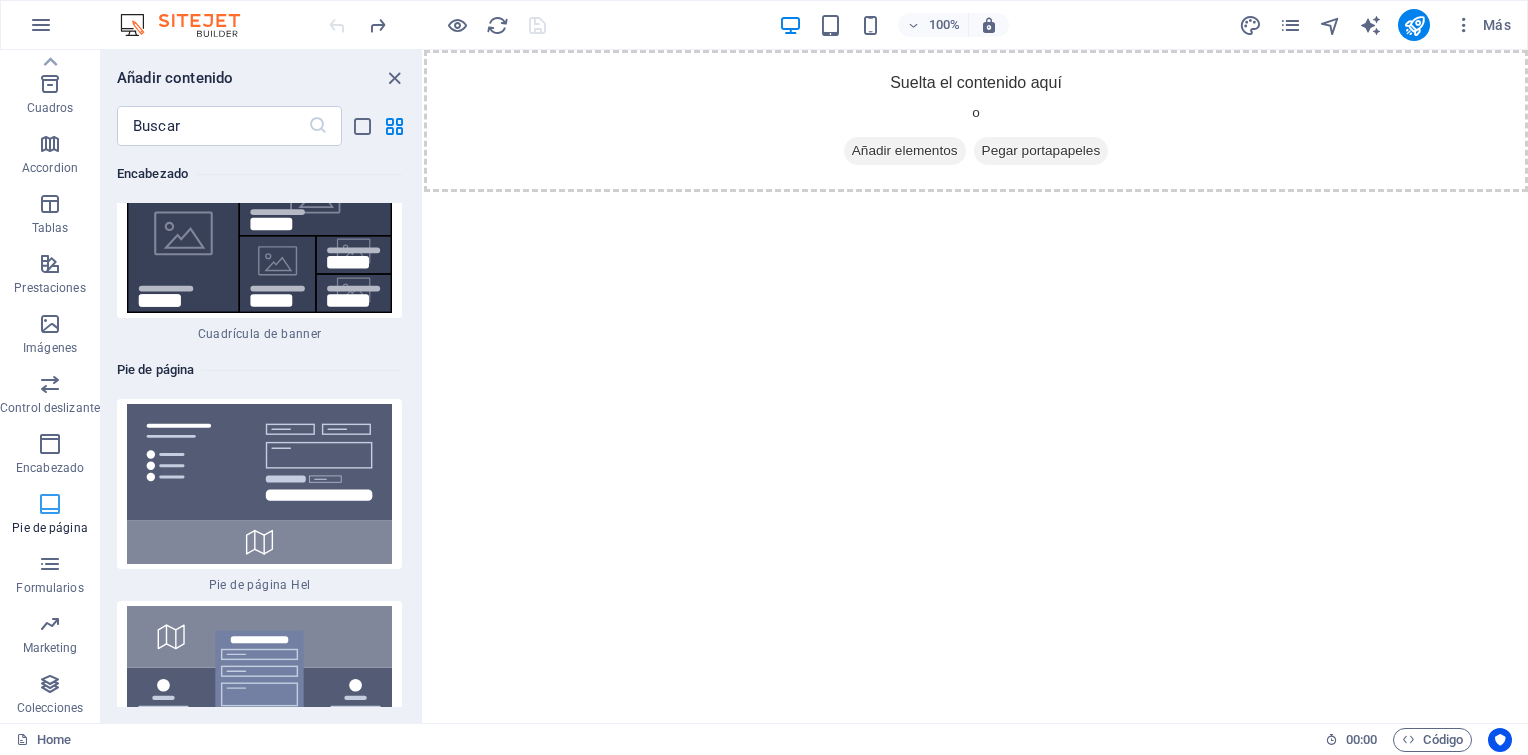scroll, scrollTop: 26772, scrollLeft: 0, axis: vertical 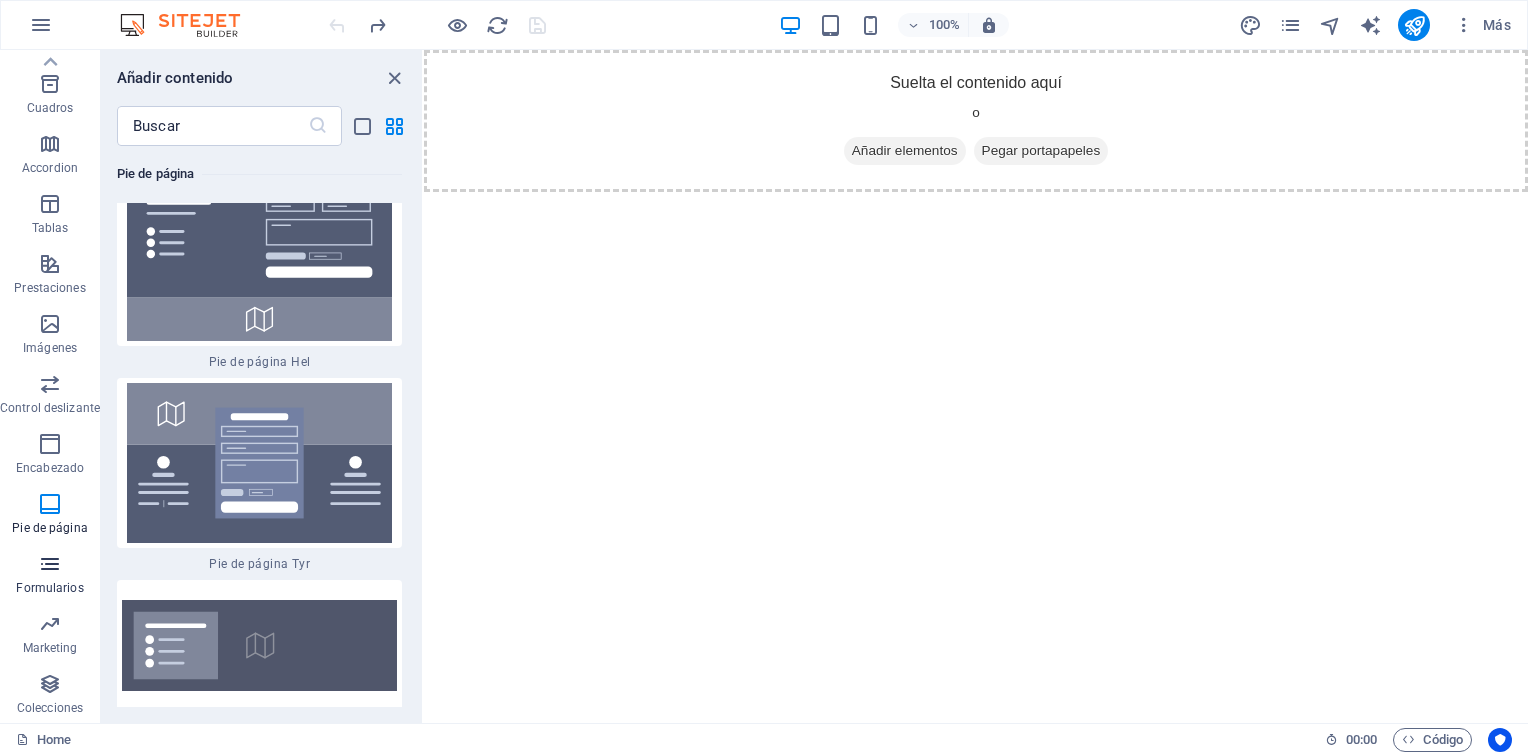 click at bounding box center (50, 564) 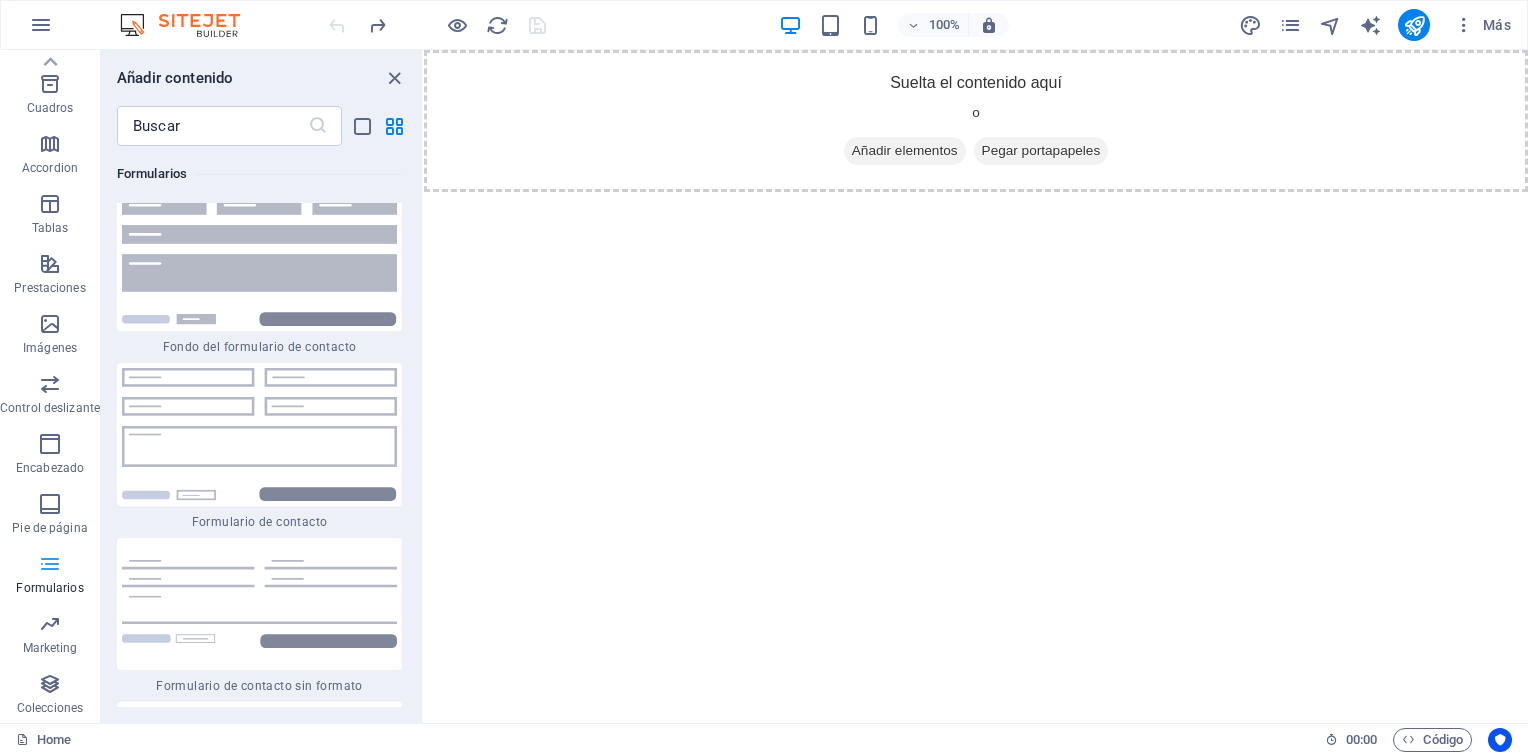scroll, scrollTop: 29416, scrollLeft: 0, axis: vertical 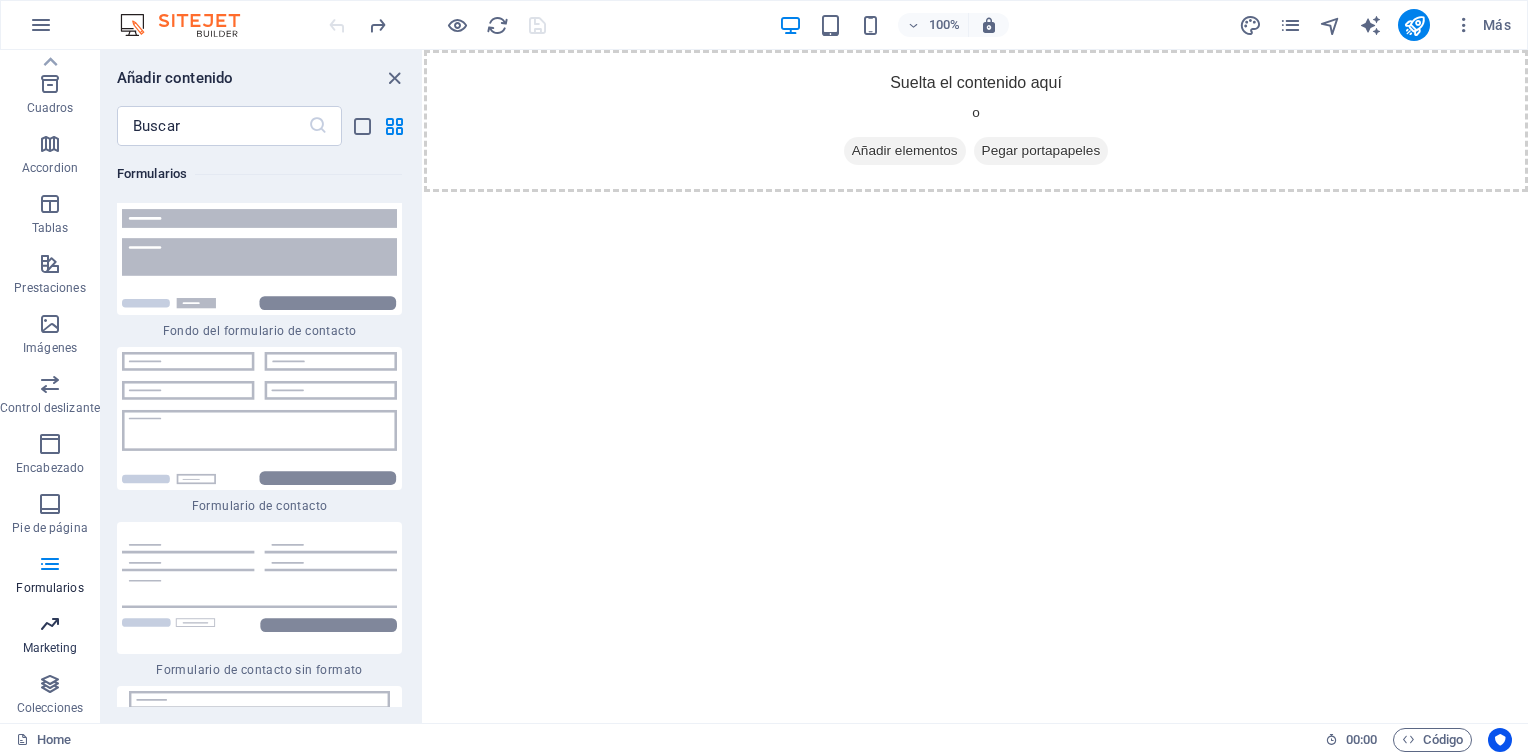 click at bounding box center [50, 624] 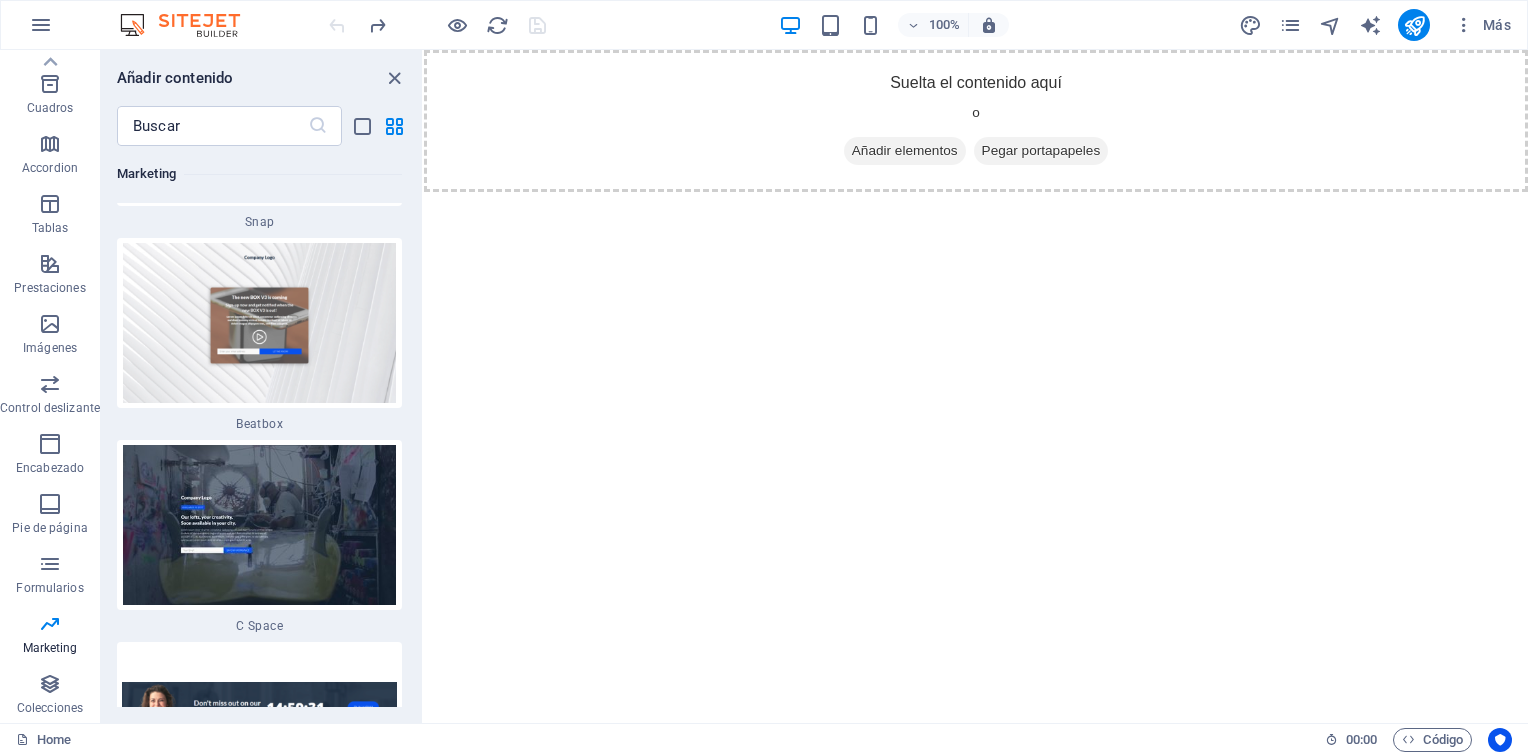 scroll, scrollTop: 35968, scrollLeft: 0, axis: vertical 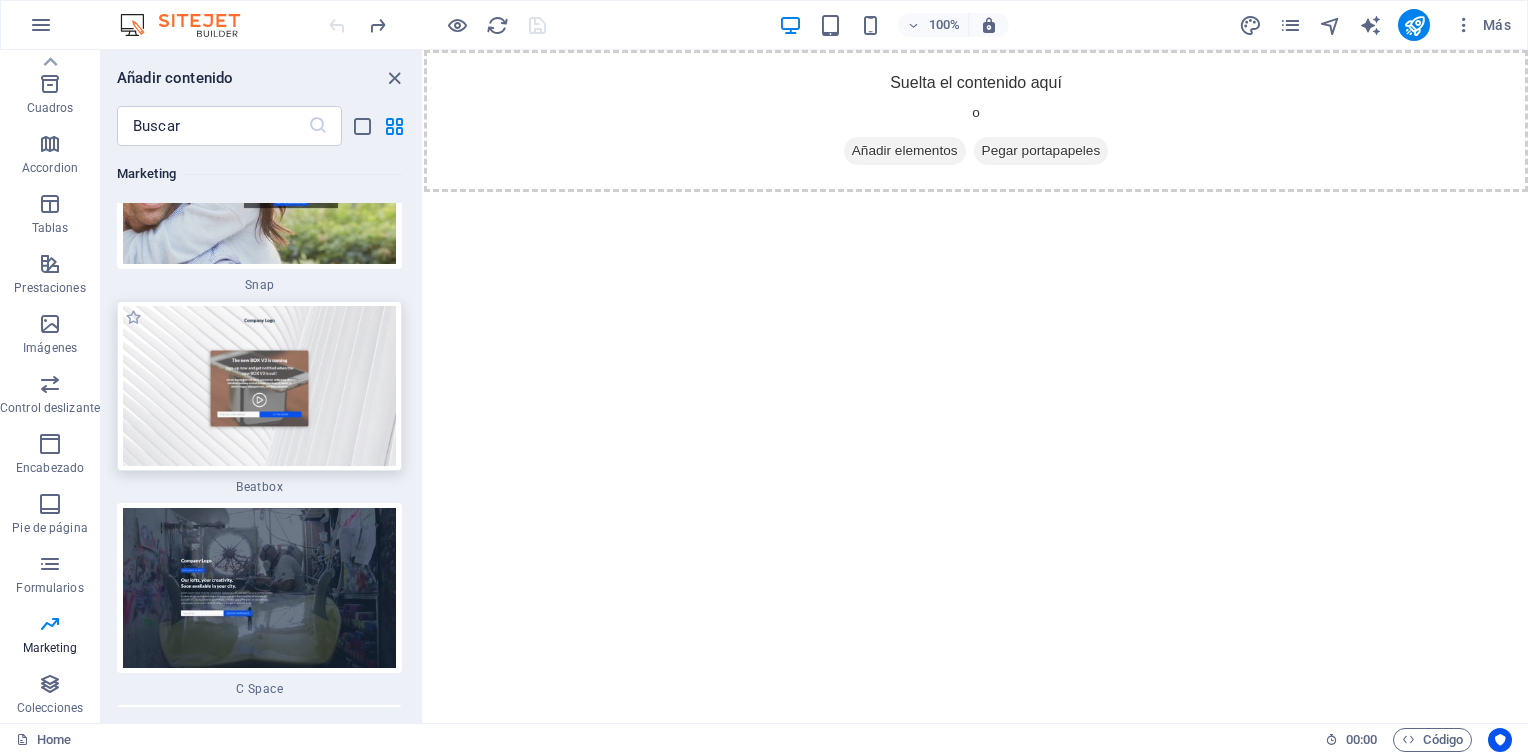 click at bounding box center [259, 386] 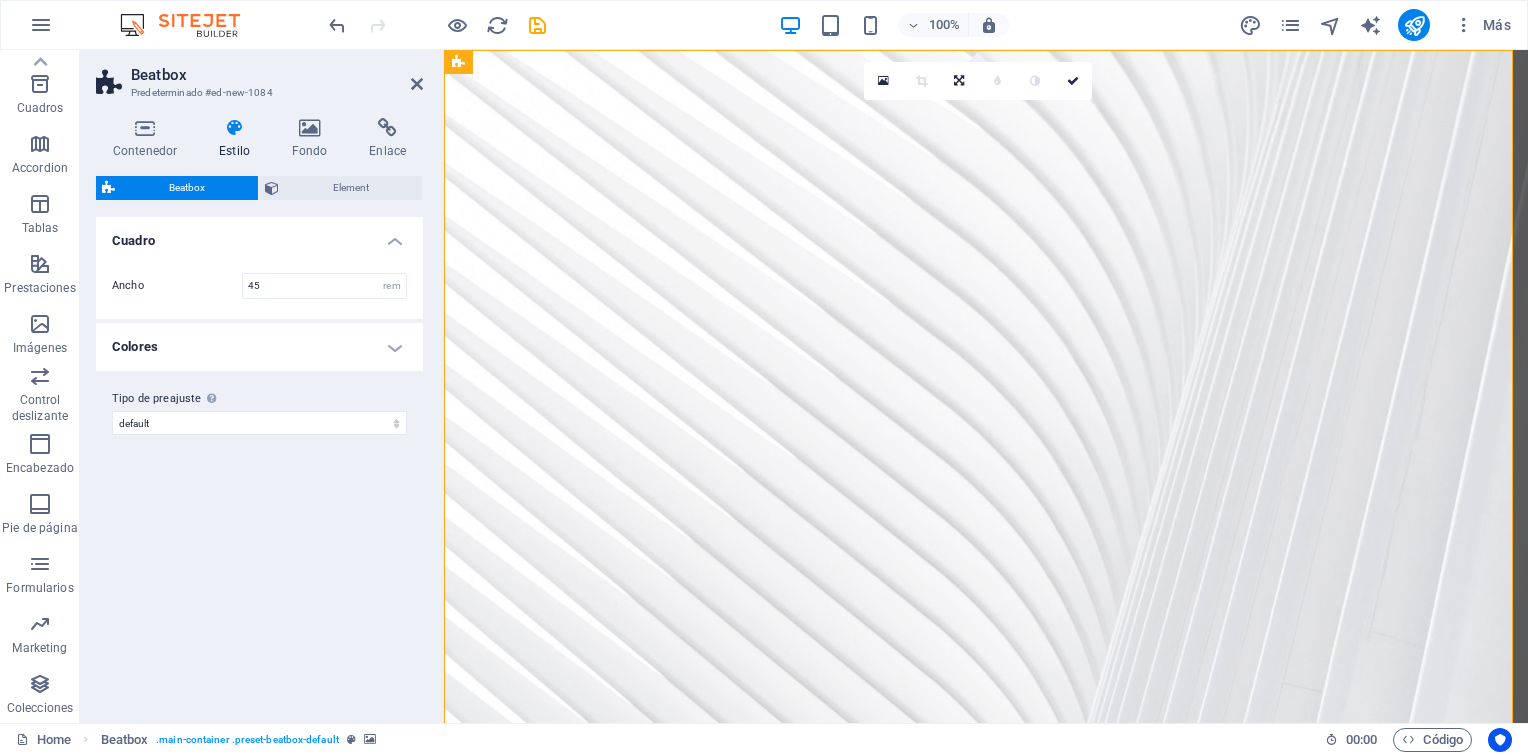 scroll, scrollTop: 0, scrollLeft: 0, axis: both 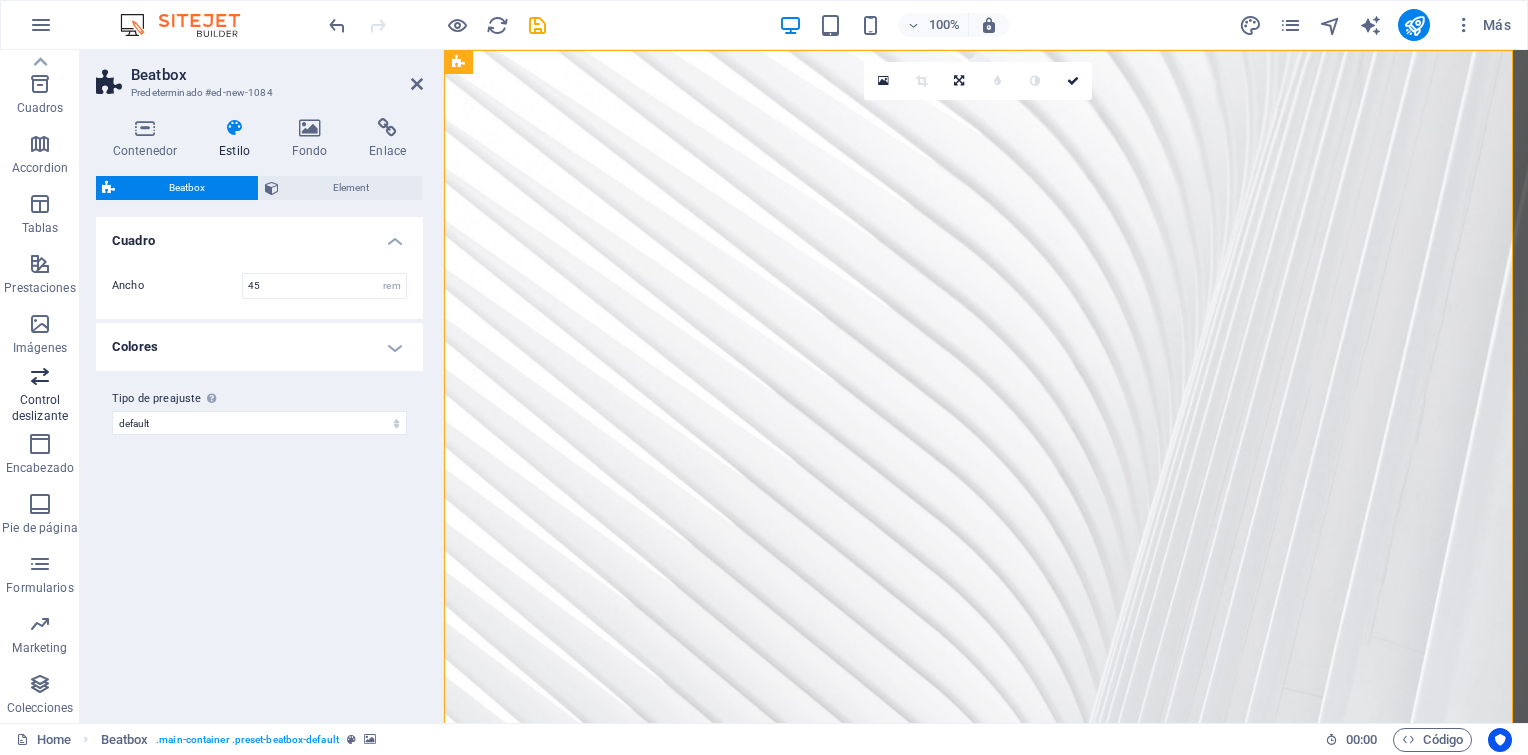 click on "Control deslizante" at bounding box center [40, 396] 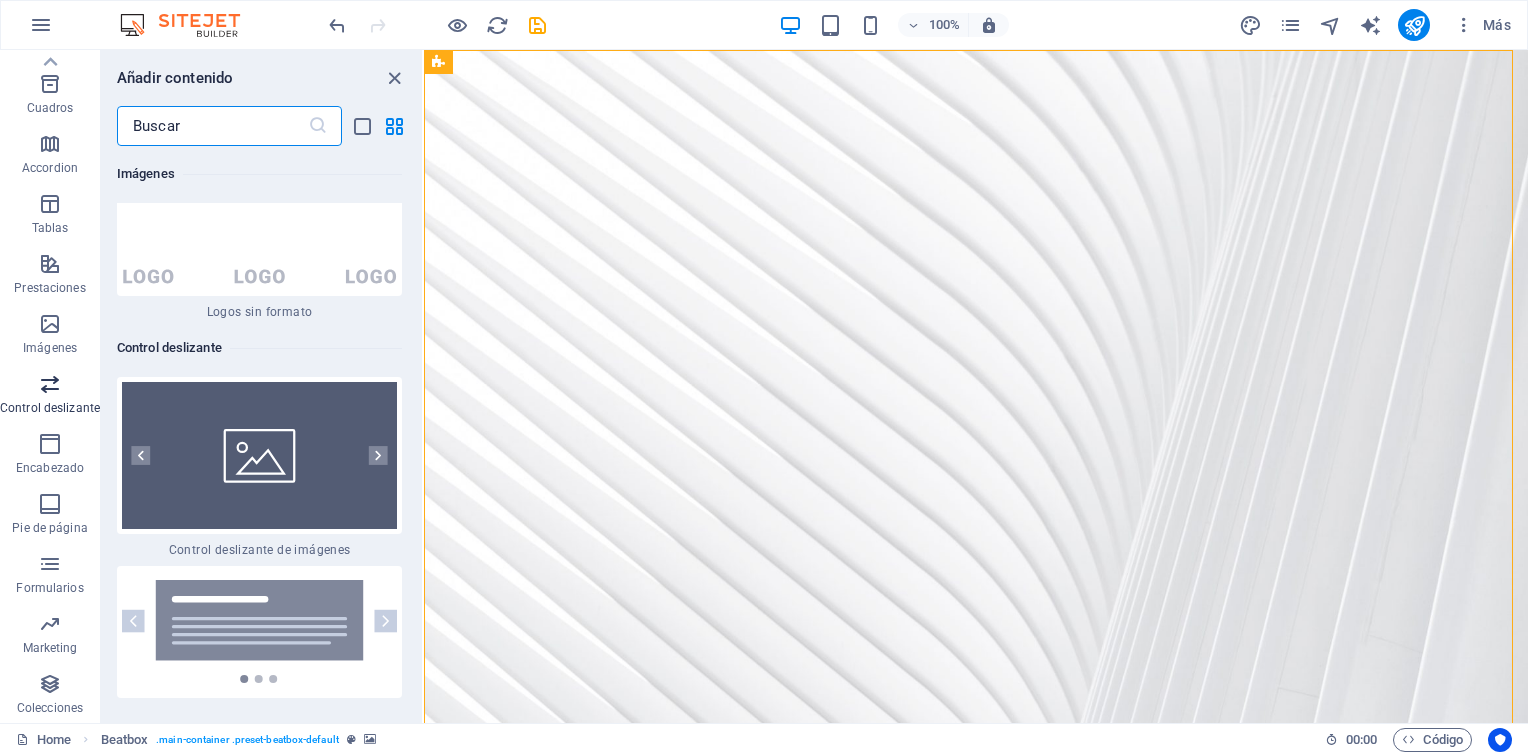 scroll, scrollTop: 22752, scrollLeft: 0, axis: vertical 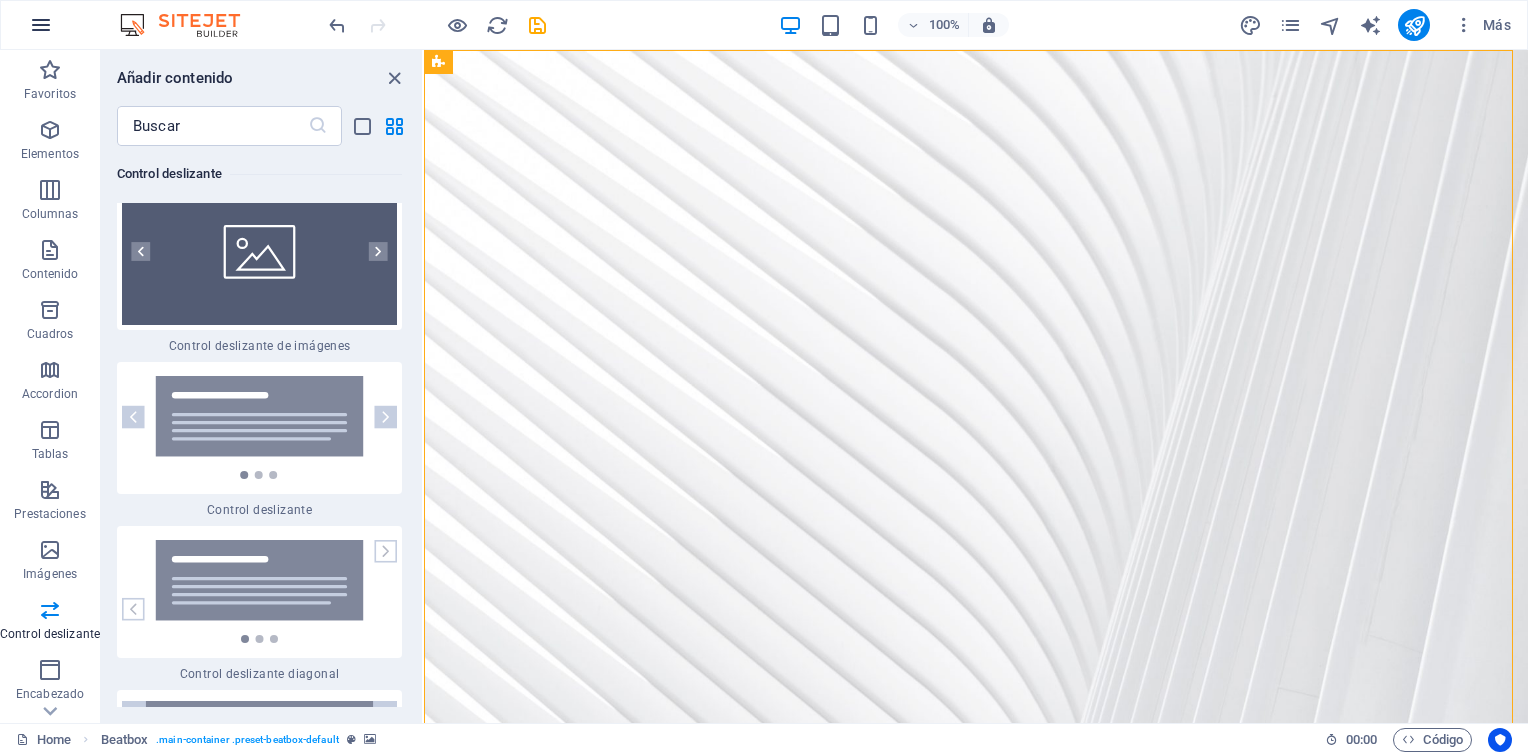 click at bounding box center [41, 25] 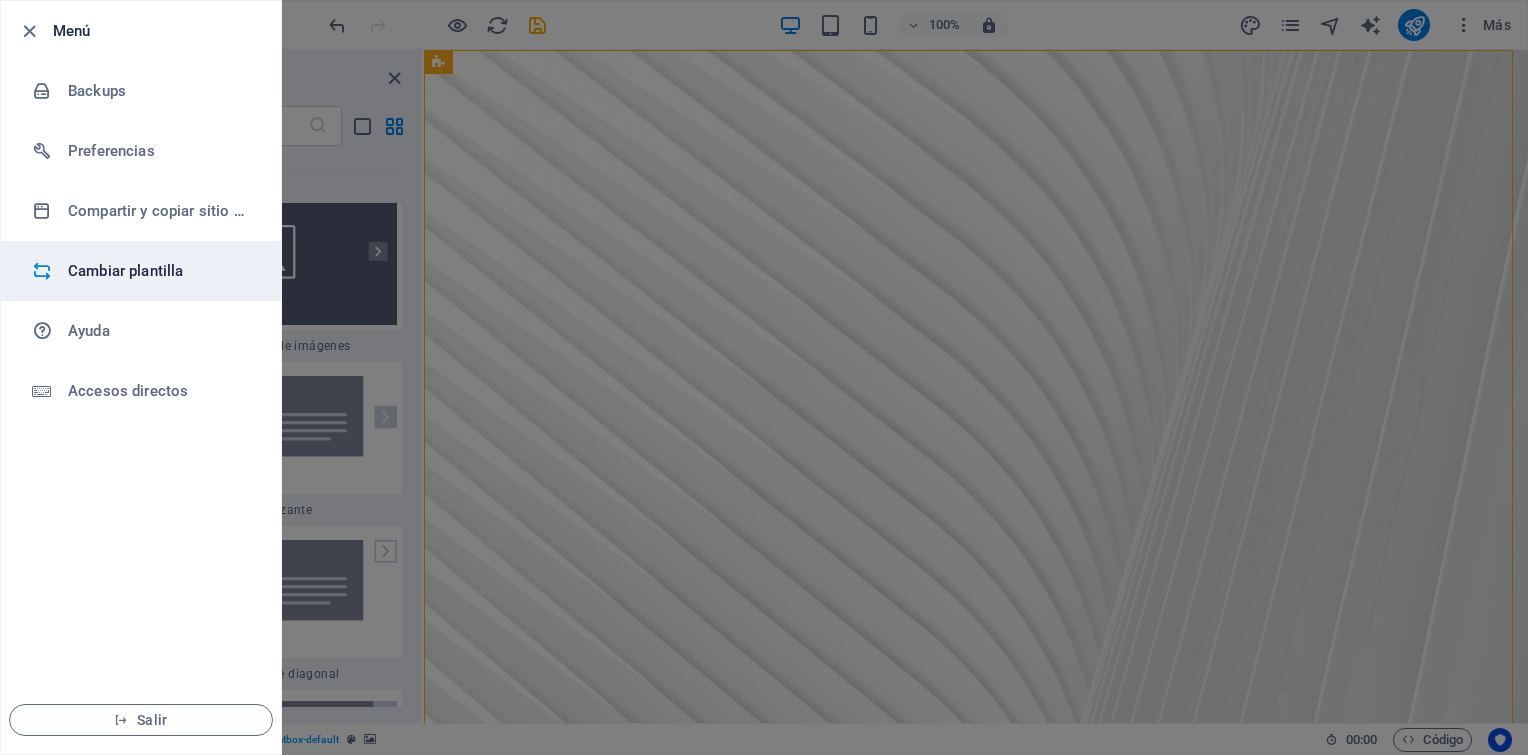 click on "Cambiar plantilla" at bounding box center [160, 271] 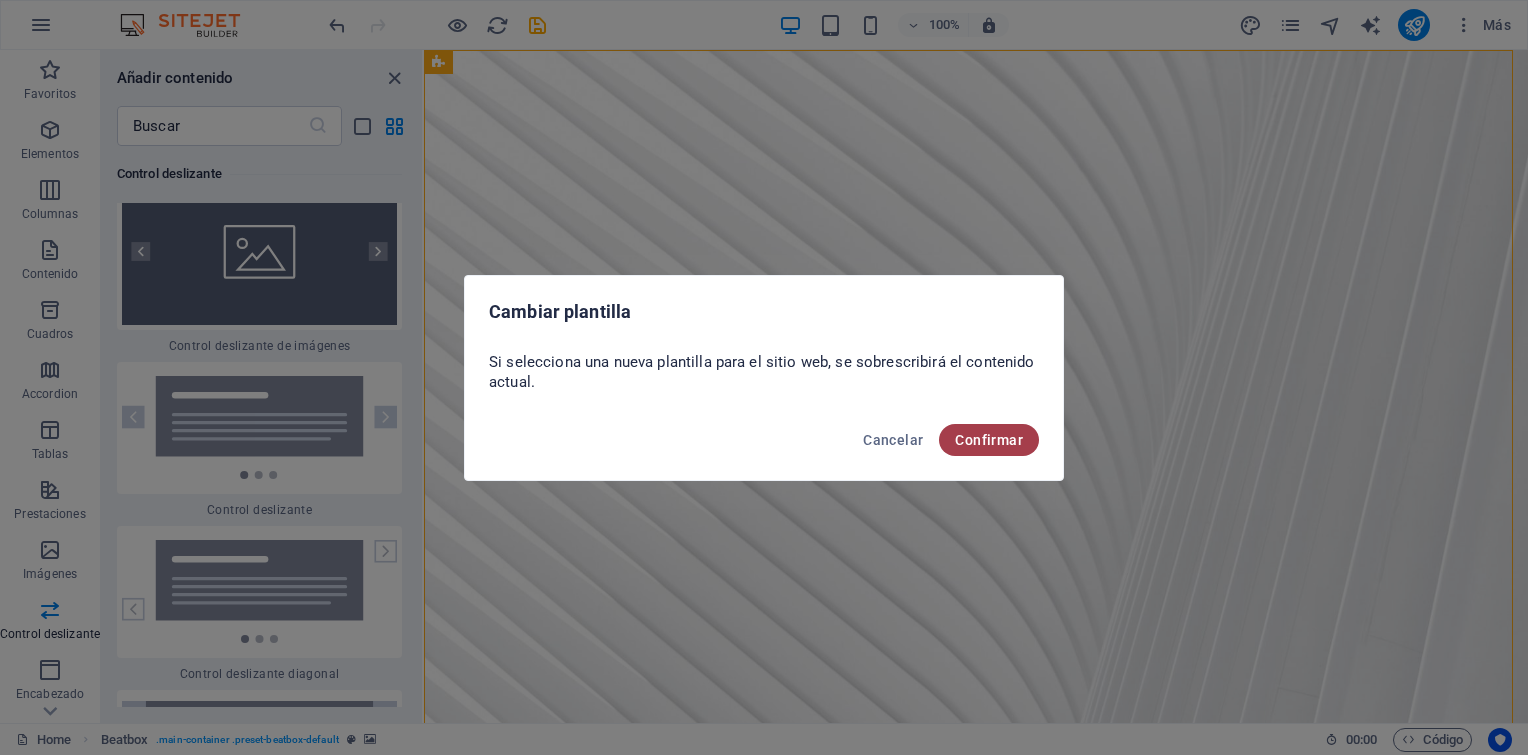 click on "Confirmar" at bounding box center [989, 440] 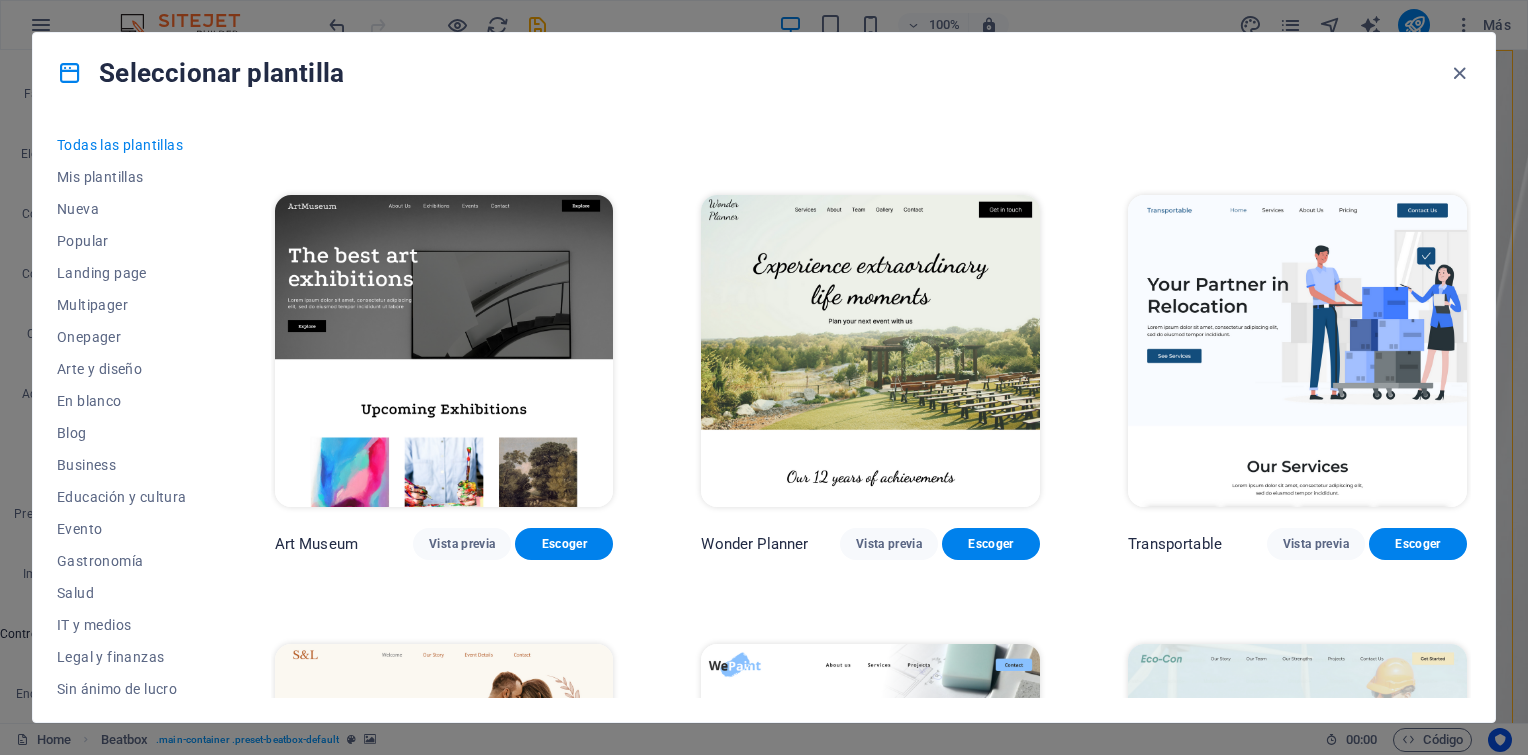 scroll, scrollTop: 400, scrollLeft: 0, axis: vertical 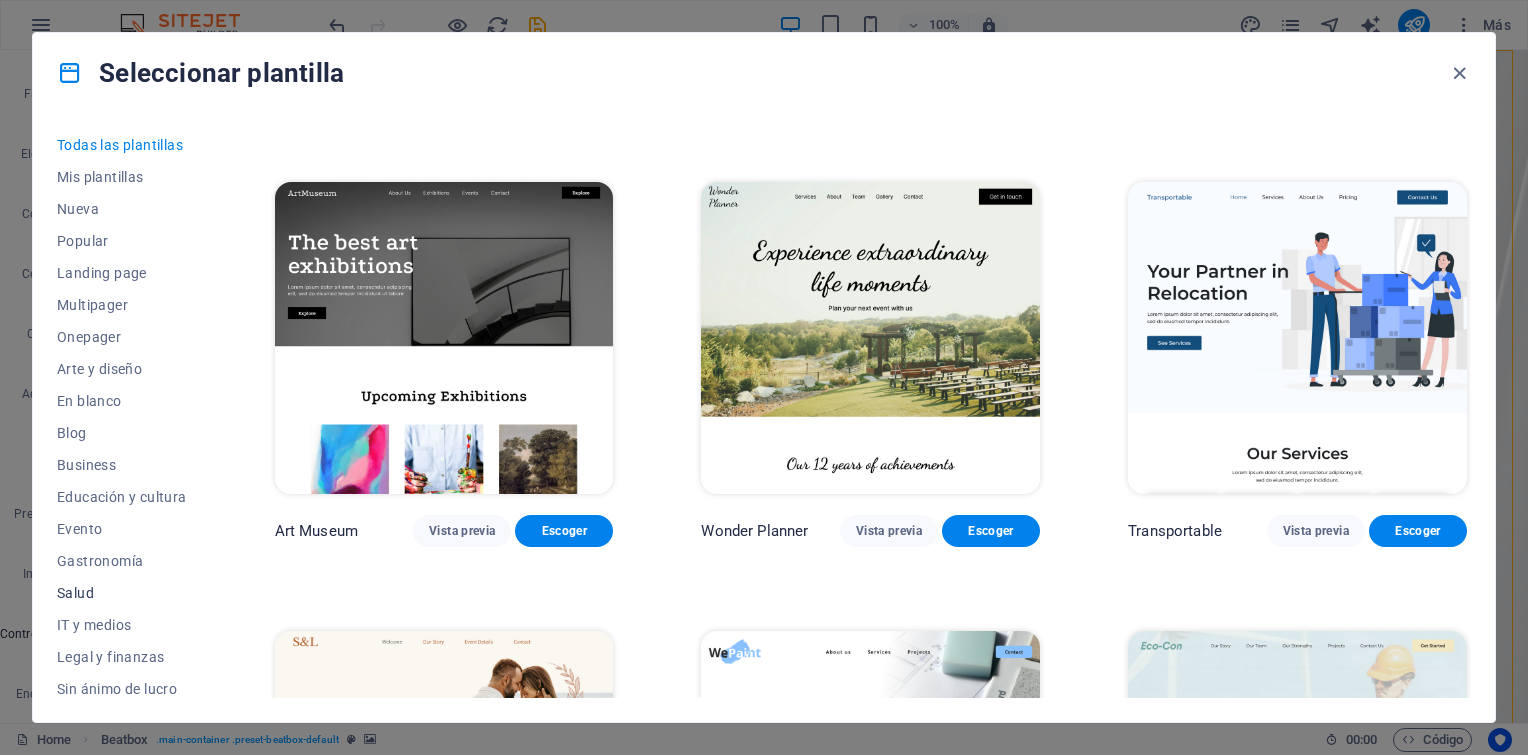 click on "Salud" at bounding box center [122, 593] 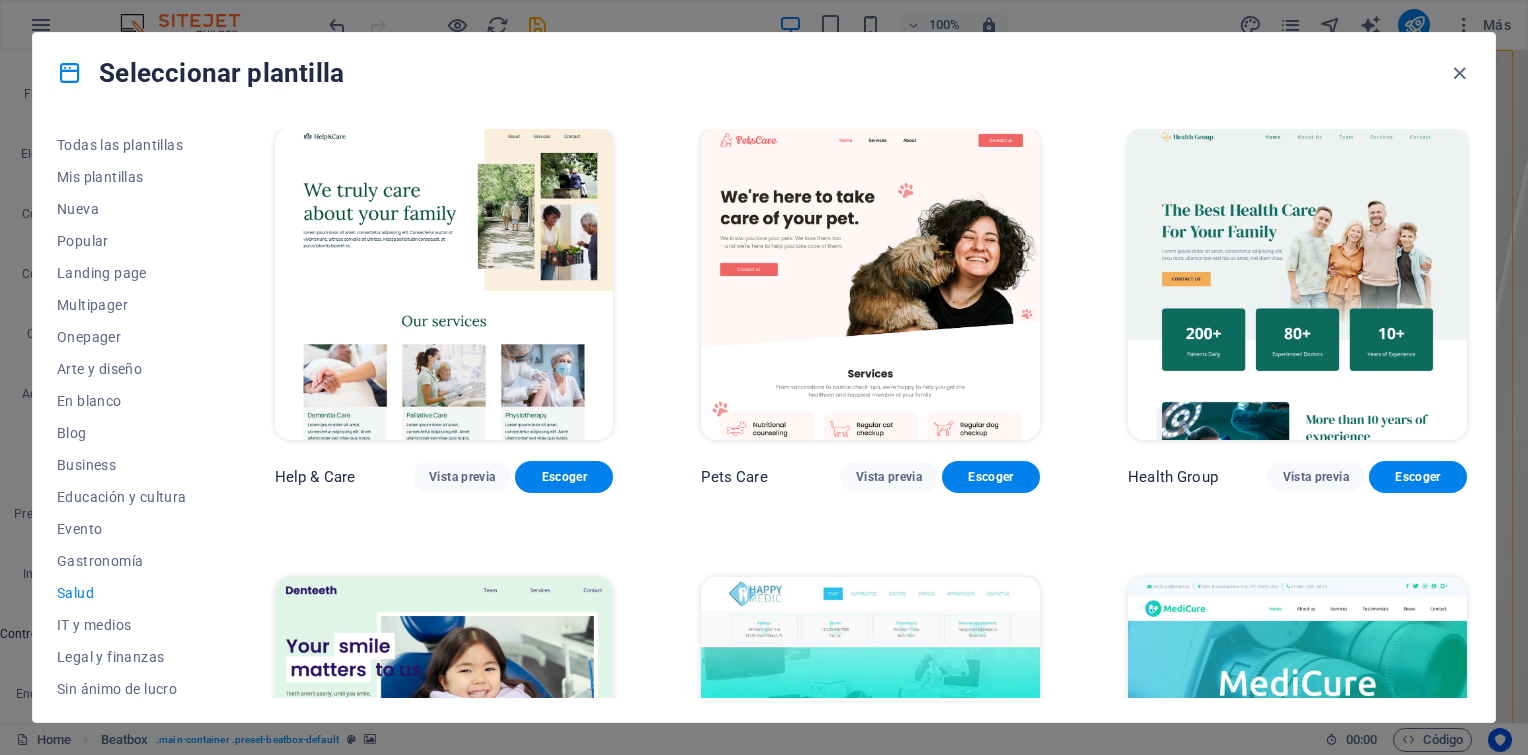 scroll, scrollTop: 0, scrollLeft: 0, axis: both 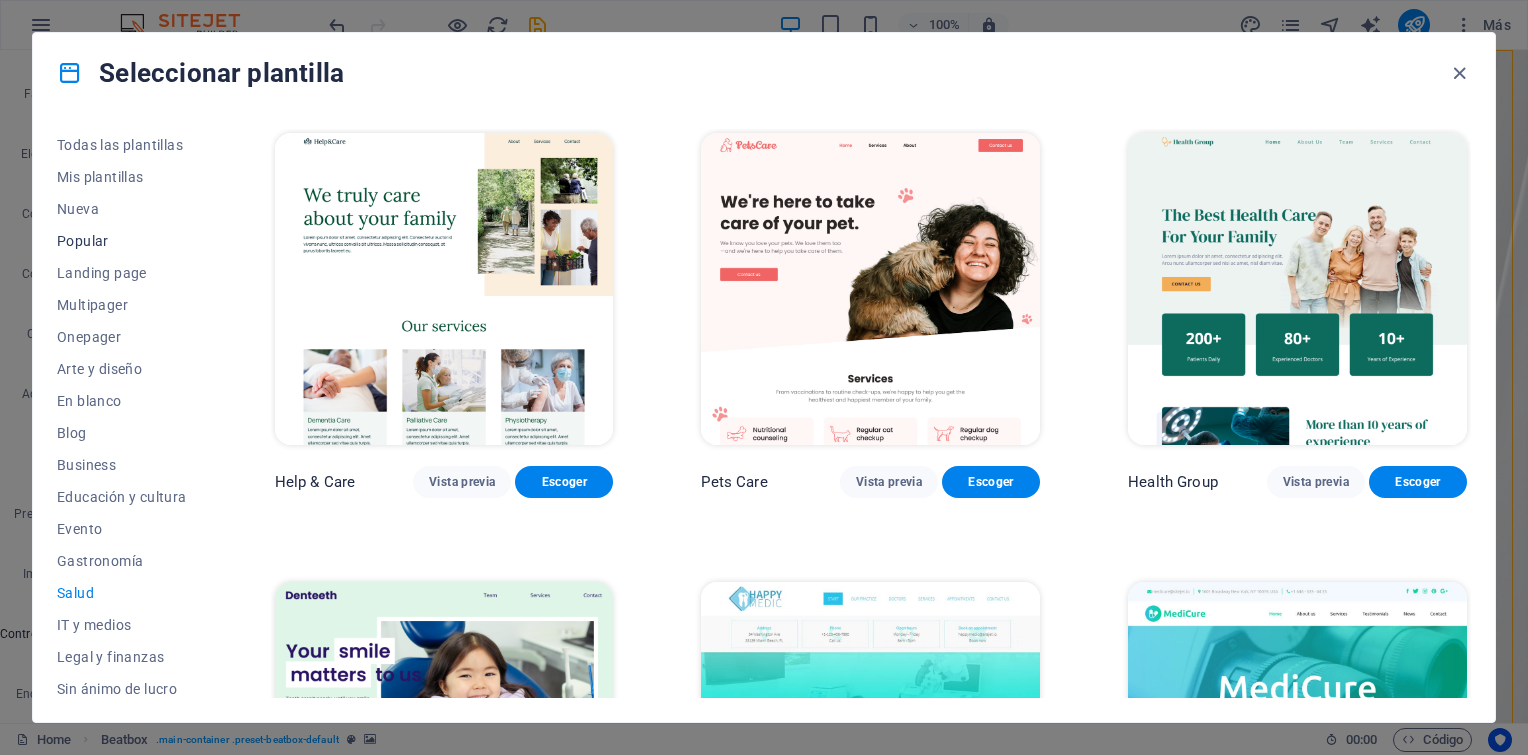 click on "Popular" at bounding box center (122, 241) 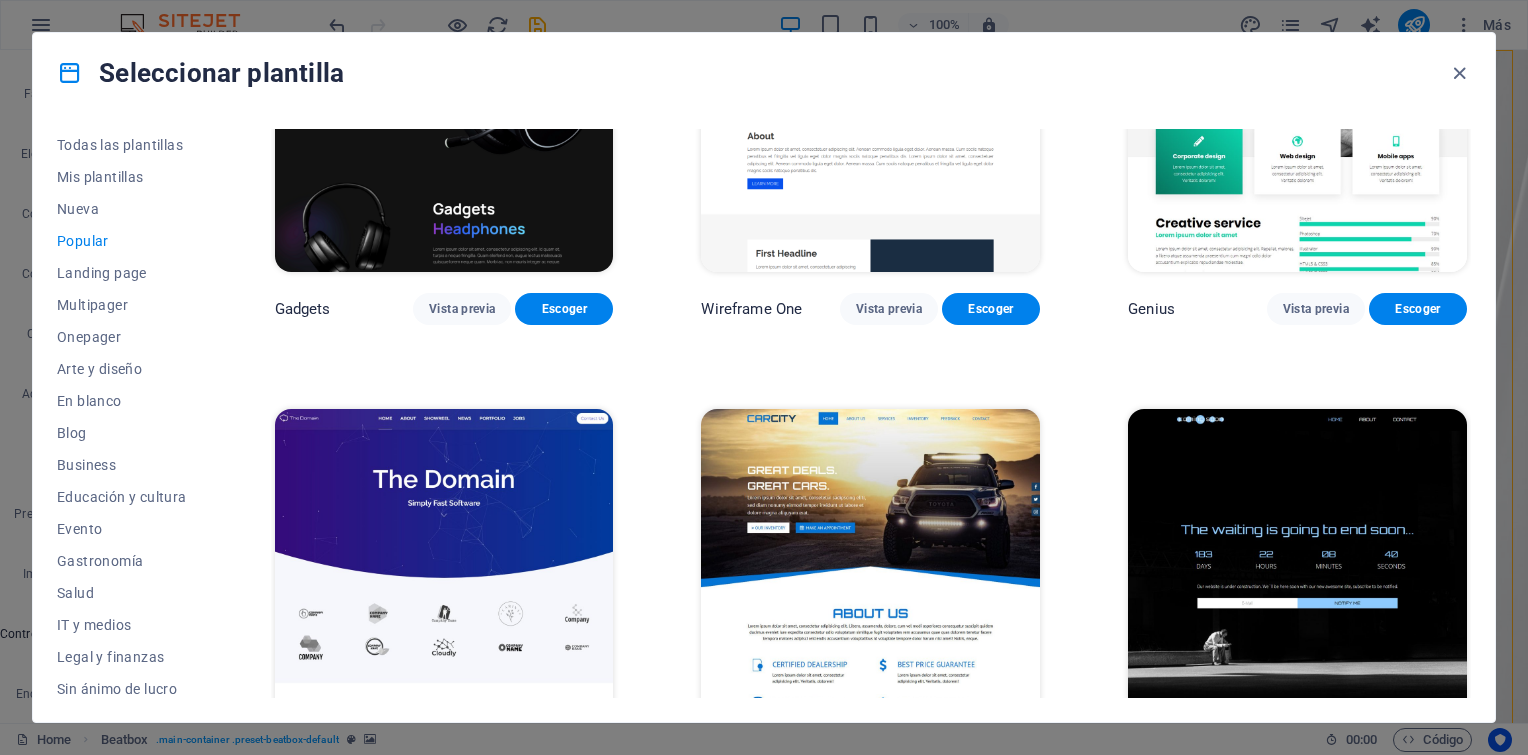 scroll, scrollTop: 1700, scrollLeft: 0, axis: vertical 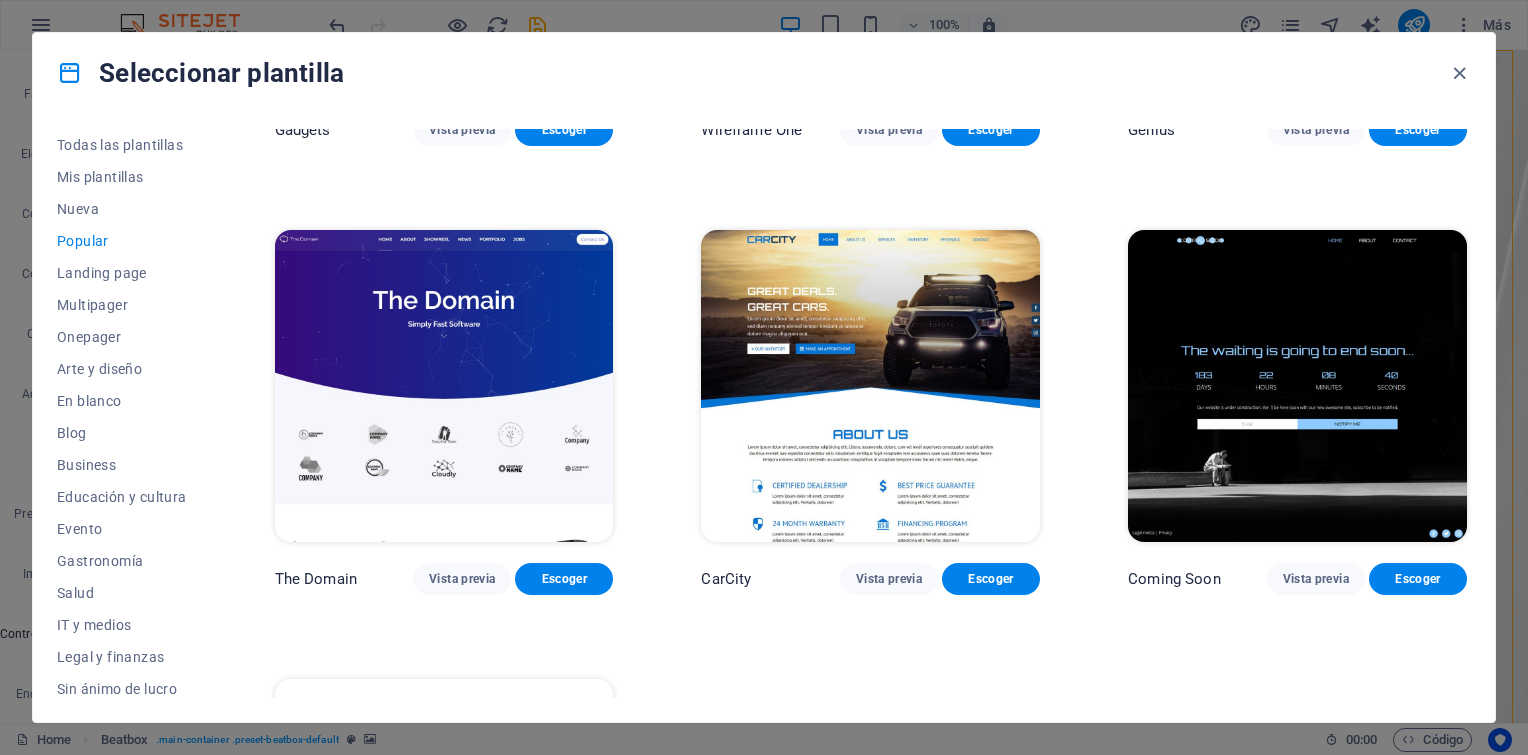 click at bounding box center [444, 386] 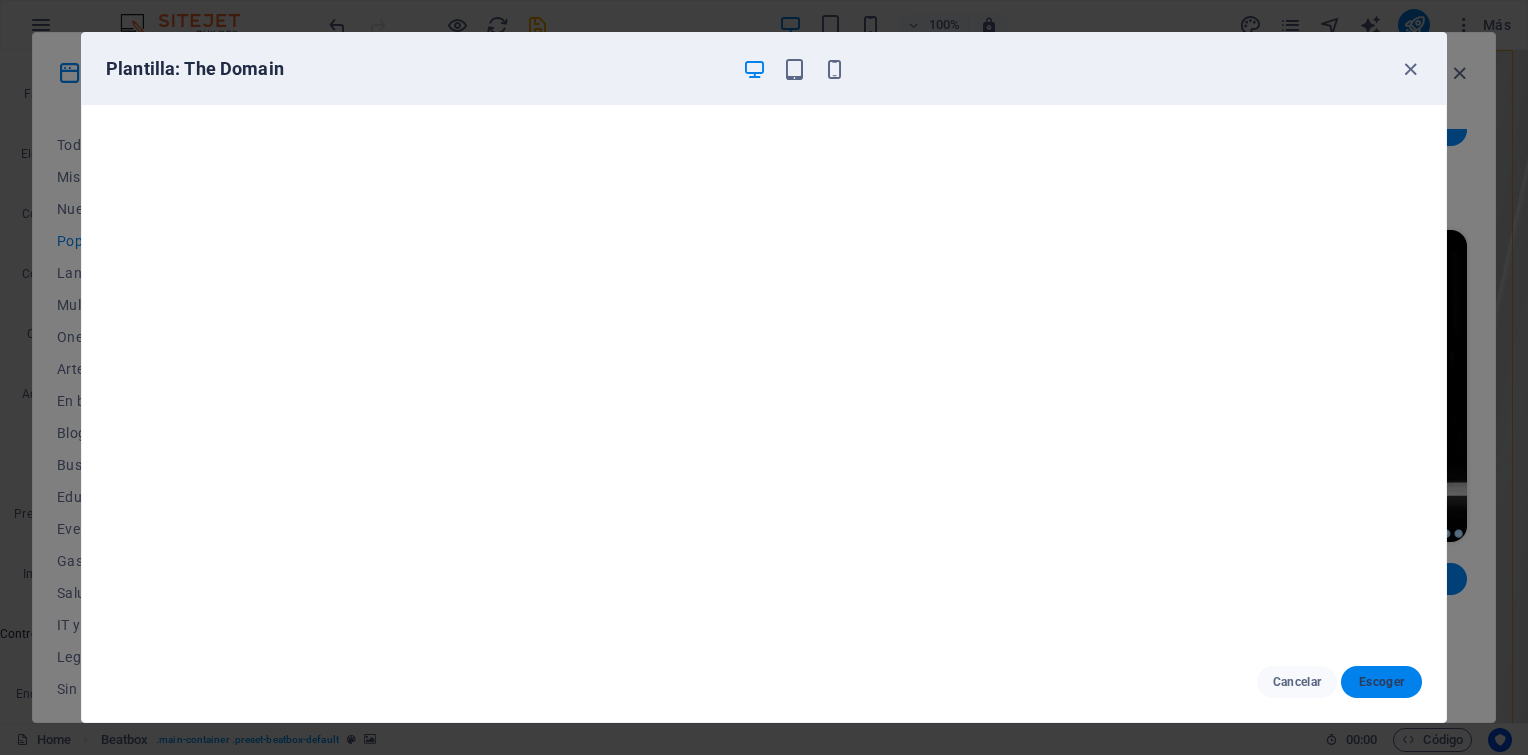 click on "Escoger" at bounding box center (1381, 682) 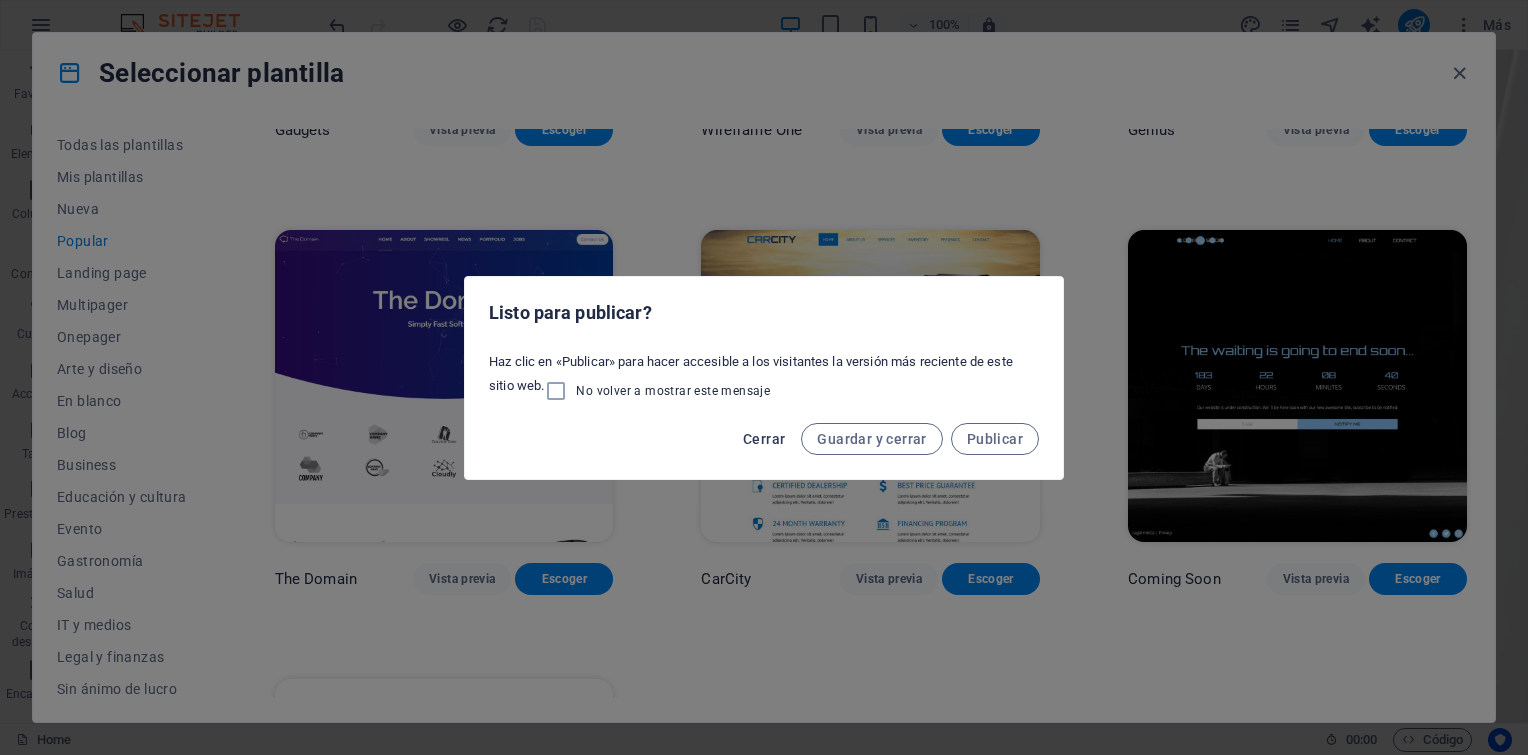 click on "Cerrar" at bounding box center [764, 439] 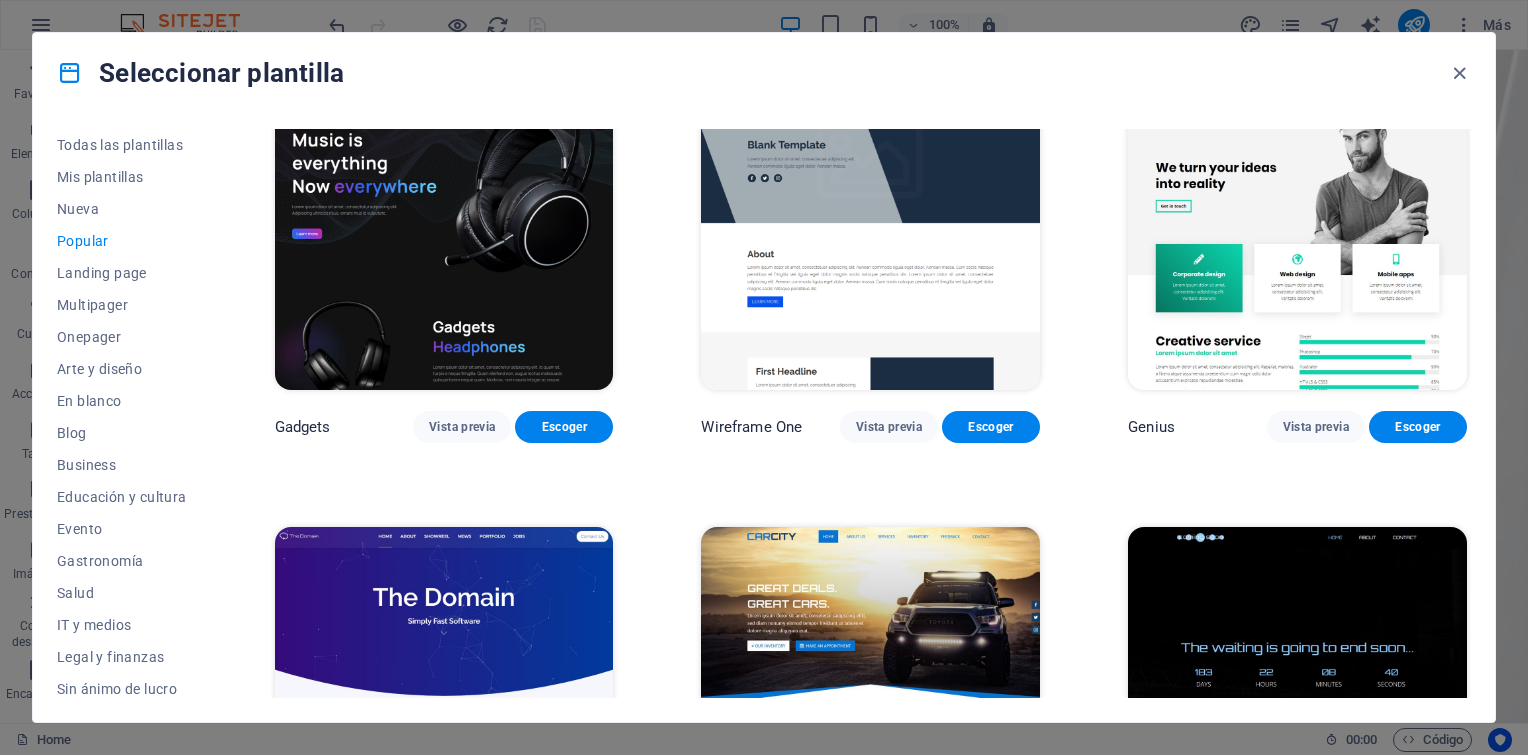 scroll, scrollTop: 1400, scrollLeft: 0, axis: vertical 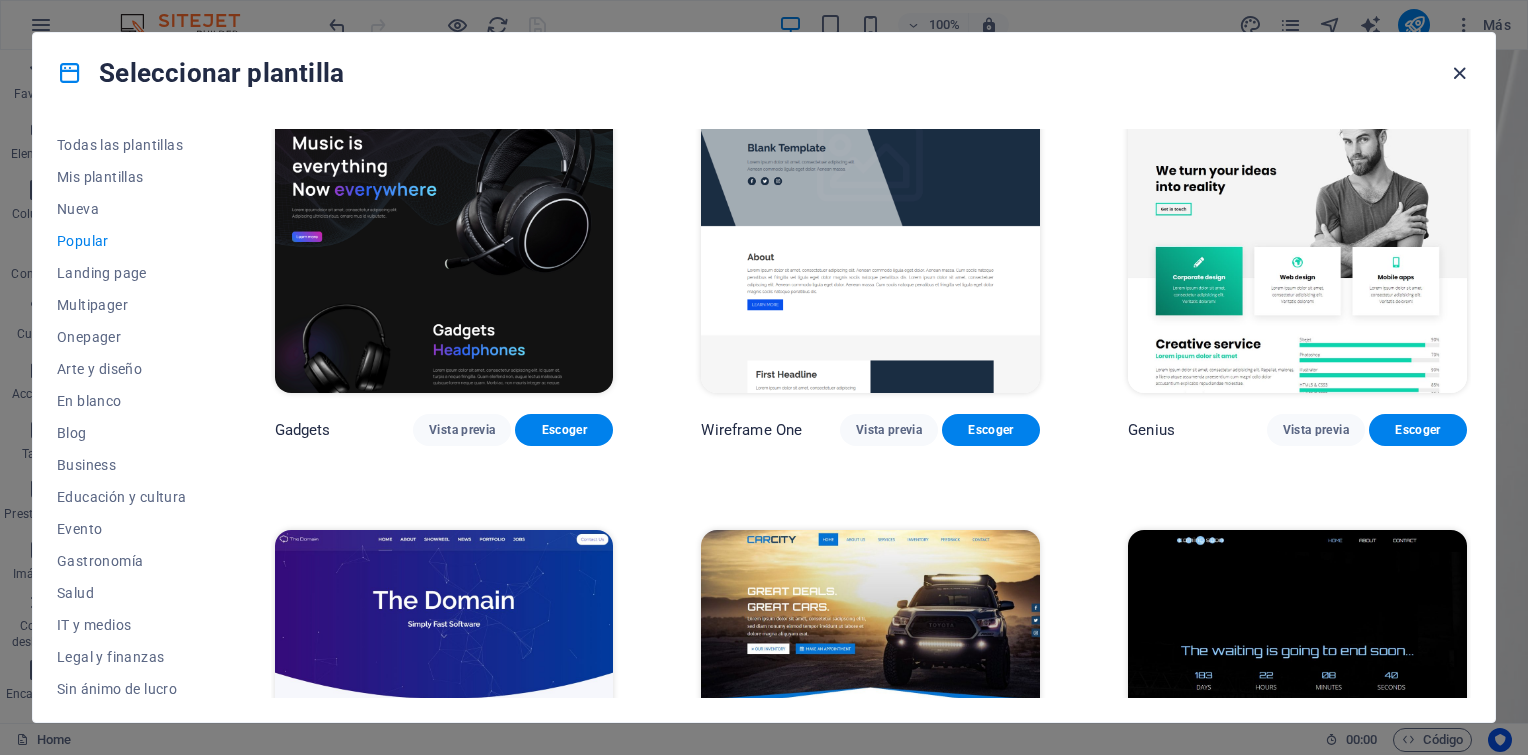 click at bounding box center [1459, 73] 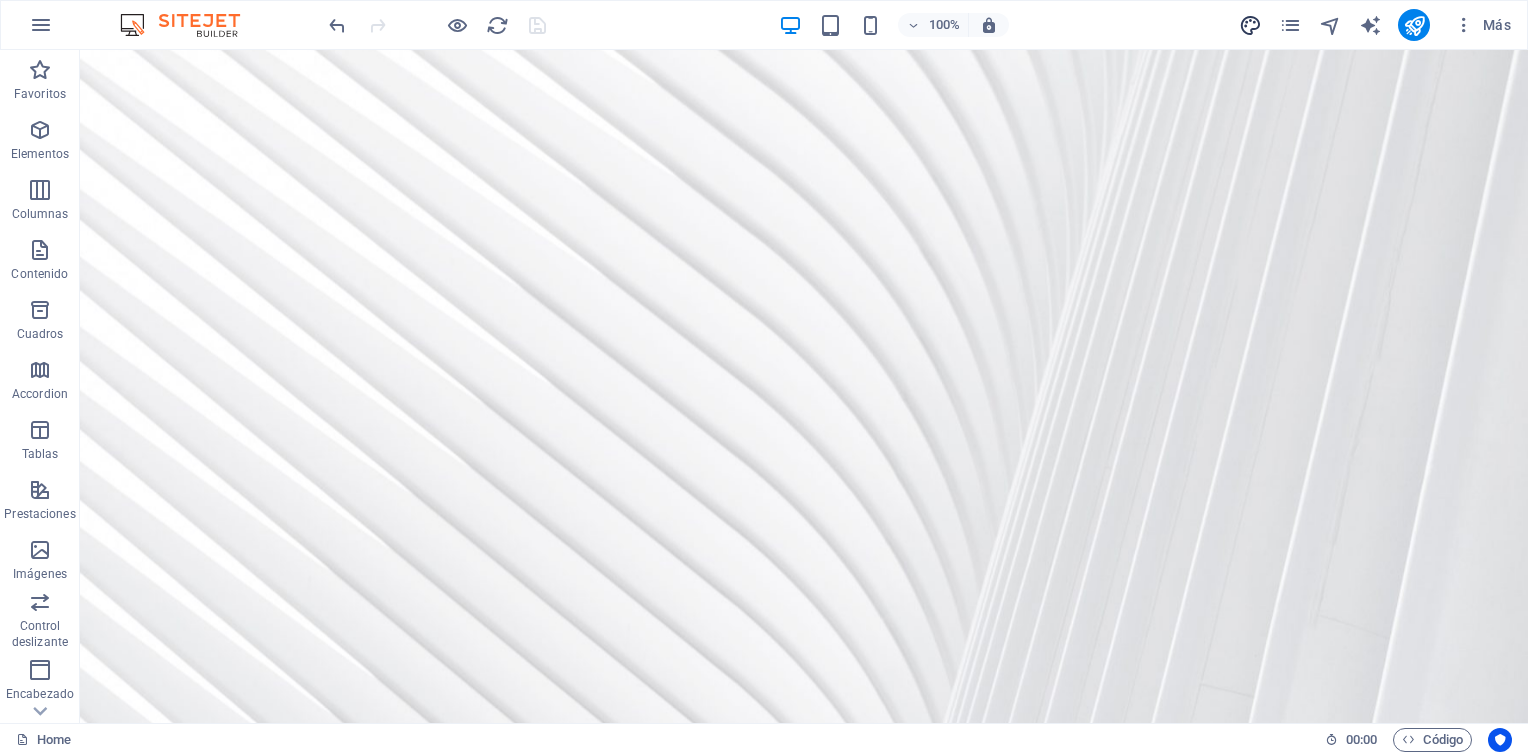 click at bounding box center [1250, 25] 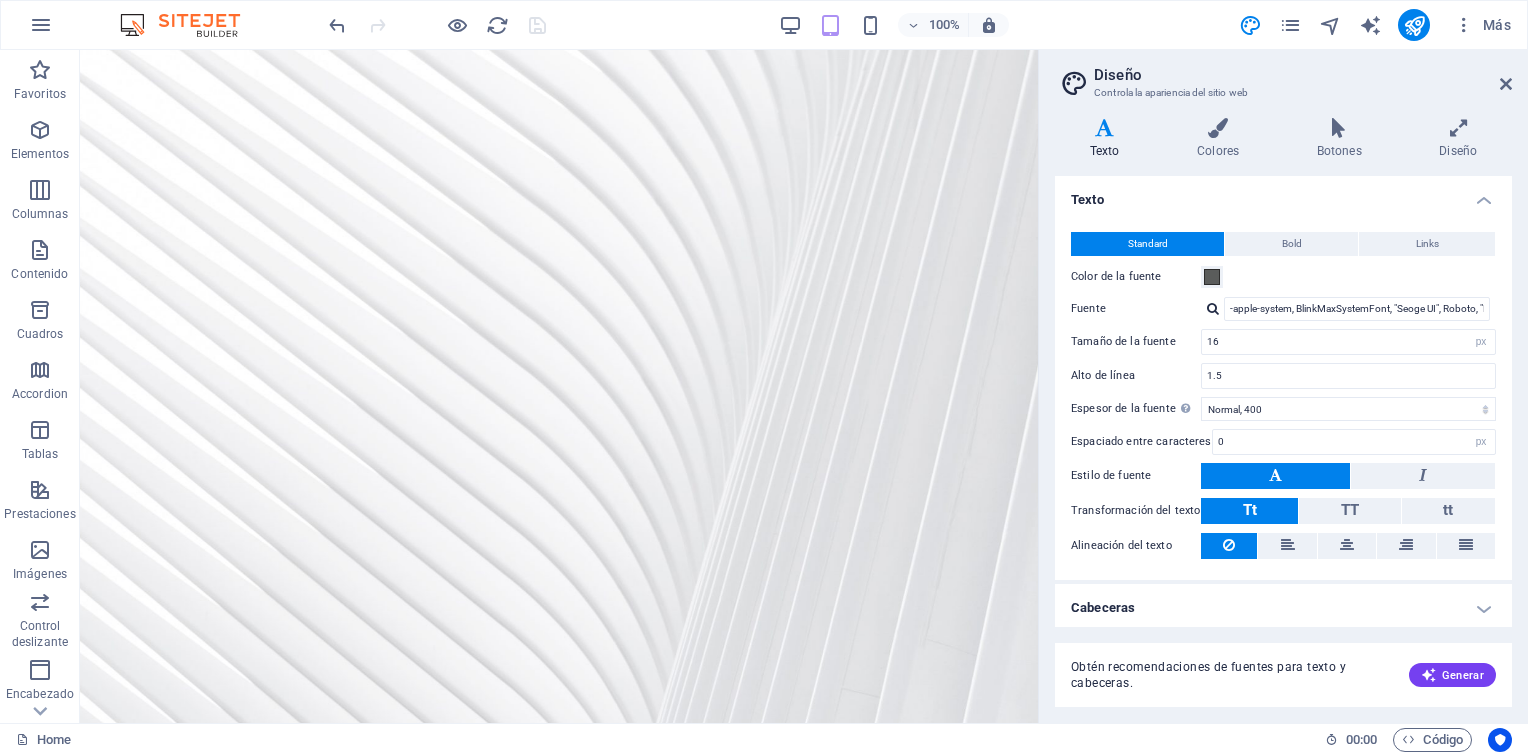 scroll, scrollTop: 1, scrollLeft: 0, axis: vertical 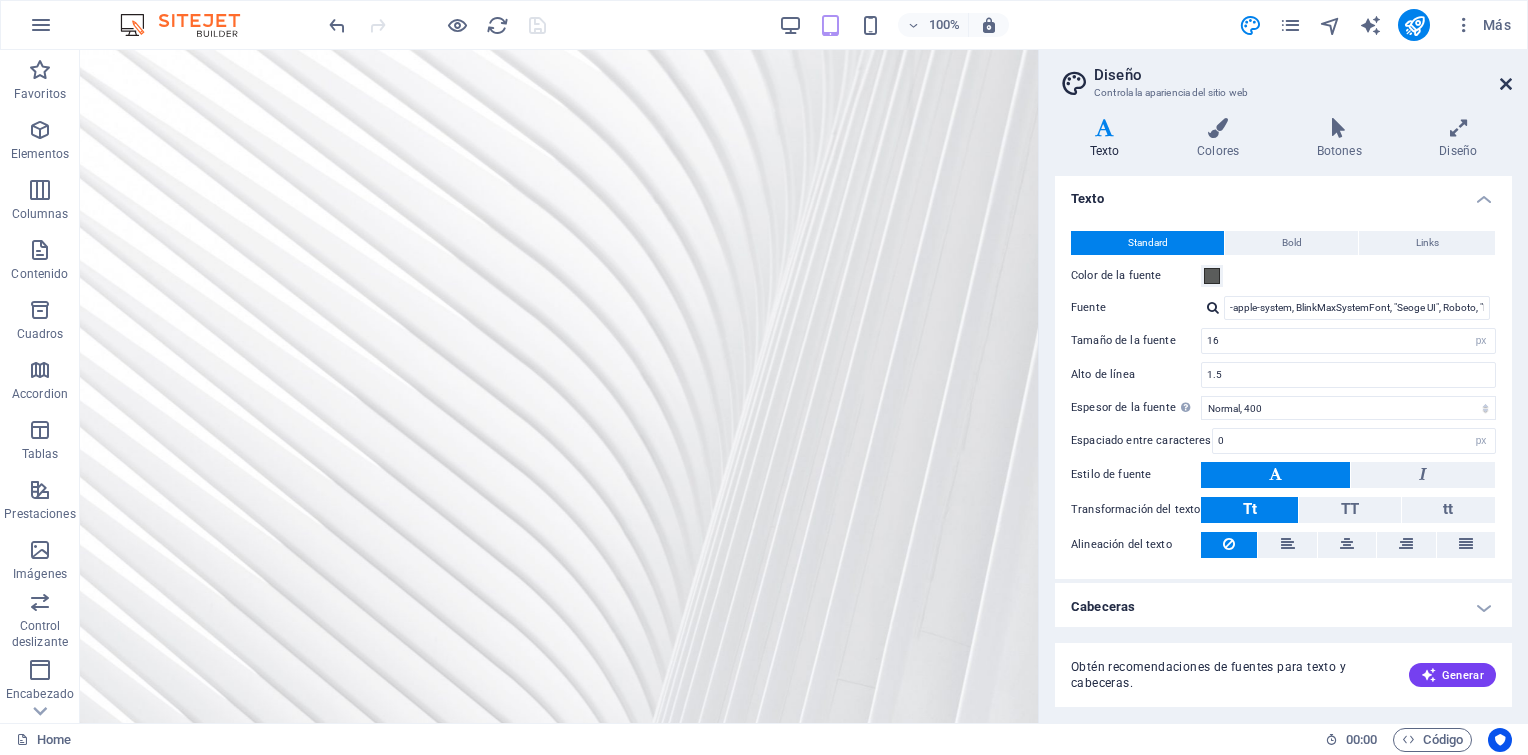 click at bounding box center [1506, 84] 